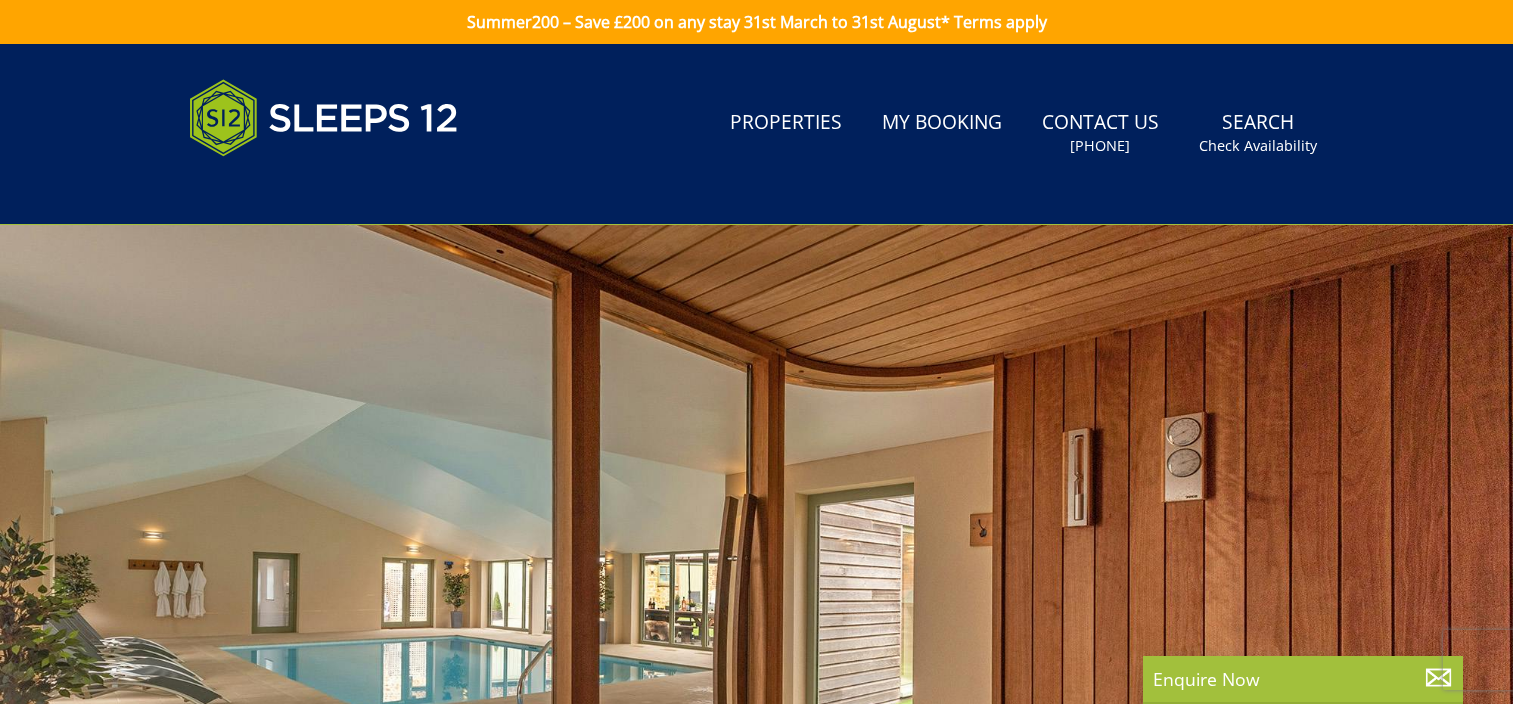 scroll, scrollTop: 0, scrollLeft: 0, axis: both 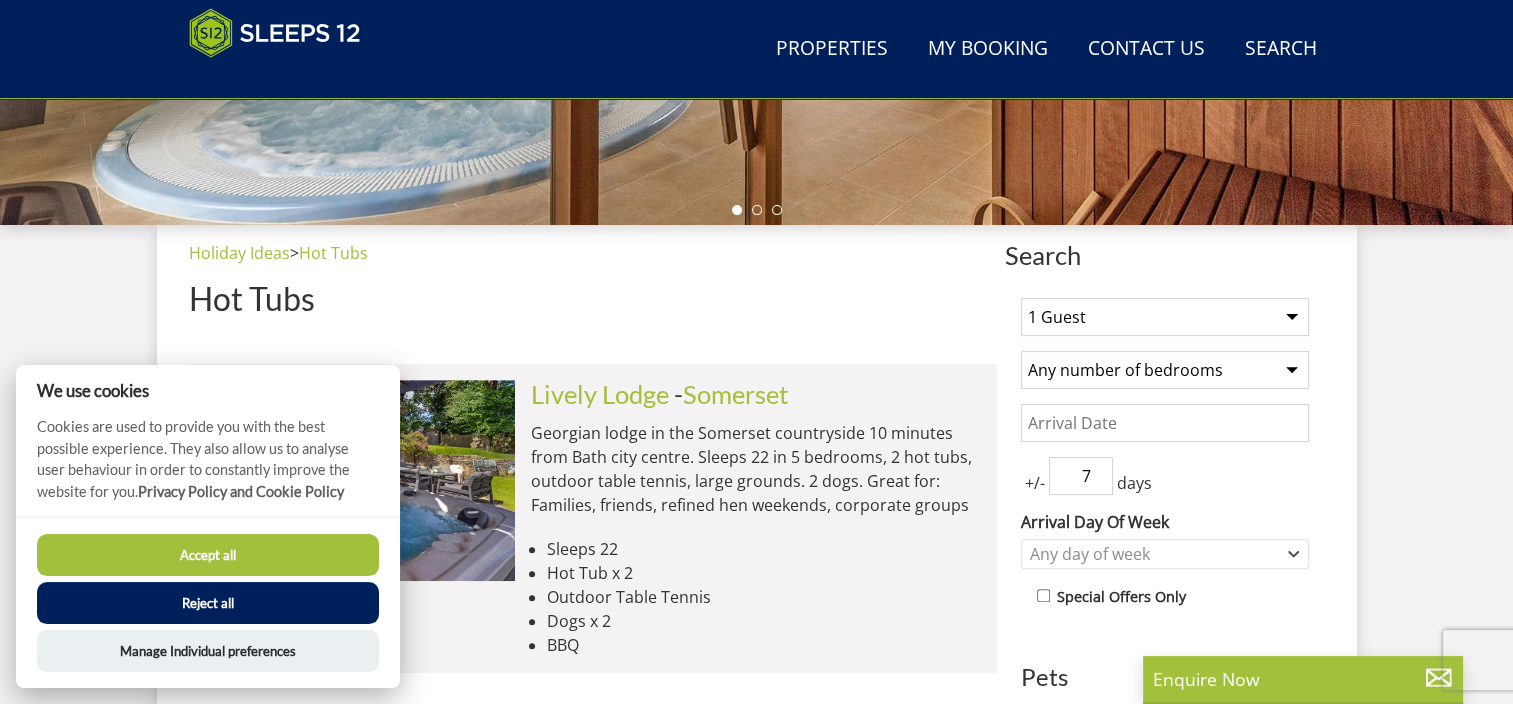 click on "1 Guest
2 Guests
3 Guests
4 Guests
5 Guests
6 Guests
7 Guests
8 Guests
9 Guests
10 Guests
11 Guests
12 Guests
13 Guests
14 Guests
15 Guests
16 Guests
17 Guests
18 Guests
19 Guests
20 Guests
21 Guests
22 Guests
23 Guests
24 Guests
25 Guests
26 Guests
27 Guests
28 Guests
29 Guests
30 Guests
31 Guests
32 Guests" at bounding box center (1165, 317) 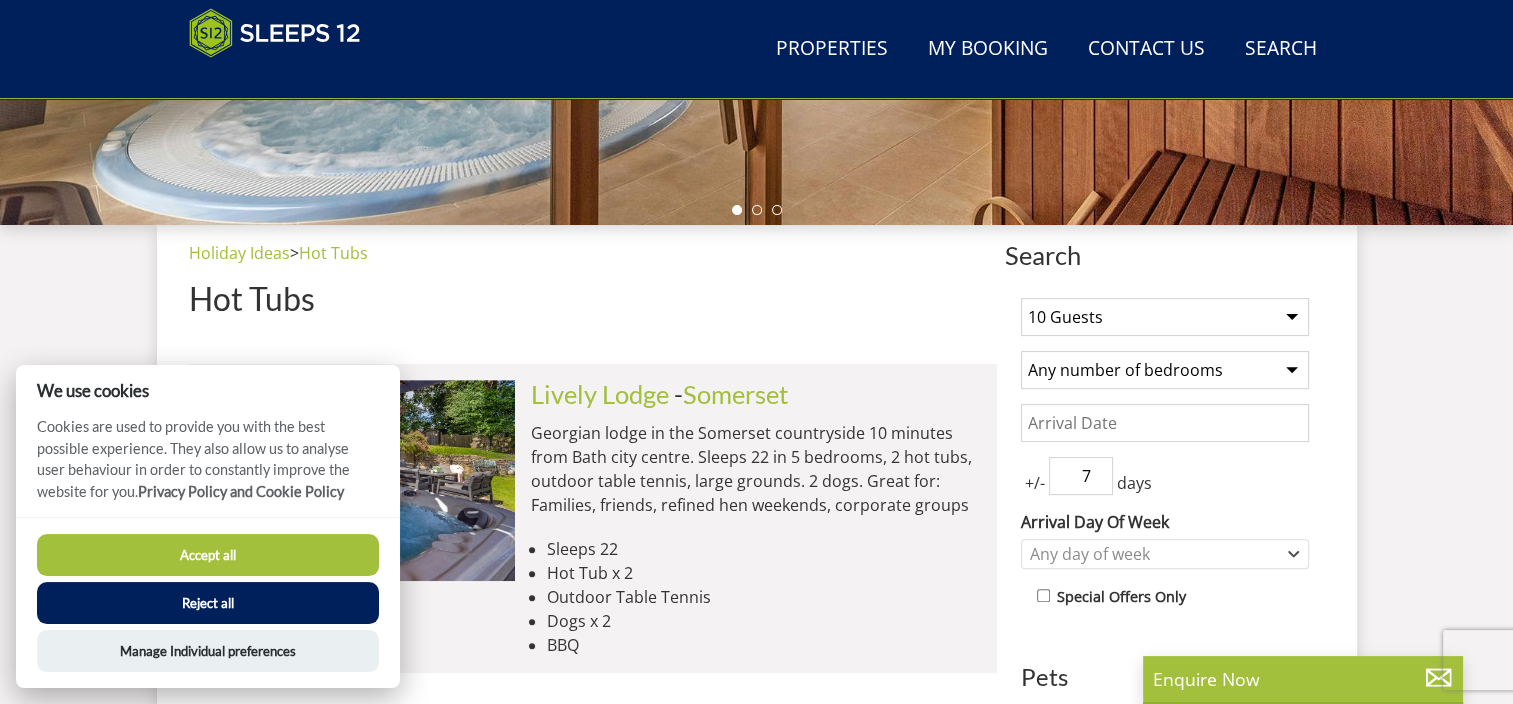click on "1 Guest
2 Guests
3 Guests
4 Guests
5 Guests
6 Guests
7 Guests
8 Guests
9 Guests
10 Guests
11 Guests
12 Guests
13 Guests
14 Guests
15 Guests
16 Guests
17 Guests
18 Guests
19 Guests
20 Guests
21 Guests
22 Guests
23 Guests
24 Guests
25 Guests
26 Guests
27 Guests
28 Guests
29 Guests
30 Guests
31 Guests
32 Guests" at bounding box center [1165, 317] 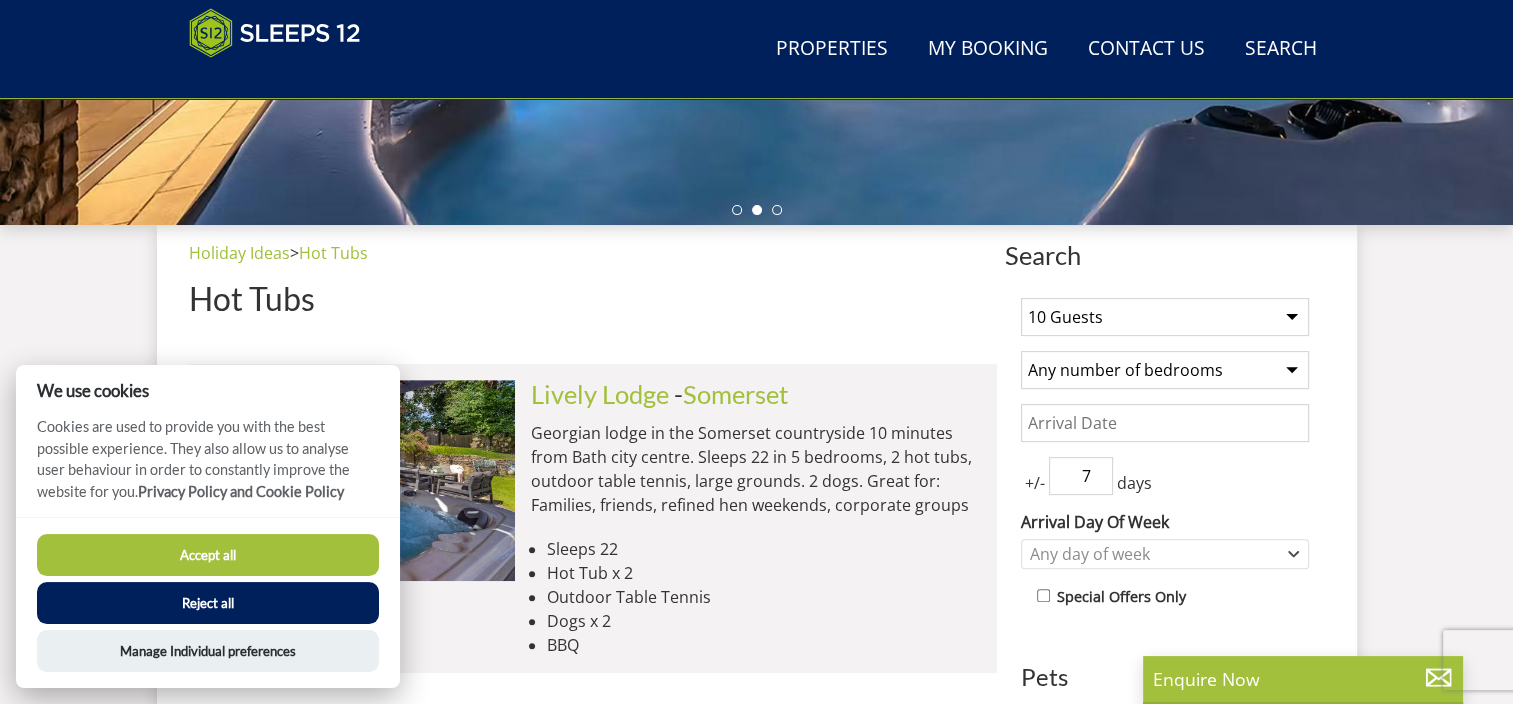 select on "8" 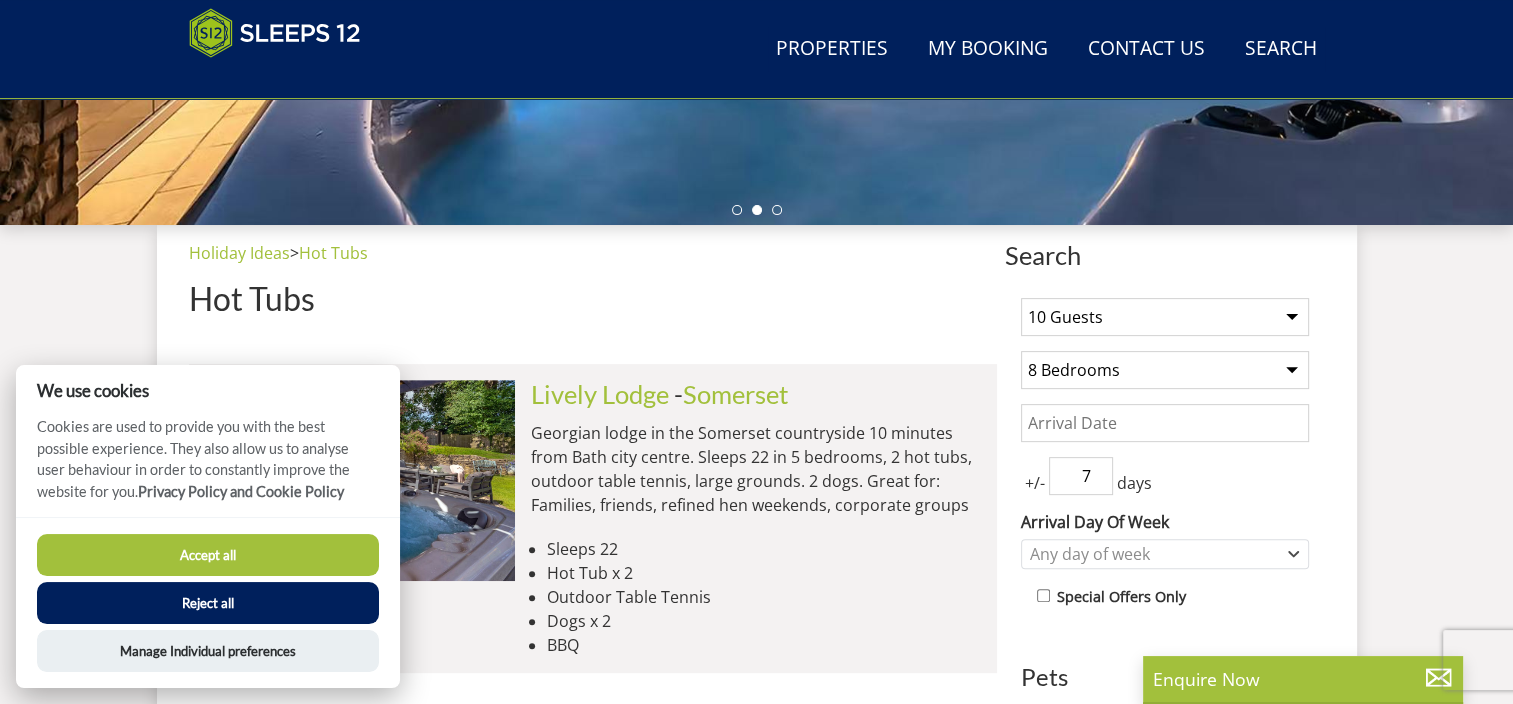 click on "Any number of bedrooms
4 Bedrooms
5 Bedrooms
6 Bedrooms
7 Bedrooms
8 Bedrooms
9 Bedrooms
10 Bedrooms
11 Bedrooms
12 Bedrooms
13 Bedrooms
14 Bedrooms
15 Bedrooms
16 Bedrooms" at bounding box center (1165, 370) 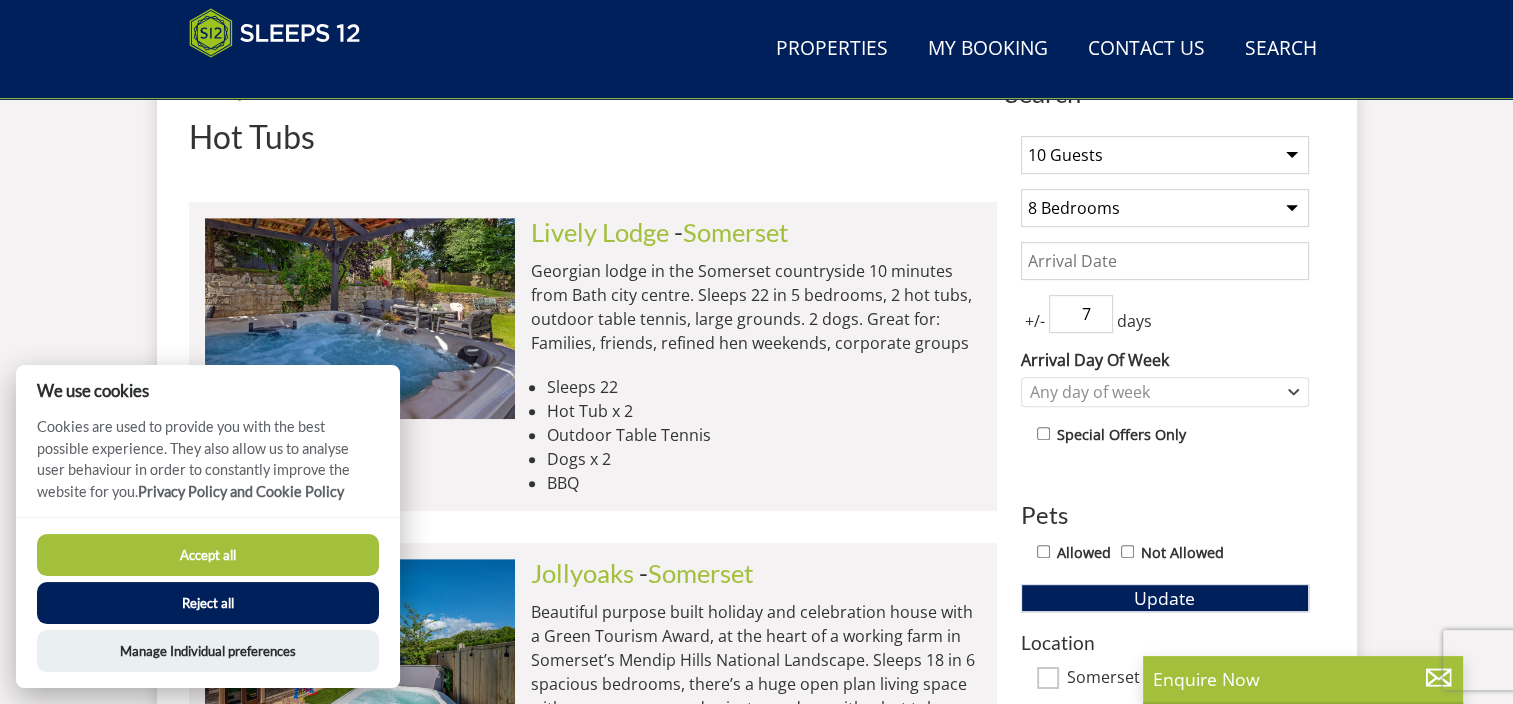 scroll, scrollTop: 818, scrollLeft: 0, axis: vertical 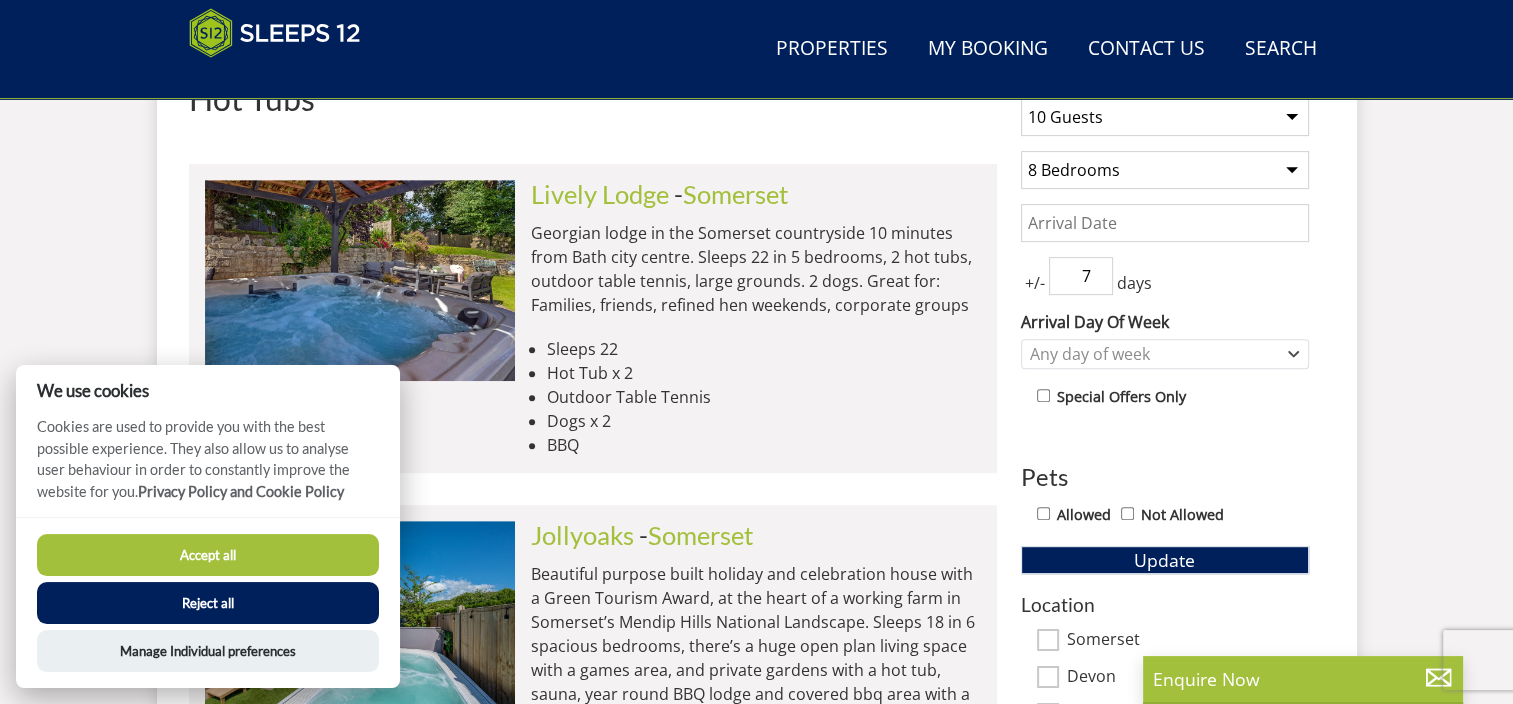click on "Date" at bounding box center [1165, 223] 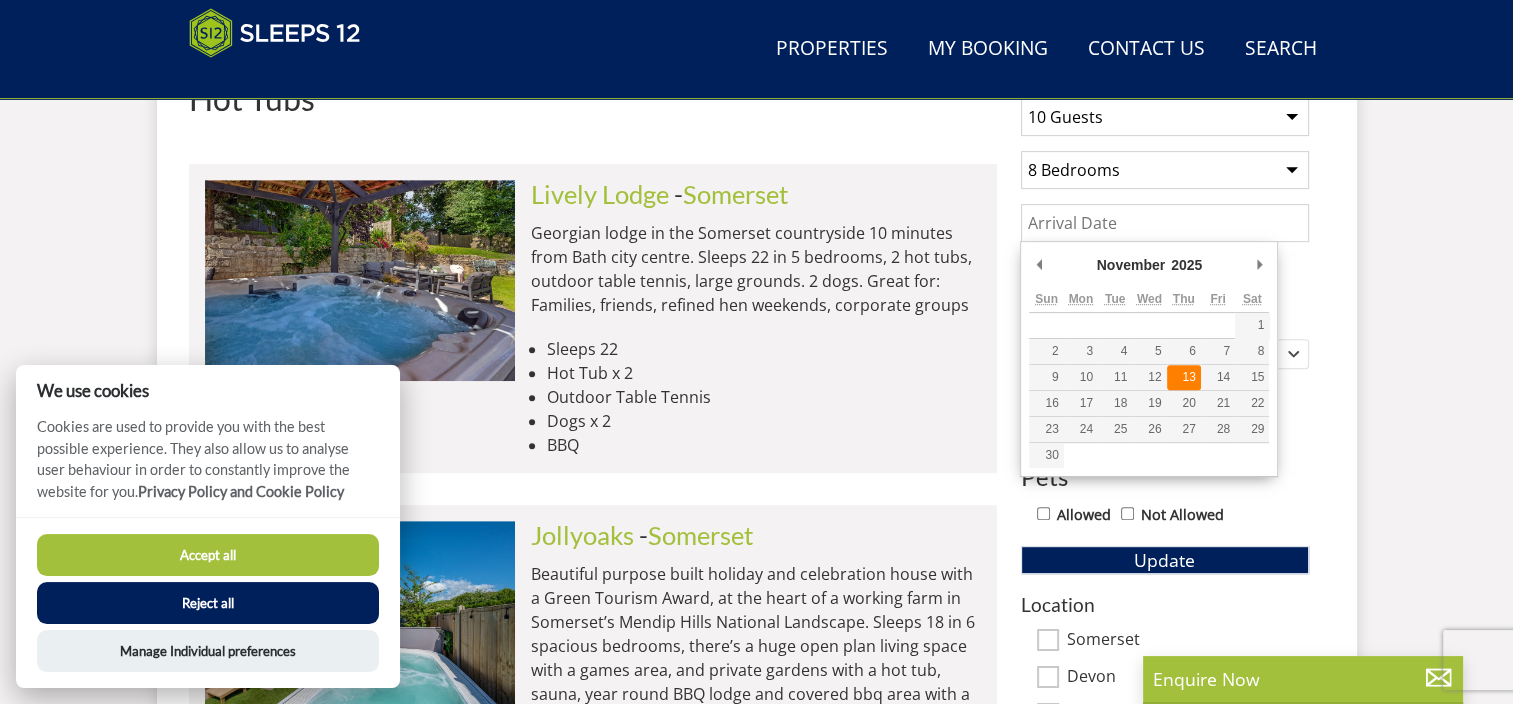 type on "13/11/2025" 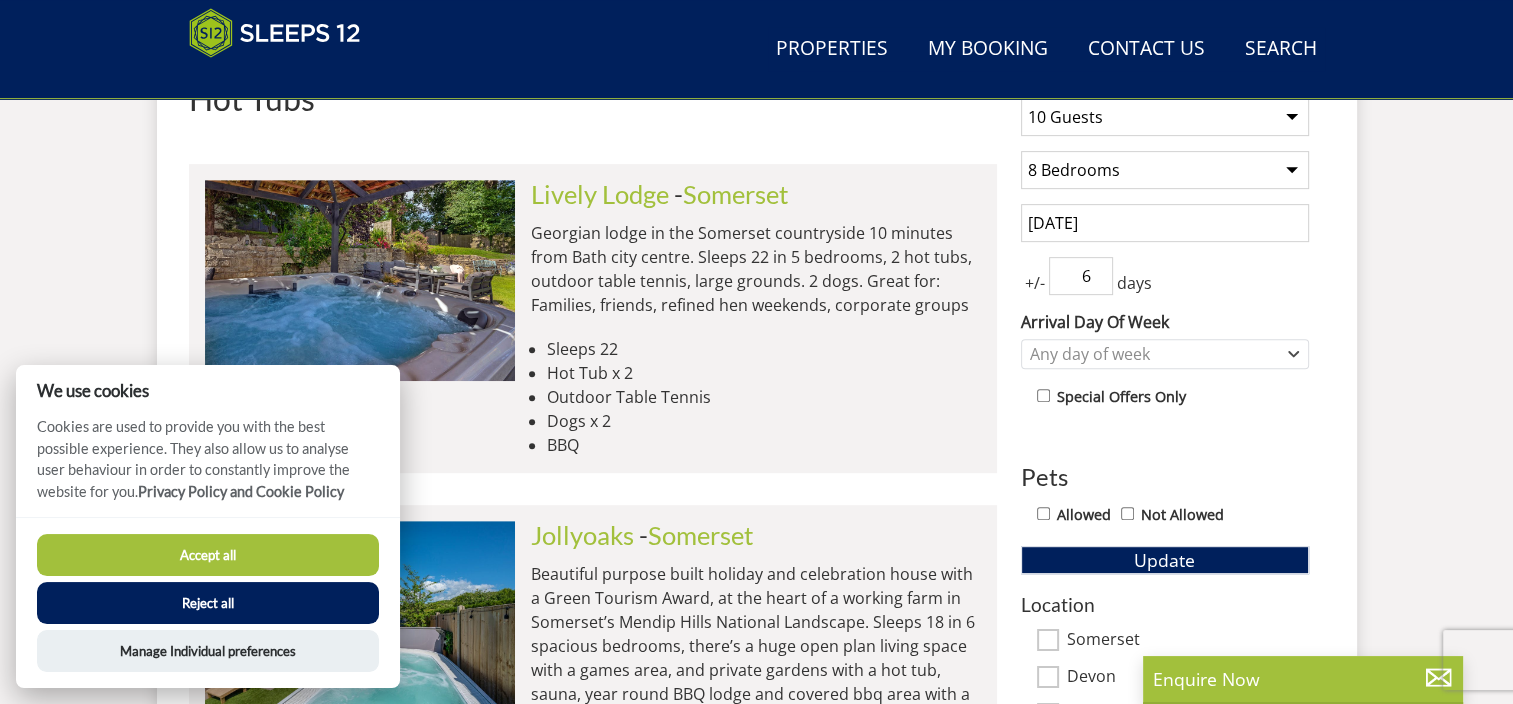 click on "6" at bounding box center (1081, 276) 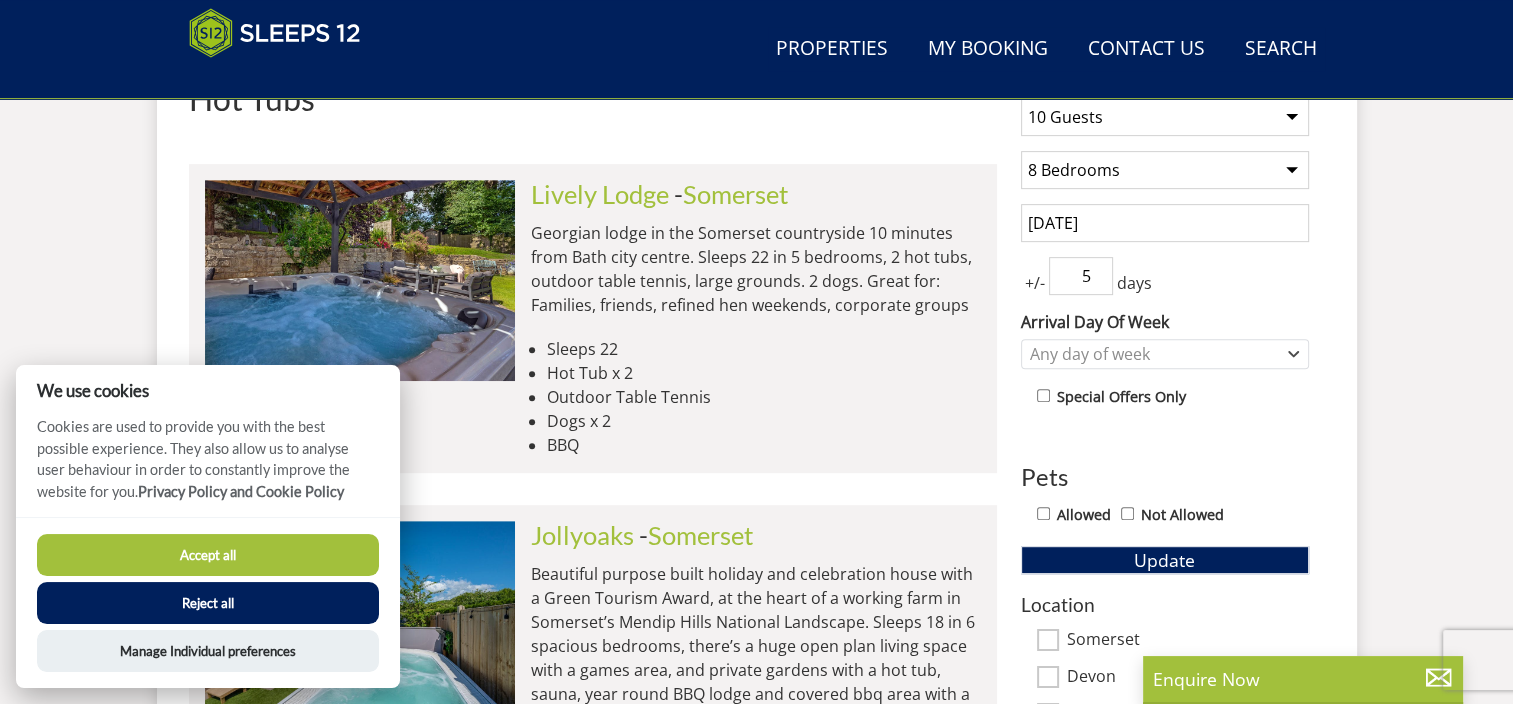 click on "5" at bounding box center (1081, 276) 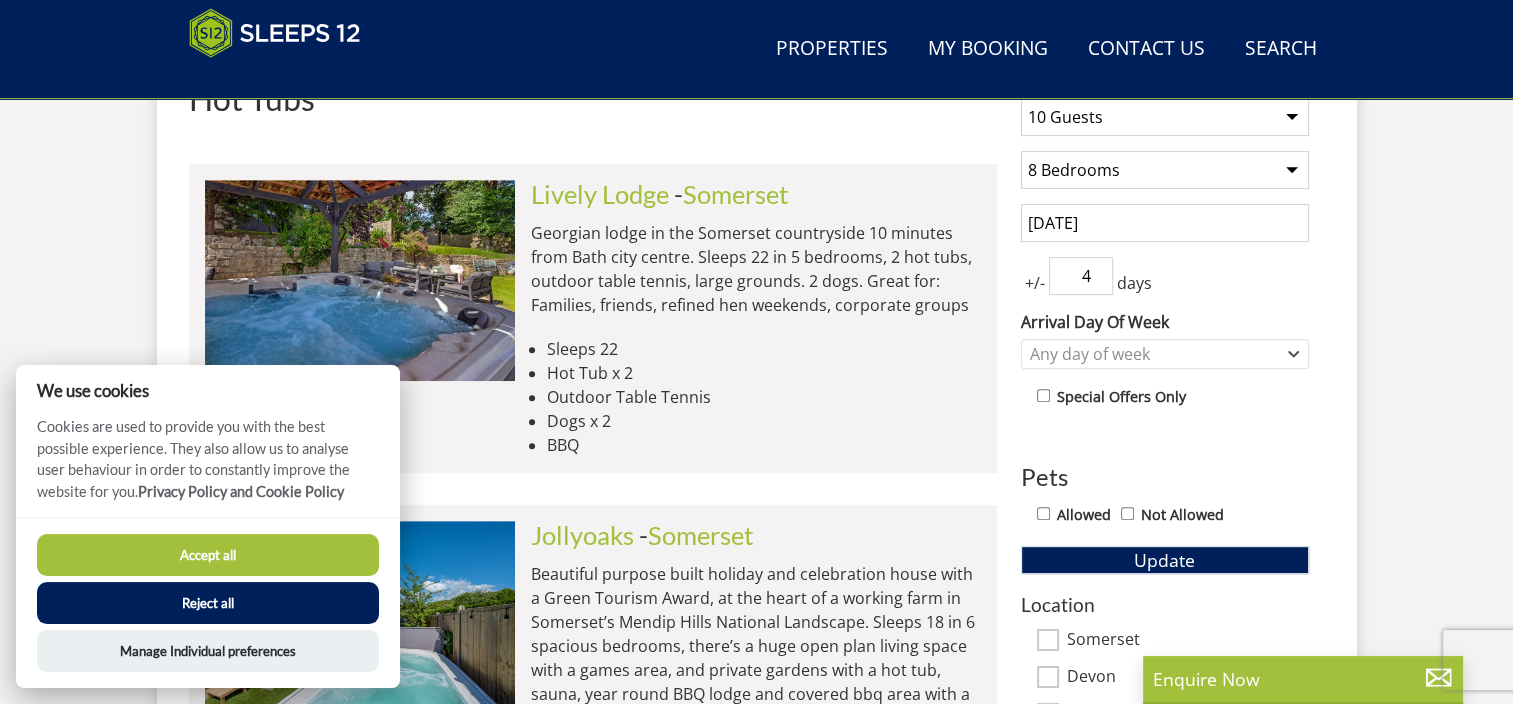 click on "4" at bounding box center (1081, 276) 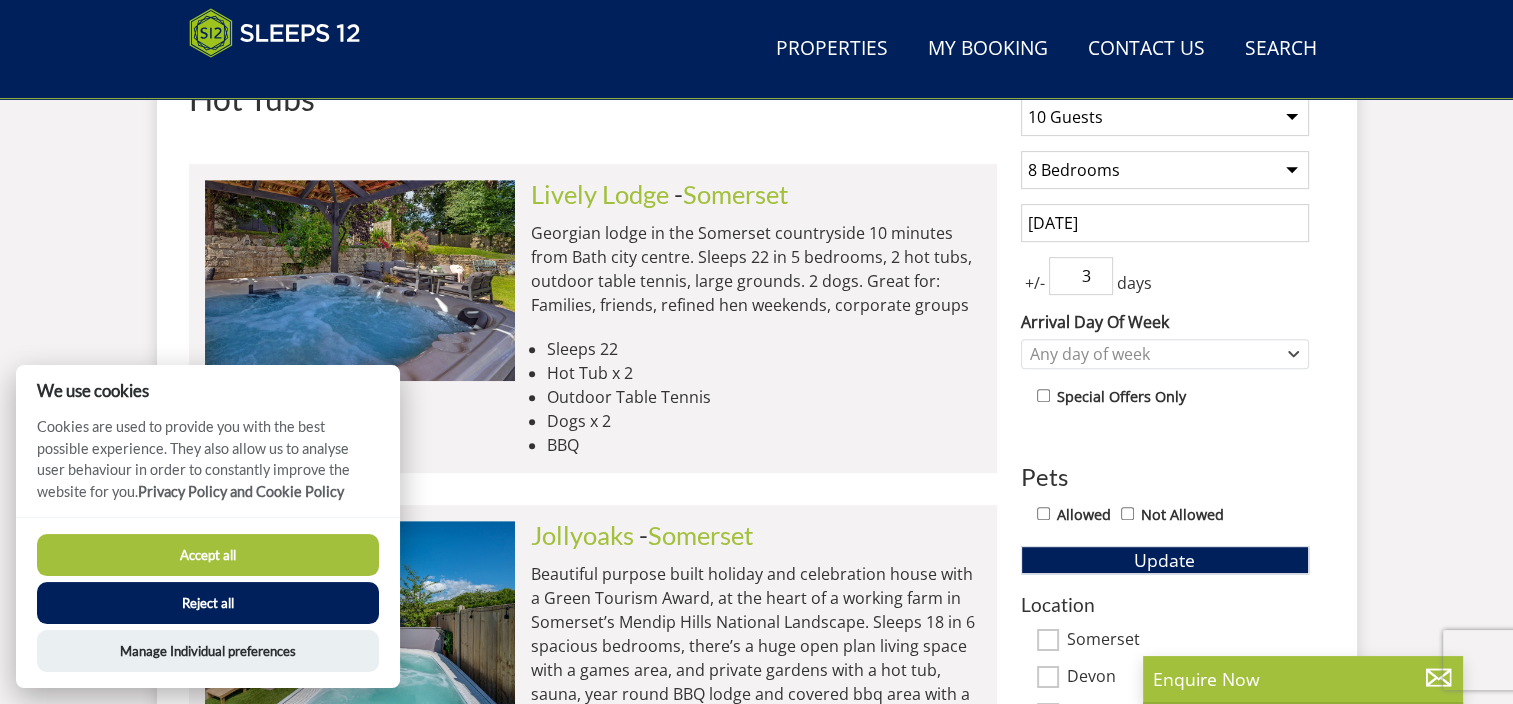 click on "3" at bounding box center (1081, 276) 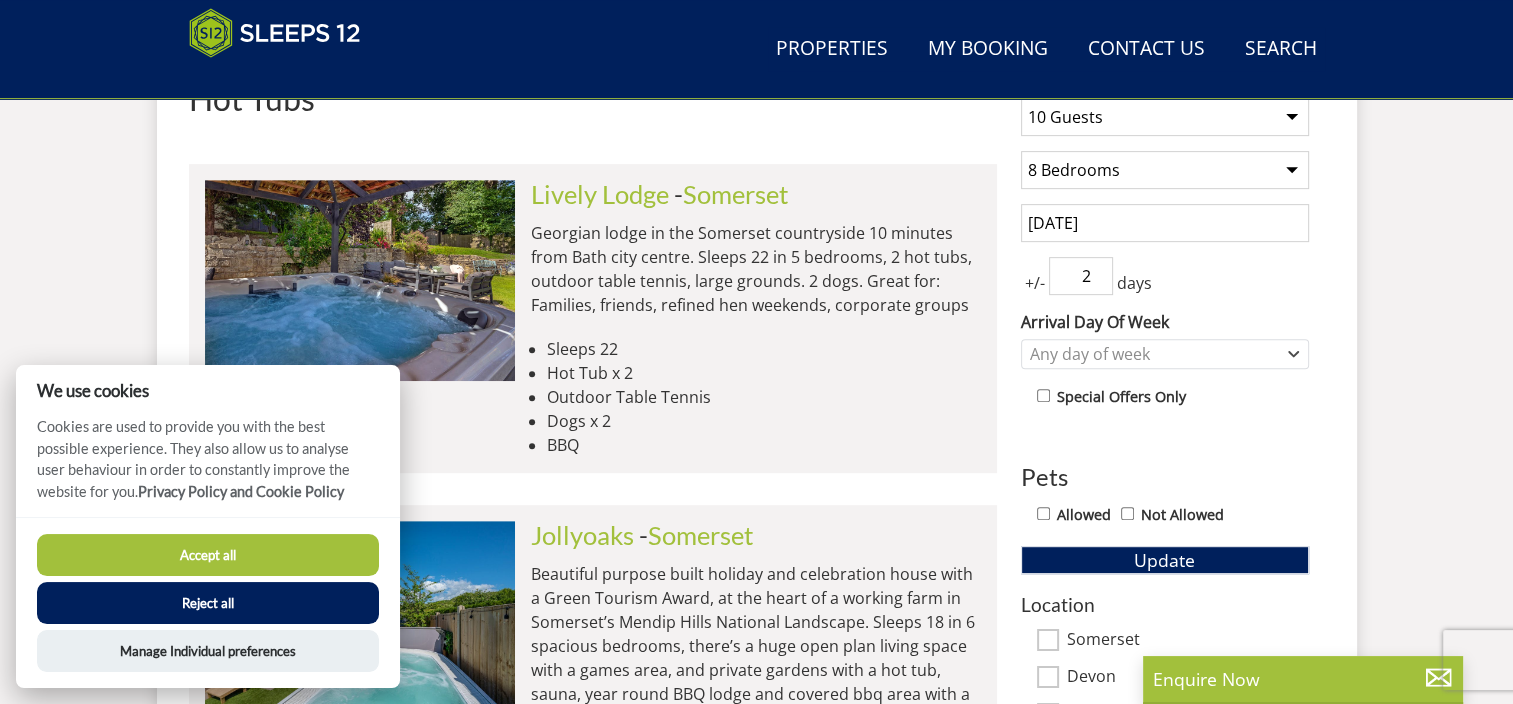 click on "2" at bounding box center [1081, 276] 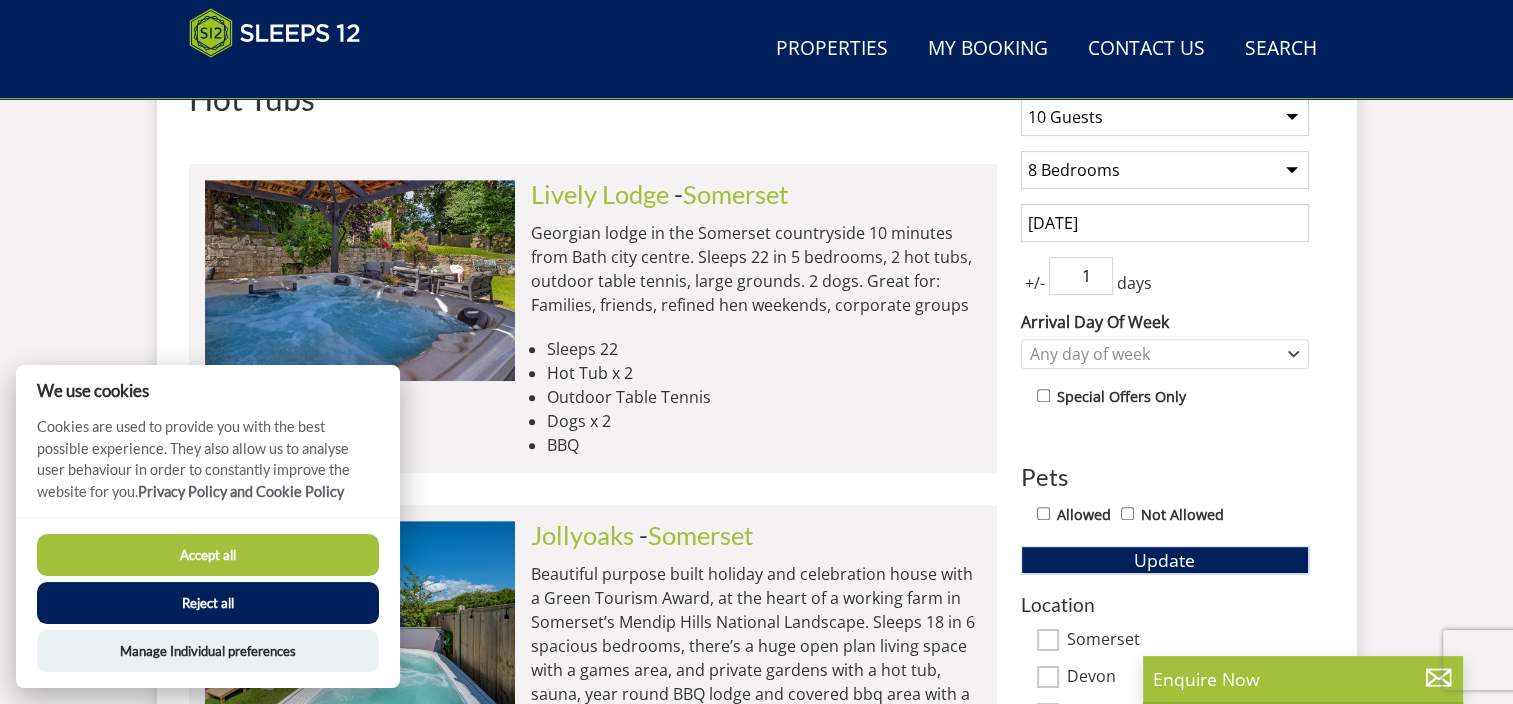 click on "1" at bounding box center (1081, 276) 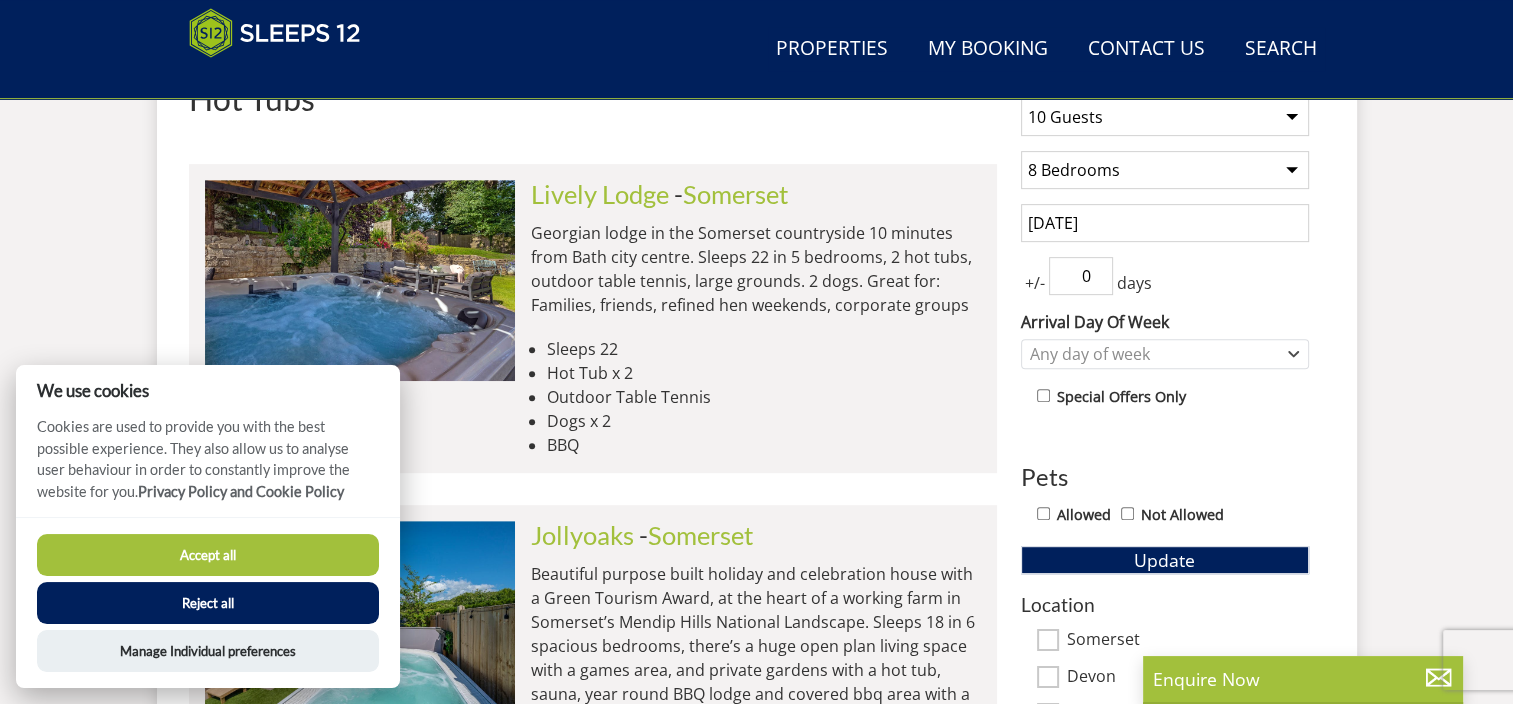 type on "0" 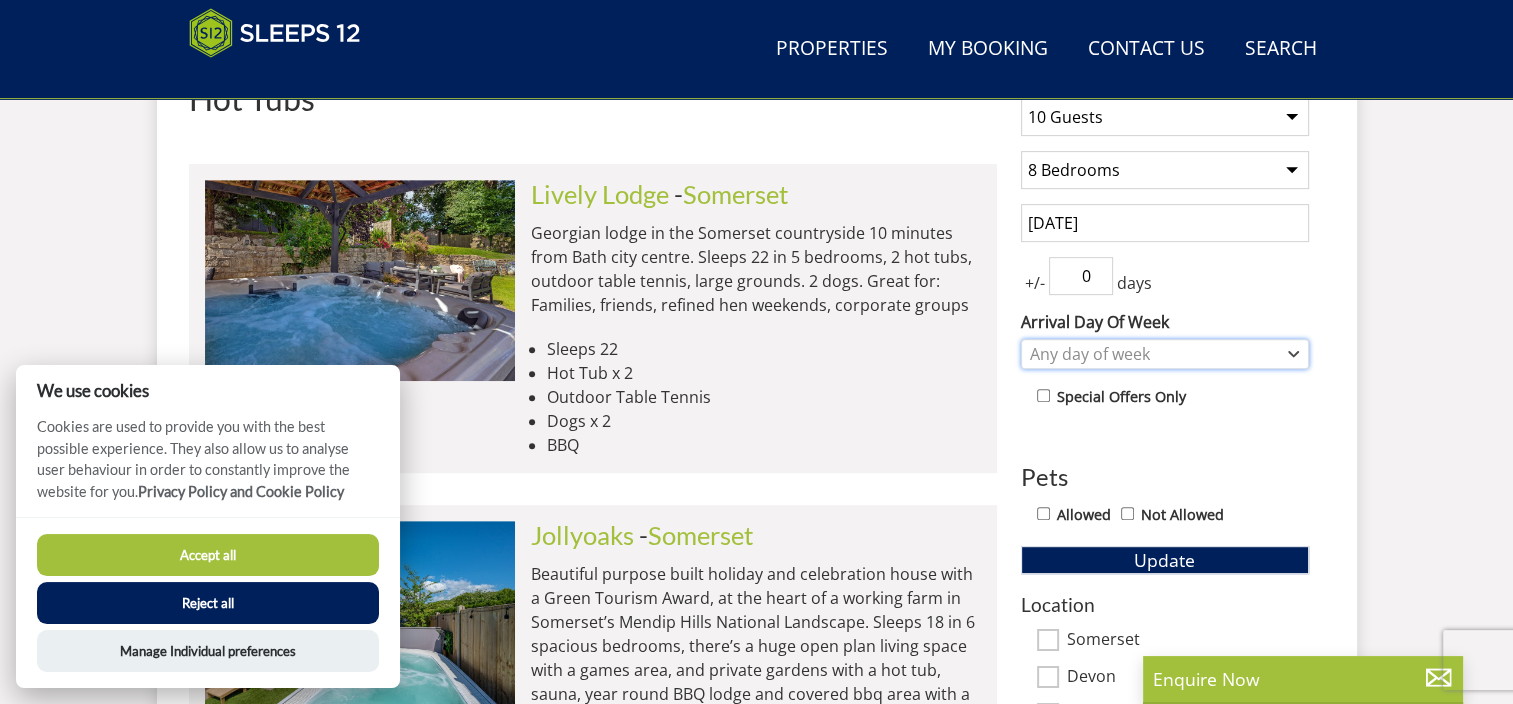 click on "Any day of week" at bounding box center [1154, 354] 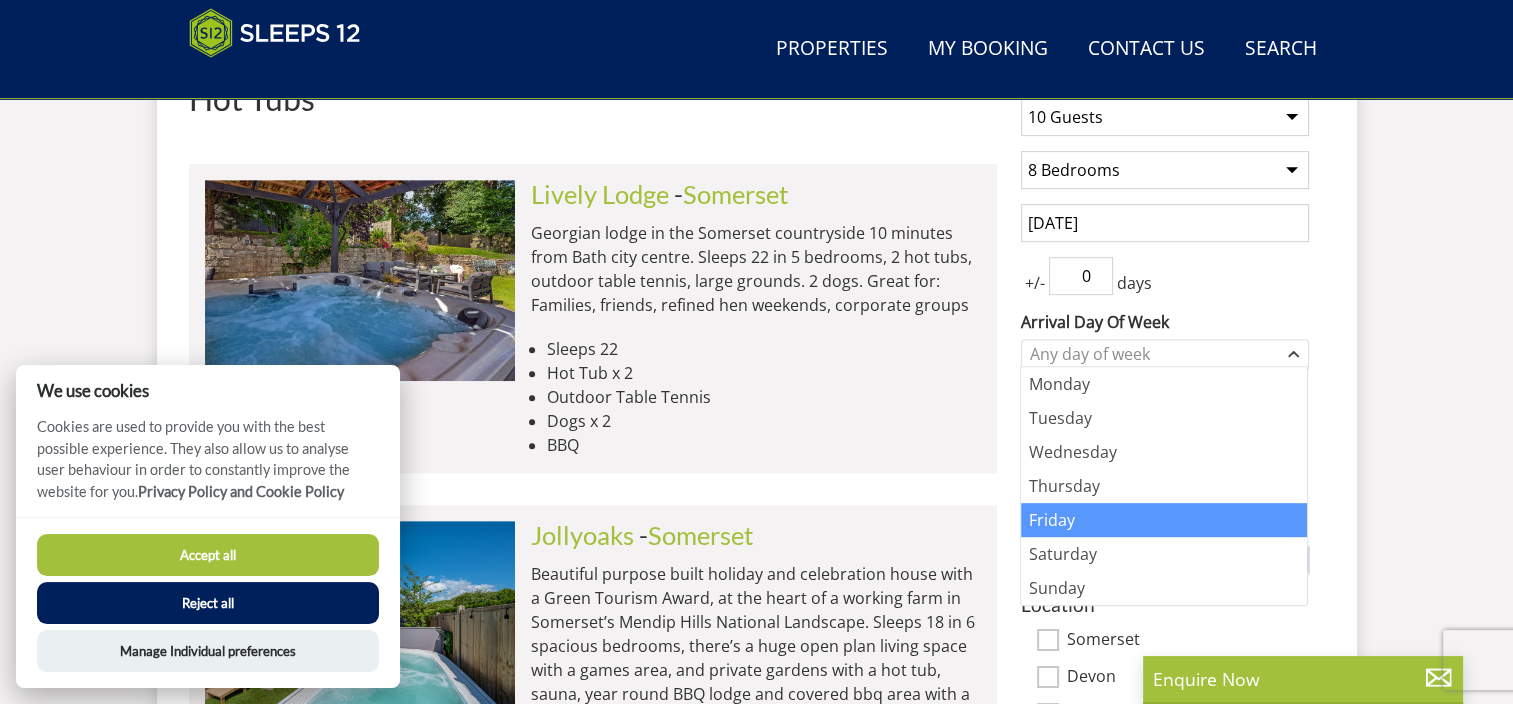 click on "Friday" at bounding box center (1164, 520) 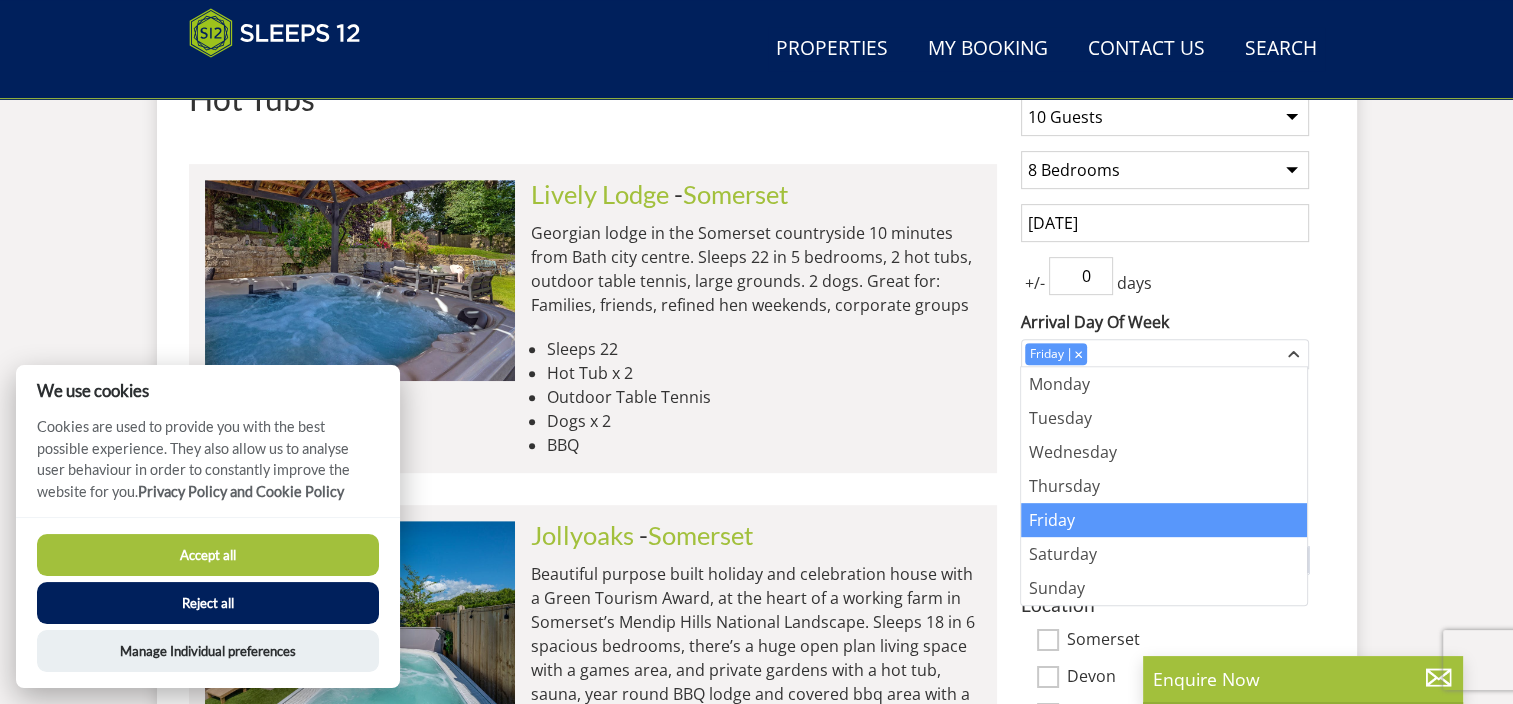 click on "Search
Menu
Properties
My Booking
Contact Us  01823 216971
Search  Check Availability
Guests
1
2
3
4
5
6
7
8
9
10
11
12
13
14
15
16
17
18
19
20
21
22
23
24
25
26
27
28
29
30
31
32
Date
01/08/2025
Search
Search
Search" at bounding box center [756, 3620] 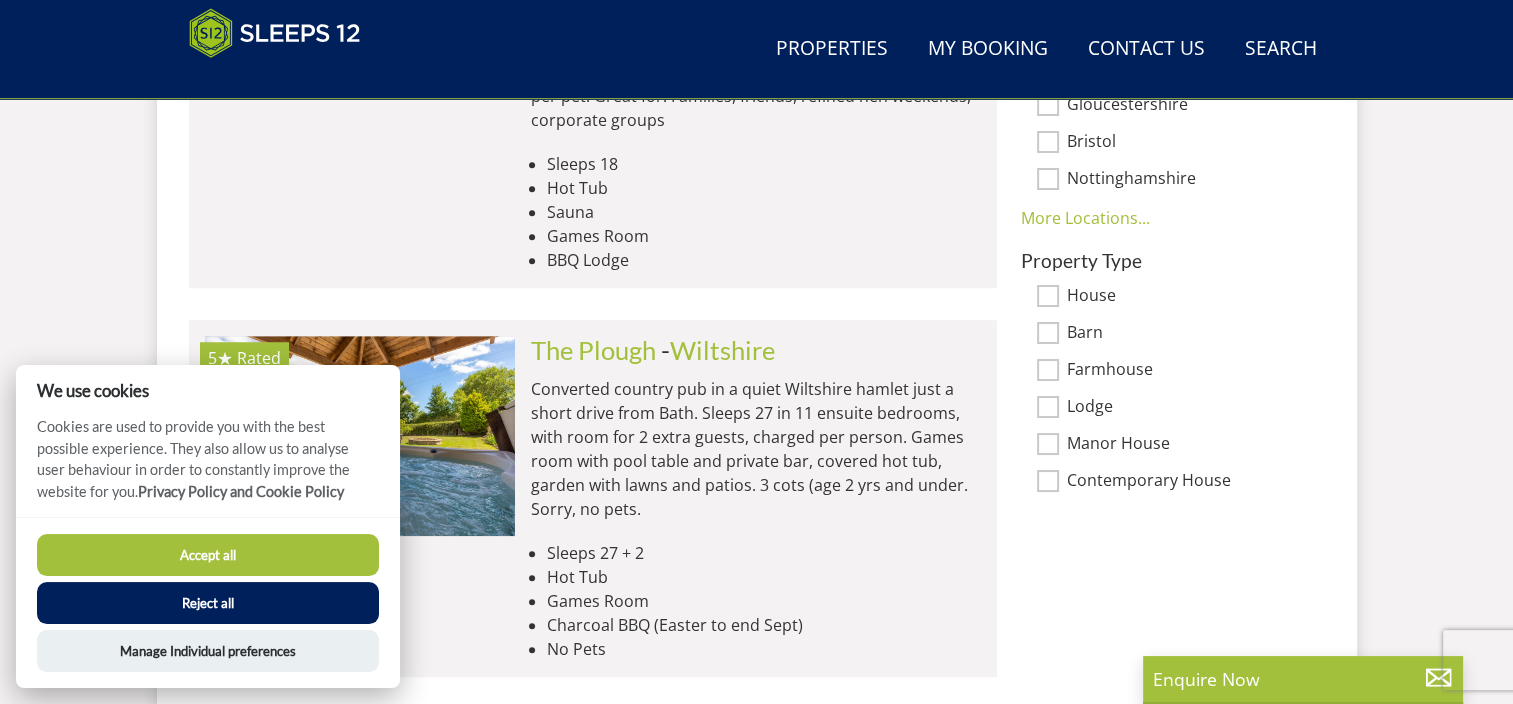scroll, scrollTop: 1418, scrollLeft: 0, axis: vertical 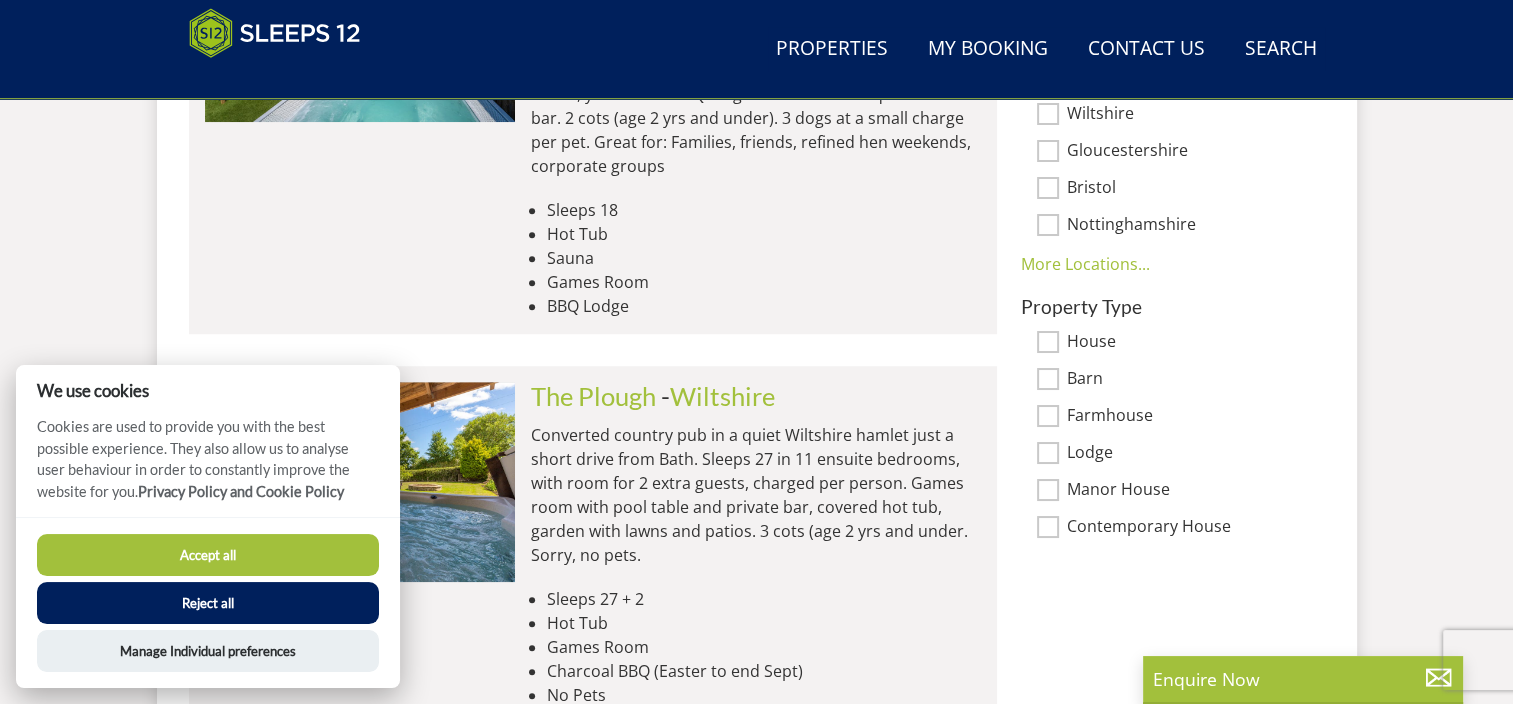 click on "Accept all" at bounding box center (208, 555) 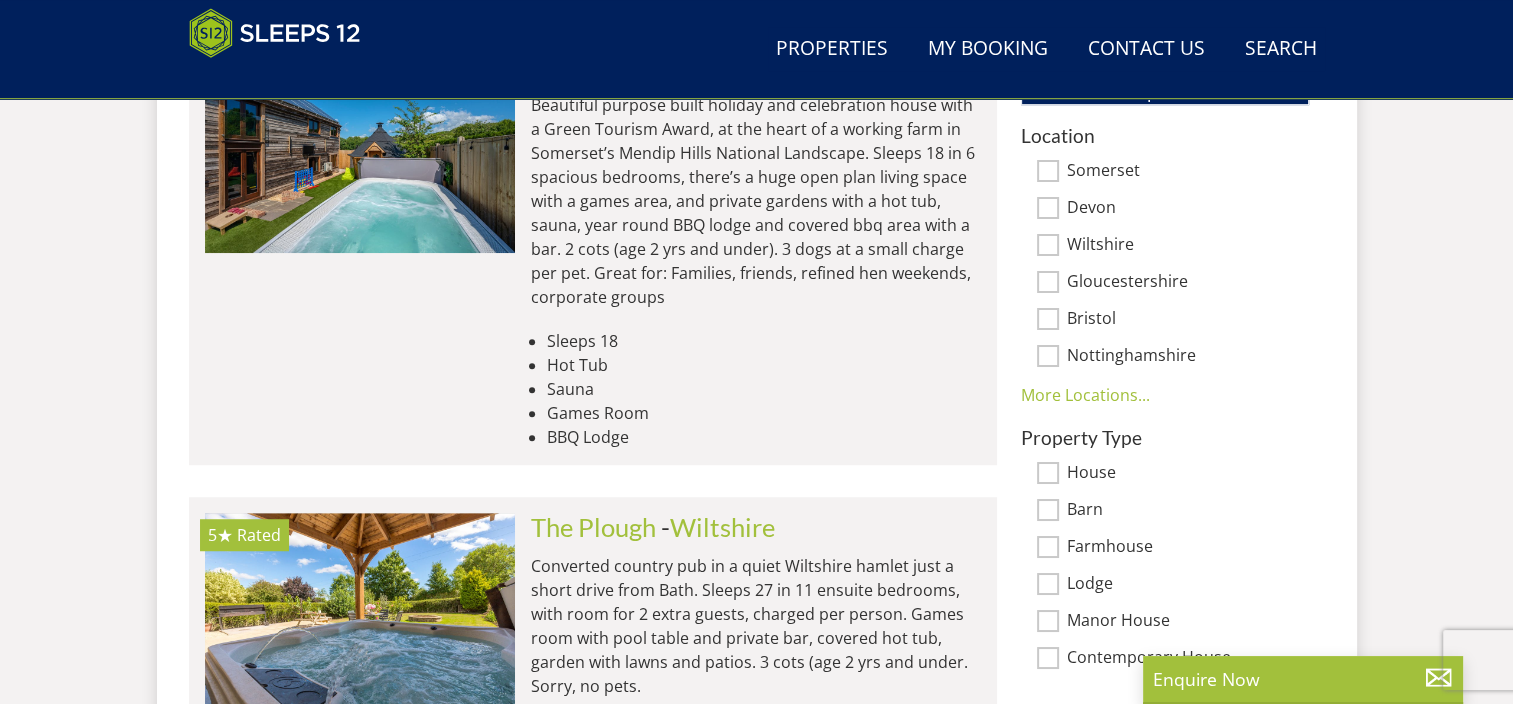 scroll, scrollTop: 1118, scrollLeft: 0, axis: vertical 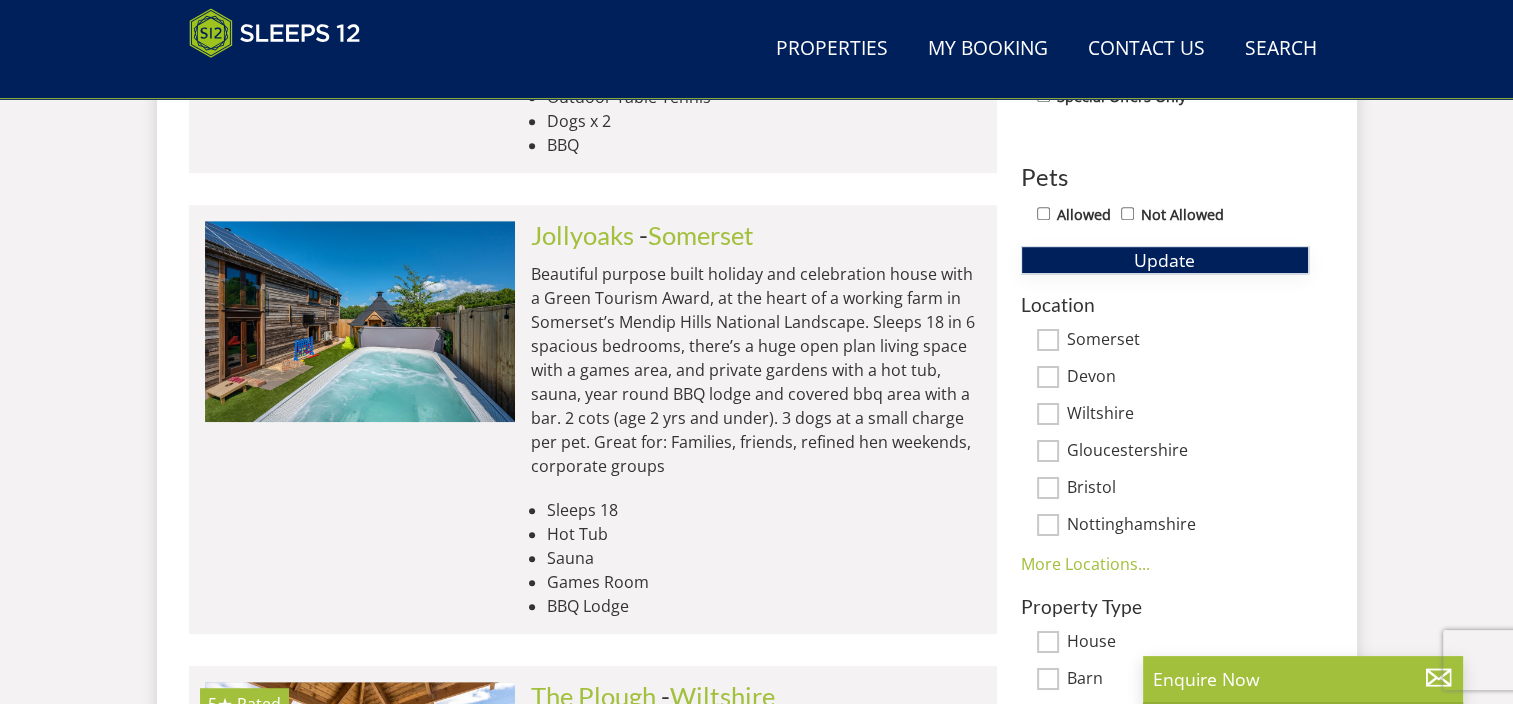 click on "Update" at bounding box center (1164, 260) 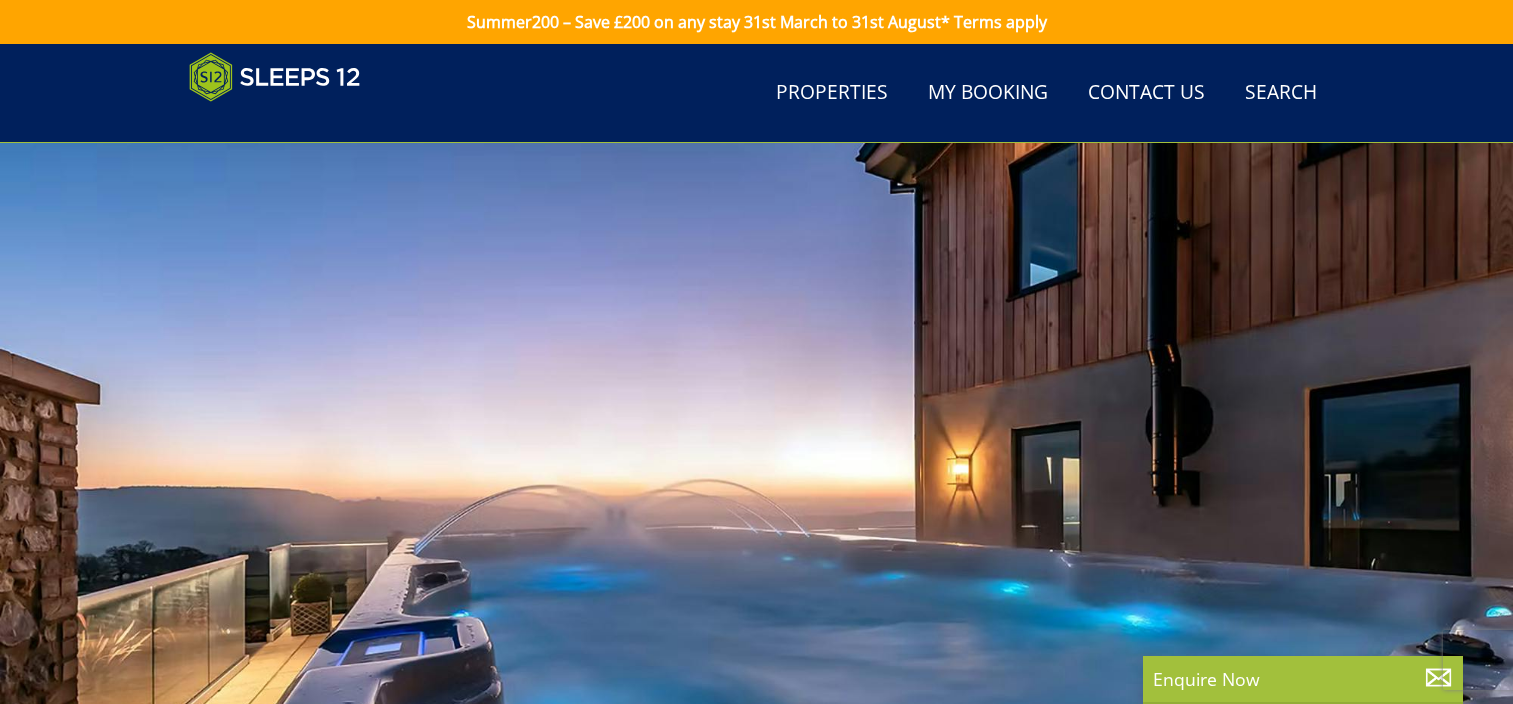 scroll, scrollTop: 700, scrollLeft: 0, axis: vertical 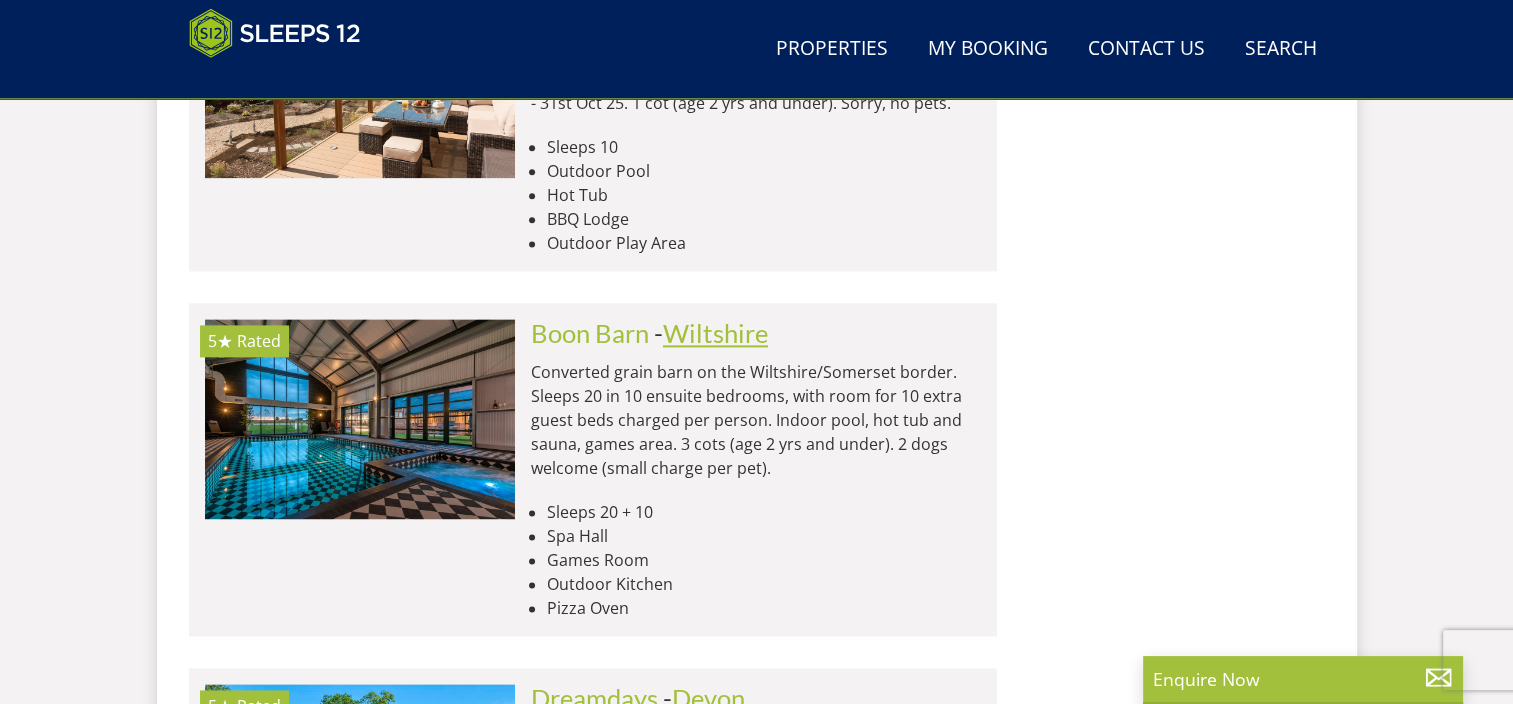 click on "Wiltshire" at bounding box center (715, 333) 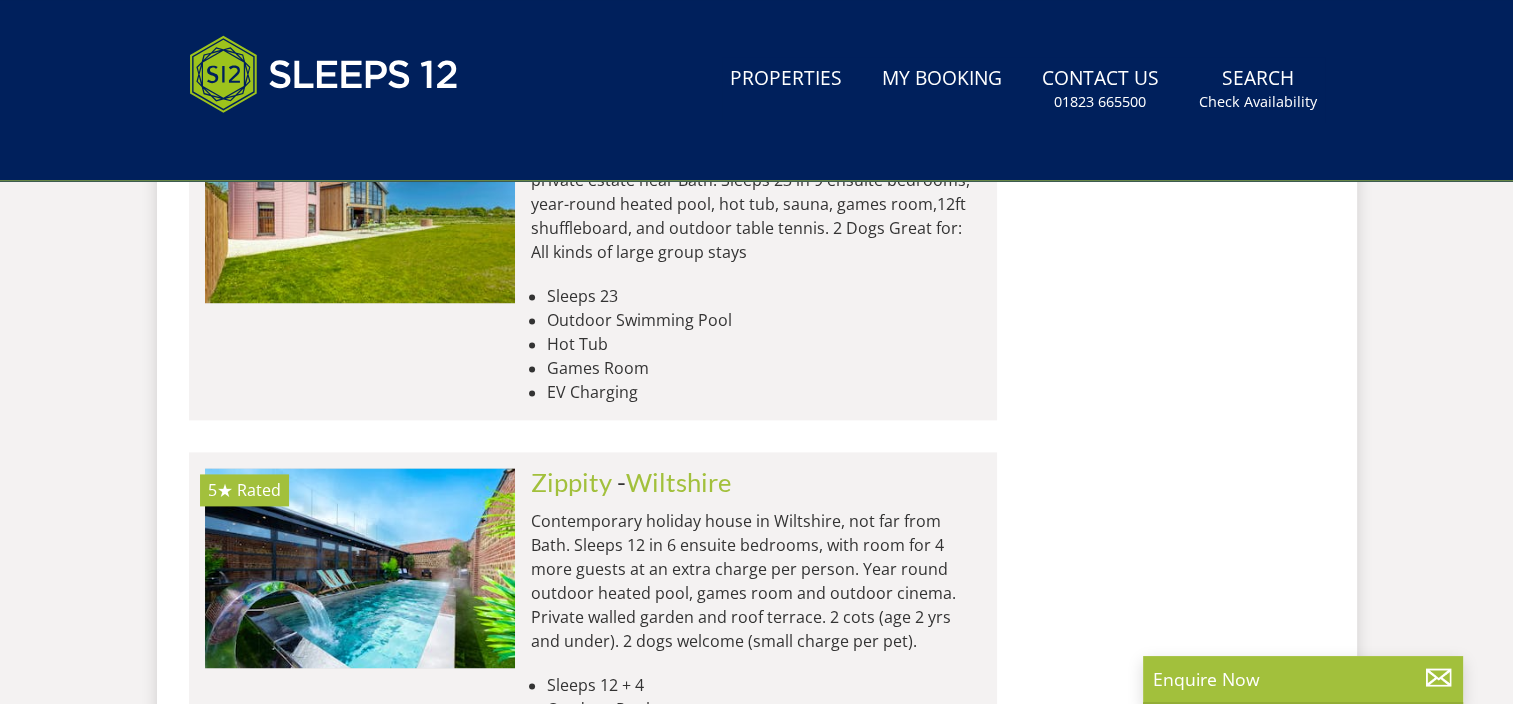 scroll, scrollTop: 0, scrollLeft: 0, axis: both 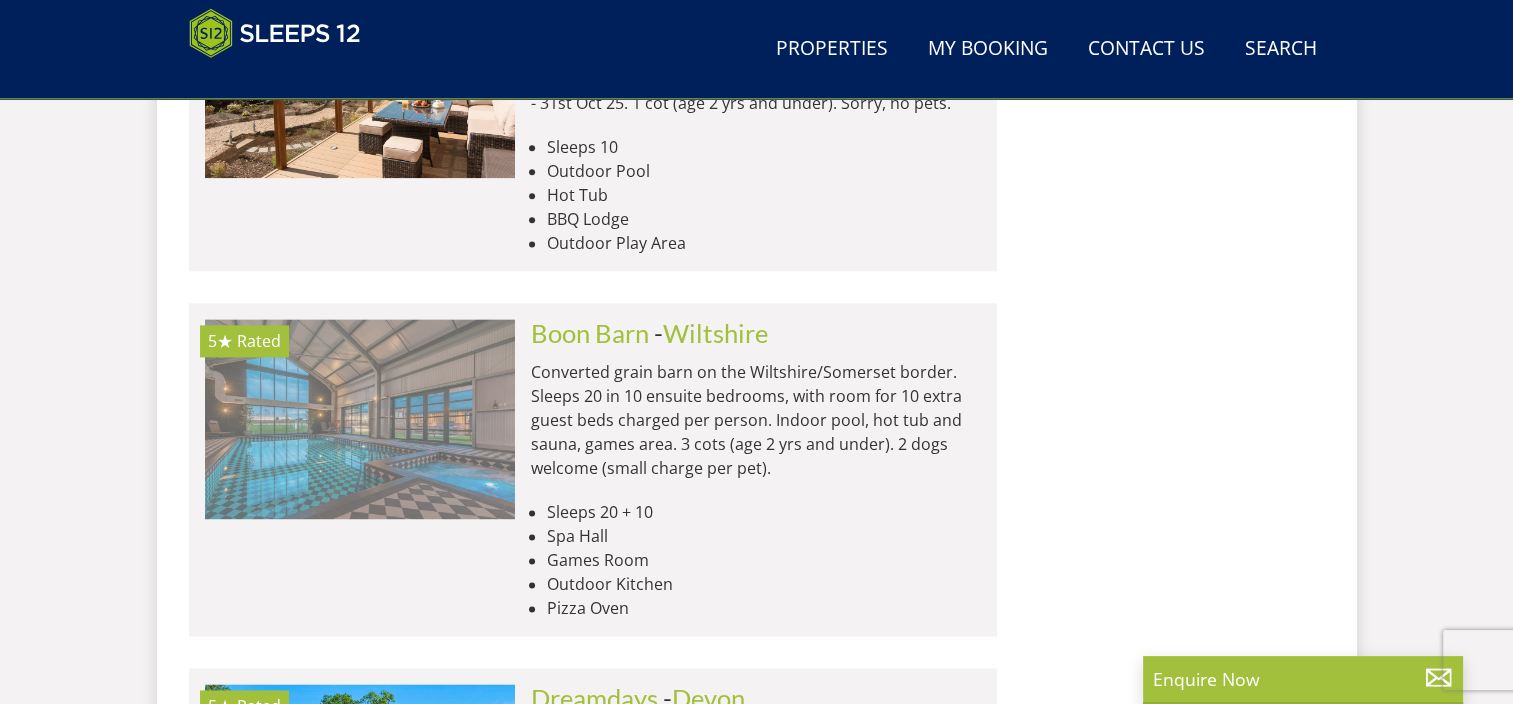click at bounding box center [360, 419] 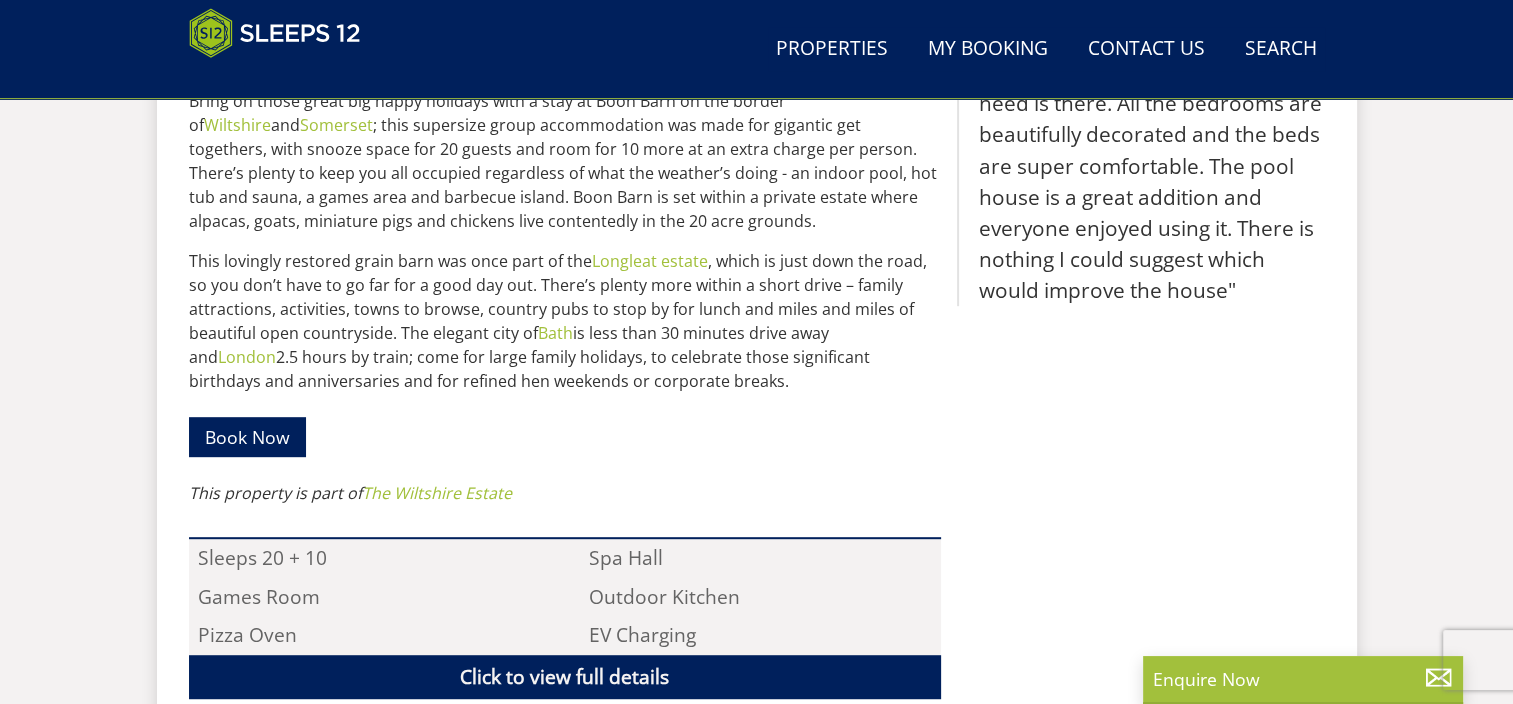 scroll, scrollTop: 770, scrollLeft: 0, axis: vertical 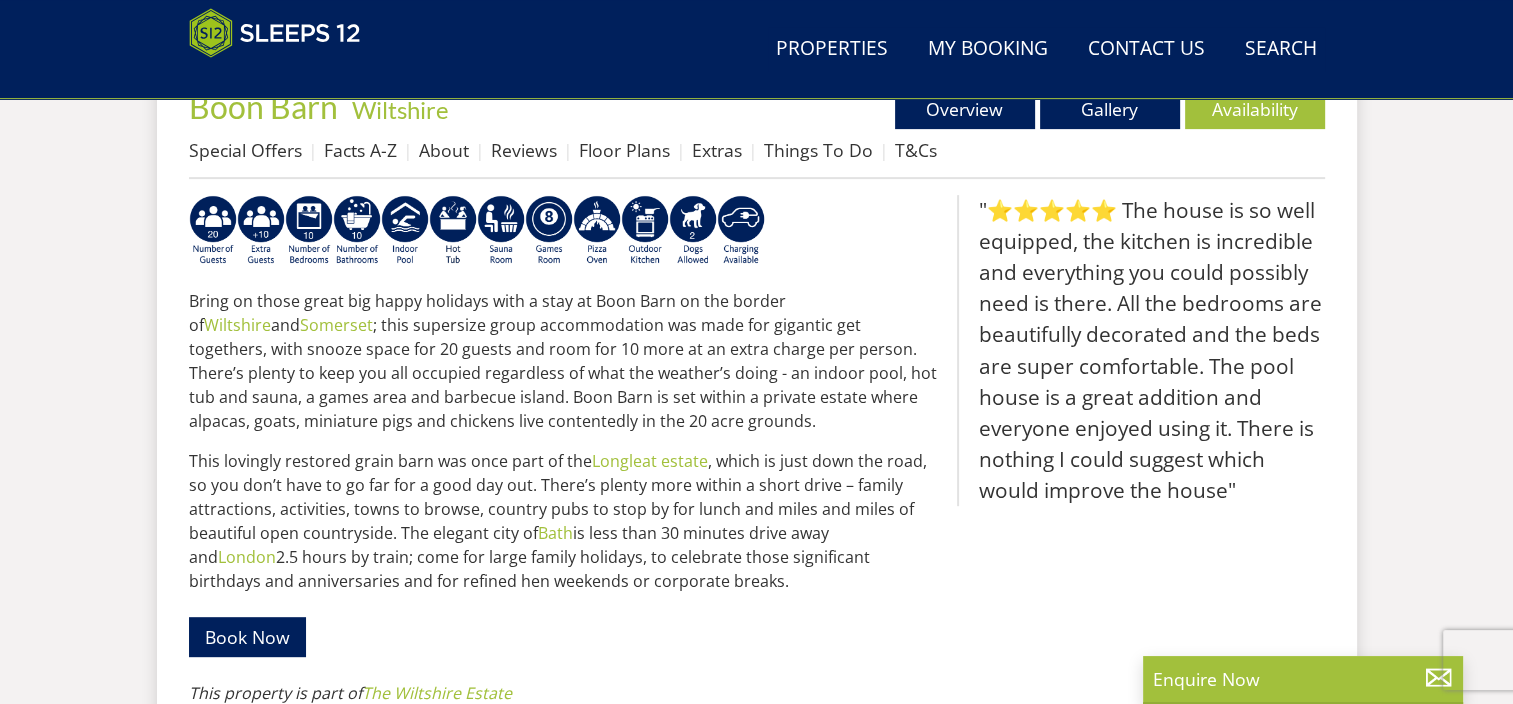 click on "Floor Plans" at bounding box center [635, 150] 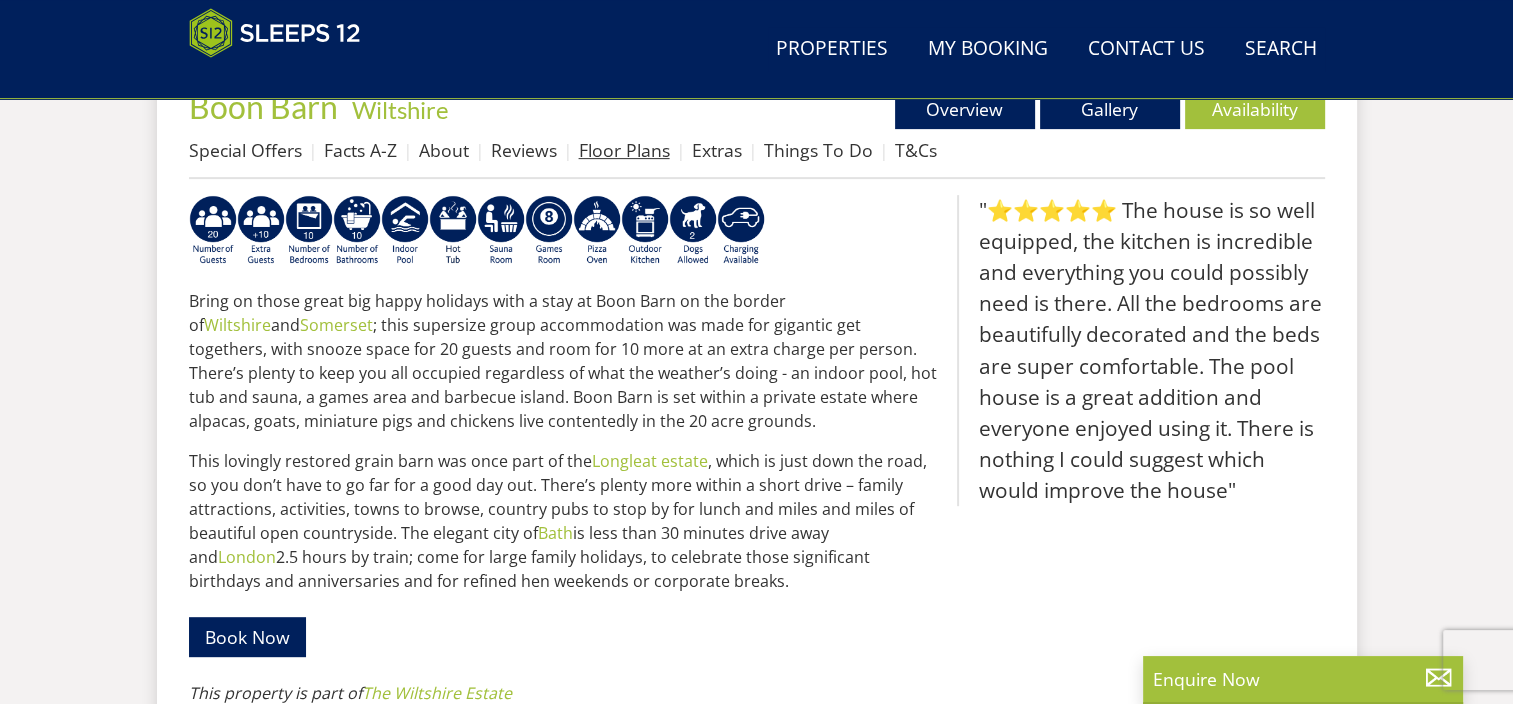 click on "Floor Plans" at bounding box center [624, 150] 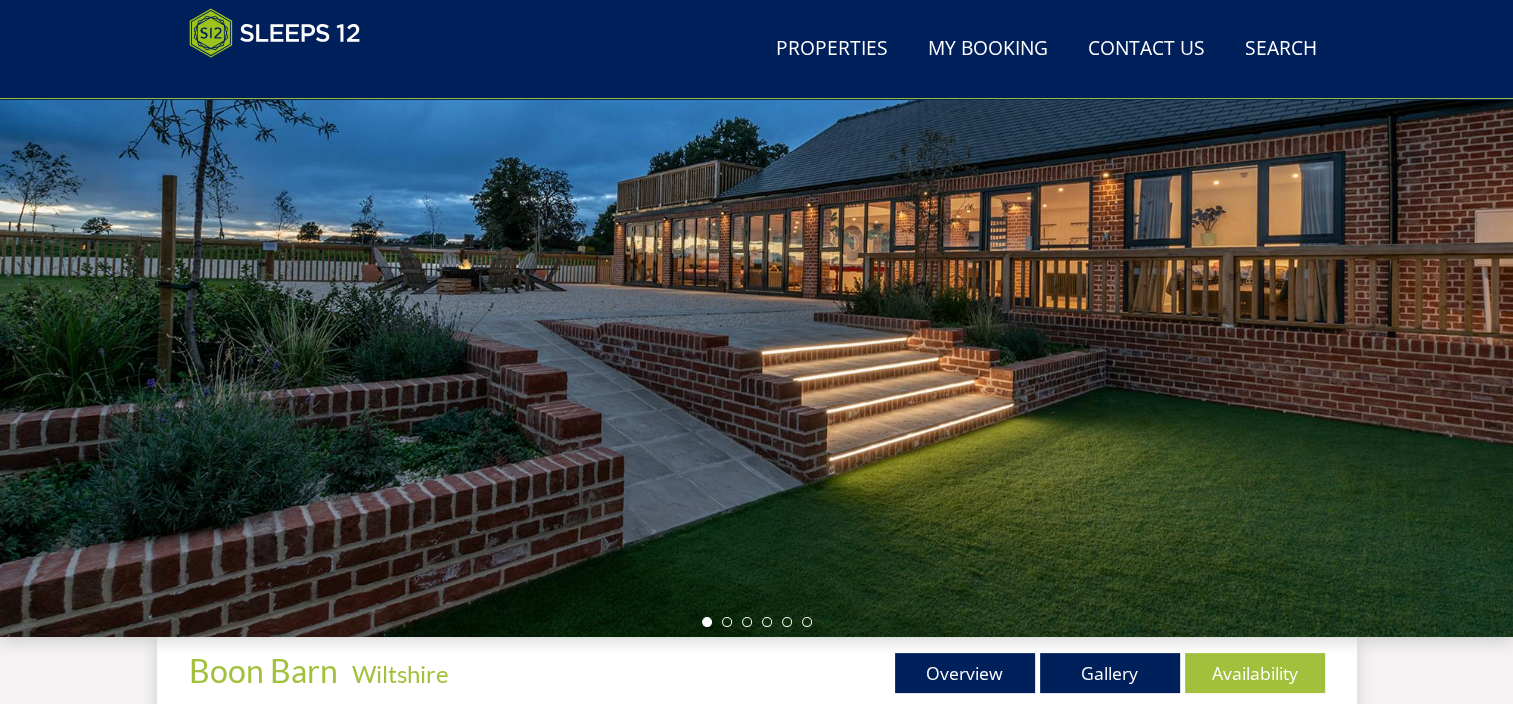 scroll, scrollTop: 200, scrollLeft: 0, axis: vertical 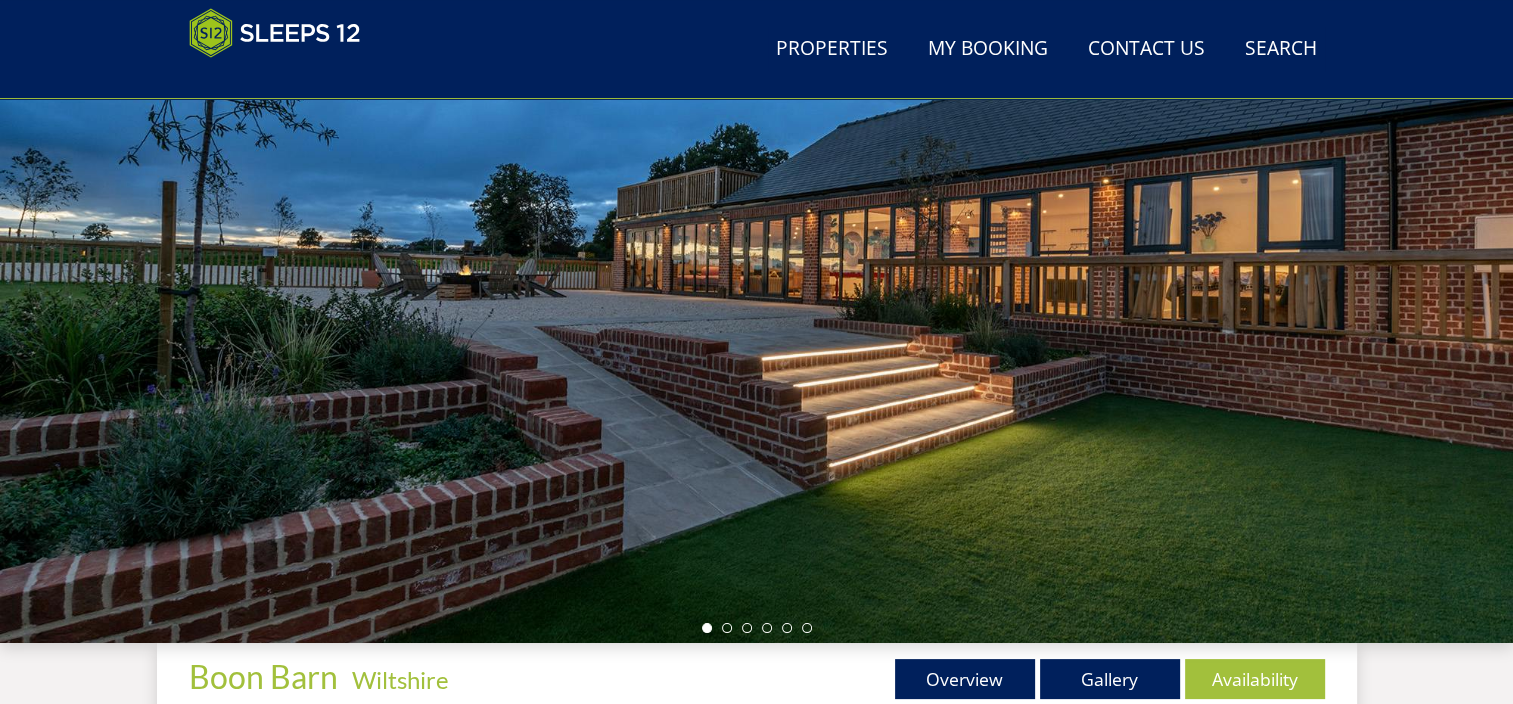 click at bounding box center [756, 293] 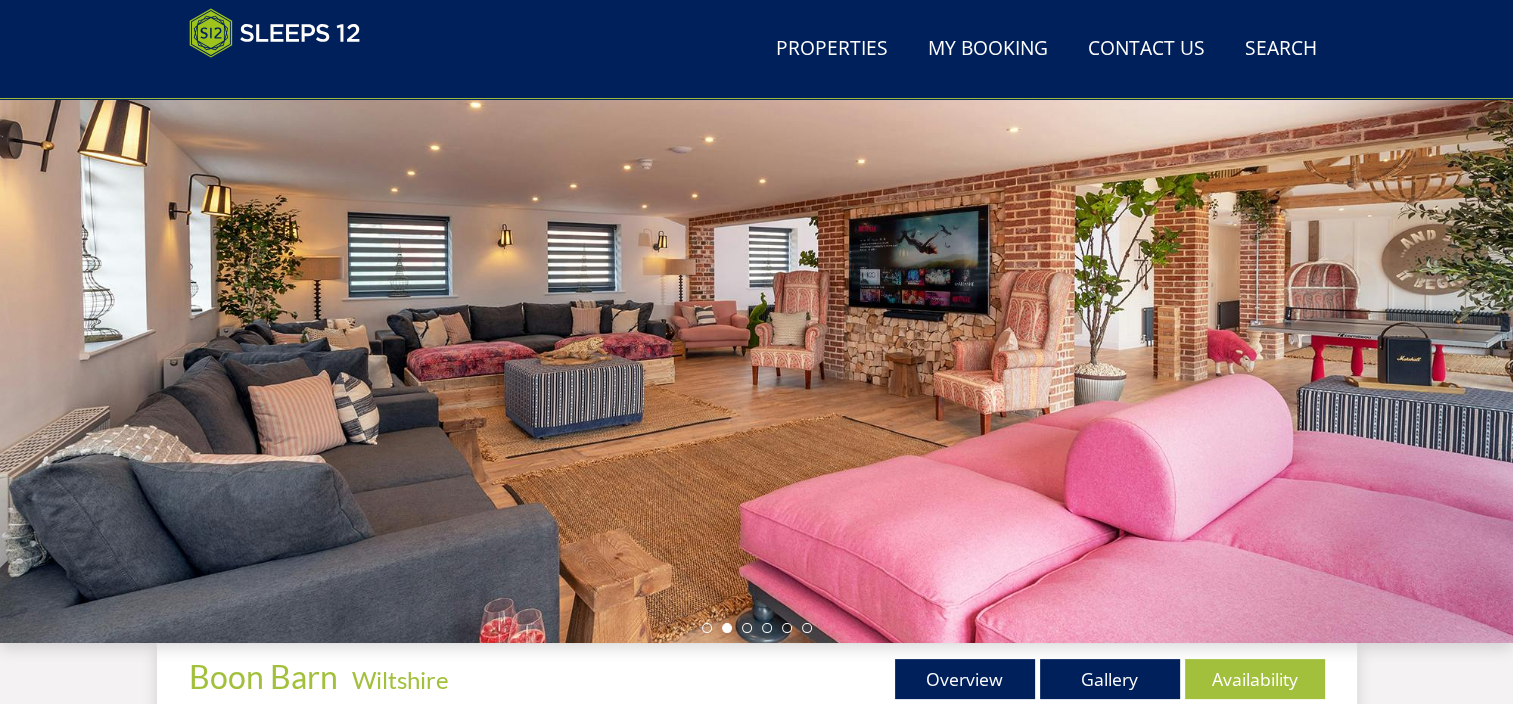 click at bounding box center [756, 293] 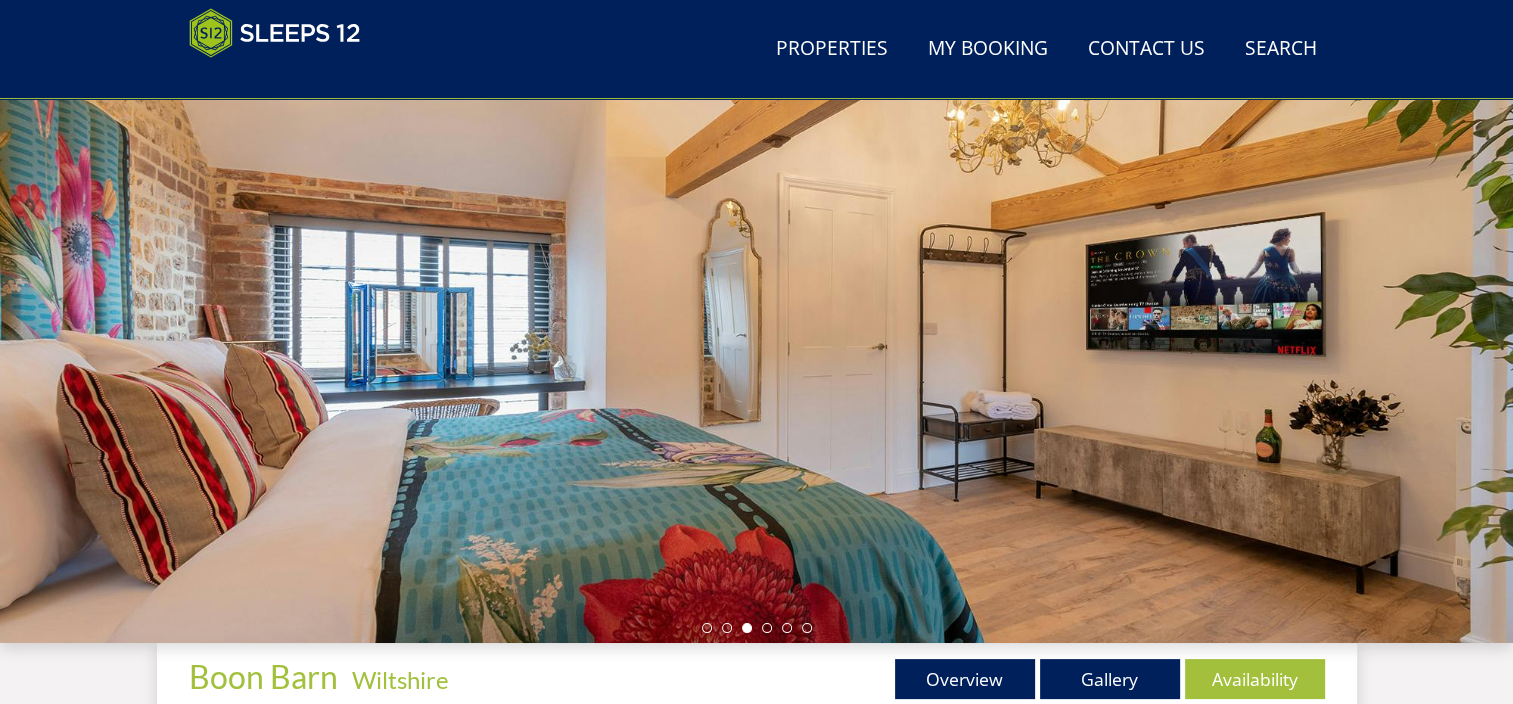 drag, startPoint x: 1251, startPoint y: 287, endPoint x: 803, endPoint y: 281, distance: 448.0402 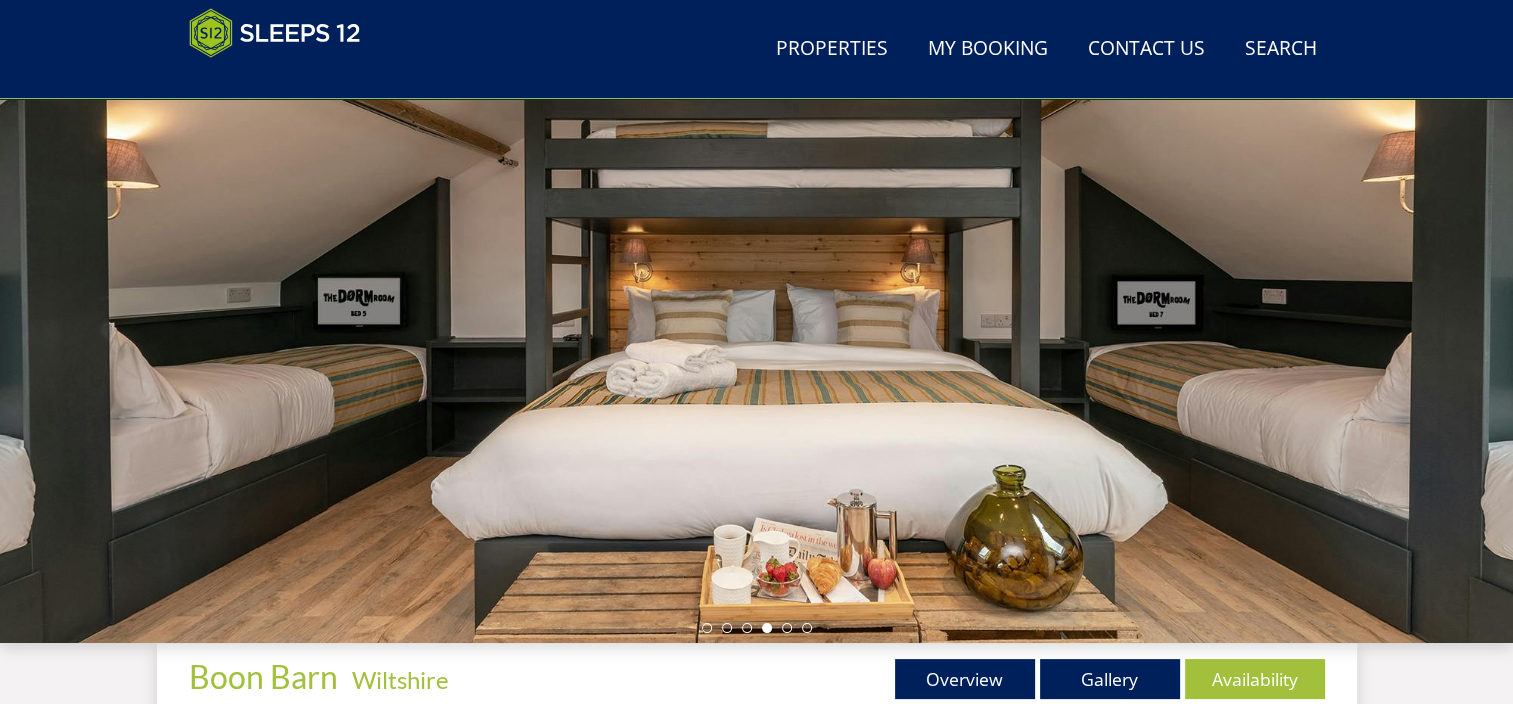drag, startPoint x: 1222, startPoint y: 296, endPoint x: 668, endPoint y: 294, distance: 554.0036 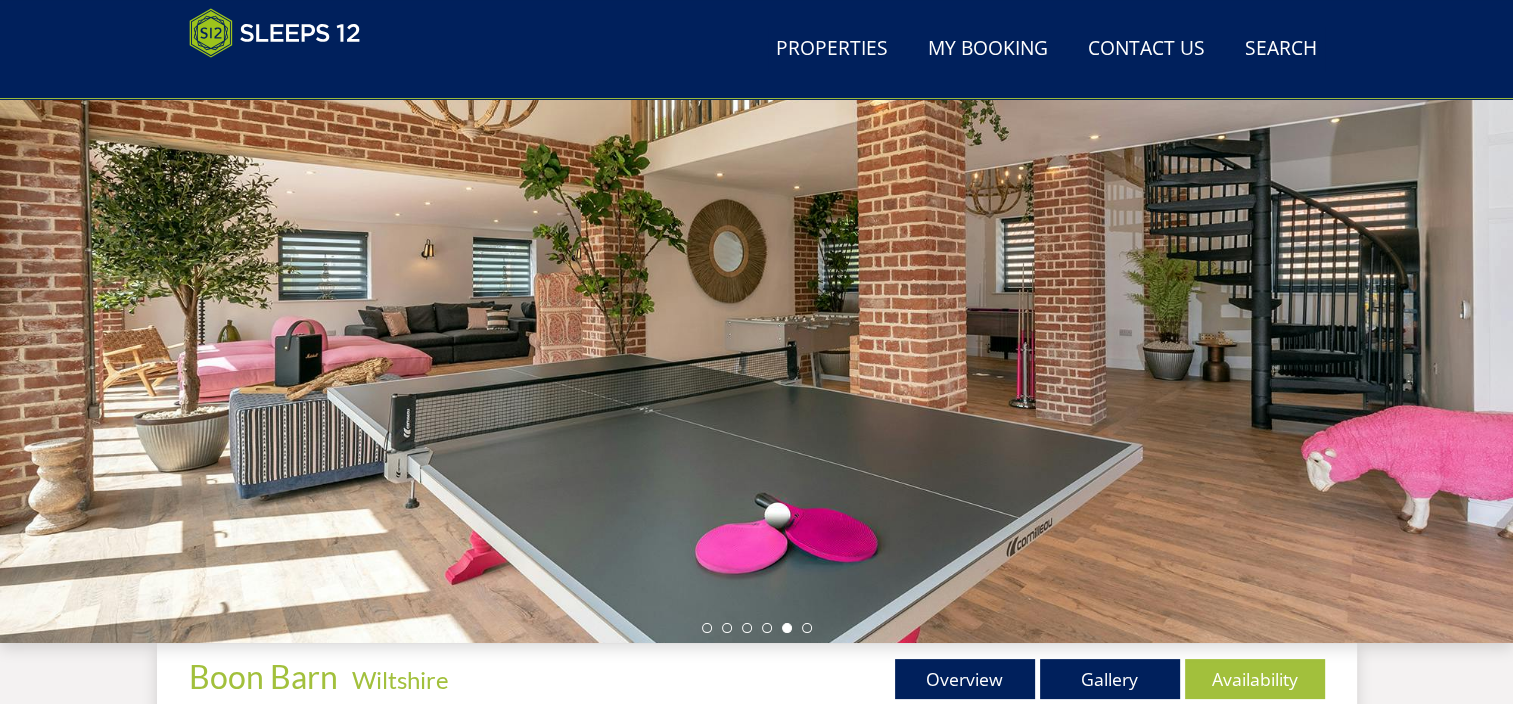 drag, startPoint x: 1164, startPoint y: 304, endPoint x: 578, endPoint y: 308, distance: 586.0137 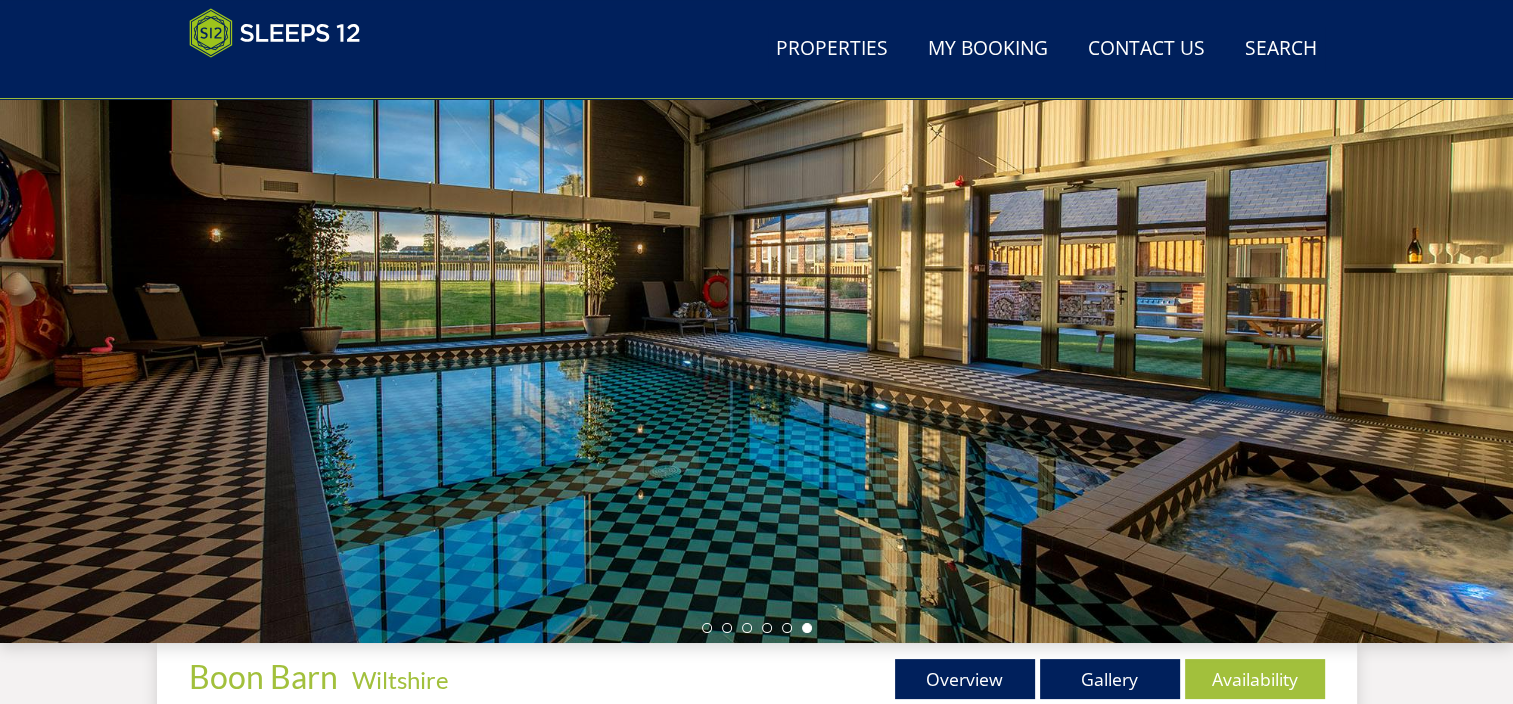 drag, startPoint x: 1350, startPoint y: 307, endPoint x: 634, endPoint y: 287, distance: 716.2793 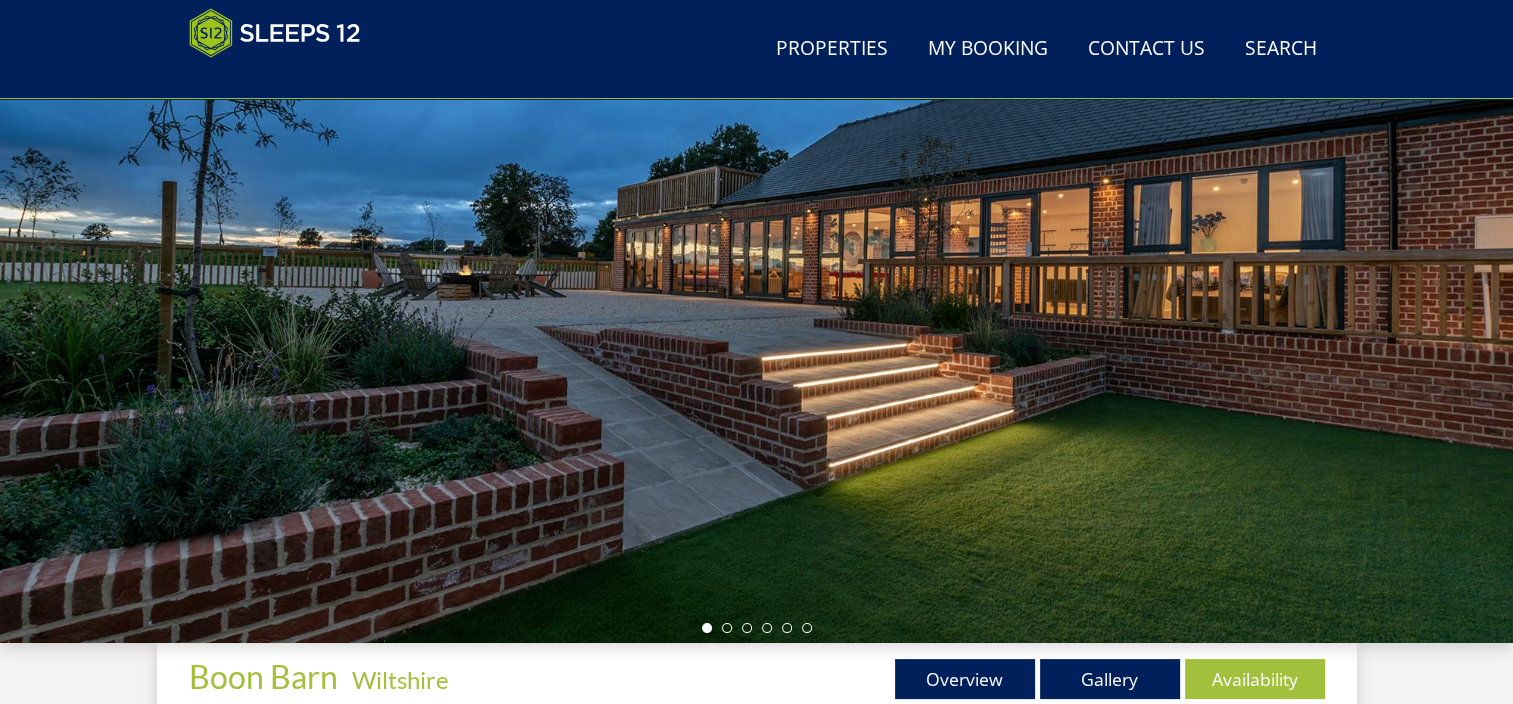 drag, startPoint x: 1271, startPoint y: 296, endPoint x: 615, endPoint y: 276, distance: 656.3048 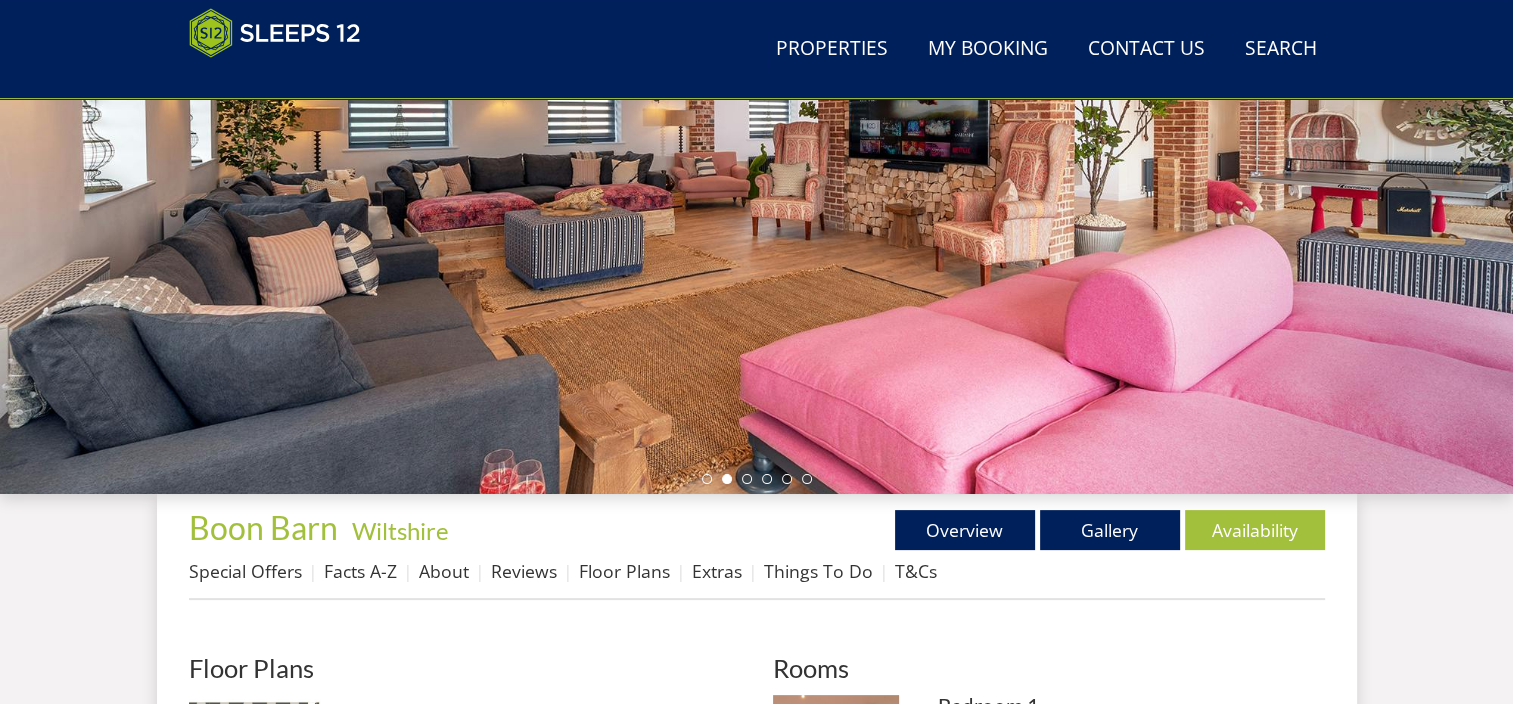 scroll, scrollTop: 600, scrollLeft: 0, axis: vertical 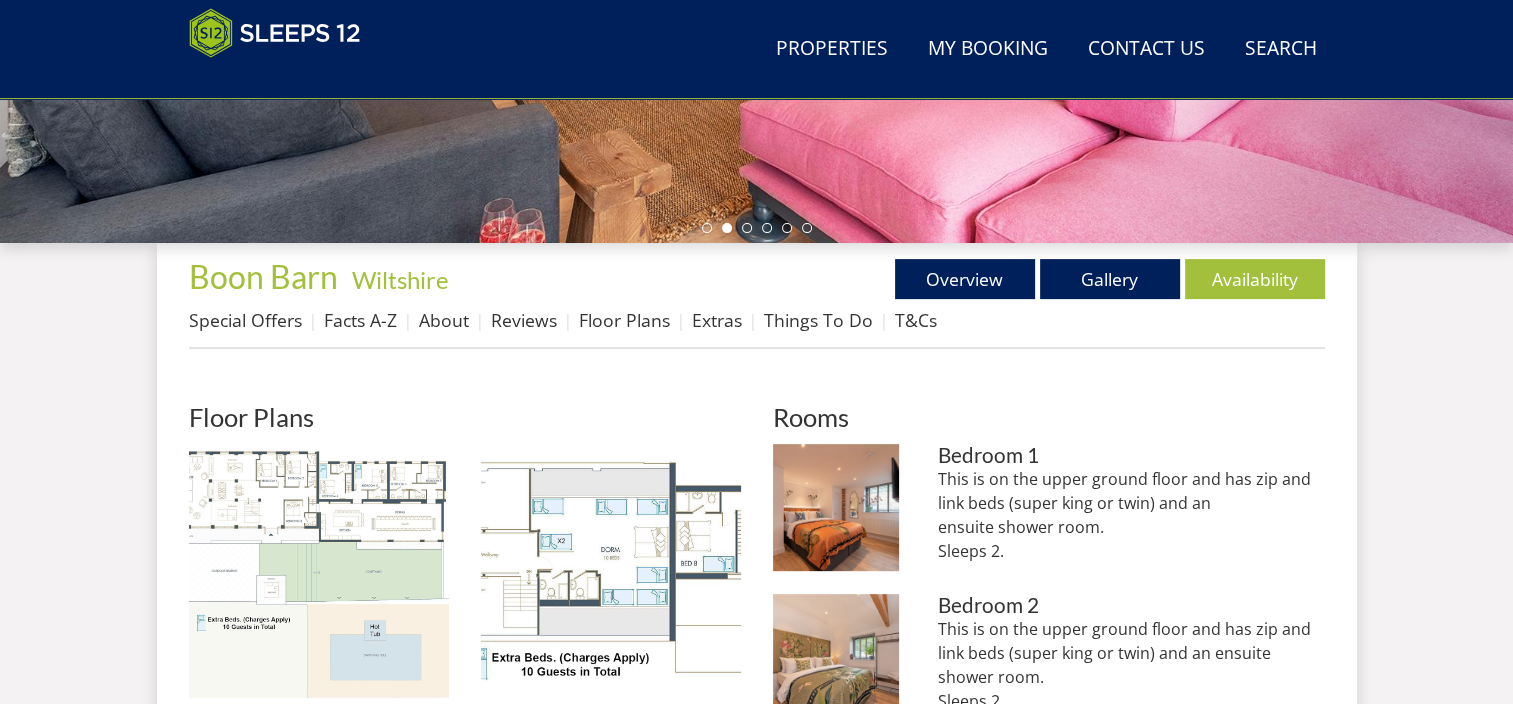 drag, startPoint x: 716, startPoint y: 316, endPoint x: 747, endPoint y: 321, distance: 31.400637 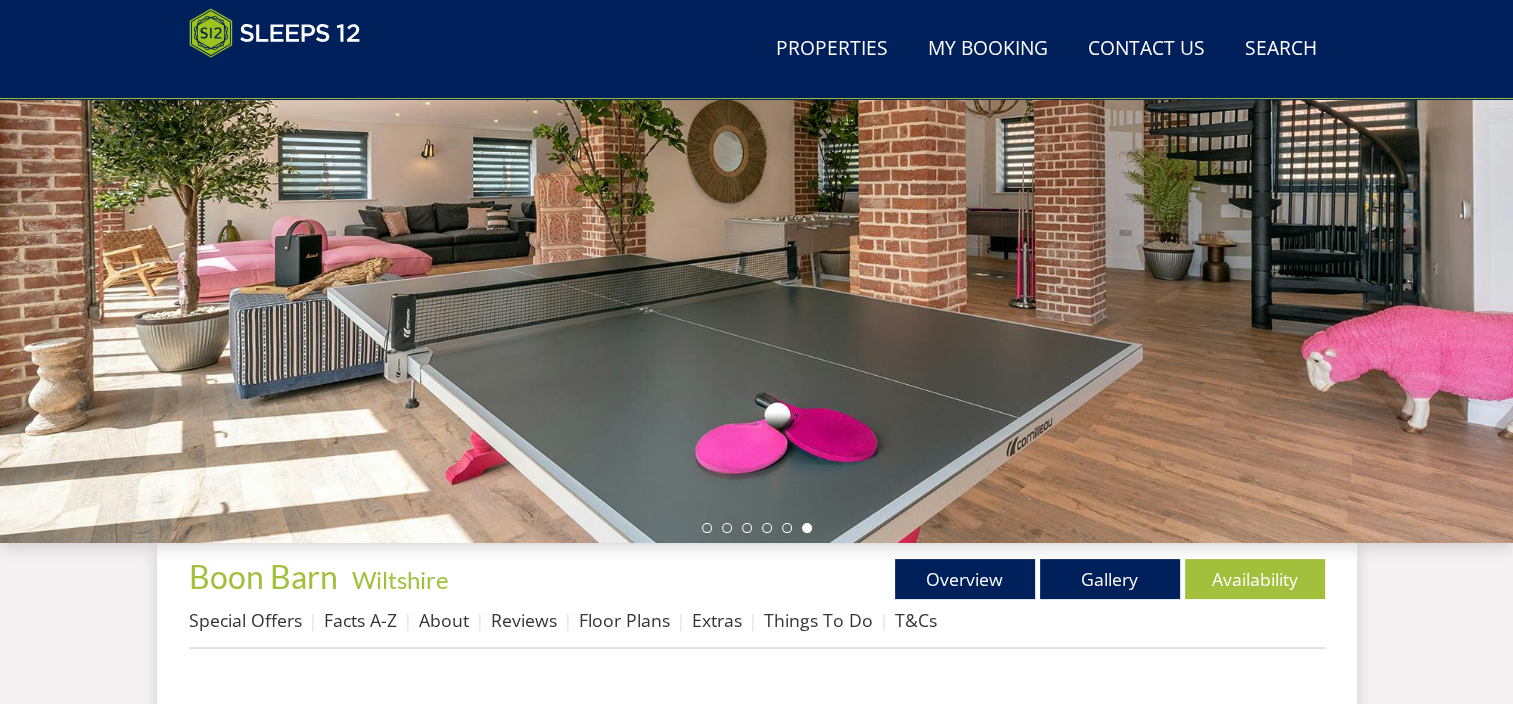 scroll, scrollTop: 600, scrollLeft: 0, axis: vertical 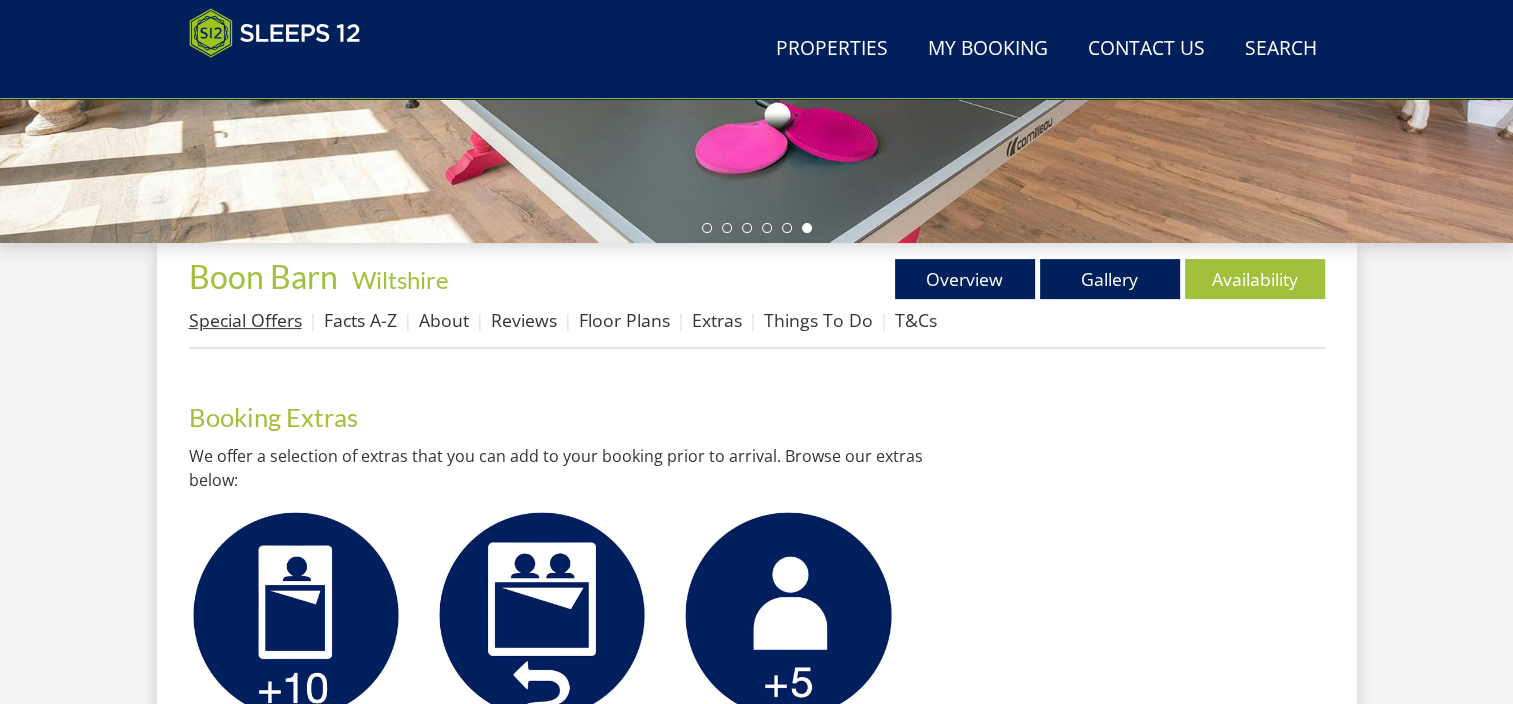 click on "Special Offers" at bounding box center [245, 320] 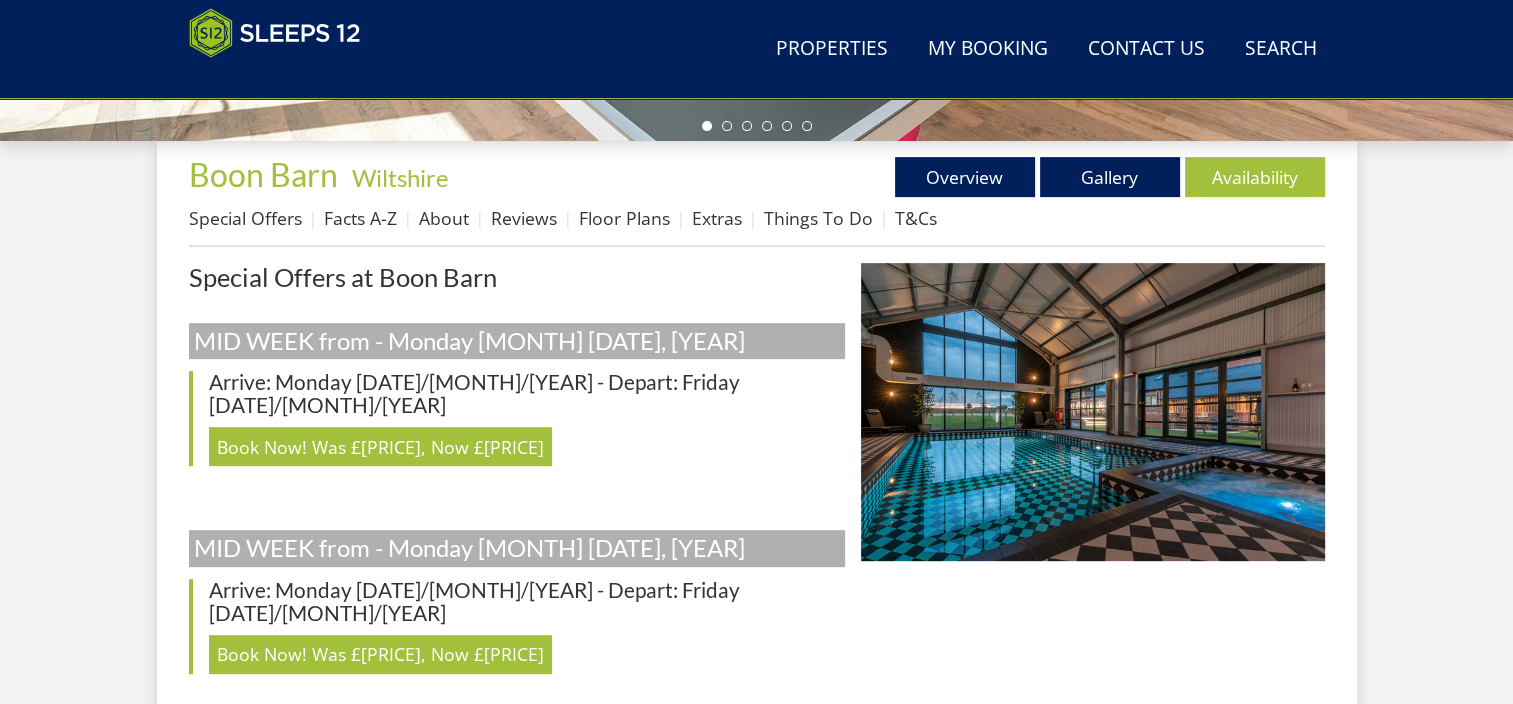 scroll, scrollTop: 500, scrollLeft: 0, axis: vertical 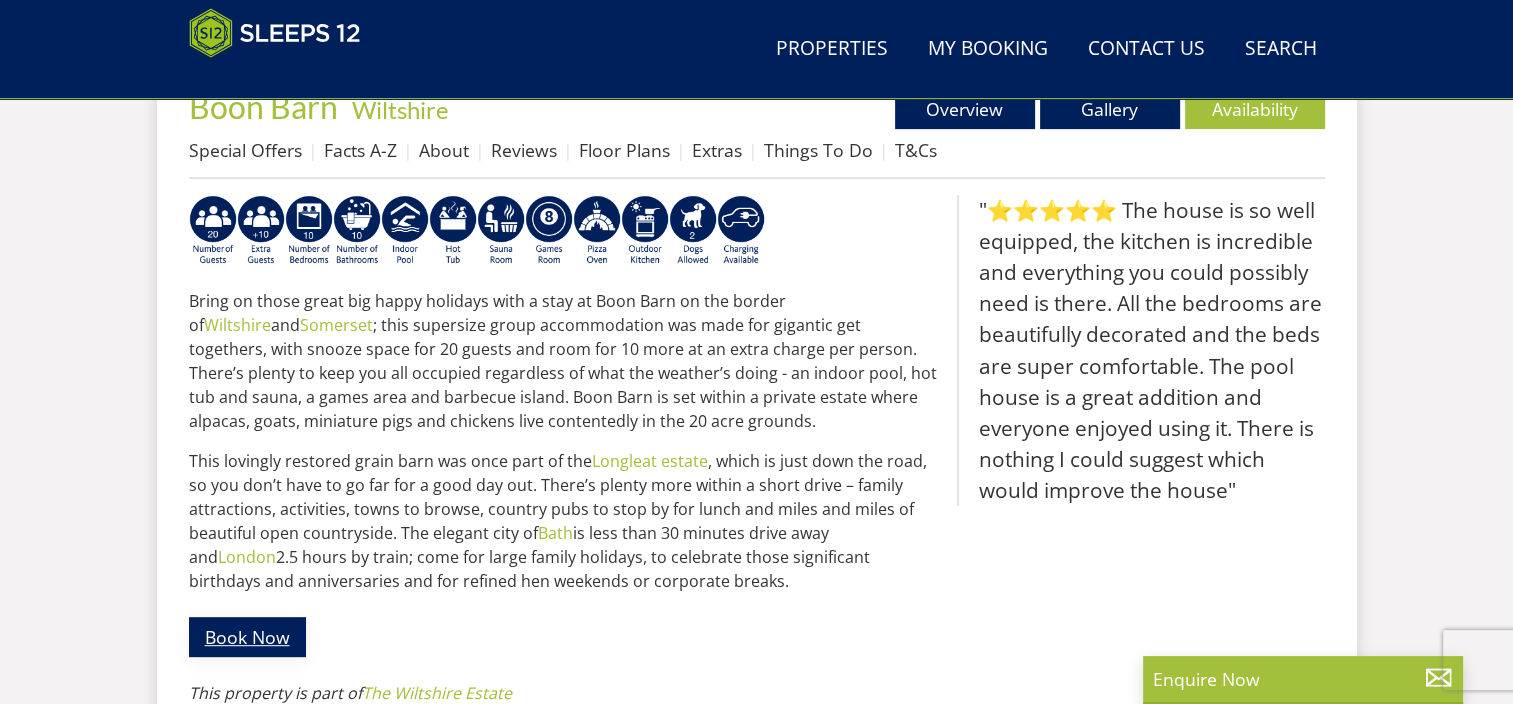 click on "Book Now" at bounding box center [247, 636] 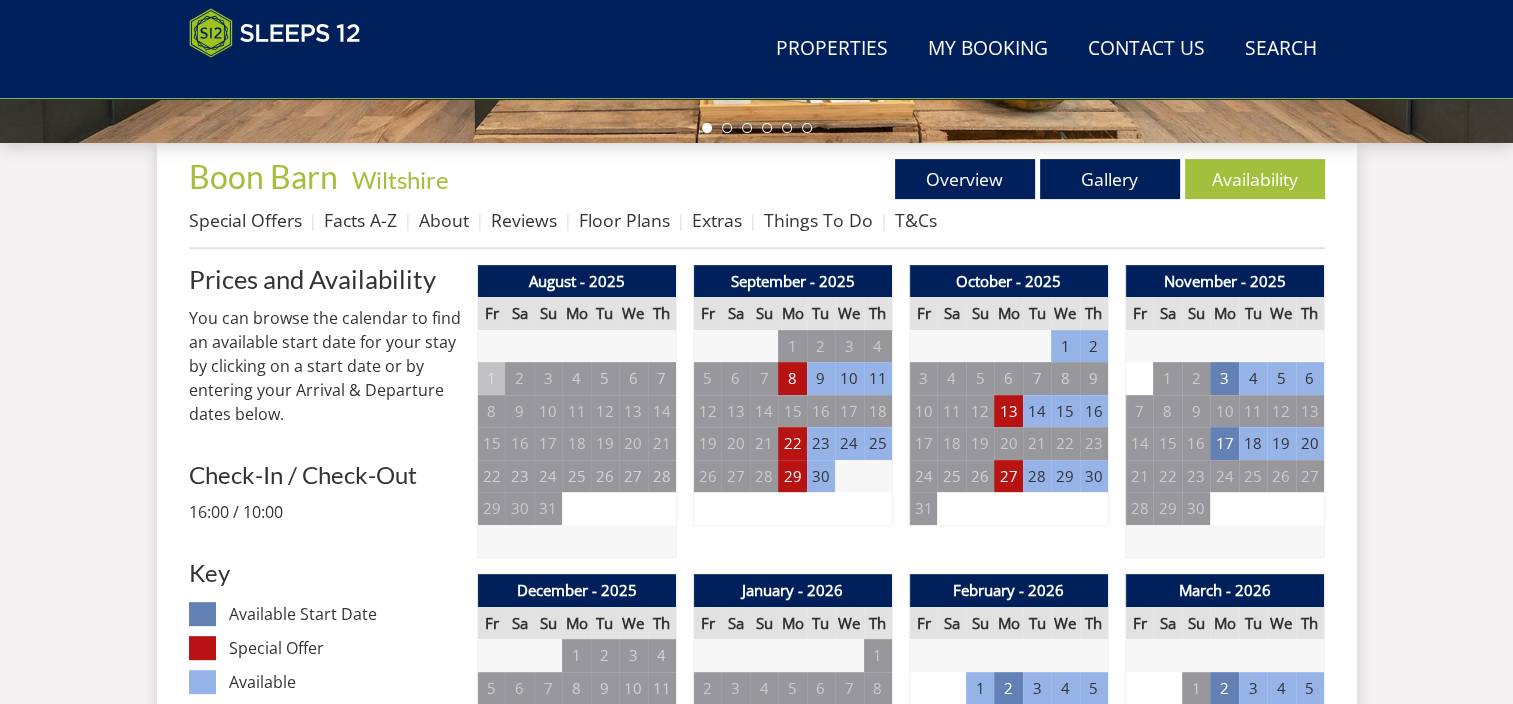 scroll, scrollTop: 800, scrollLeft: 0, axis: vertical 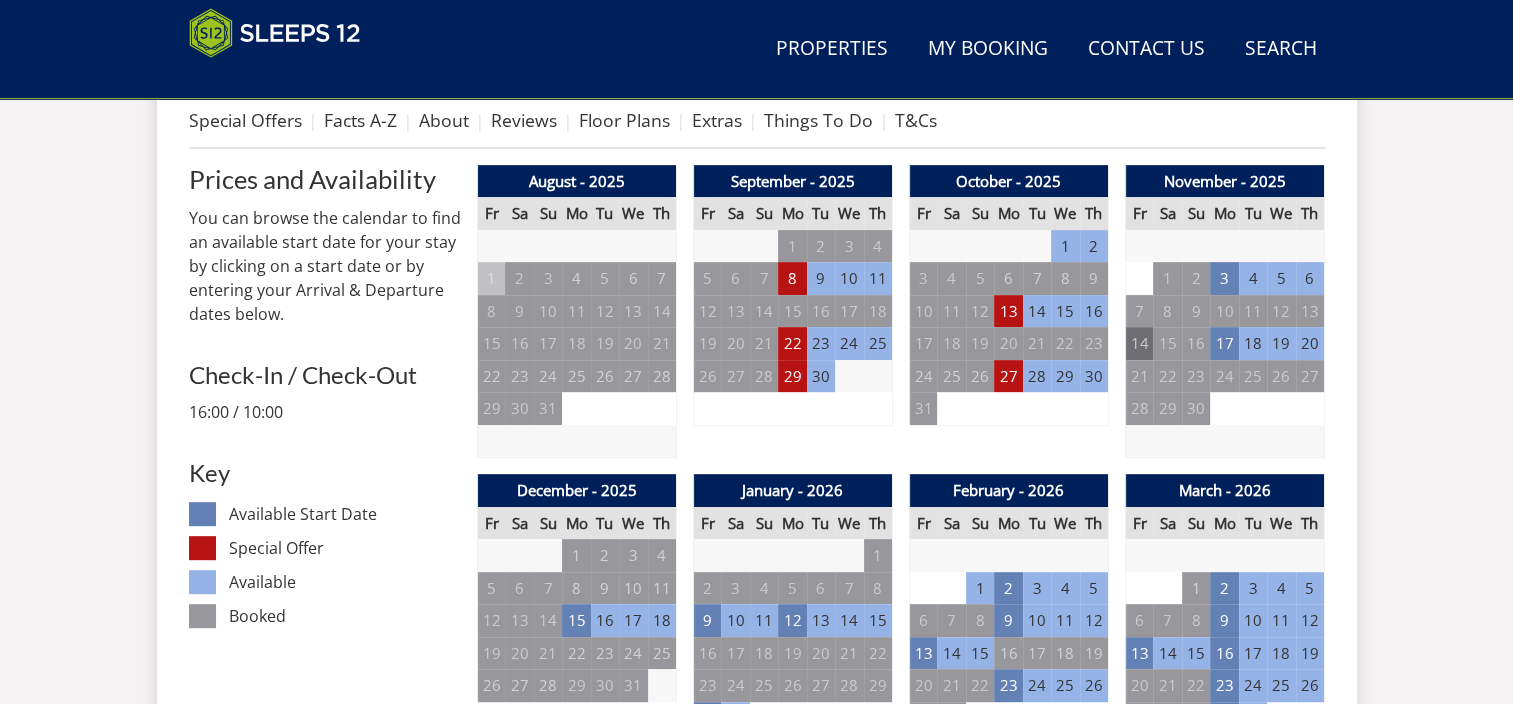 click on "14" at bounding box center (1139, 343) 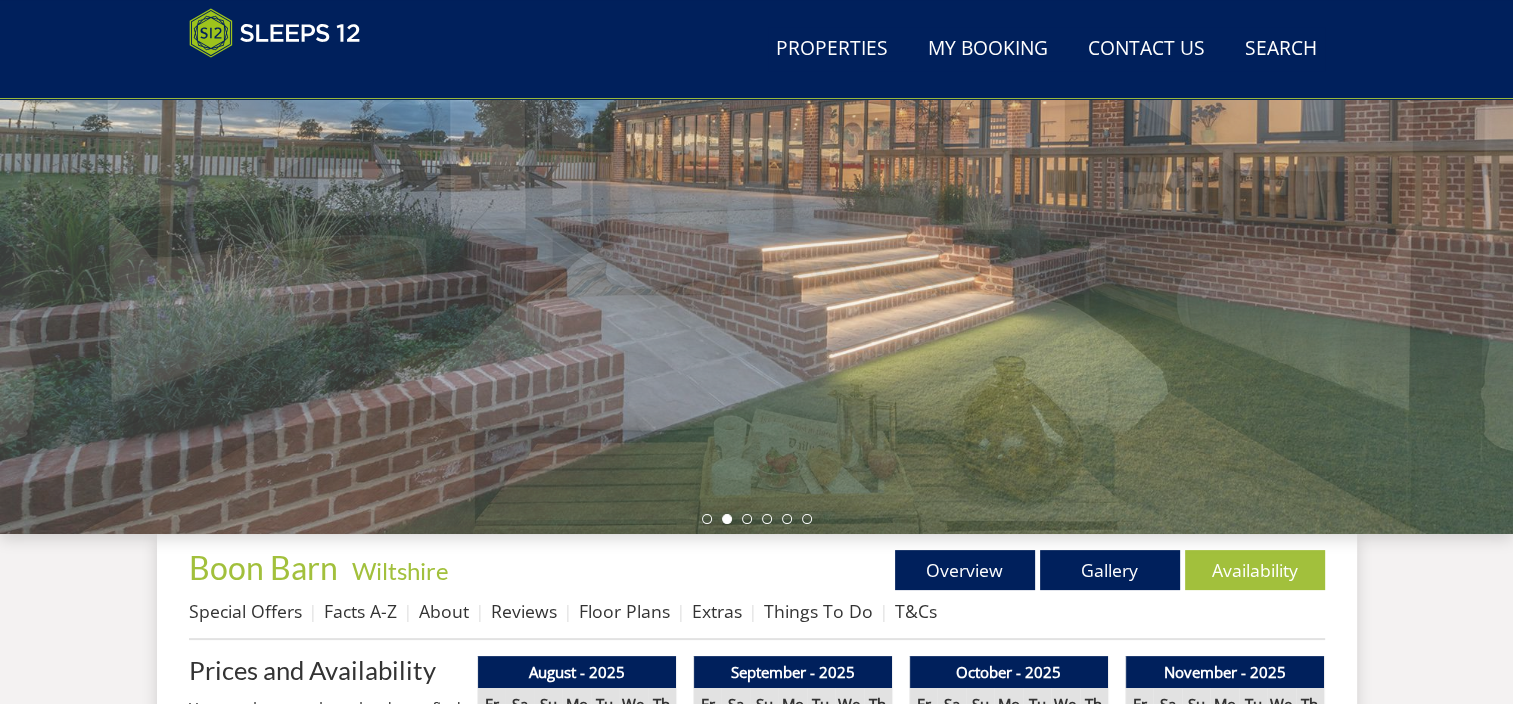 scroll, scrollTop: 100, scrollLeft: 0, axis: vertical 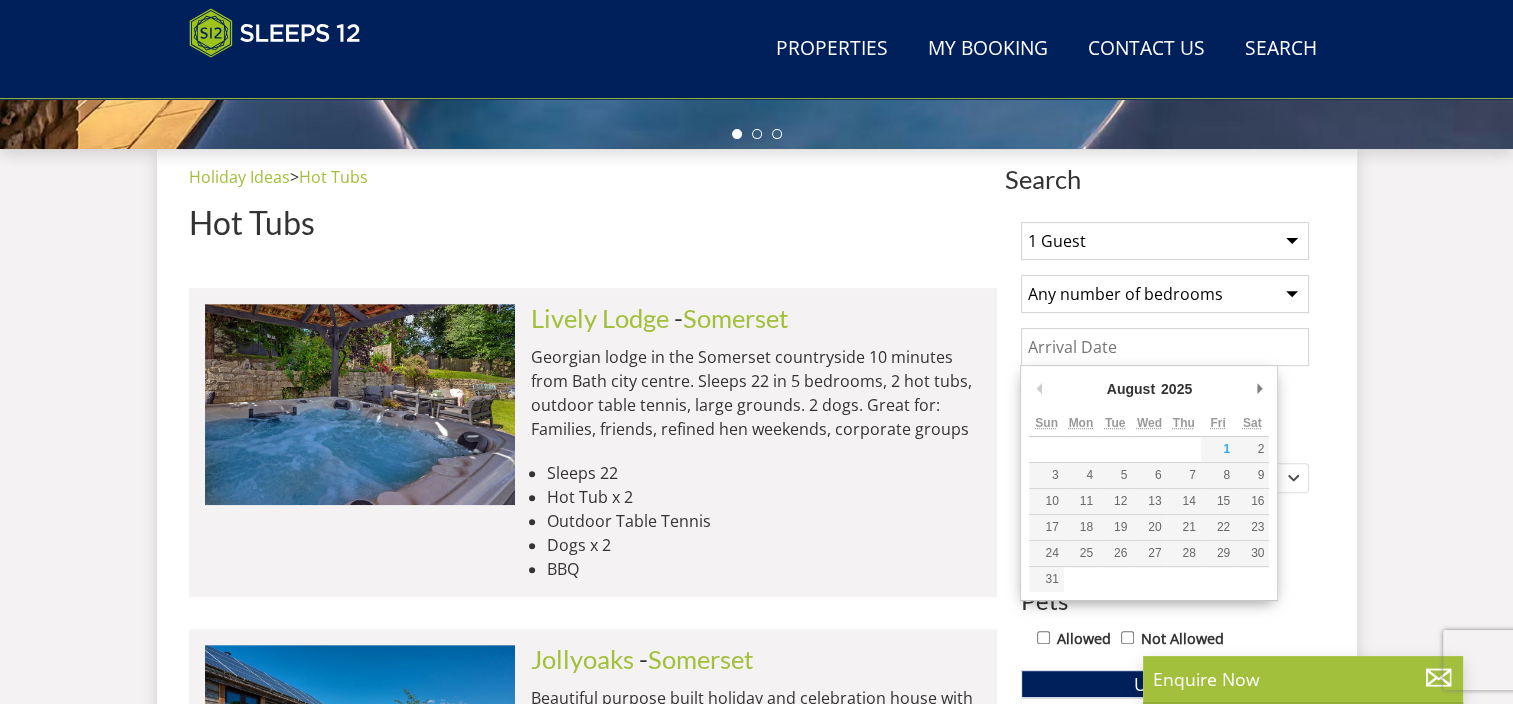 click on "Date" at bounding box center (1165, 347) 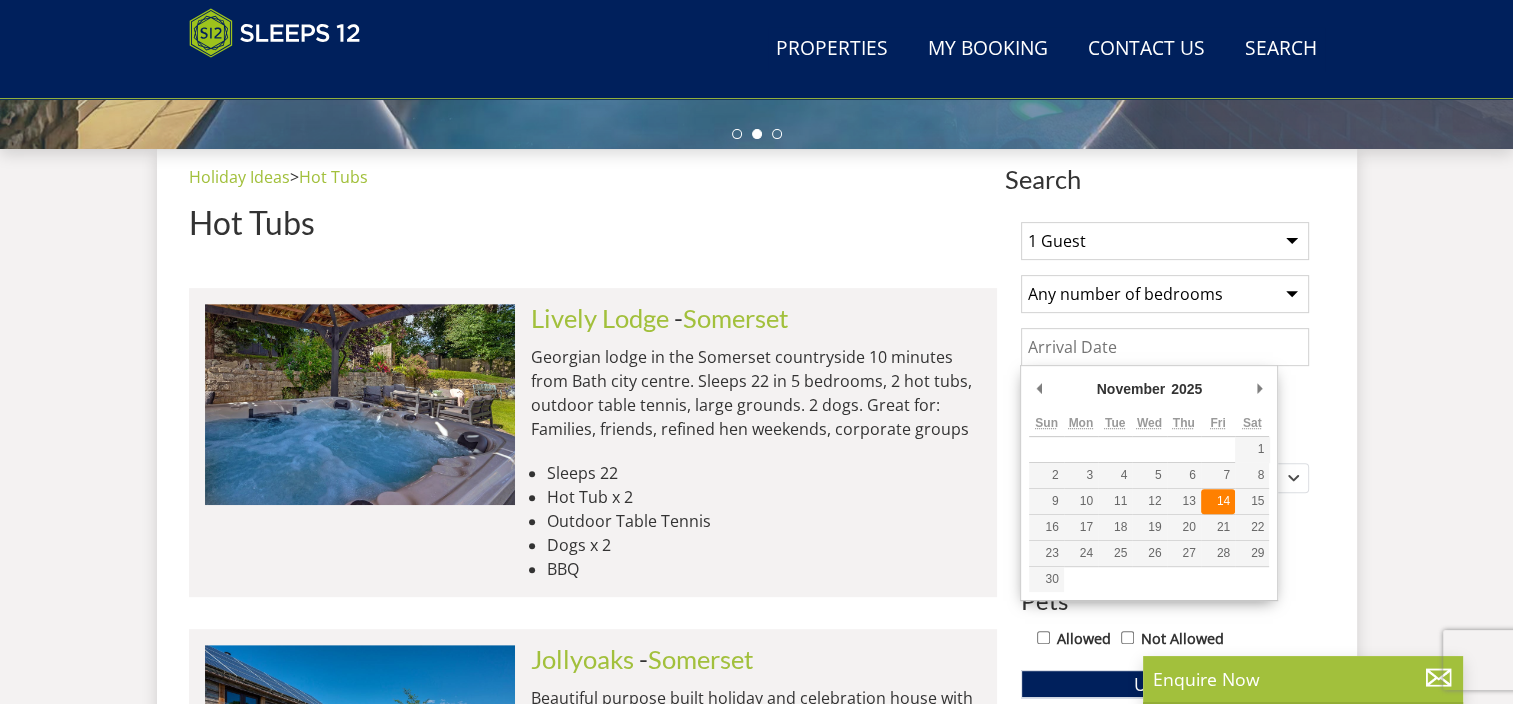 type on "14/11/2025" 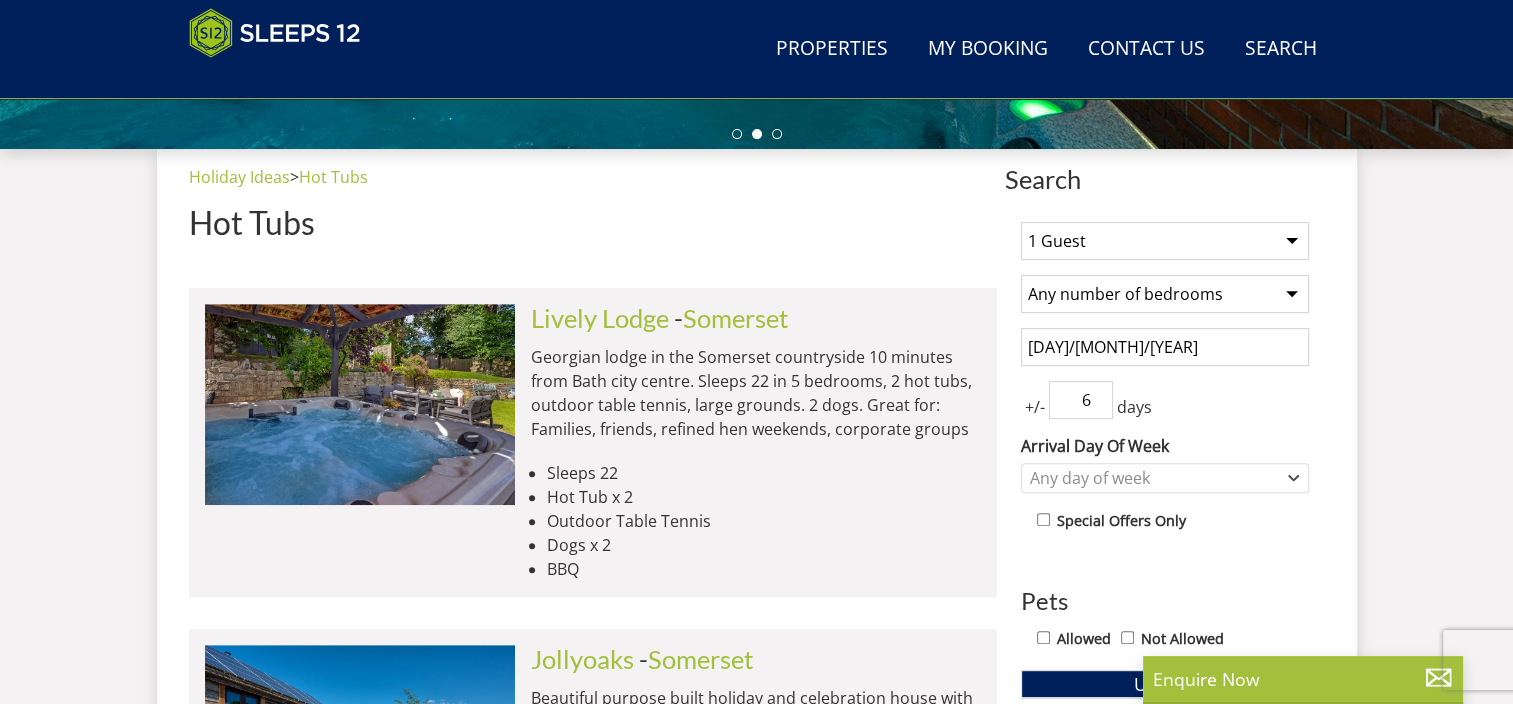 click on "6" at bounding box center (1081, 400) 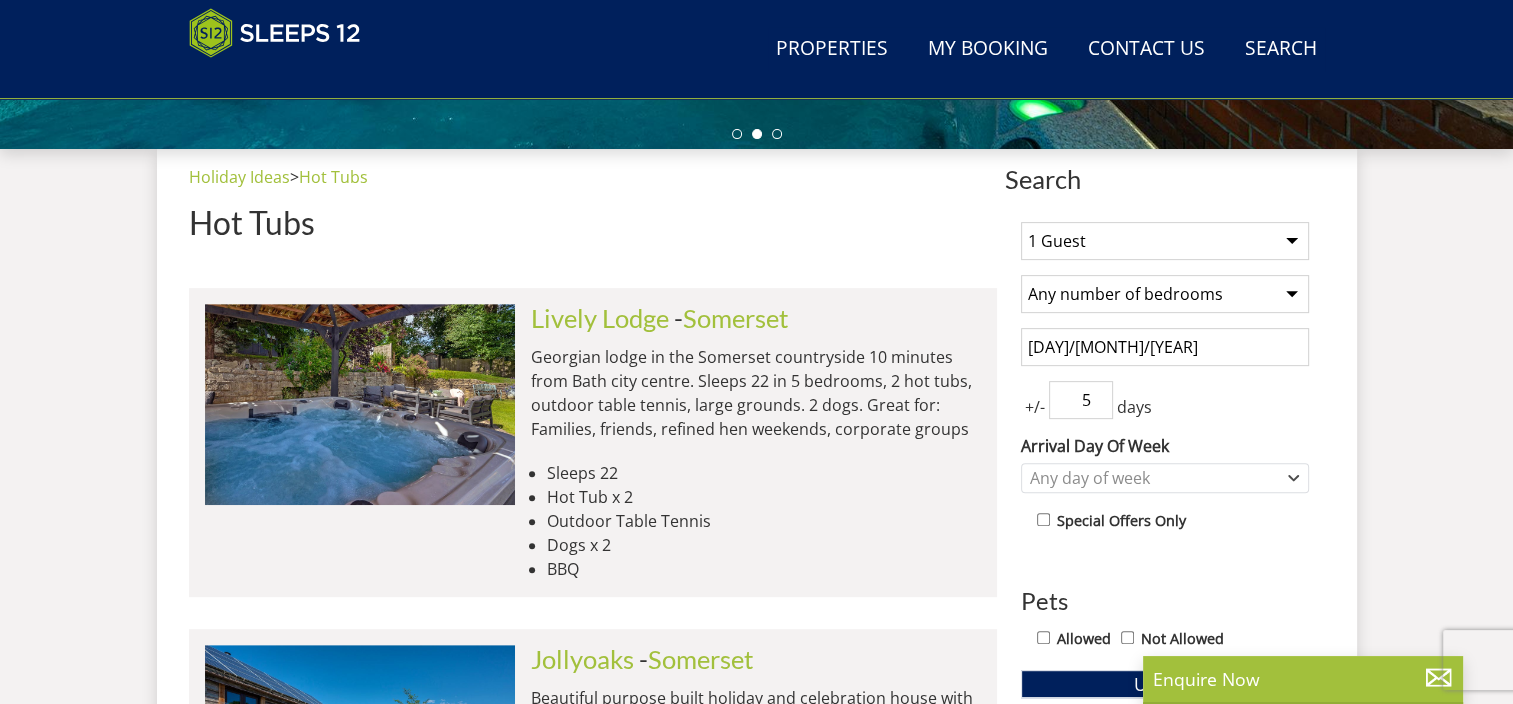 click on "5" at bounding box center [1081, 400] 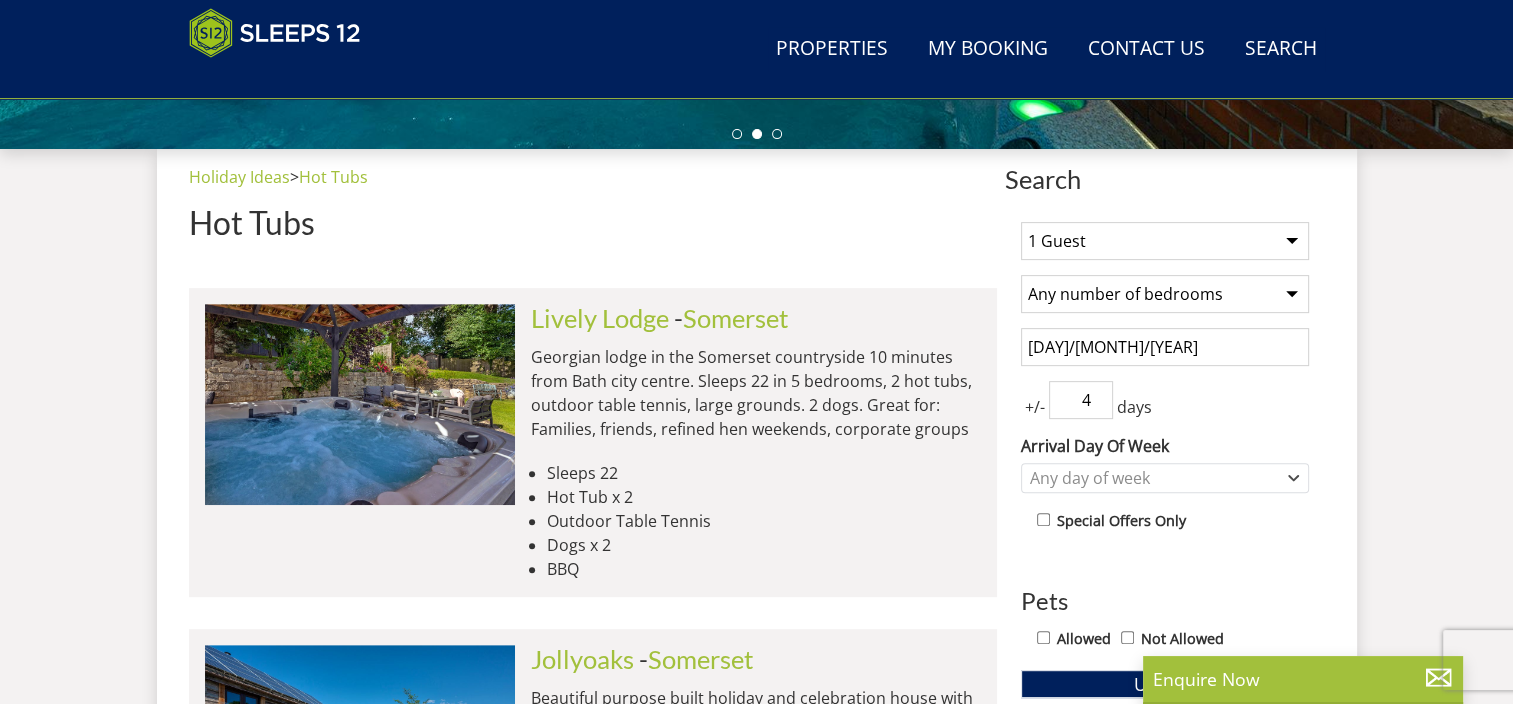 click on "4" at bounding box center (1081, 400) 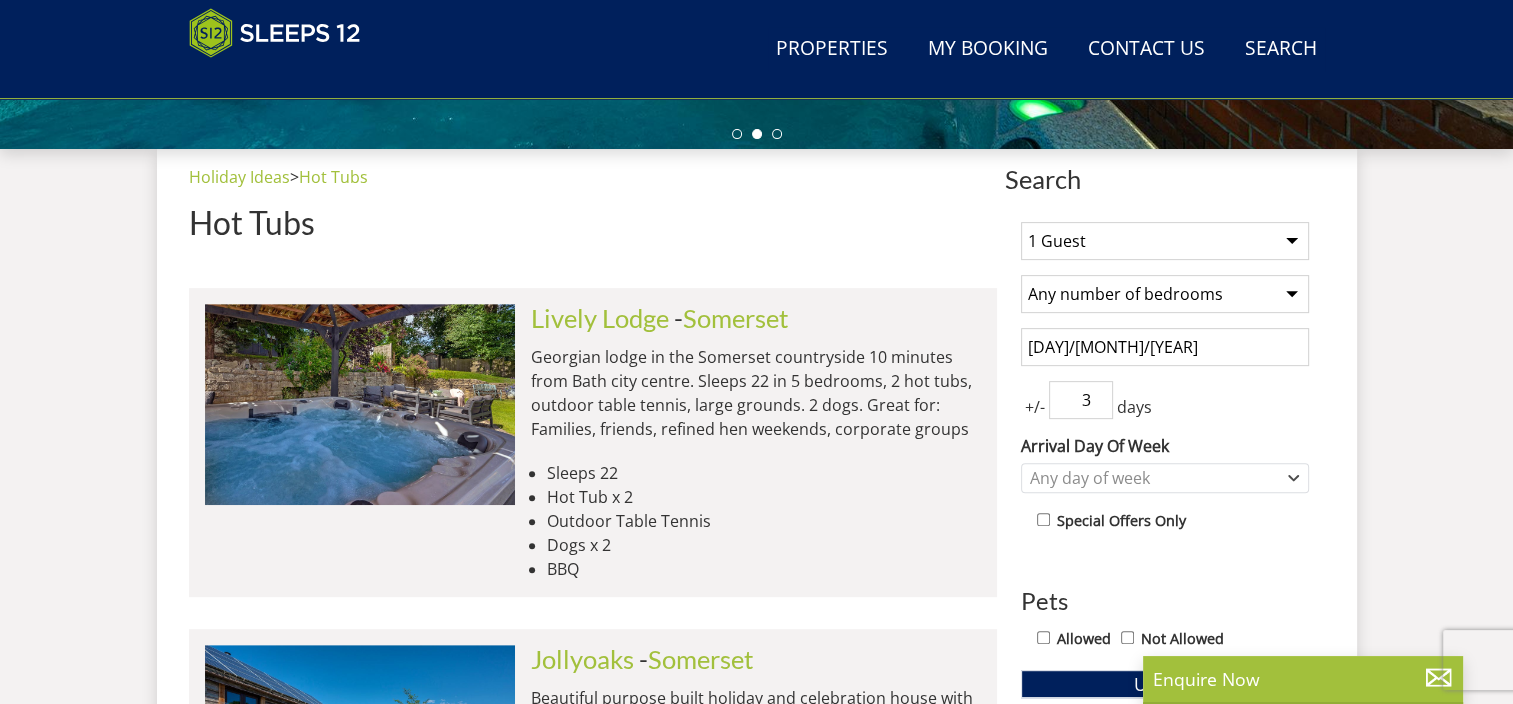 click on "3" at bounding box center [1081, 400] 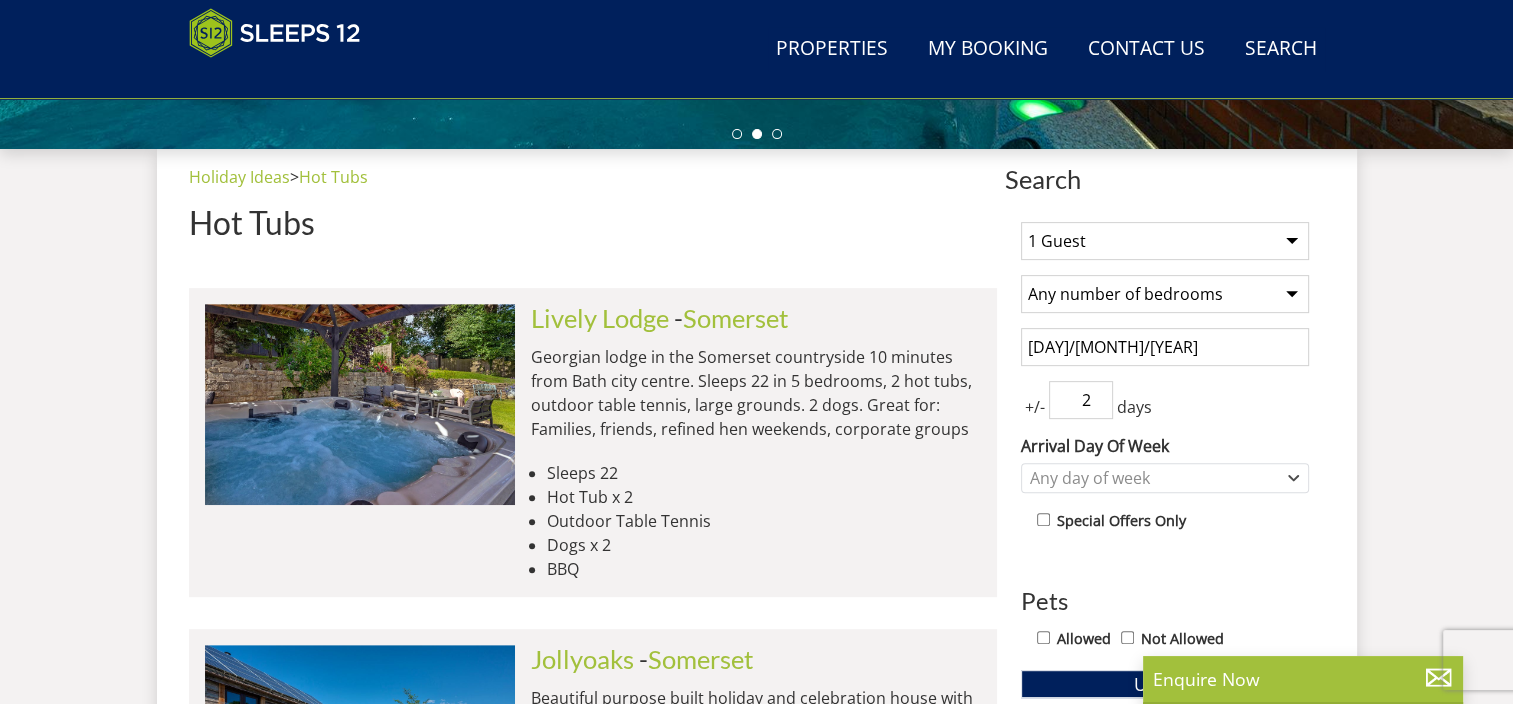 click on "2" at bounding box center [1081, 400] 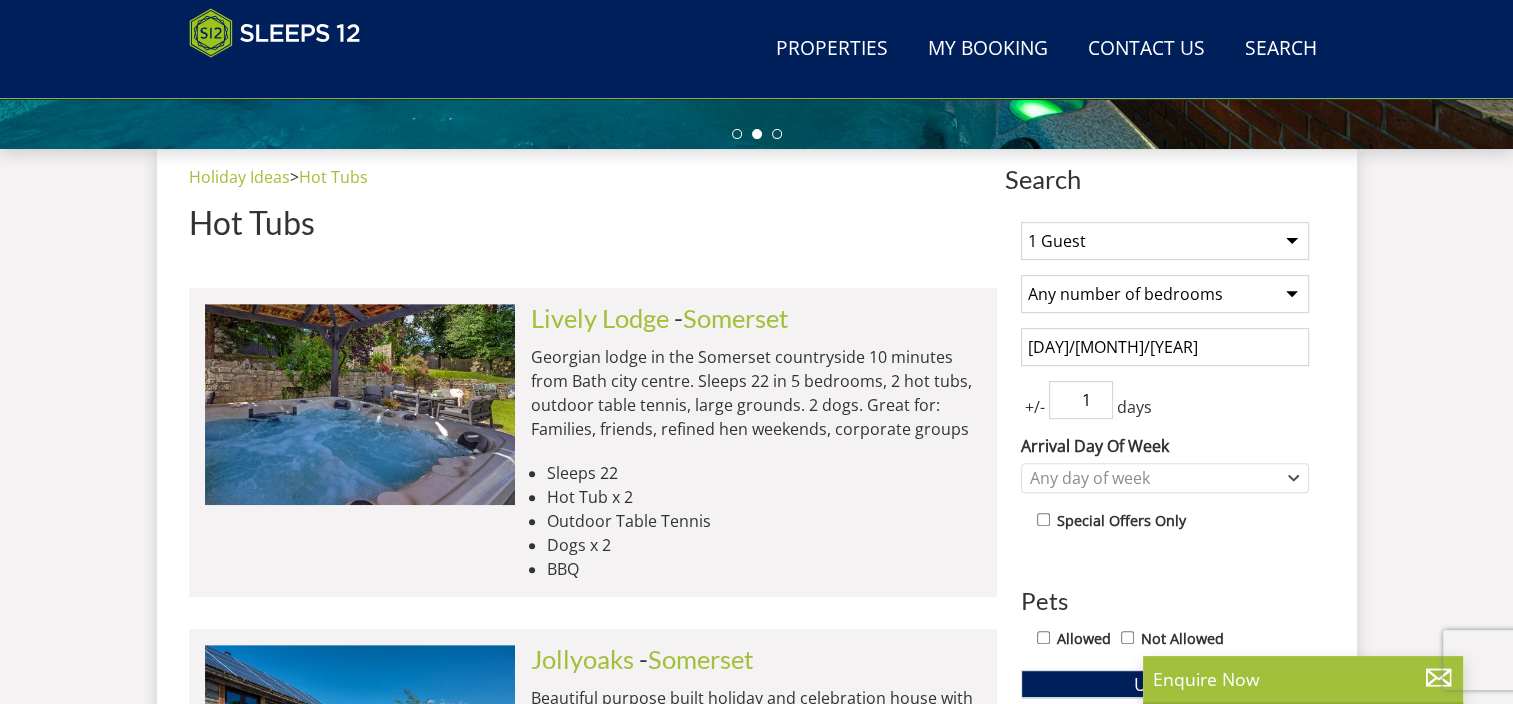 click on "1" at bounding box center [1081, 400] 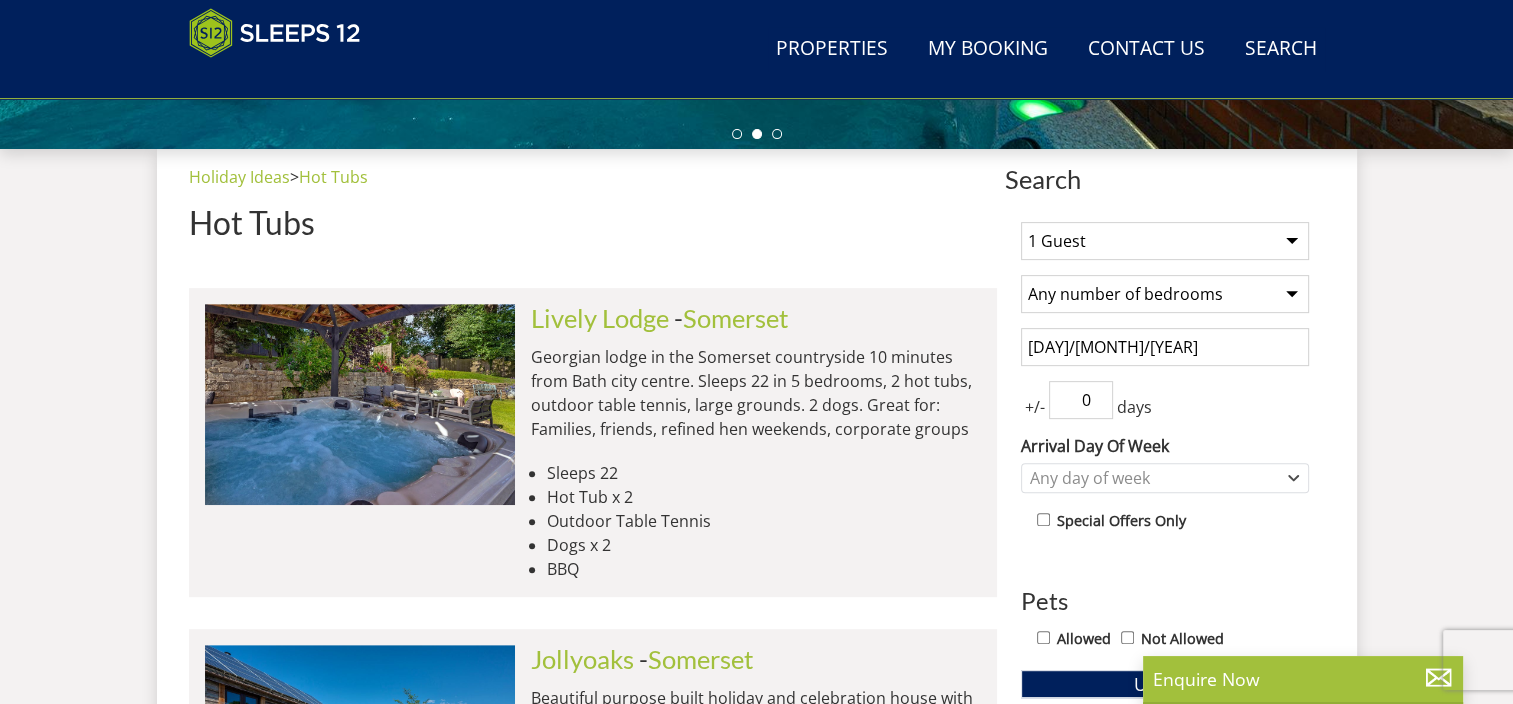 type on "0" 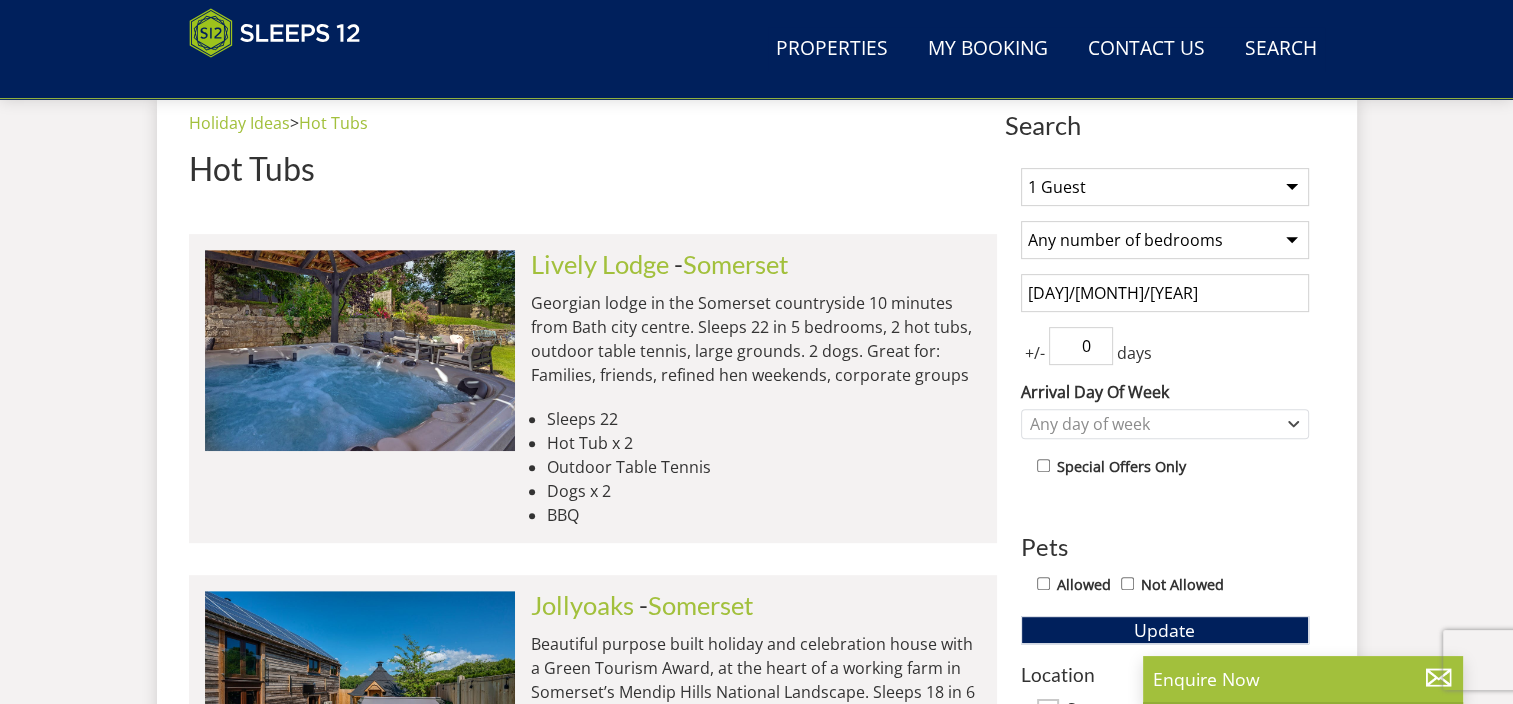 scroll, scrollTop: 894, scrollLeft: 0, axis: vertical 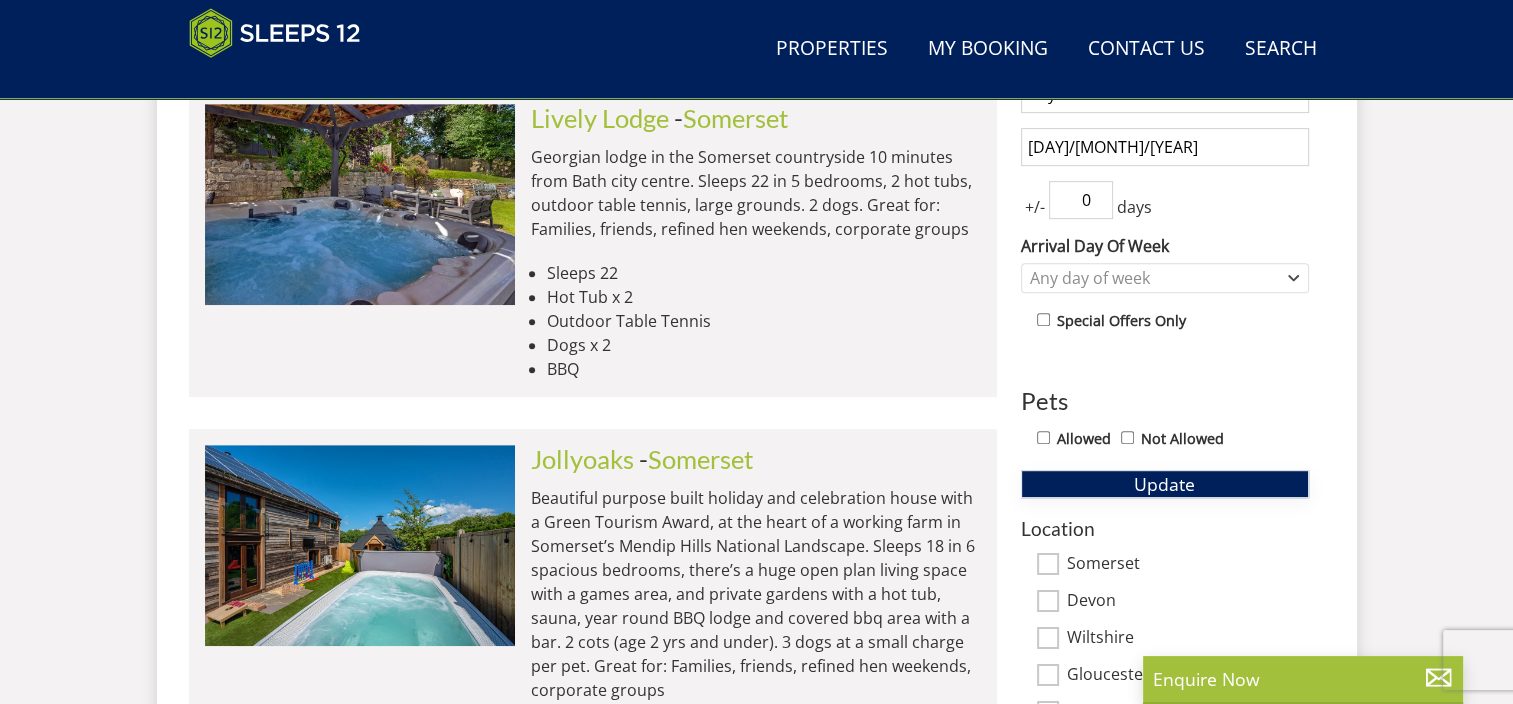 click on "Update" at bounding box center (1165, 484) 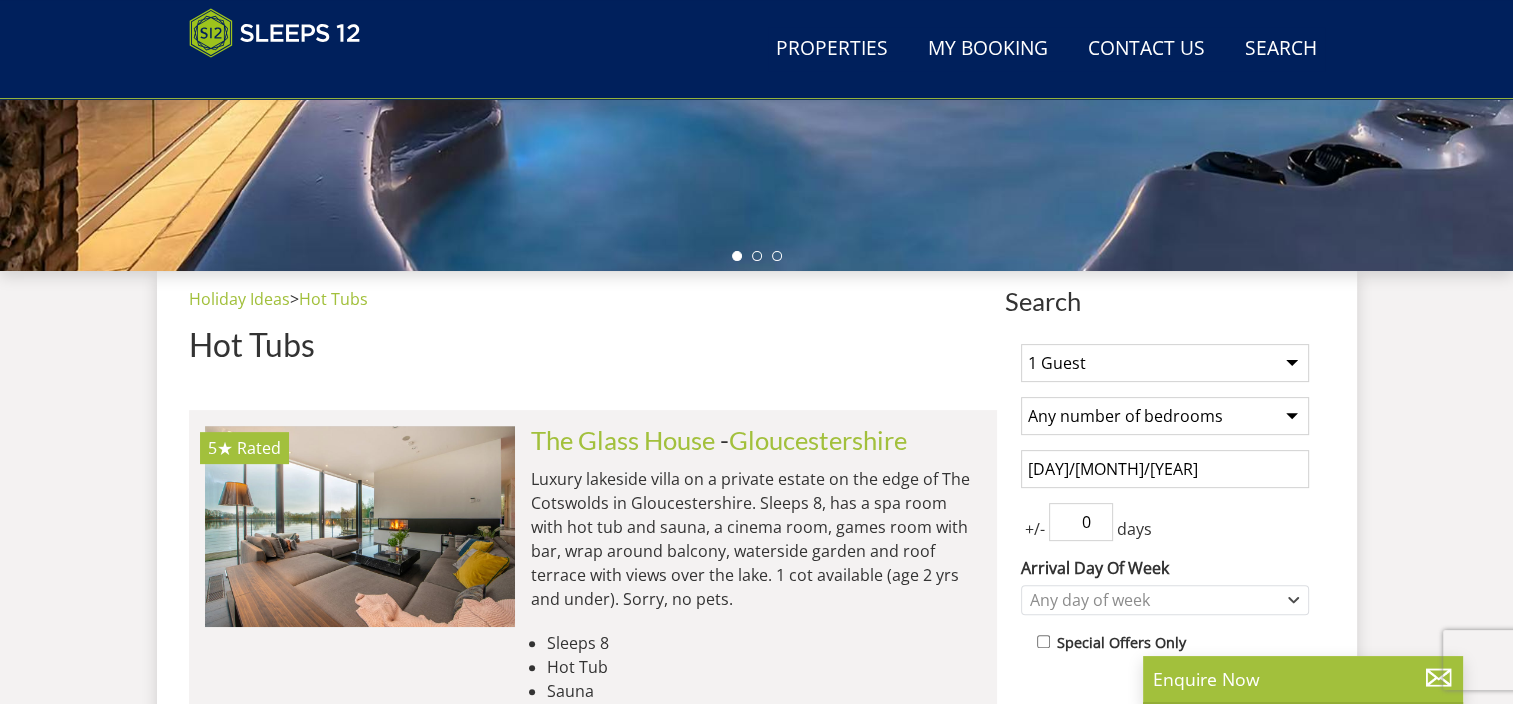 scroll, scrollTop: 618, scrollLeft: 0, axis: vertical 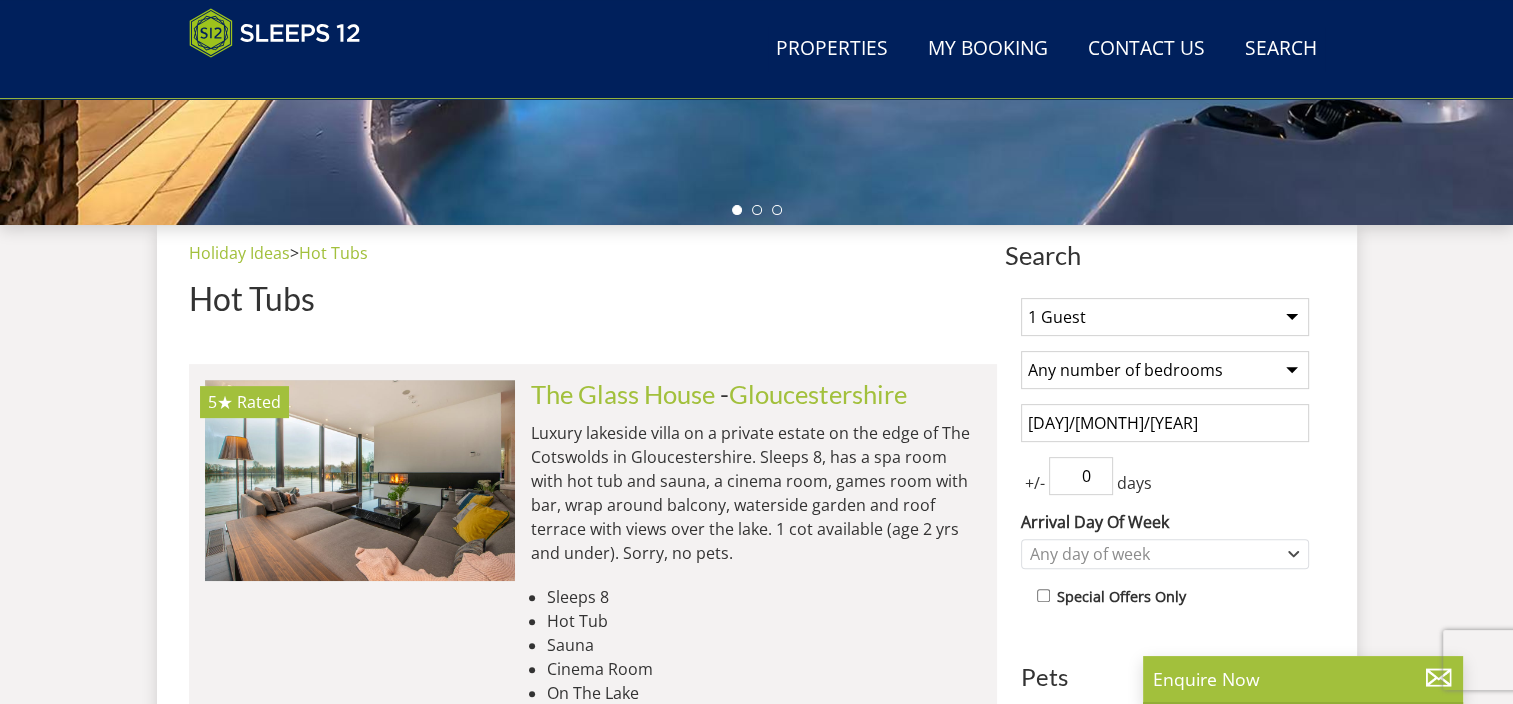 click on "1 Guest
2 Guests
3 Guests
4 Guests
5 Guests
6 Guests
7 Guests
8 Guests
9 Guests
10 Guests
11 Guests
12 Guests
13 Guests
14 Guests
15 Guests
16 Guests
17 Guests
18 Guests
19 Guests
20 Guests
21 Guests
22 Guests
23 Guests
24 Guests
25 Guests
26 Guests
27 Guests
28 Guests
29 Guests
30 Guests
31 Guests
32 Guests" at bounding box center [1165, 317] 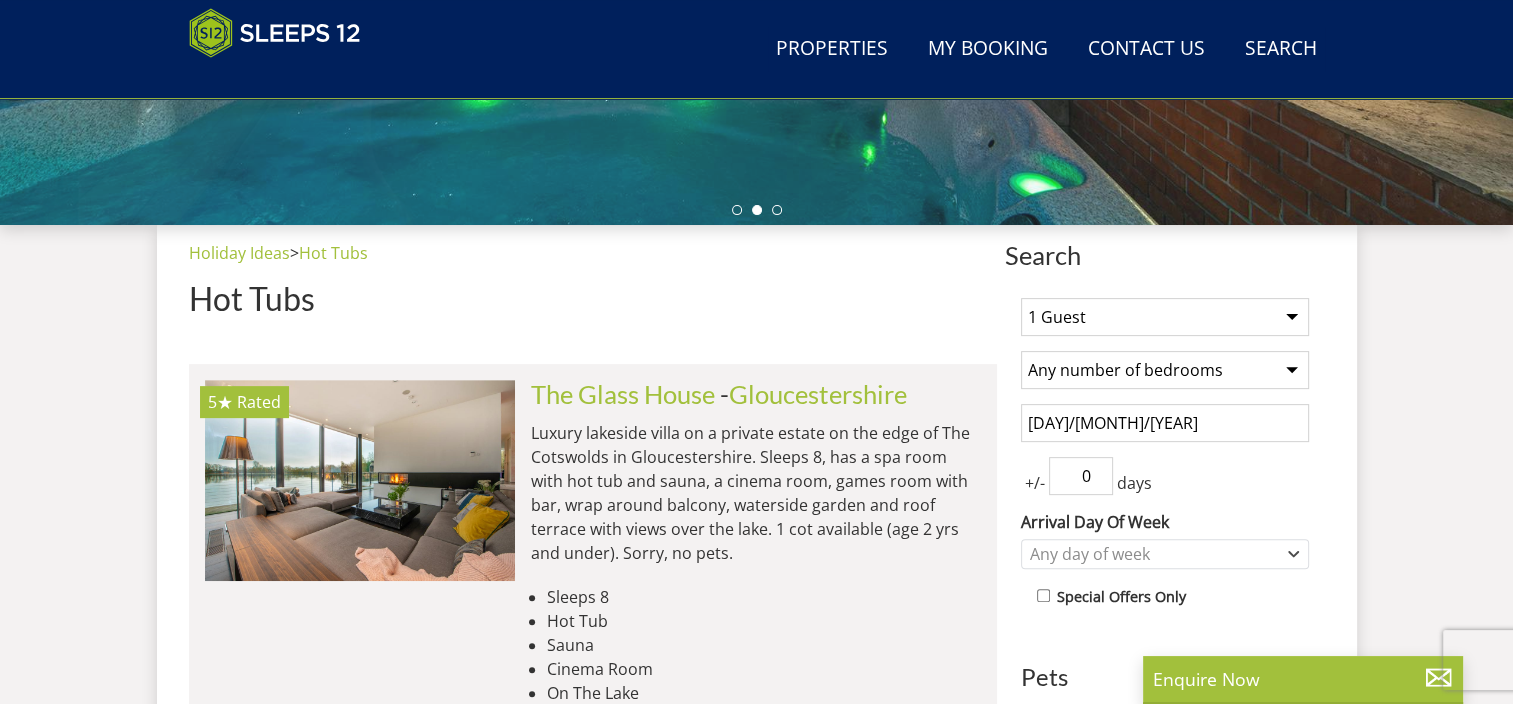 select on "10" 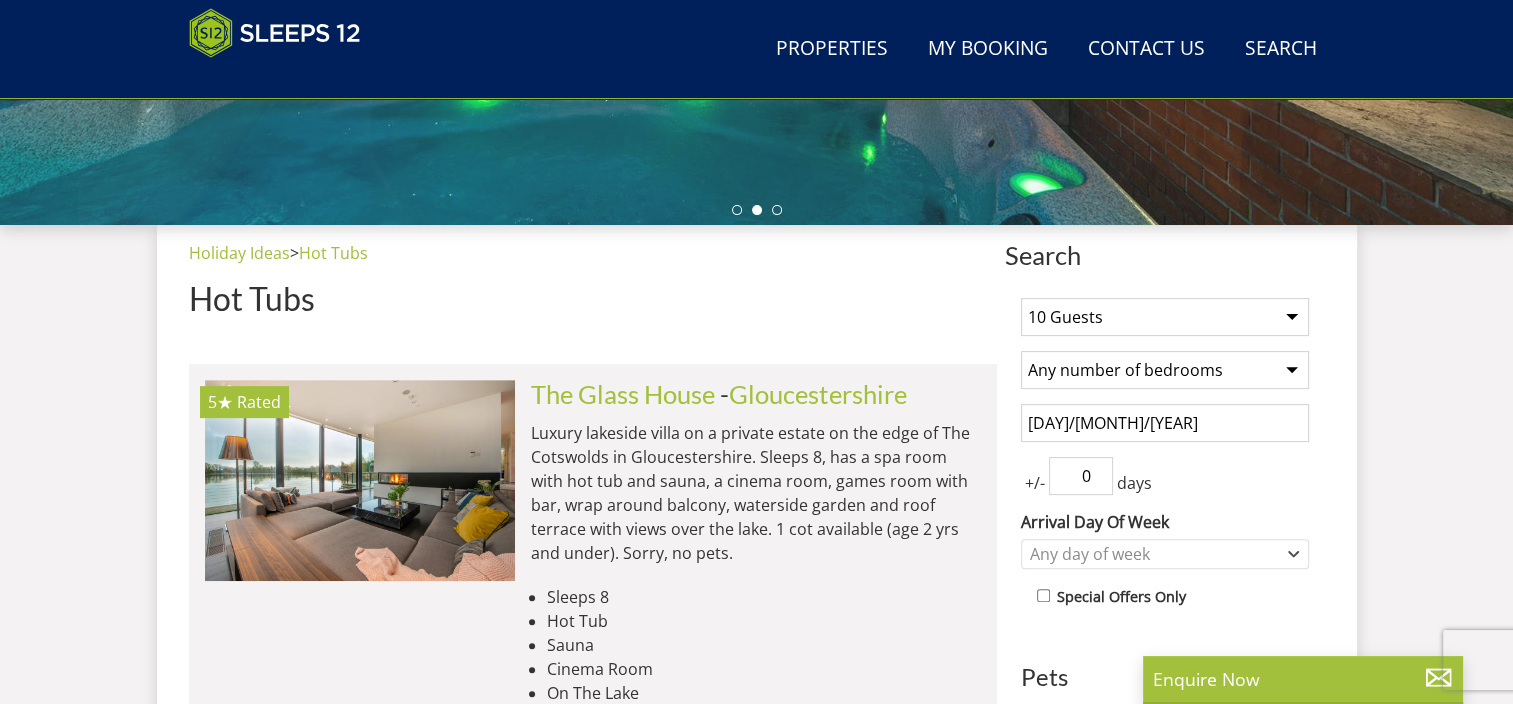 click on "1 Guest
2 Guests
3 Guests
4 Guests
5 Guests
6 Guests
7 Guests
8 Guests
9 Guests
10 Guests
11 Guests
12 Guests
13 Guests
14 Guests
15 Guests
16 Guests
17 Guests
18 Guests
19 Guests
20 Guests
21 Guests
22 Guests
23 Guests
24 Guests
25 Guests
26 Guests
27 Guests
28 Guests
29 Guests
30 Guests
31 Guests
32 Guests" at bounding box center (1165, 317) 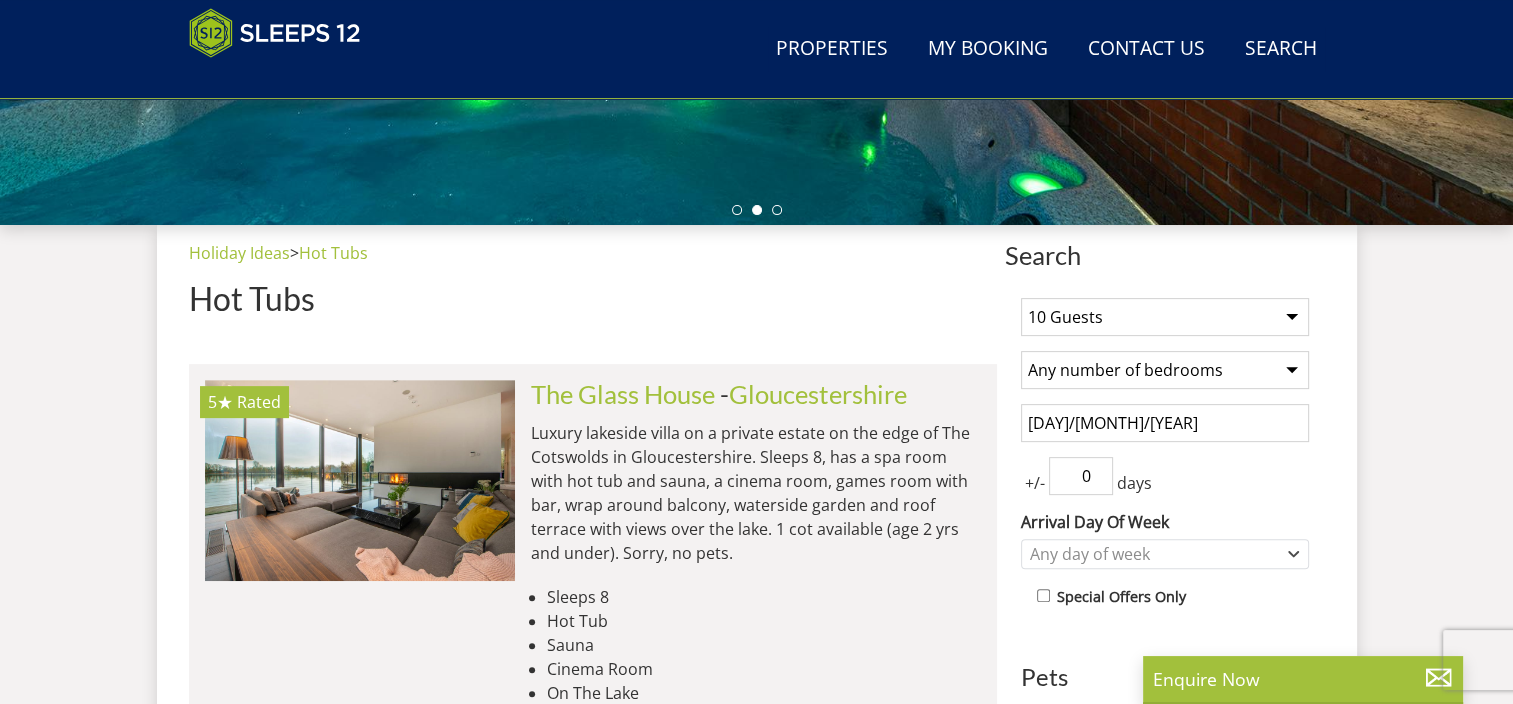 click on "Any number of bedrooms
4 Bedrooms
5 Bedrooms
6 Bedrooms
7 Bedrooms
8 Bedrooms
9 Bedrooms
10 Bedrooms
11 Bedrooms
12 Bedrooms
13 Bedrooms
14 Bedrooms
15 Bedrooms
16 Bedrooms" at bounding box center (1165, 370) 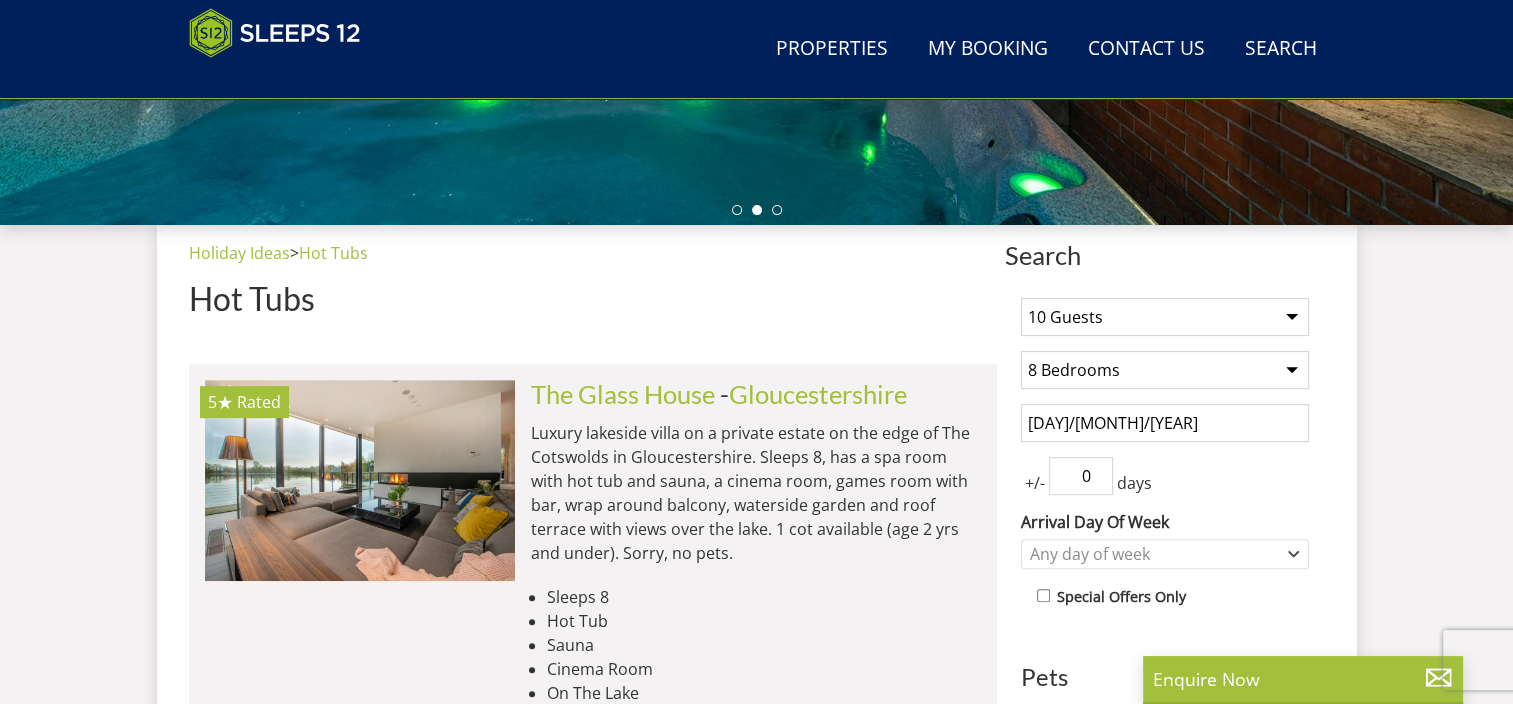 click on "Any number of bedrooms
4 Bedrooms
5 Bedrooms
6 Bedrooms
7 Bedrooms
8 Bedrooms
9 Bedrooms
10 Bedrooms
11 Bedrooms
12 Bedrooms
13 Bedrooms
14 Bedrooms
15 Bedrooms
16 Bedrooms" at bounding box center (1165, 370) 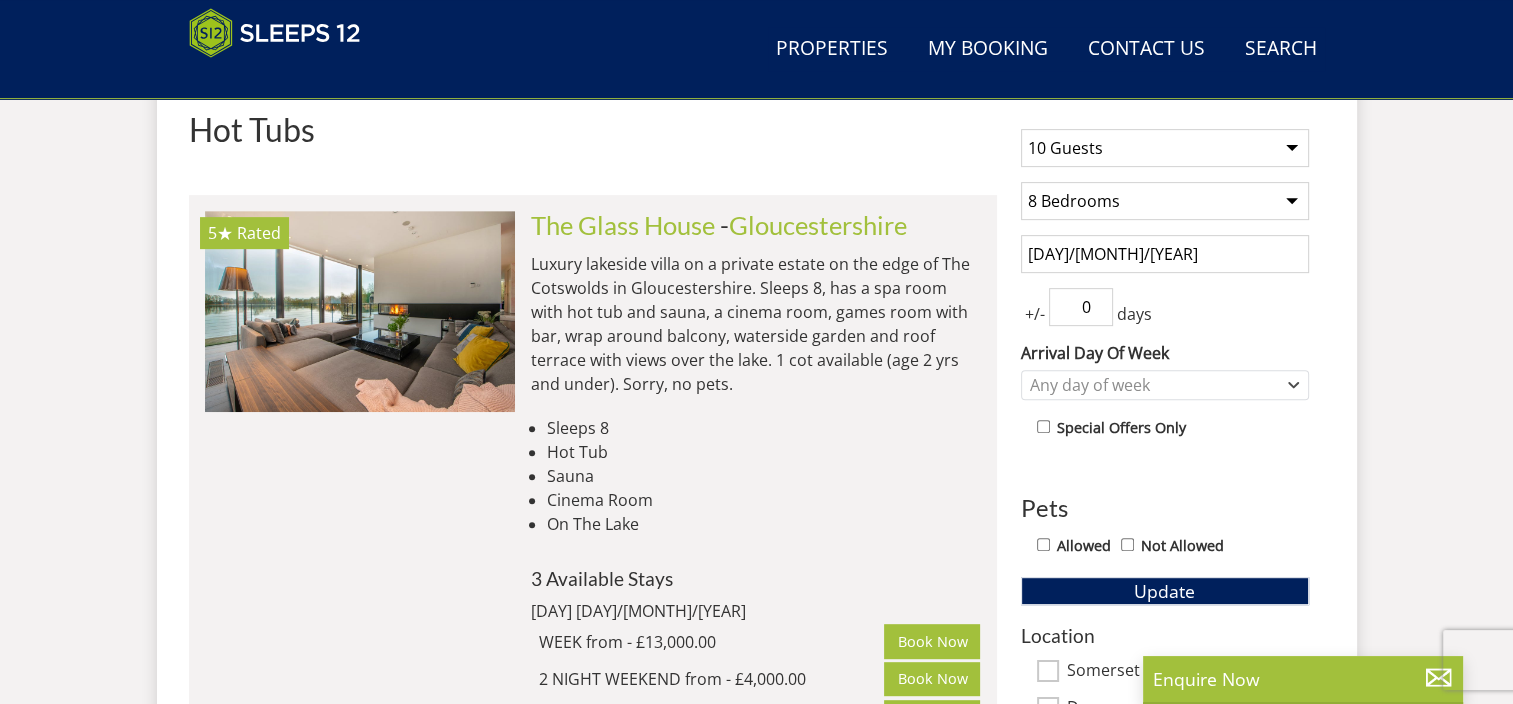 scroll, scrollTop: 918, scrollLeft: 0, axis: vertical 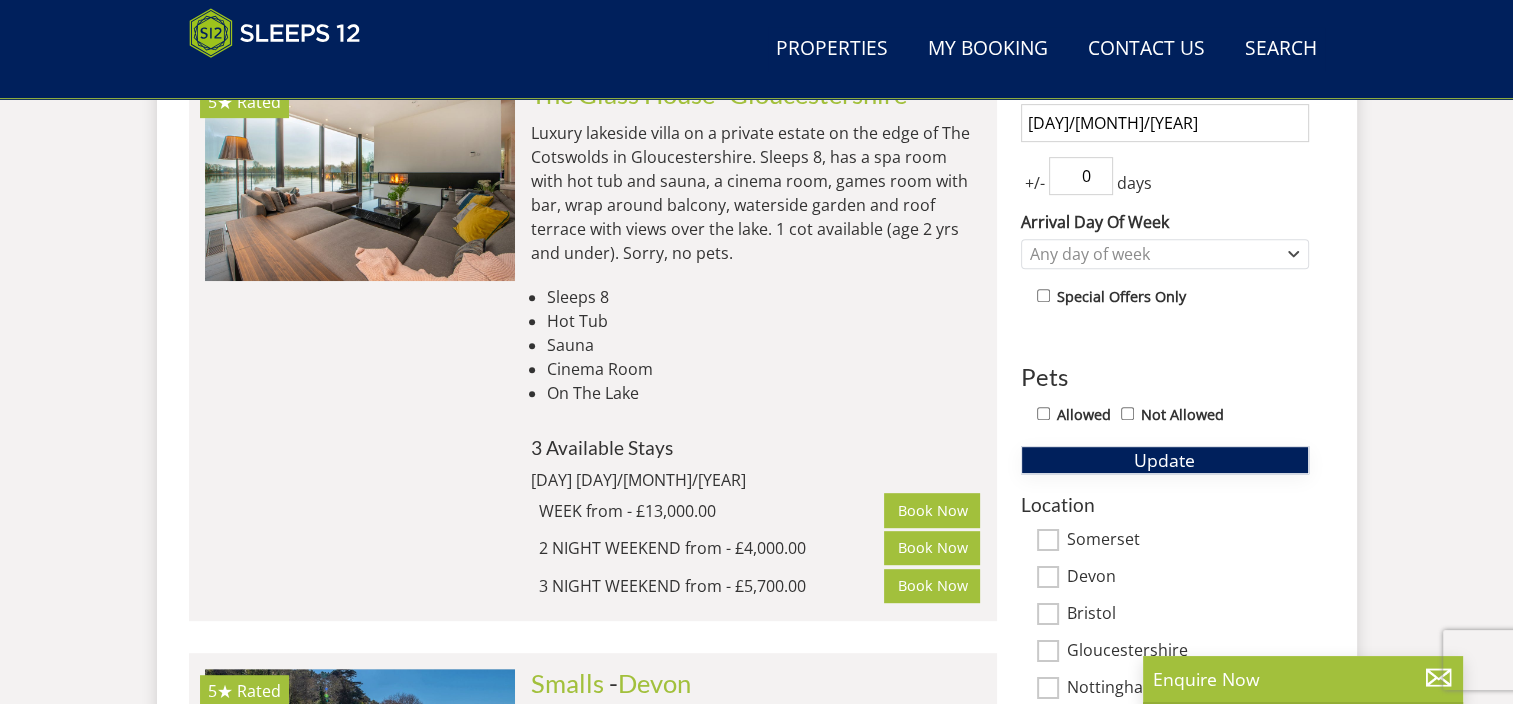 click on "Update" at bounding box center (1164, 460) 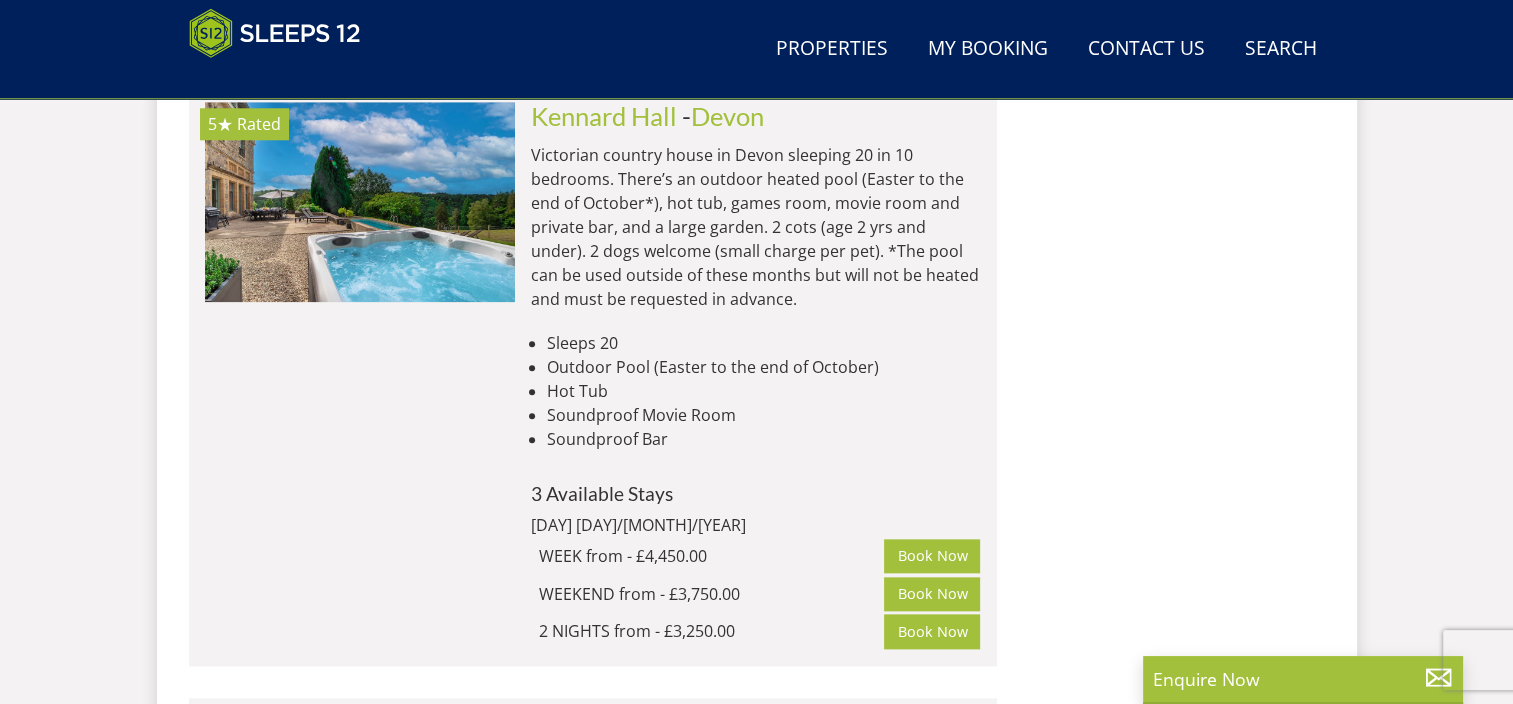 scroll, scrollTop: 1518, scrollLeft: 0, axis: vertical 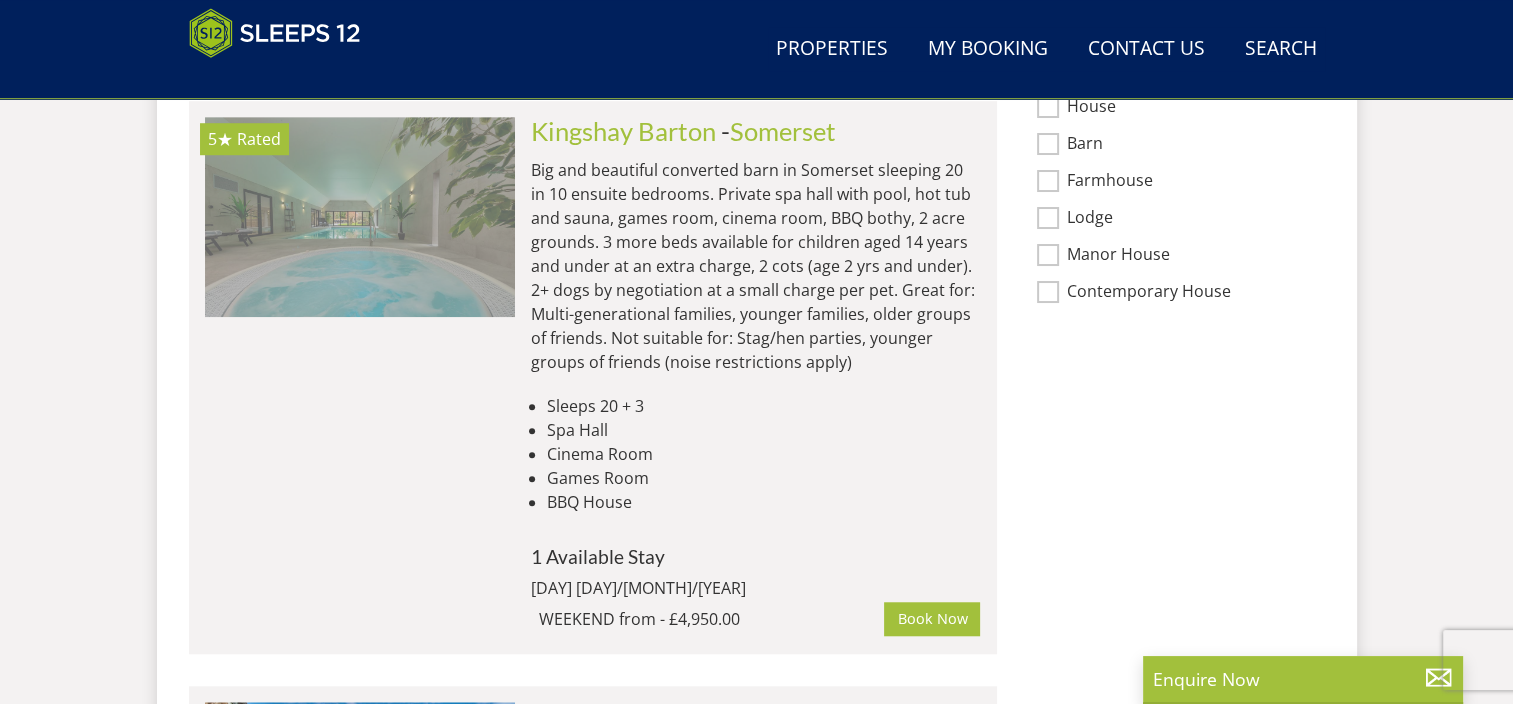 click at bounding box center [360, 217] 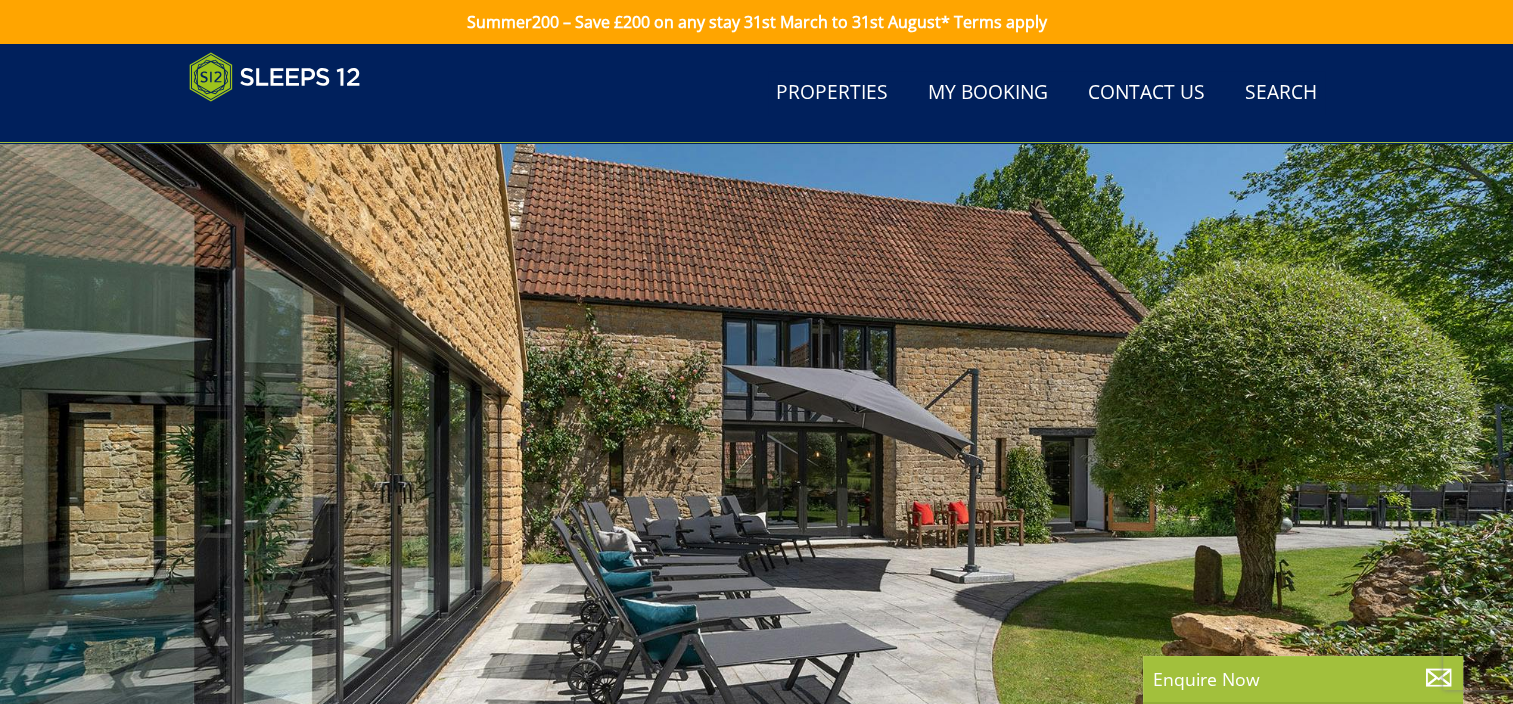 scroll, scrollTop: 200, scrollLeft: 0, axis: vertical 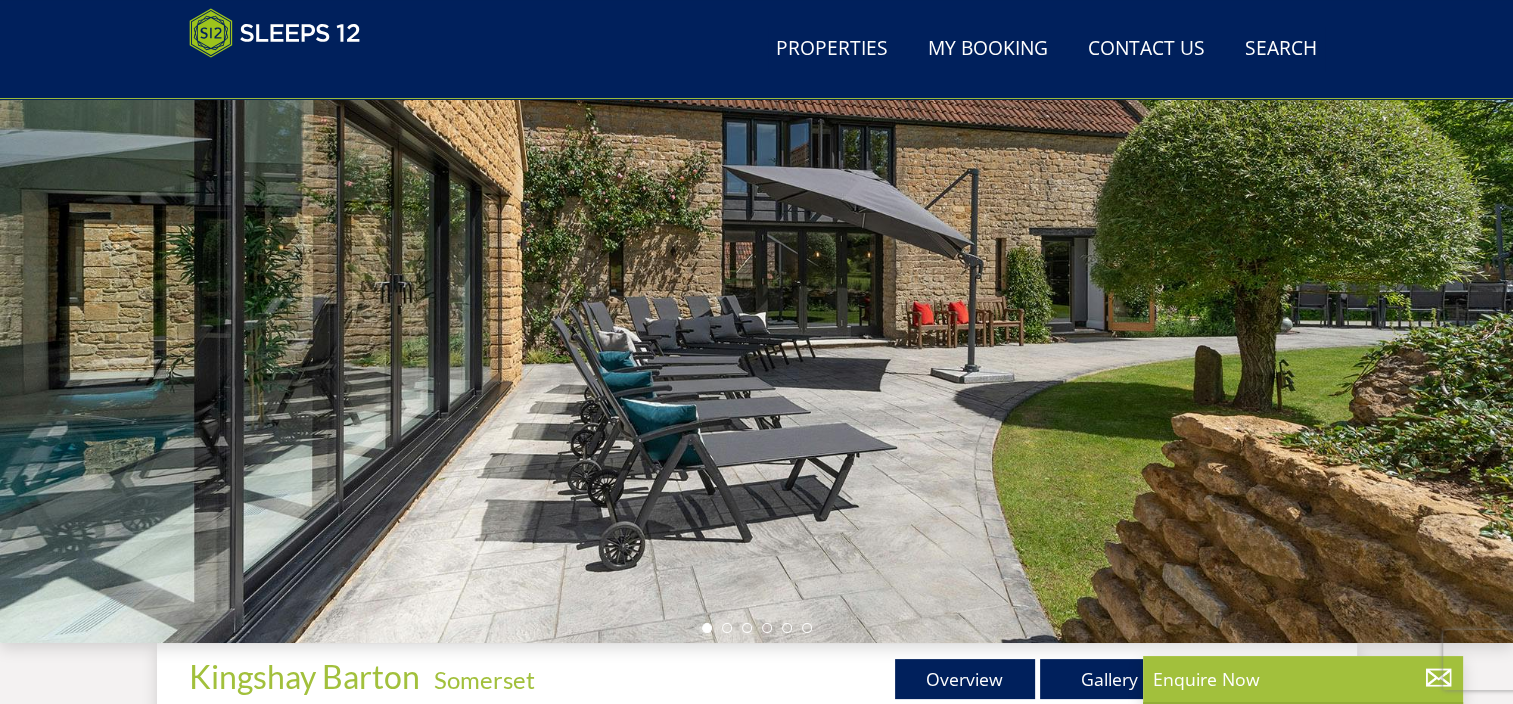 click at bounding box center [756, 293] 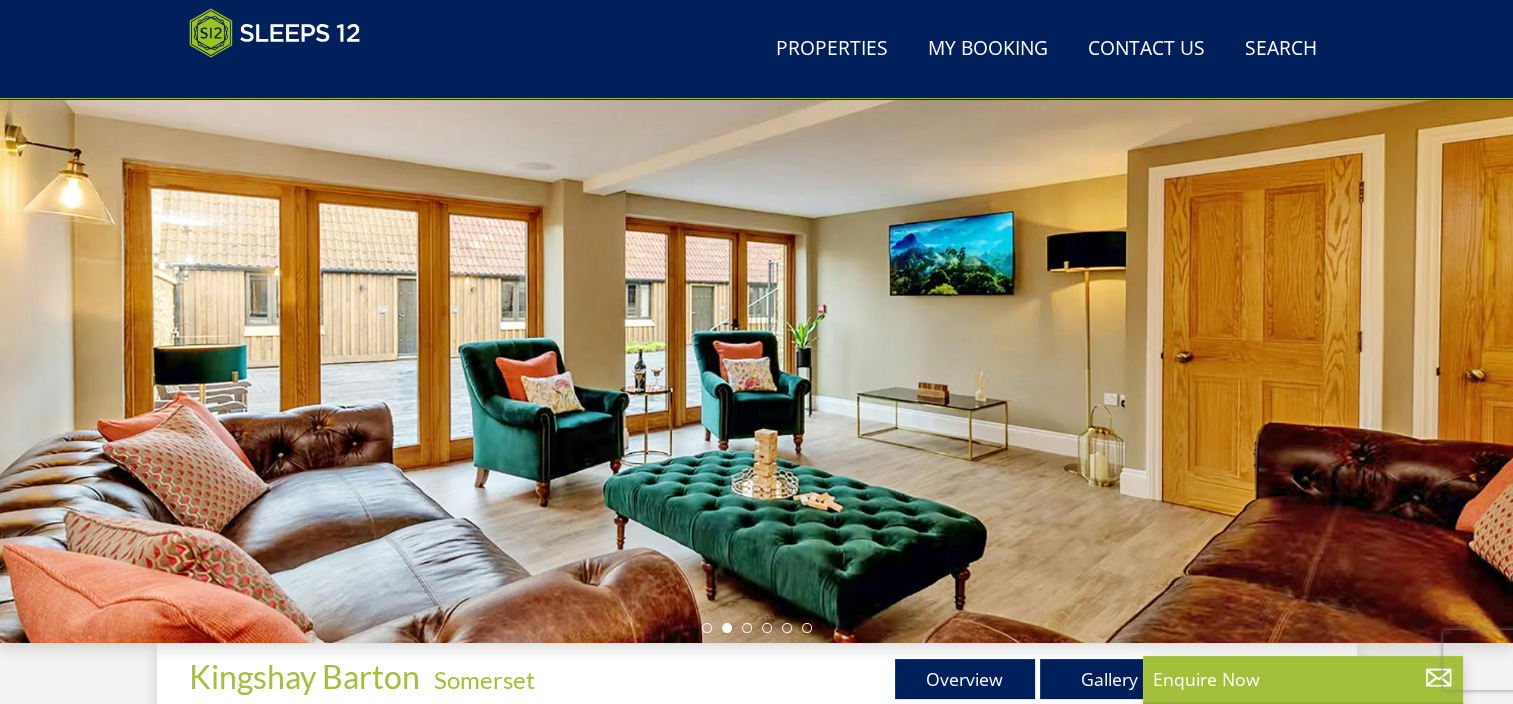 drag, startPoint x: 1432, startPoint y: 368, endPoint x: 1324, endPoint y: 364, distance: 108.07405 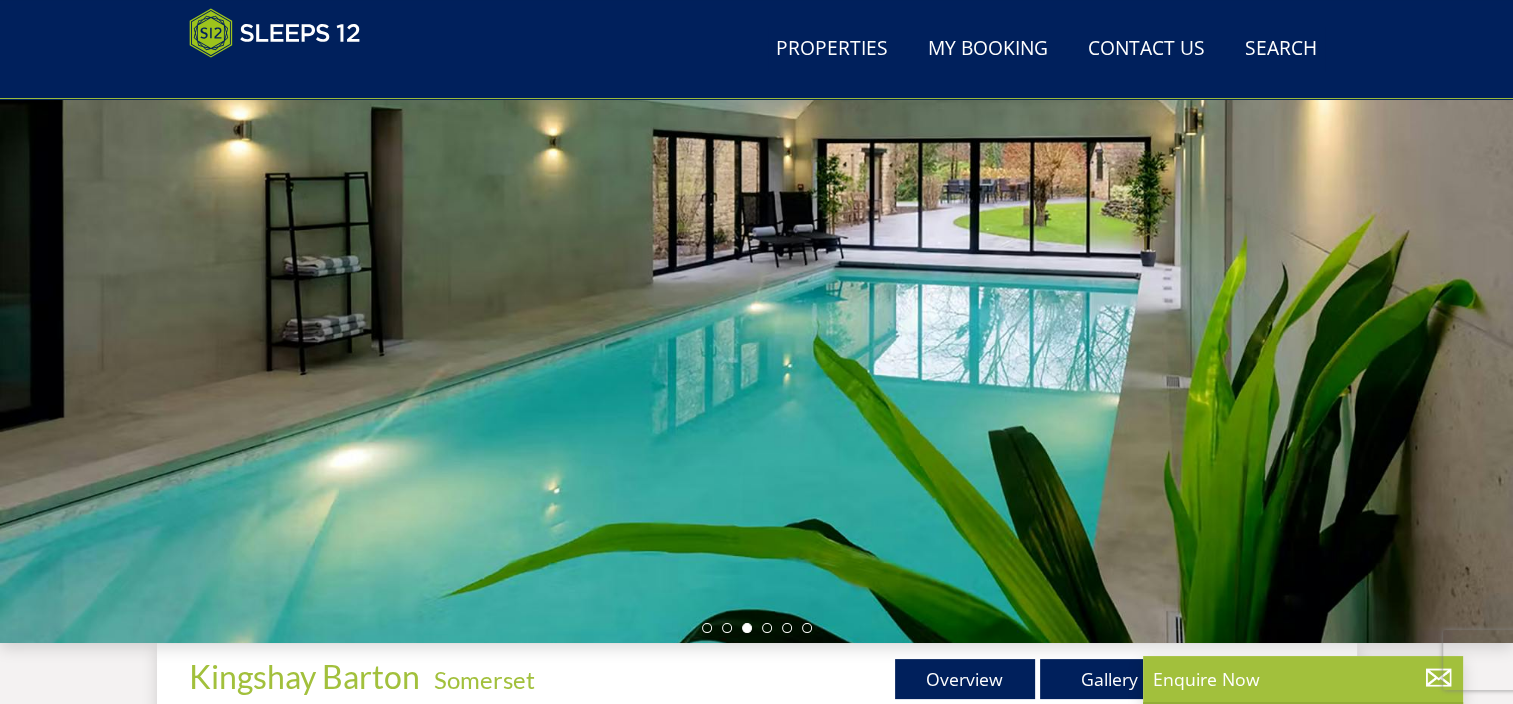 drag, startPoint x: 1467, startPoint y: 373, endPoint x: 1359, endPoint y: 379, distance: 108.16654 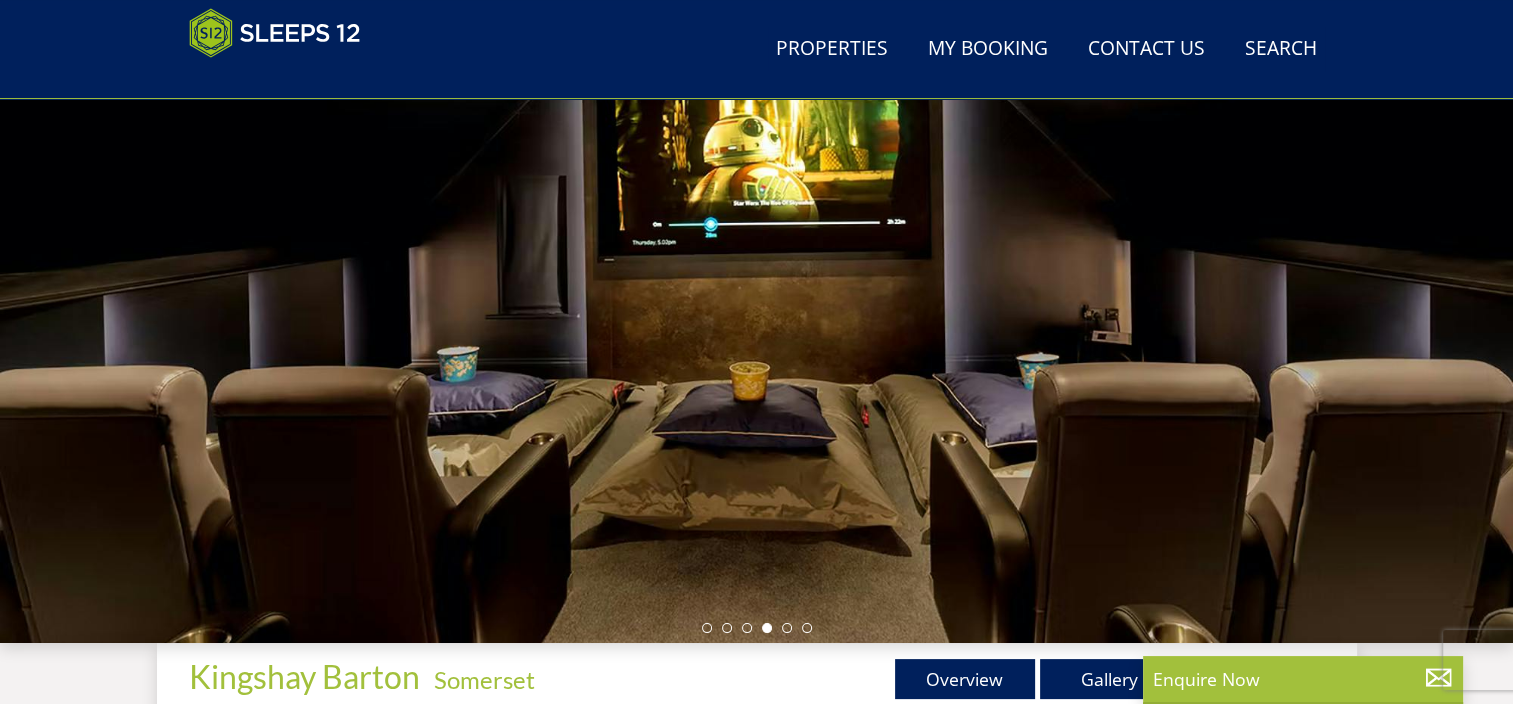 drag, startPoint x: 1458, startPoint y: 368, endPoint x: 1221, endPoint y: 361, distance: 237.10335 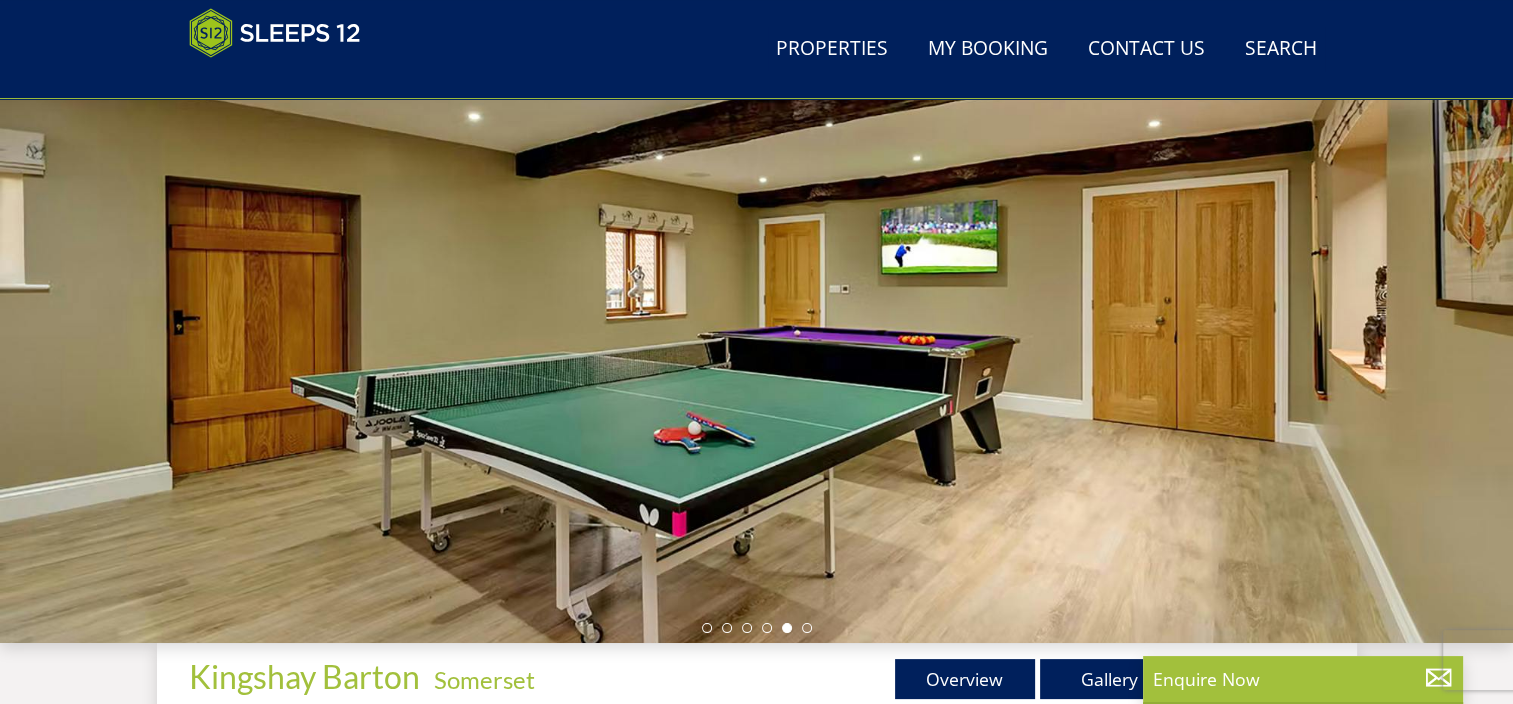 drag, startPoint x: 1409, startPoint y: 367, endPoint x: 1209, endPoint y: 373, distance: 200.08998 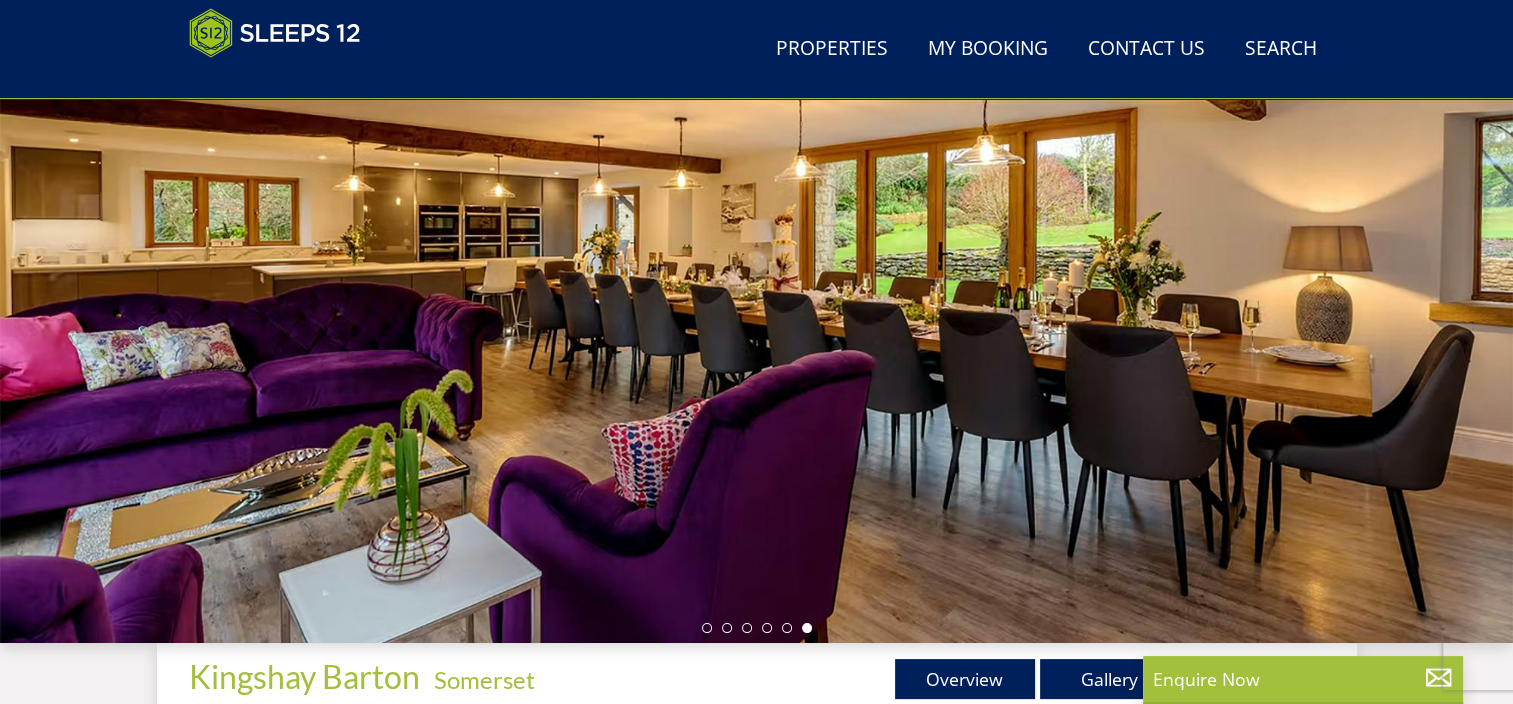 drag, startPoint x: 1375, startPoint y: 365, endPoint x: 1123, endPoint y: 359, distance: 252.07141 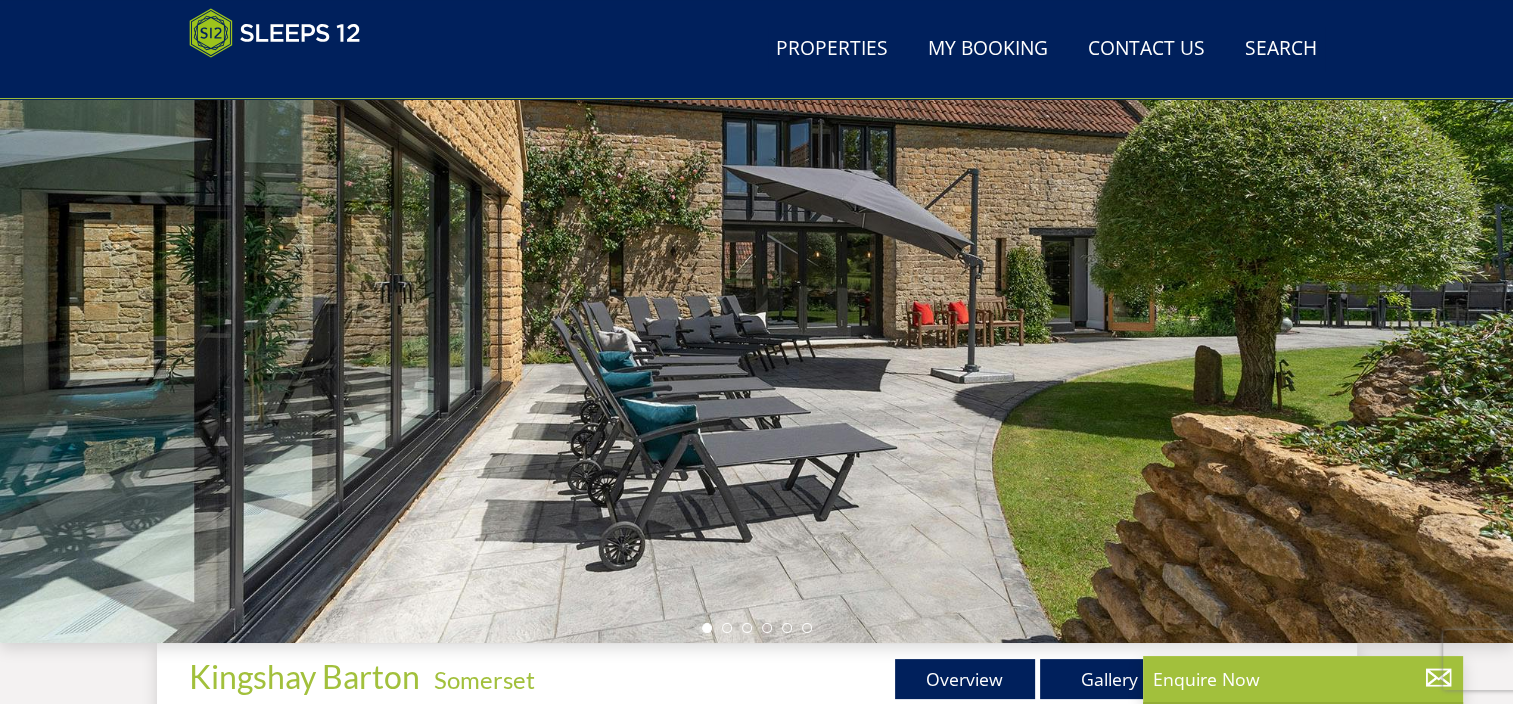 drag, startPoint x: 1392, startPoint y: 342, endPoint x: 1013, endPoint y: 353, distance: 379.1596 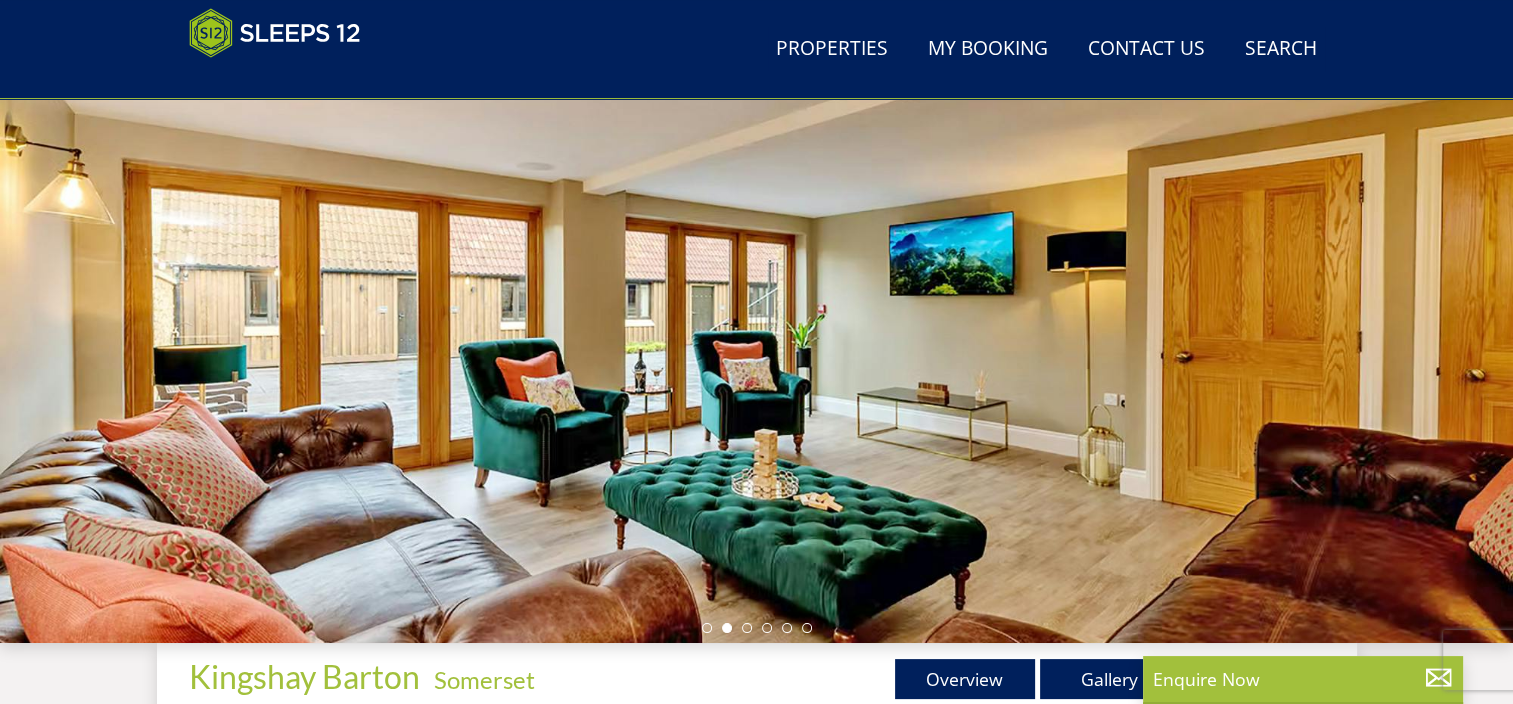 select on "10" 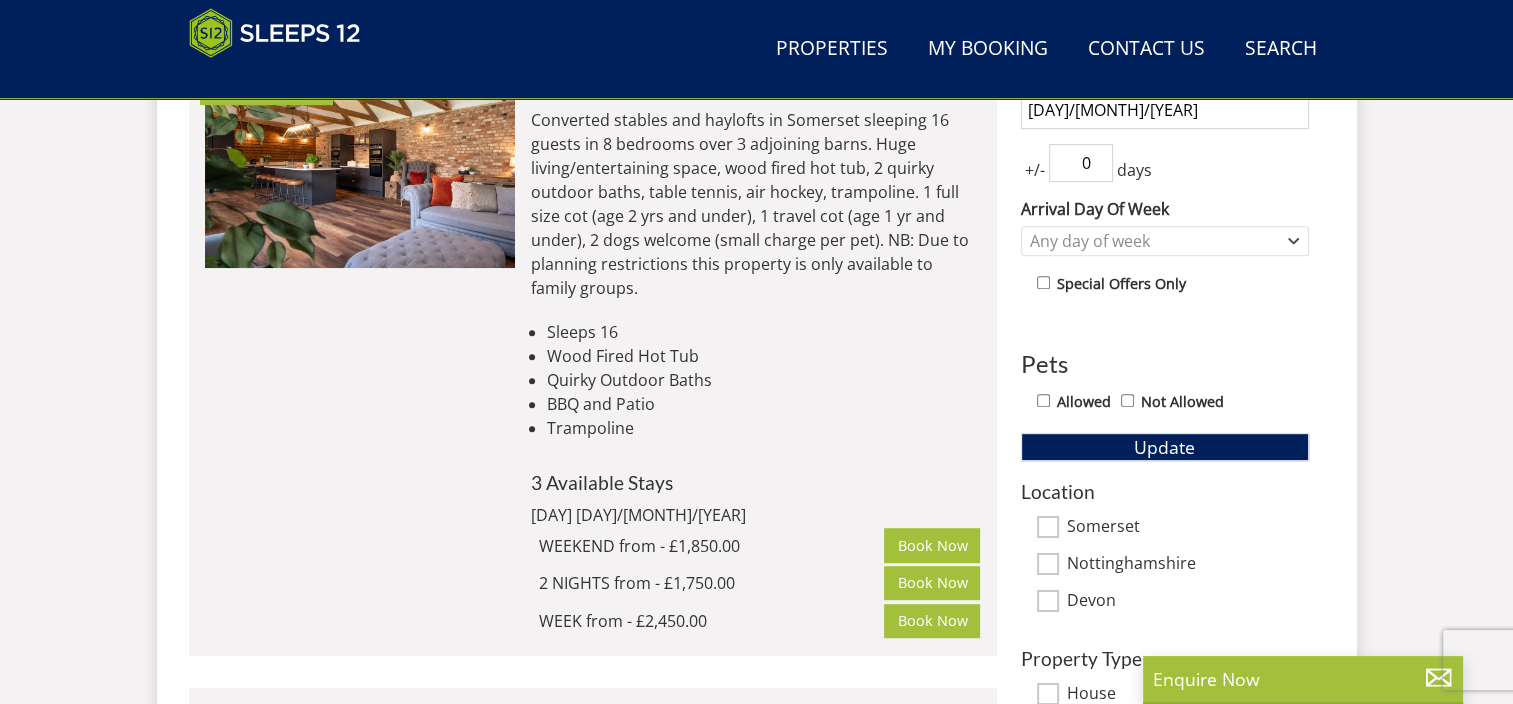 scroll, scrollTop: 818, scrollLeft: 0, axis: vertical 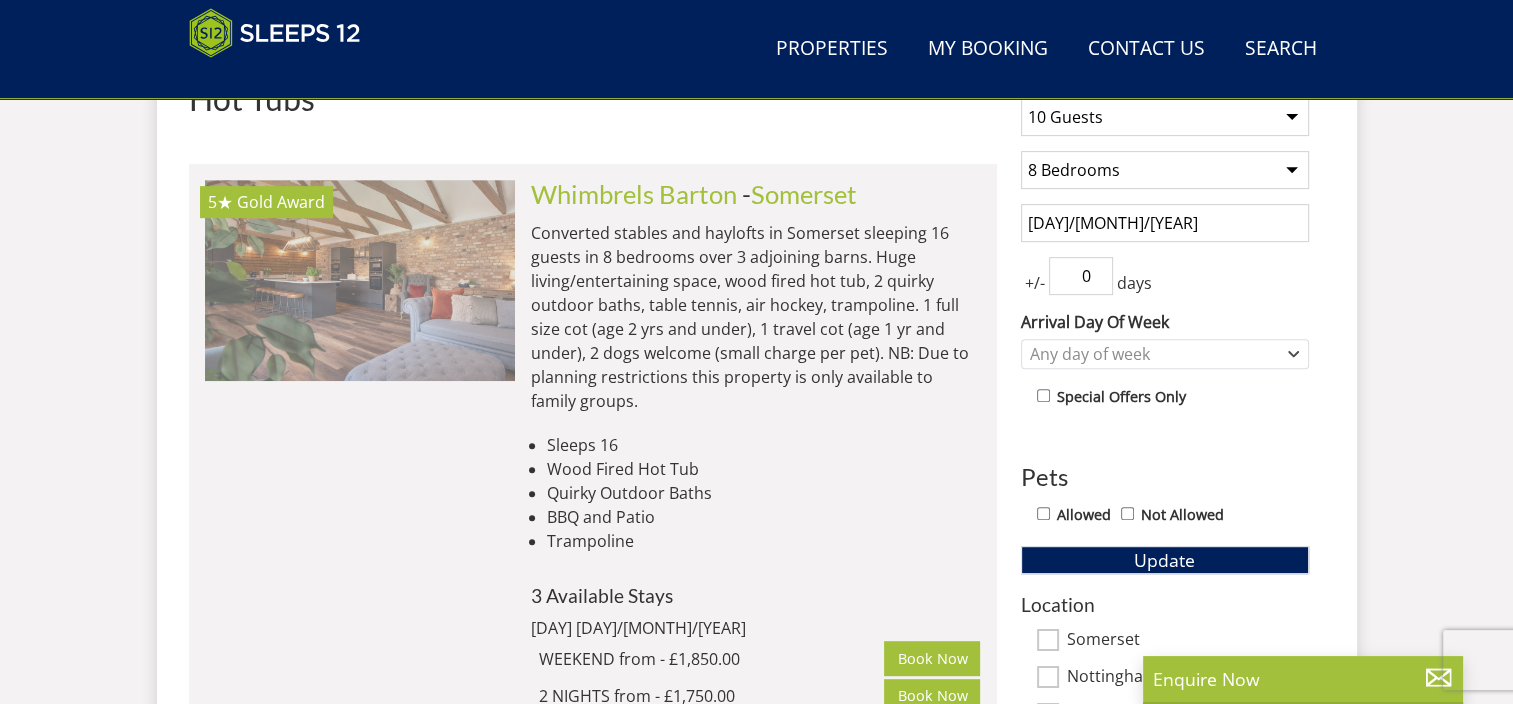 click at bounding box center (360, 280) 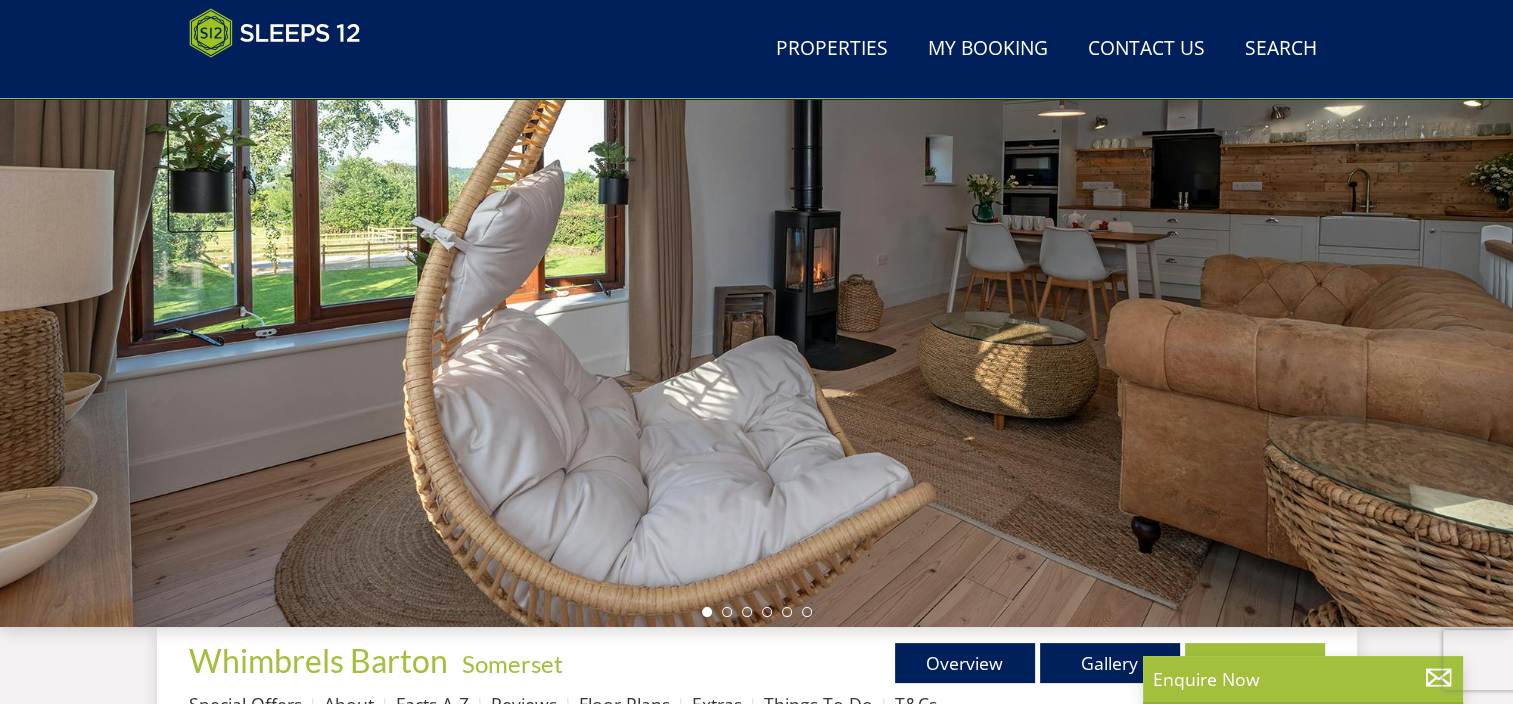 scroll, scrollTop: 200, scrollLeft: 0, axis: vertical 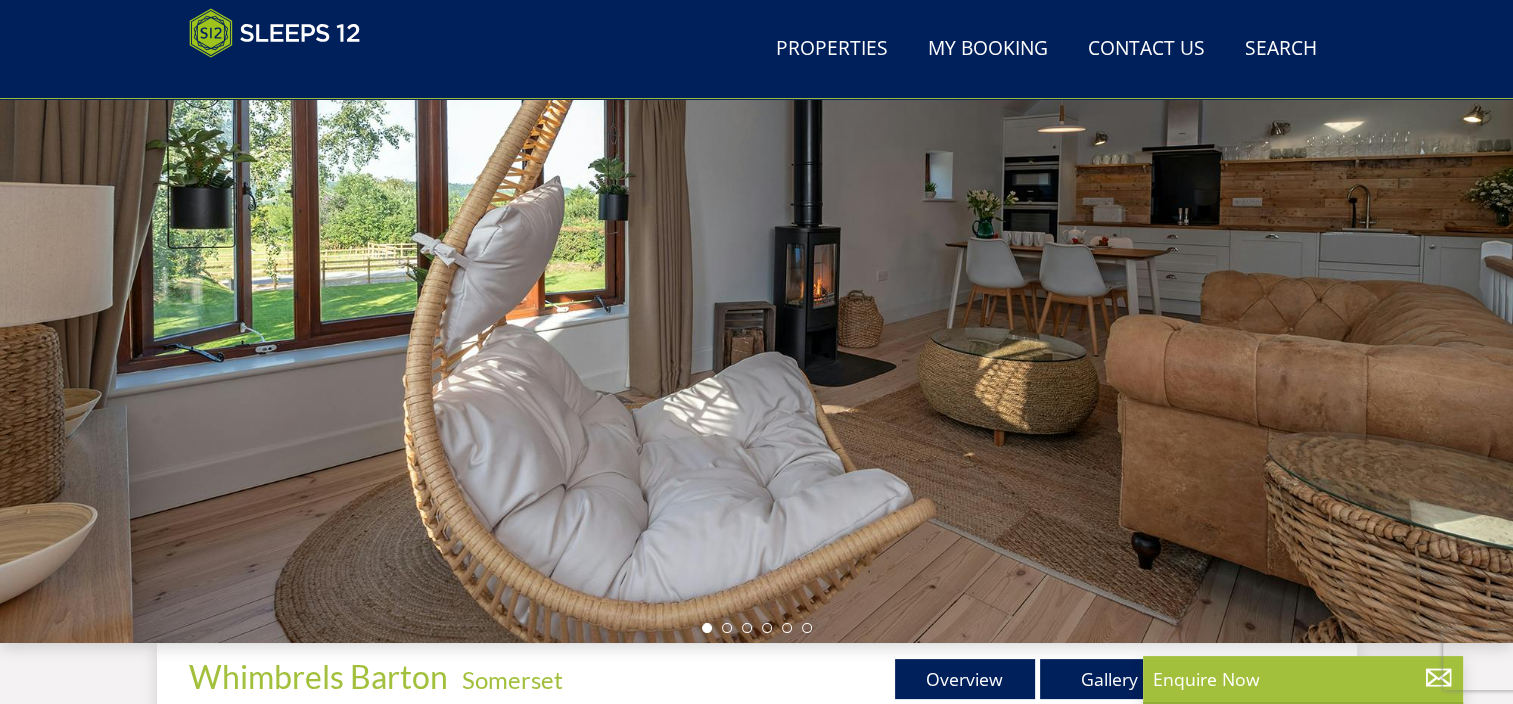 drag, startPoint x: 1391, startPoint y: 280, endPoint x: 732, endPoint y: 327, distance: 660.6739 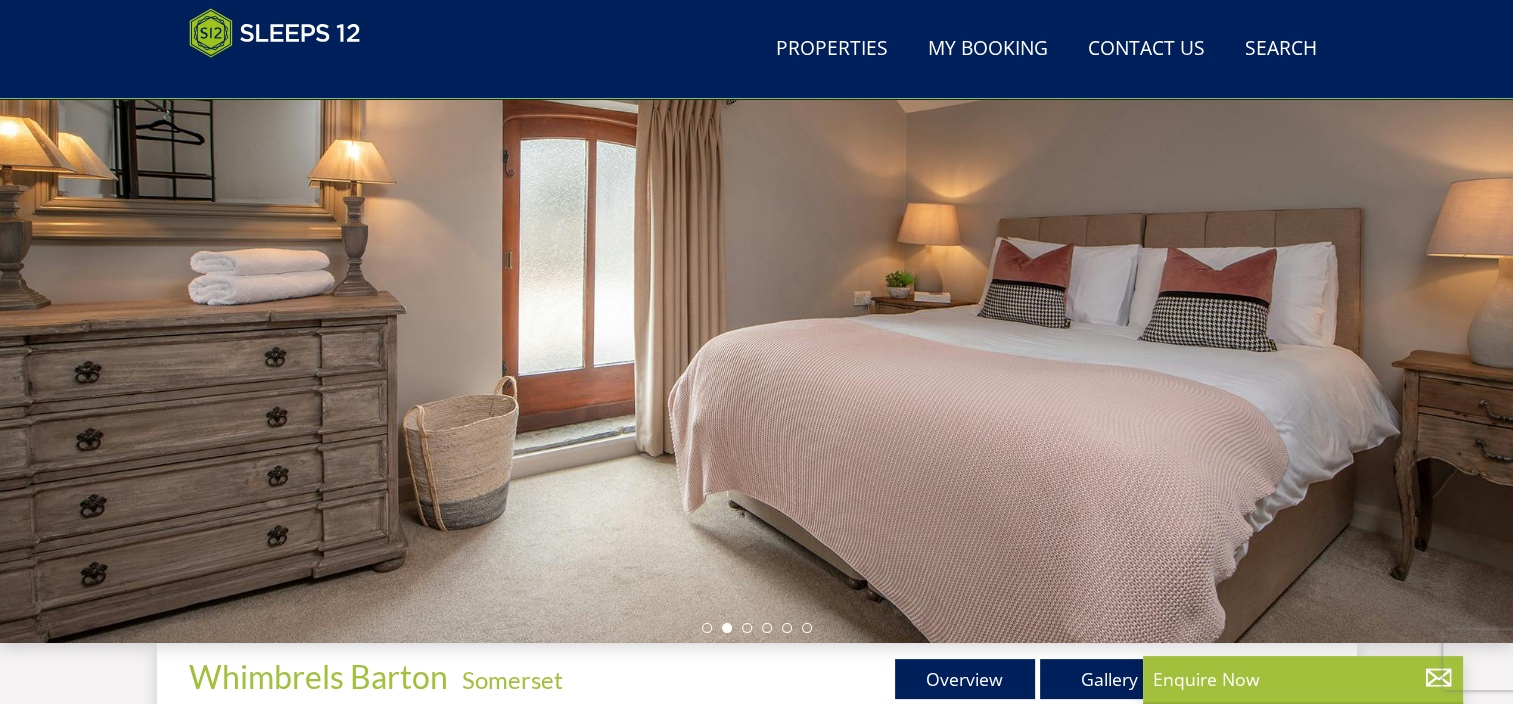 drag, startPoint x: 1242, startPoint y: 317, endPoint x: 911, endPoint y: 338, distance: 331.6655 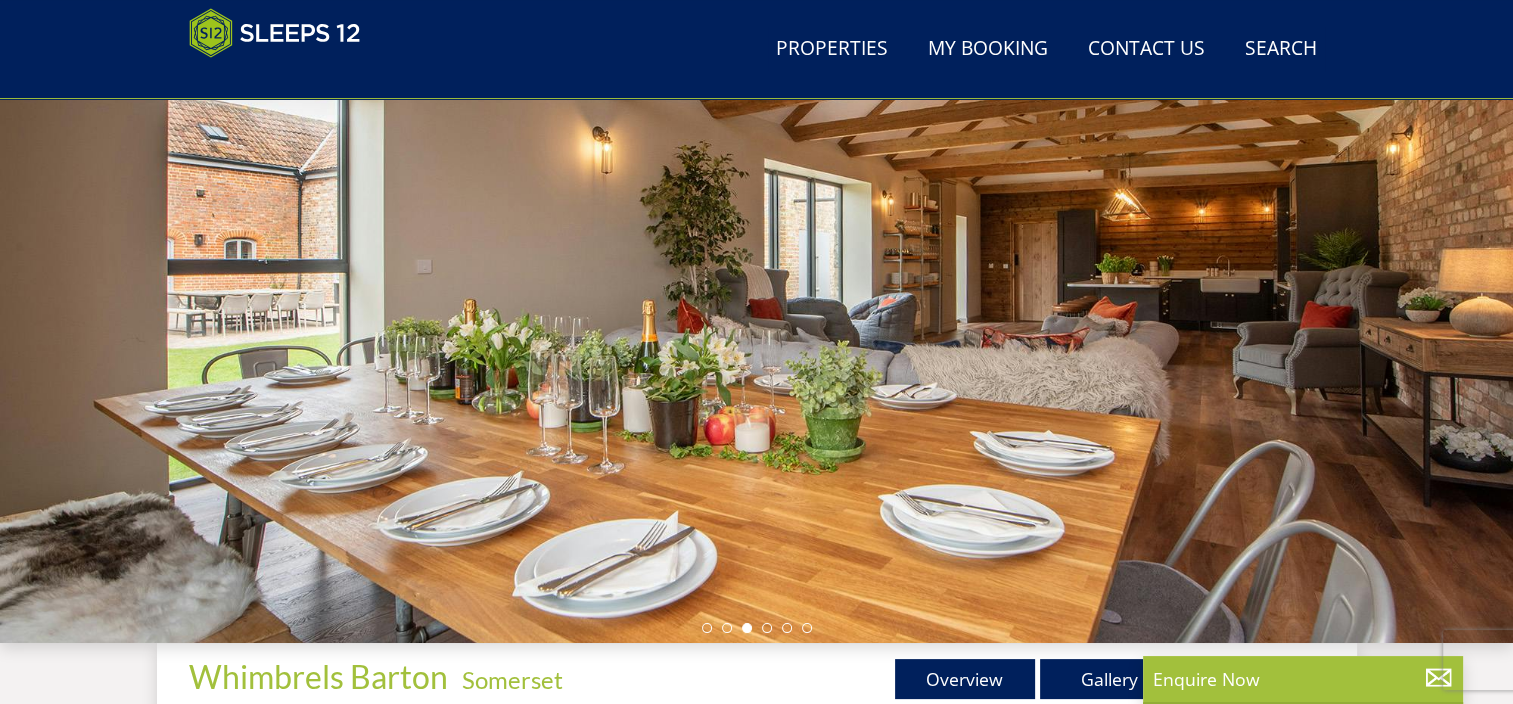 drag, startPoint x: 1210, startPoint y: 335, endPoint x: 944, endPoint y: 363, distance: 267.46964 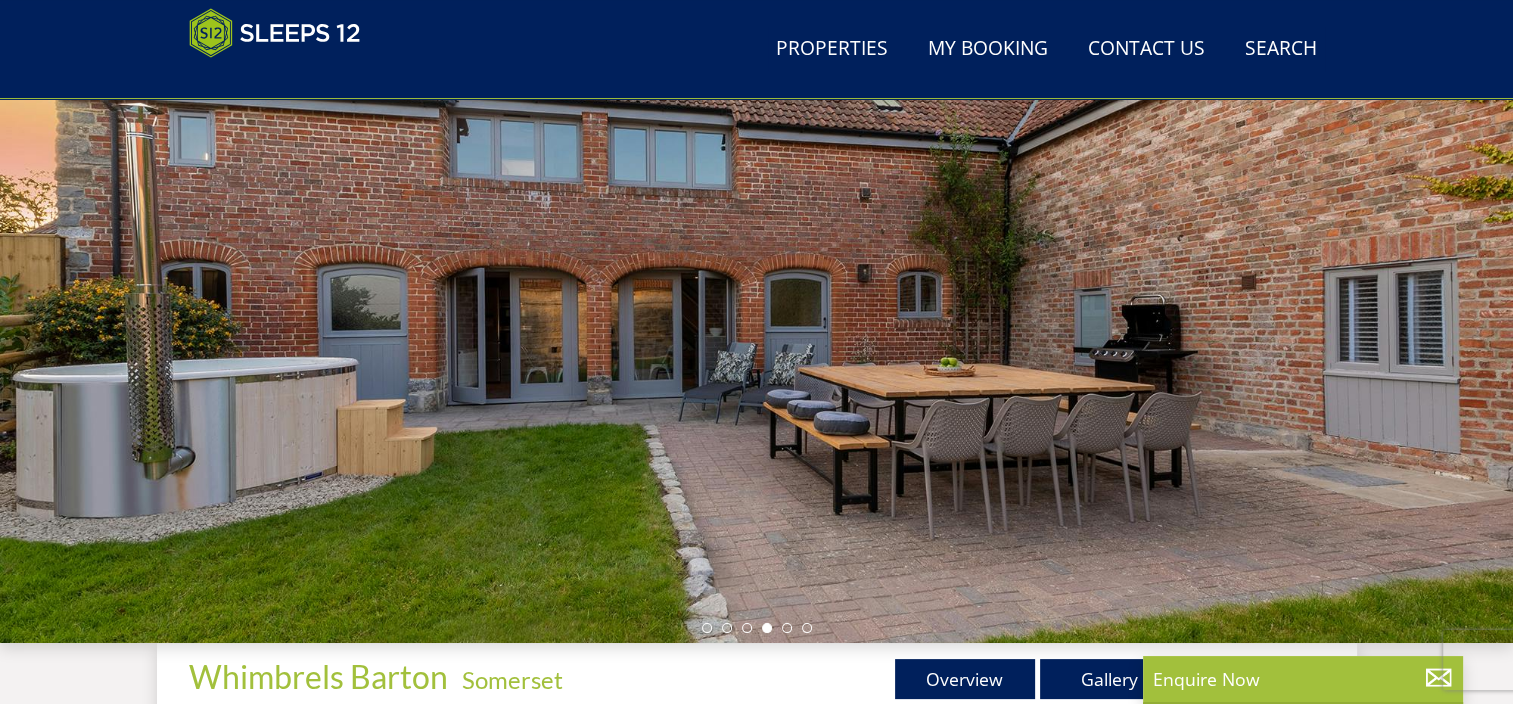 drag, startPoint x: 1212, startPoint y: 344, endPoint x: 843, endPoint y: 354, distance: 369.13547 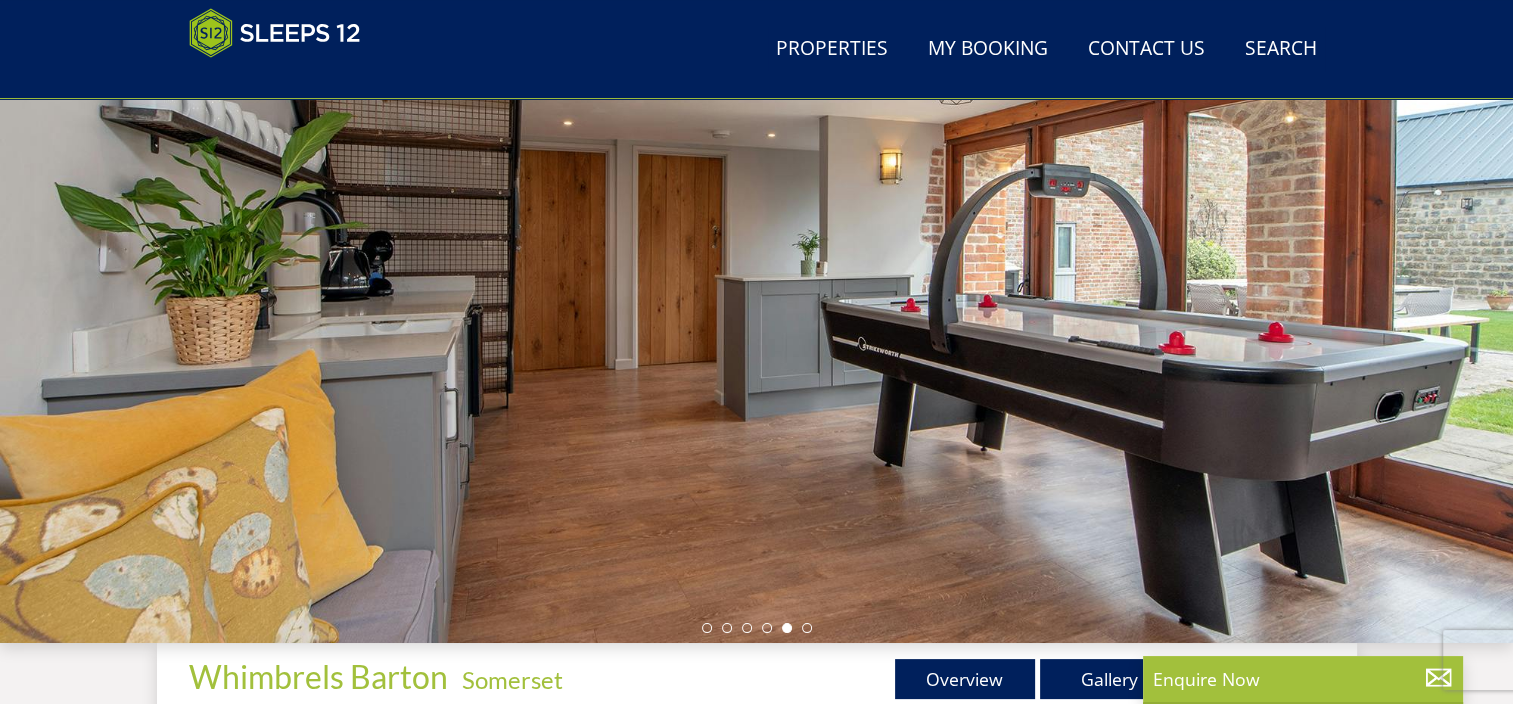drag, startPoint x: 1259, startPoint y: 331, endPoint x: 805, endPoint y: 357, distance: 454.7439 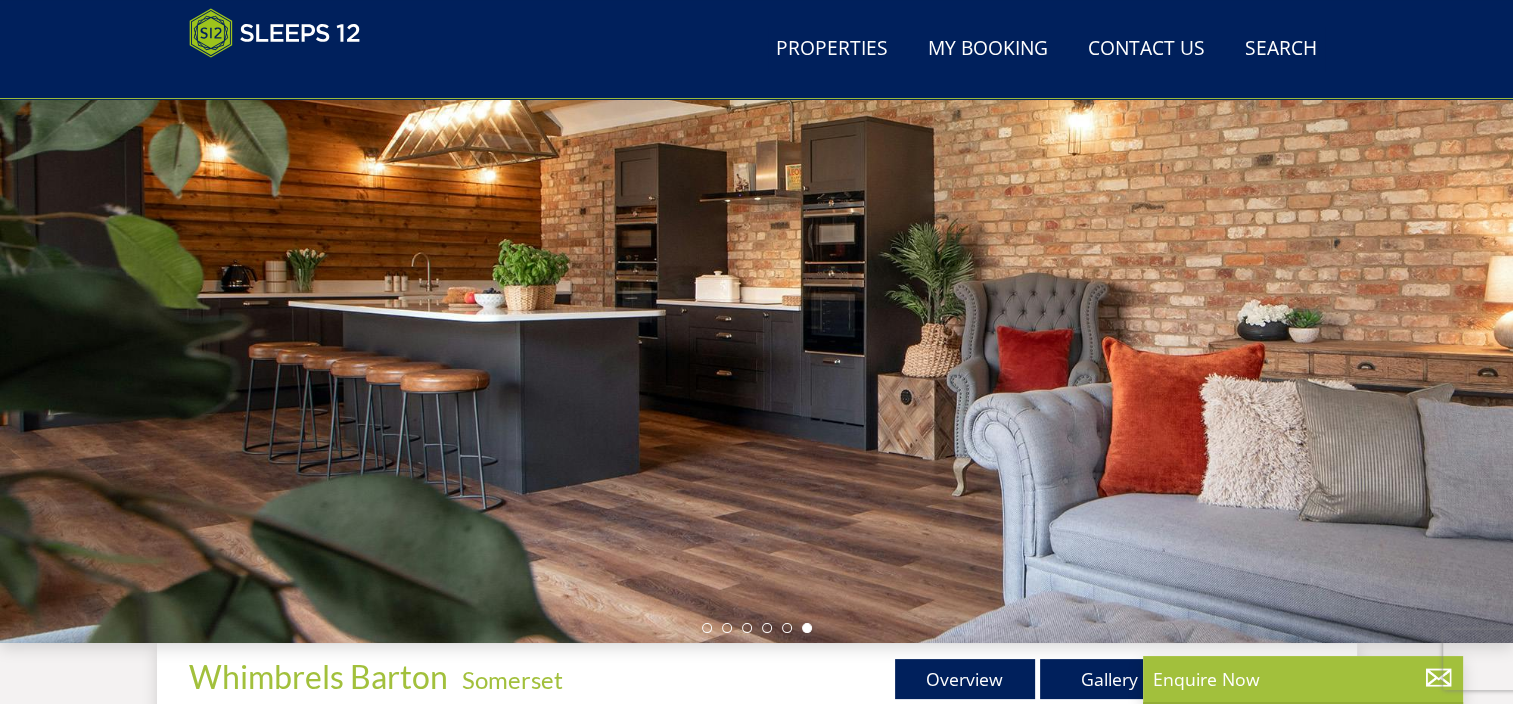 drag, startPoint x: 1184, startPoint y: 324, endPoint x: 872, endPoint y: 360, distance: 314.07007 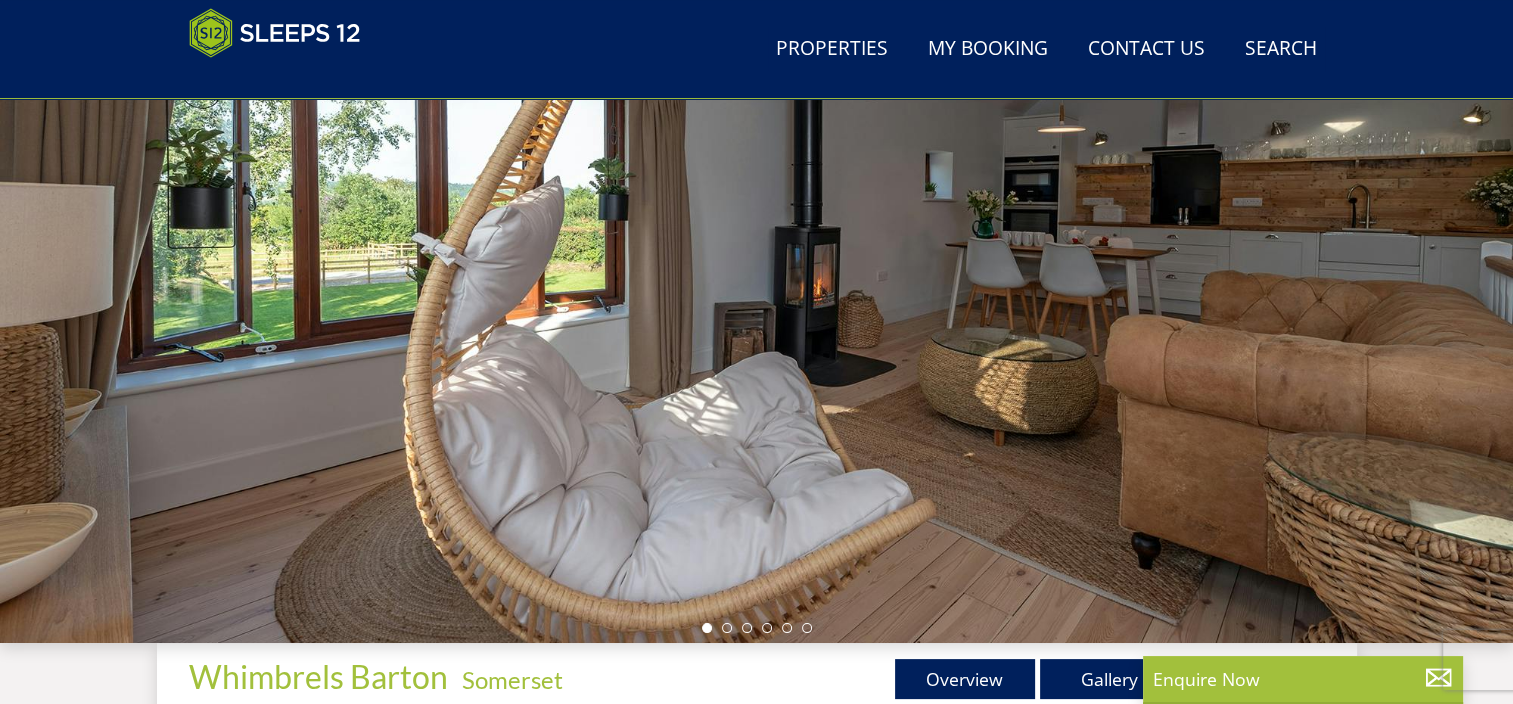 click at bounding box center (756, 293) 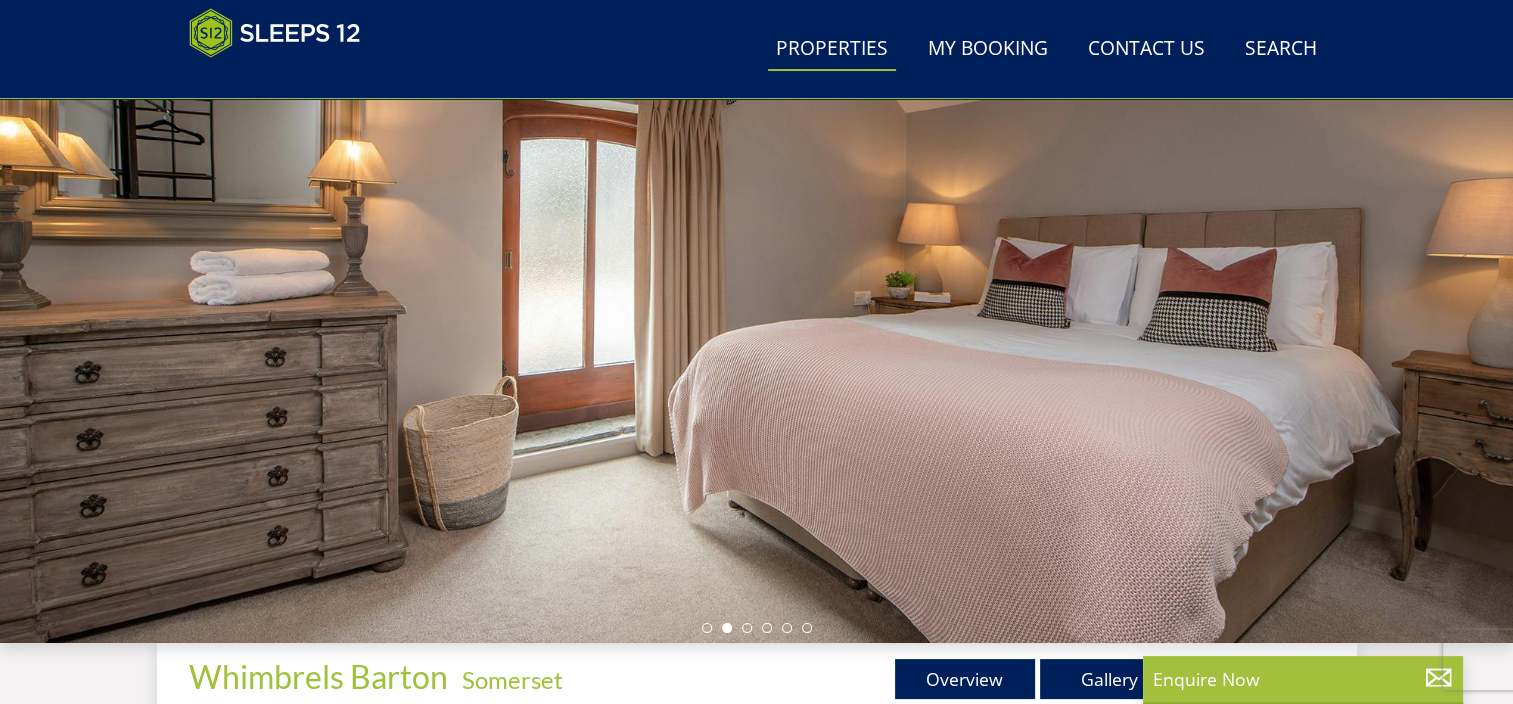 click on "Properties" at bounding box center (832, 49) 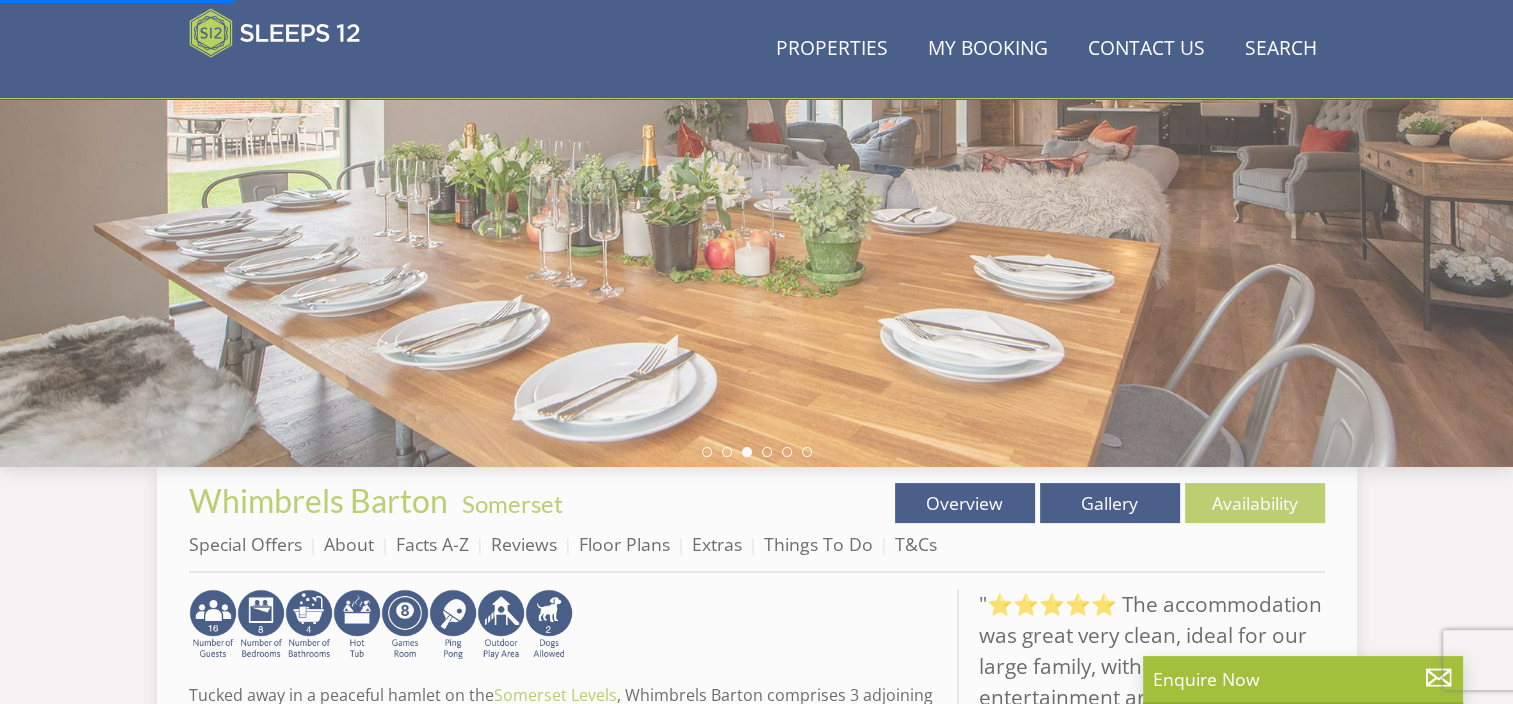 scroll, scrollTop: 200, scrollLeft: 0, axis: vertical 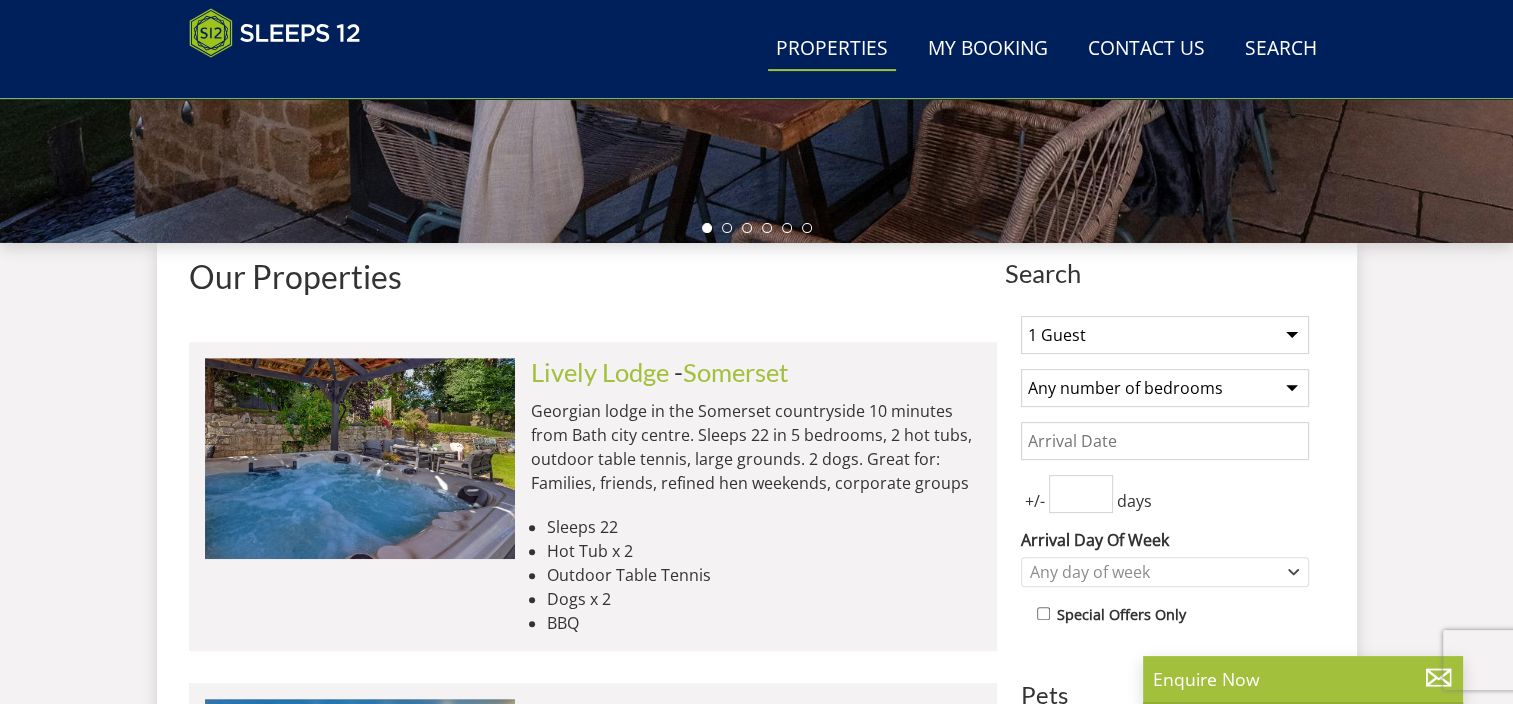 click on "1 Guest
2 Guests
3 Guests
4 Guests
5 Guests
6 Guests
7 Guests
8 Guests
9 Guests
10 Guests
11 Guests
12 Guests
13 Guests
14 Guests
15 Guests
16 Guests
17 Guests
18 Guests
19 Guests
20 Guests
21 Guests
22 Guests
23 Guests
24 Guests
25 Guests
26 Guests
27 Guests
28 Guests
29 Guests
30 Guests
31 Guests
32 Guests
33 Guests
34 Guests
35 Guests
36 Guests
37 Guests
38 Guests
39 Guests
40 Guests
41 Guests
42 Guests
43 Guests
44 Guests
45 Guests
46 Guests
47 Guests
48 Guests
49 Guests
50 Guests" at bounding box center (1165, 335) 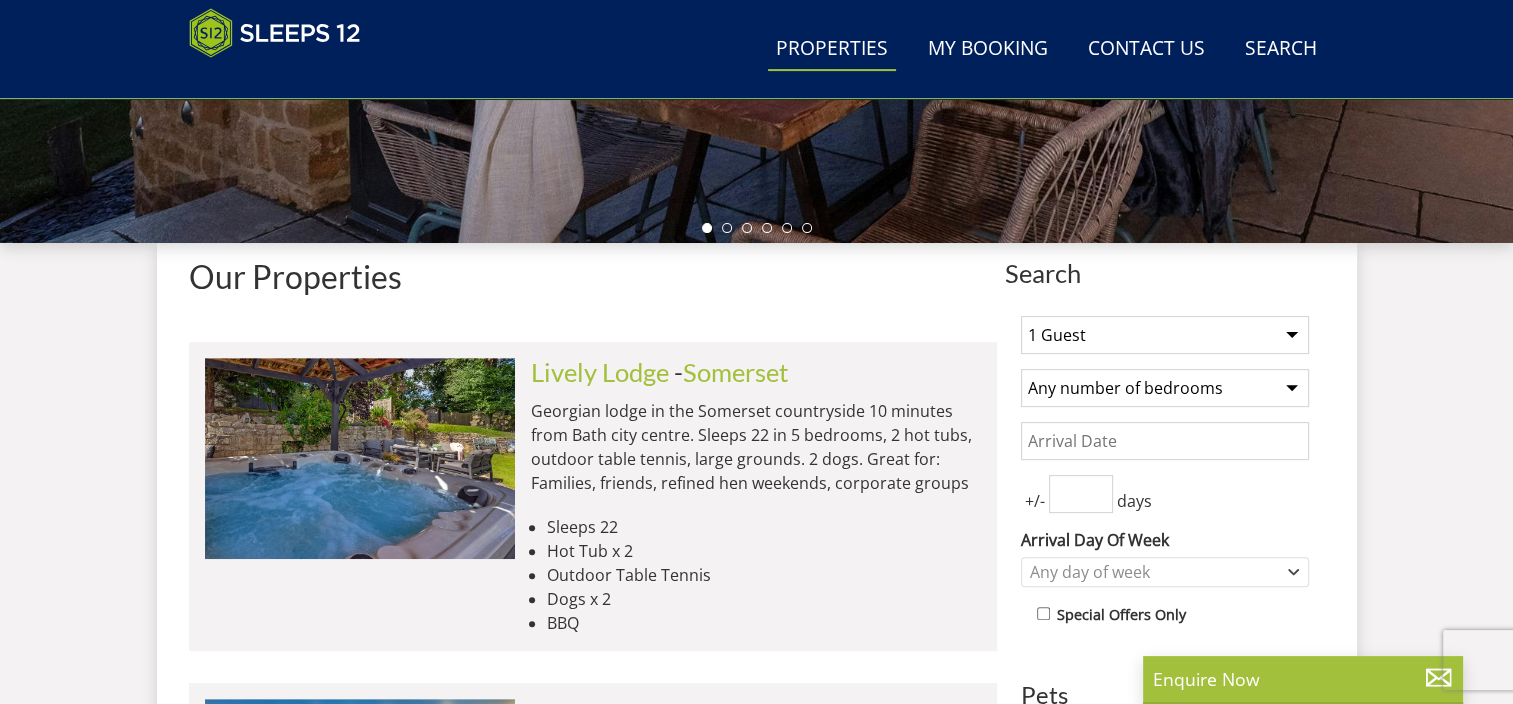 select on "10" 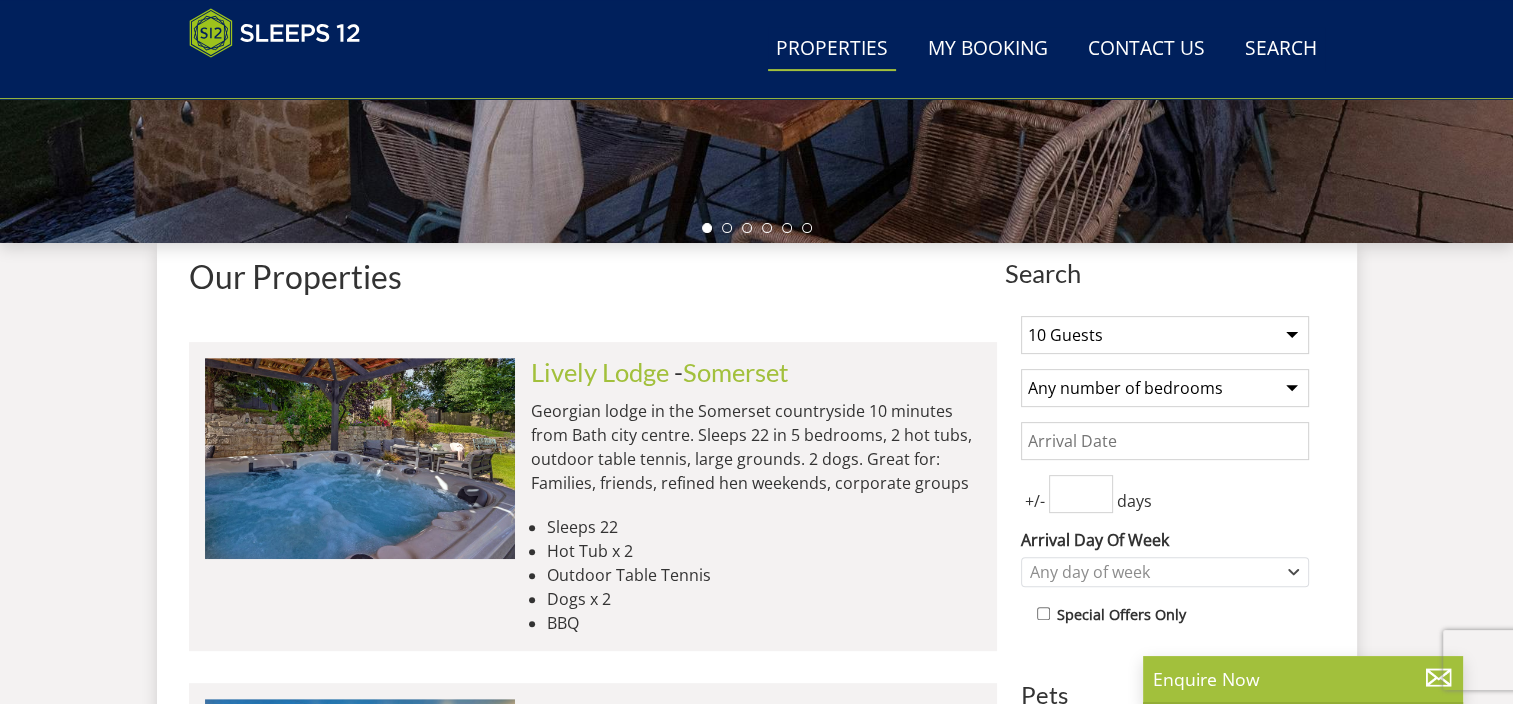 click on "1 Guest
2 Guests
3 Guests
4 Guests
5 Guests
6 Guests
7 Guests
8 Guests
9 Guests
10 Guests
11 Guests
12 Guests
13 Guests
14 Guests
15 Guests
16 Guests
17 Guests
18 Guests
19 Guests
20 Guests
21 Guests
22 Guests
23 Guests
24 Guests
25 Guests
26 Guests
27 Guests
28 Guests
29 Guests
30 Guests
31 Guests
32 Guests
33 Guests
34 Guests
35 Guests
36 Guests
37 Guests
38 Guests
39 Guests
40 Guests
41 Guests
42 Guests
43 Guests
44 Guests
45 Guests
46 Guests
47 Guests
48 Guests
49 Guests
50 Guests" at bounding box center [1165, 335] 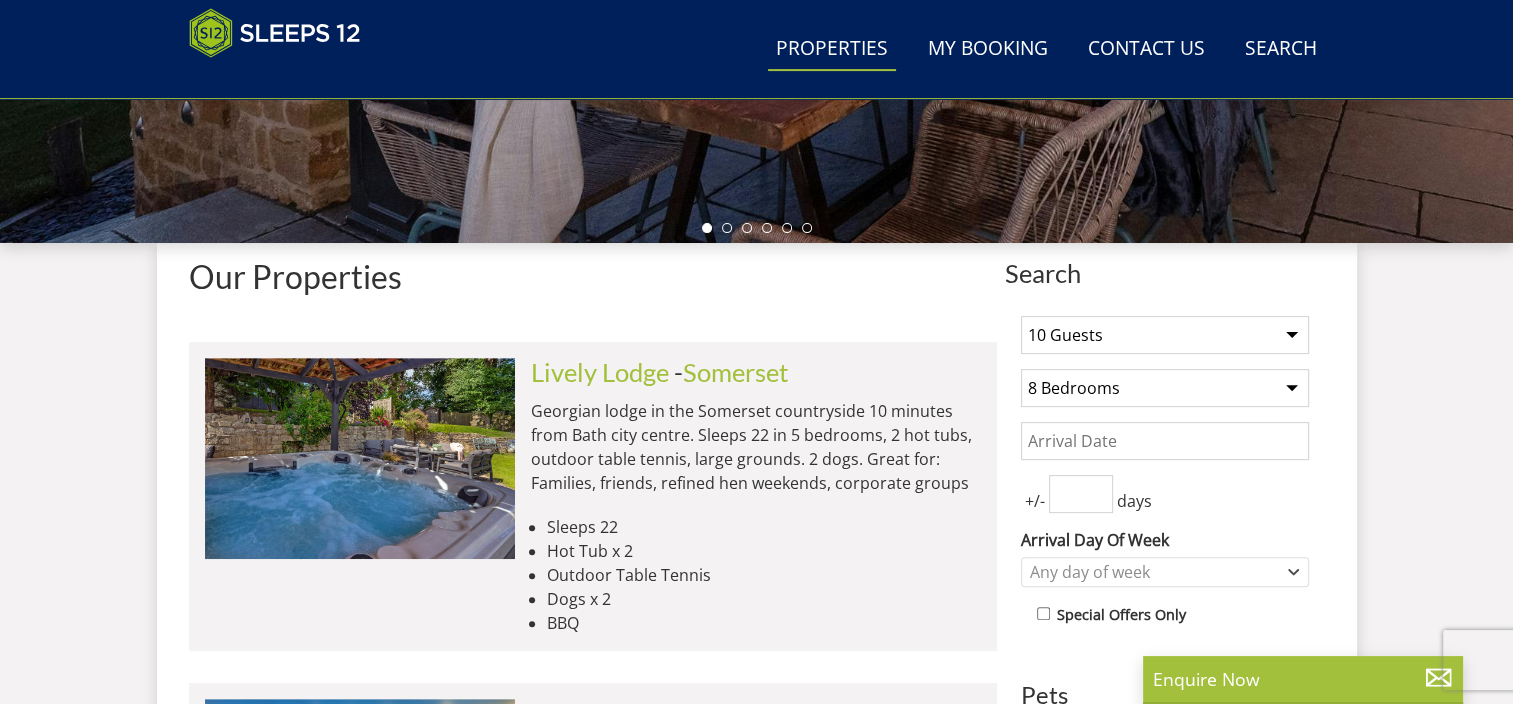 click on "Any number of bedrooms
3 Bedrooms
4 Bedrooms
5 Bedrooms
6 Bedrooms
7 Bedrooms
8 Bedrooms
9 Bedrooms
10 Bedrooms
11 Bedrooms
12 Bedrooms
13 Bedrooms
14 Bedrooms
15 Bedrooms
16 Bedrooms" at bounding box center [1165, 388] 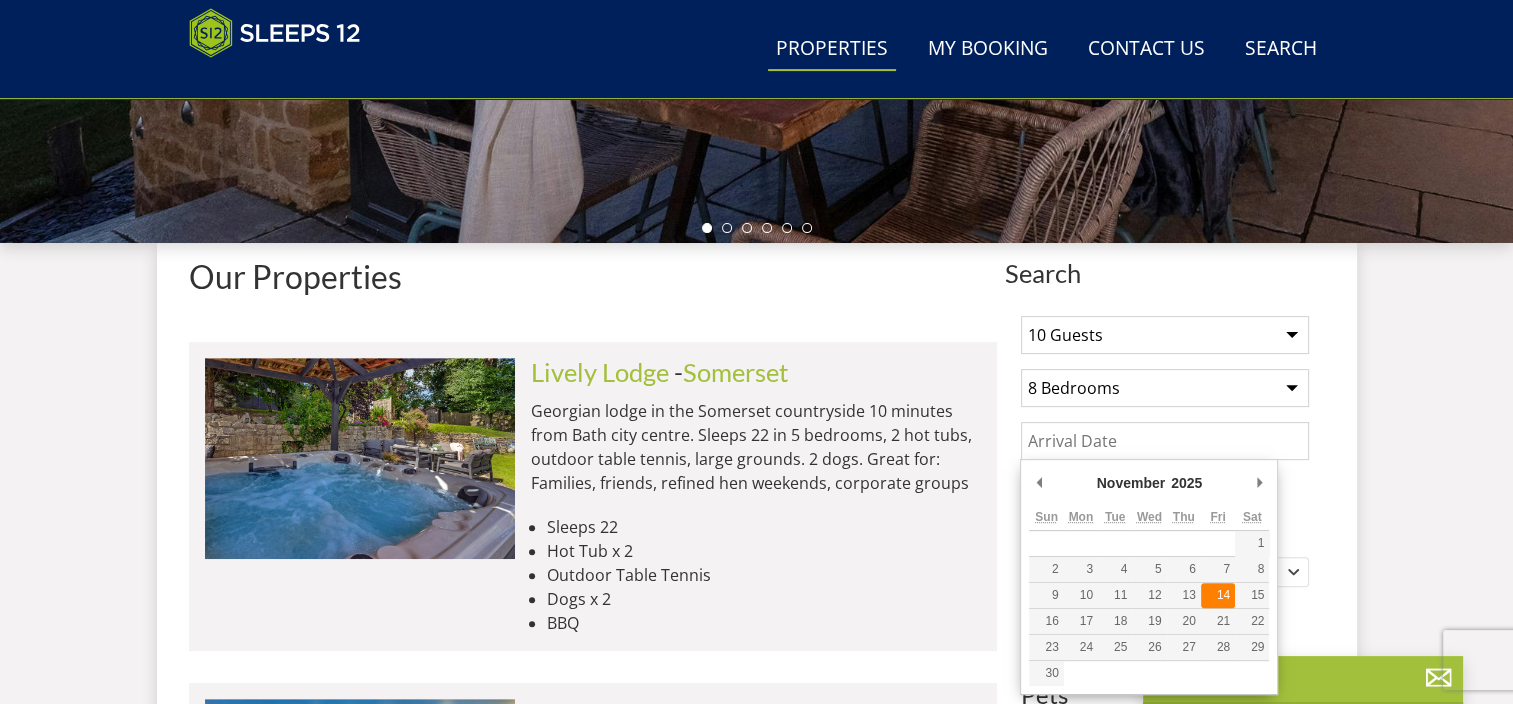 type on "14/11/2025" 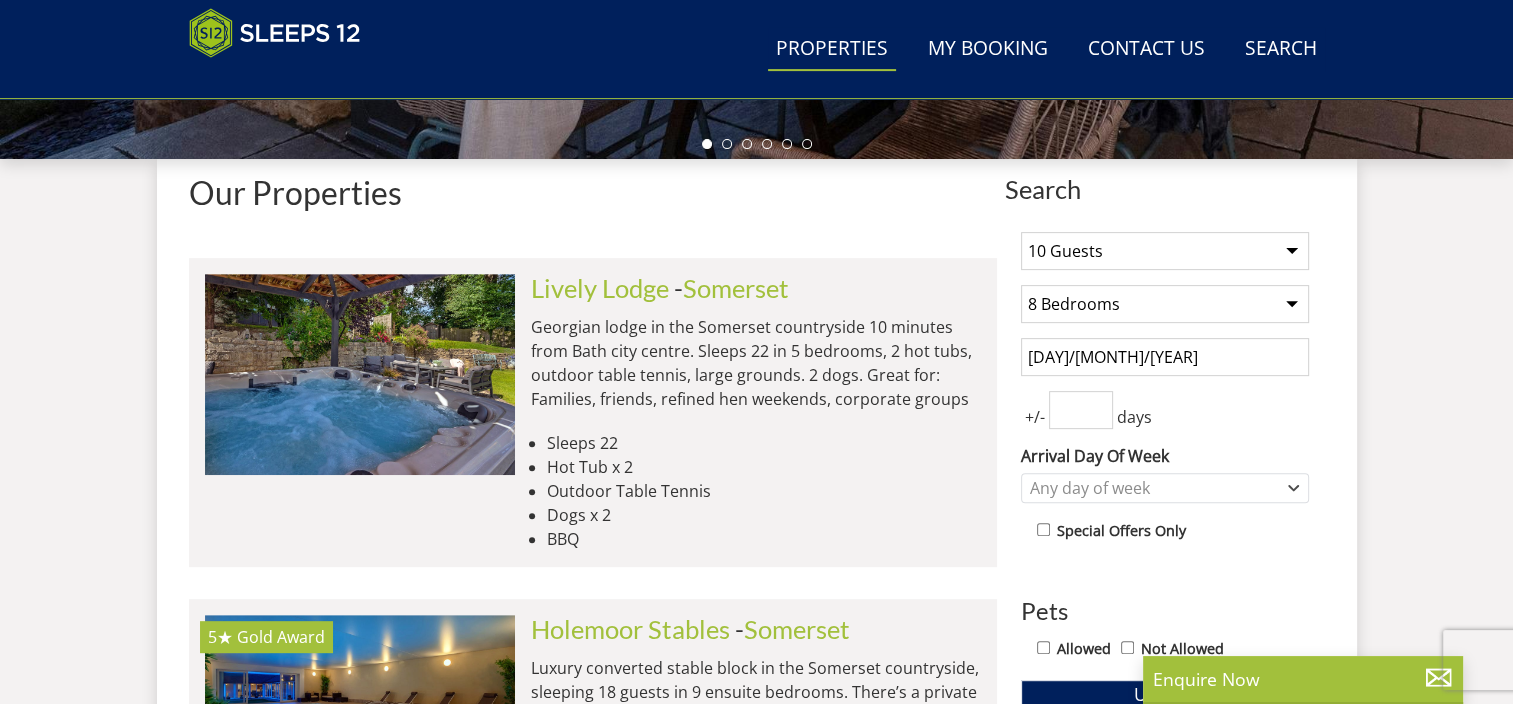 scroll, scrollTop: 800, scrollLeft: 0, axis: vertical 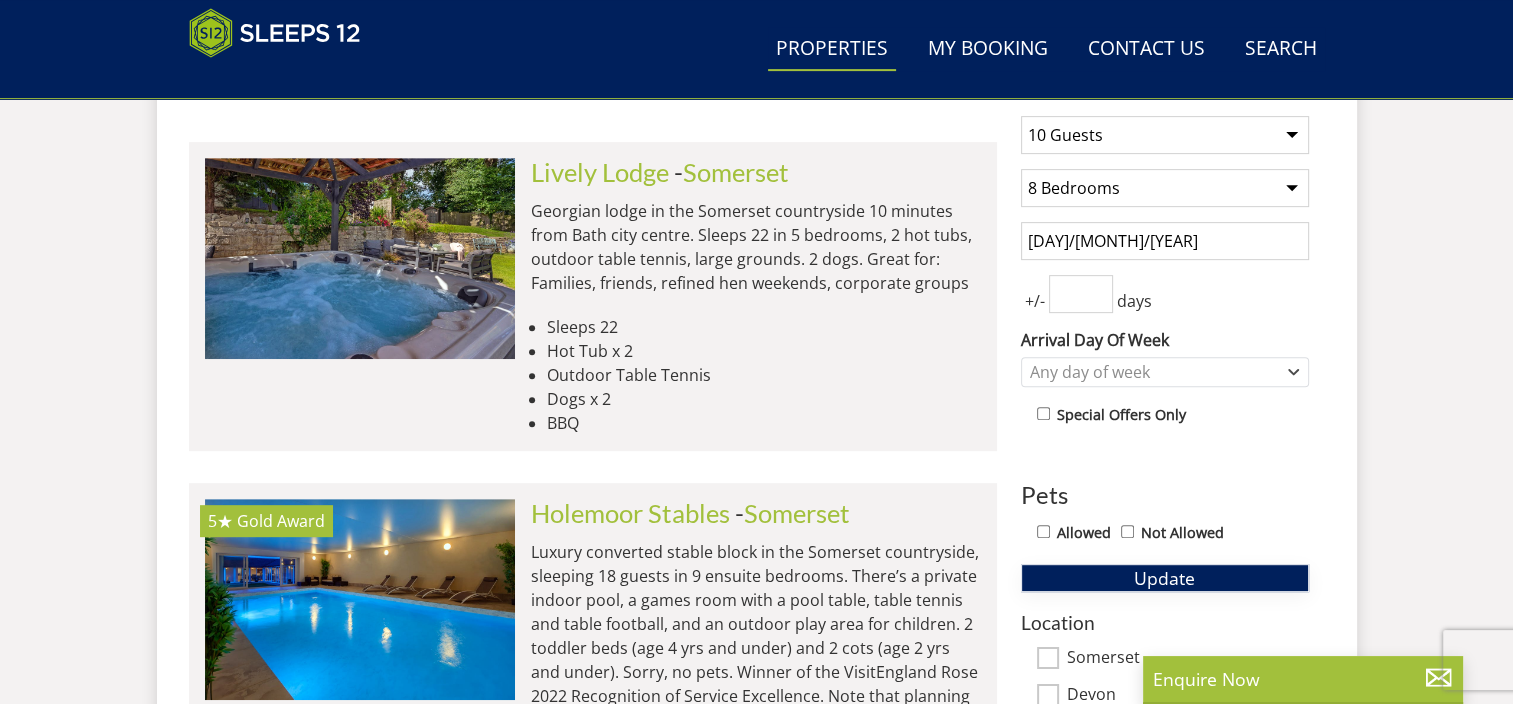 click on "Update" at bounding box center (1165, 578) 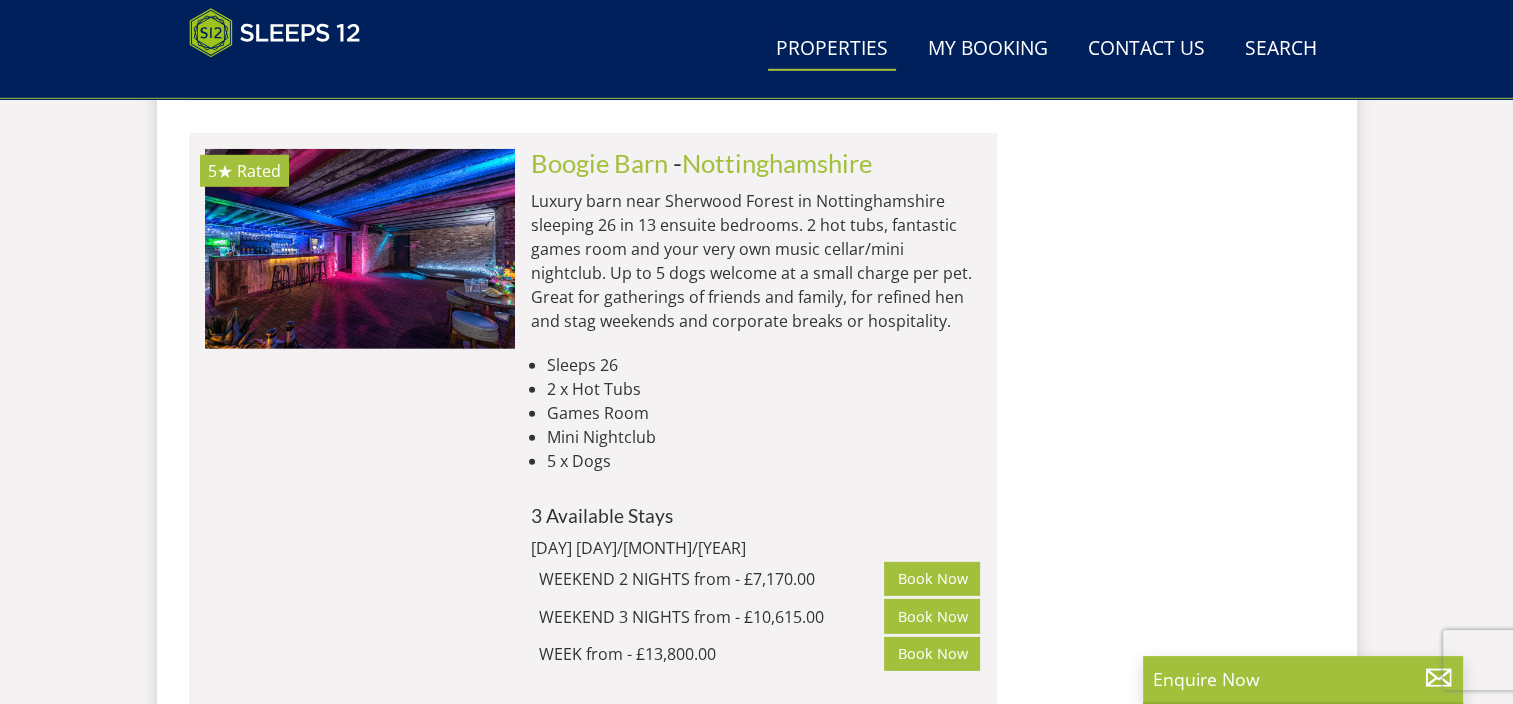 scroll, scrollTop: 6000, scrollLeft: 0, axis: vertical 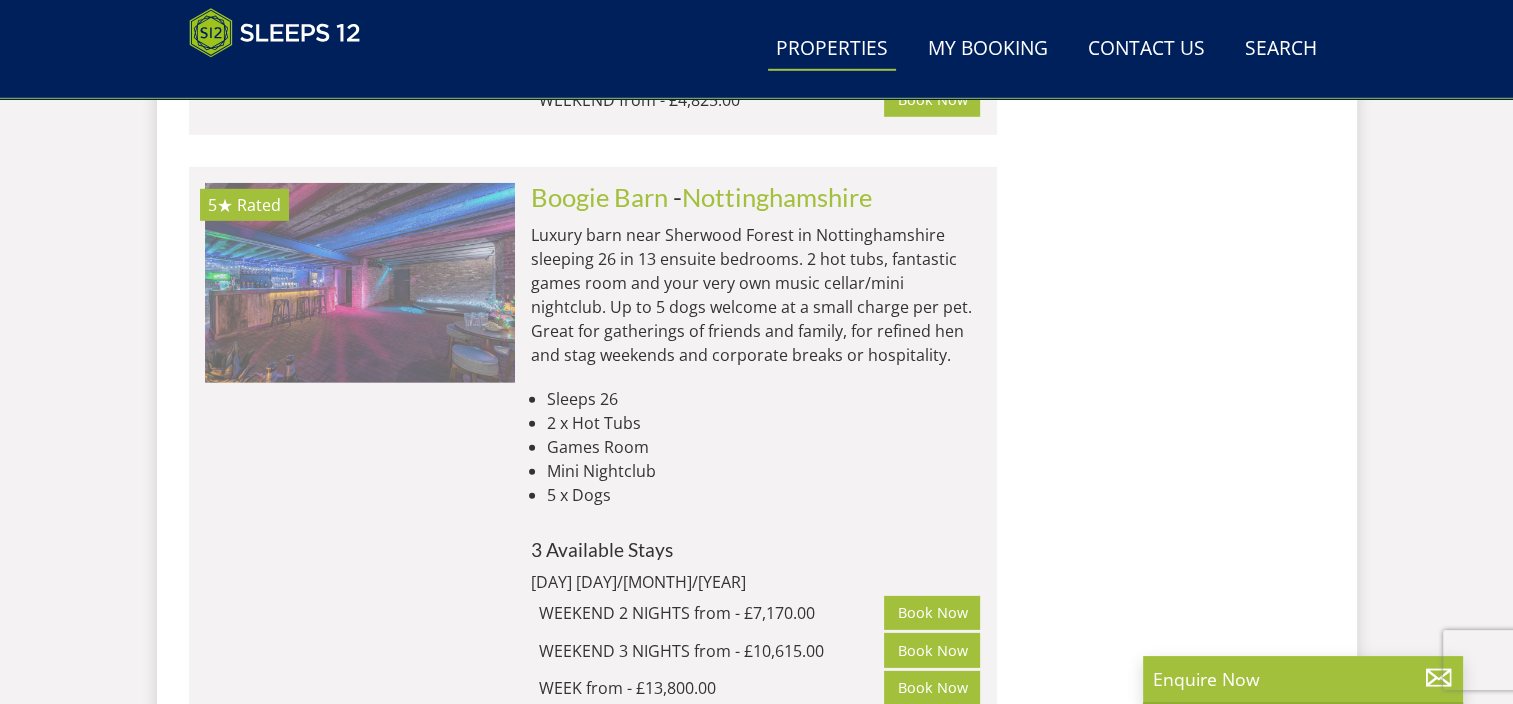 click at bounding box center (360, 283) 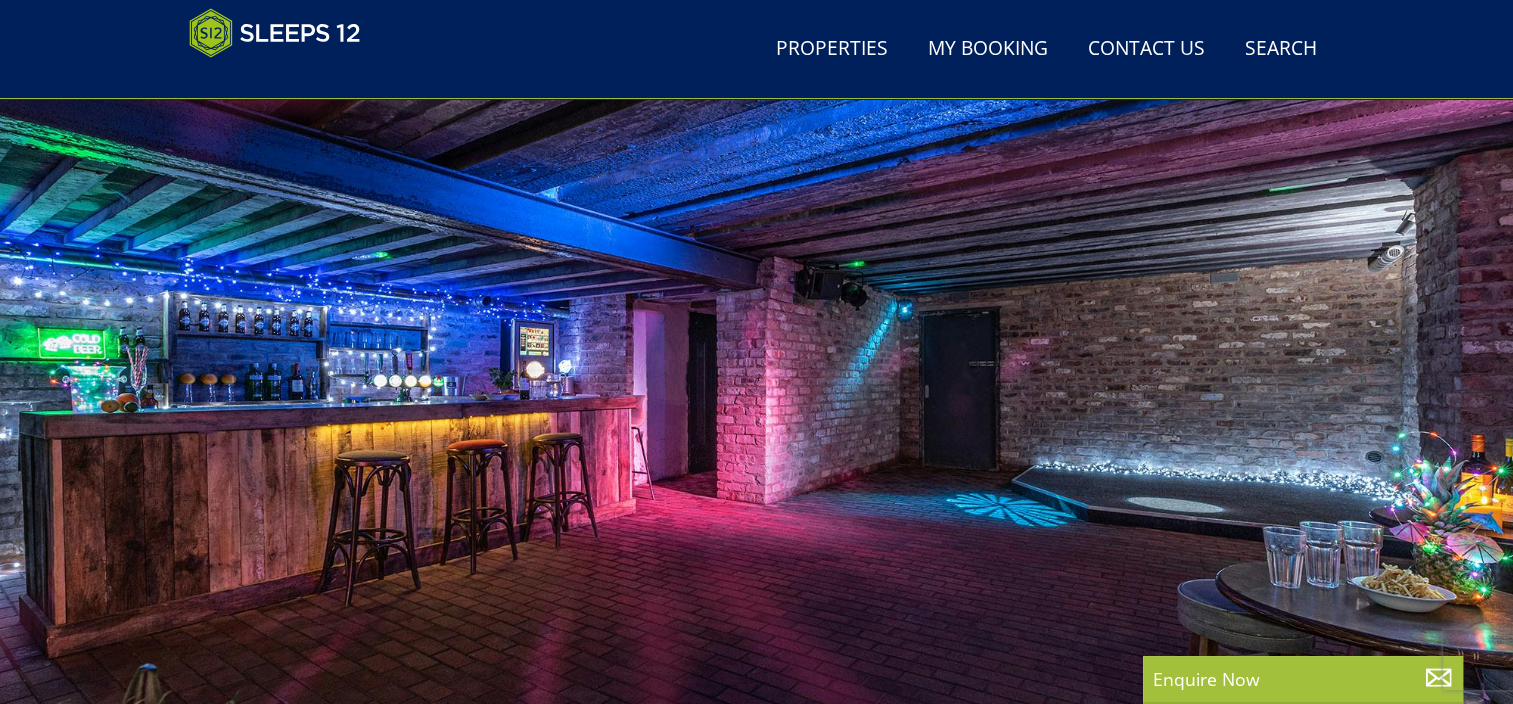 scroll, scrollTop: 100, scrollLeft: 0, axis: vertical 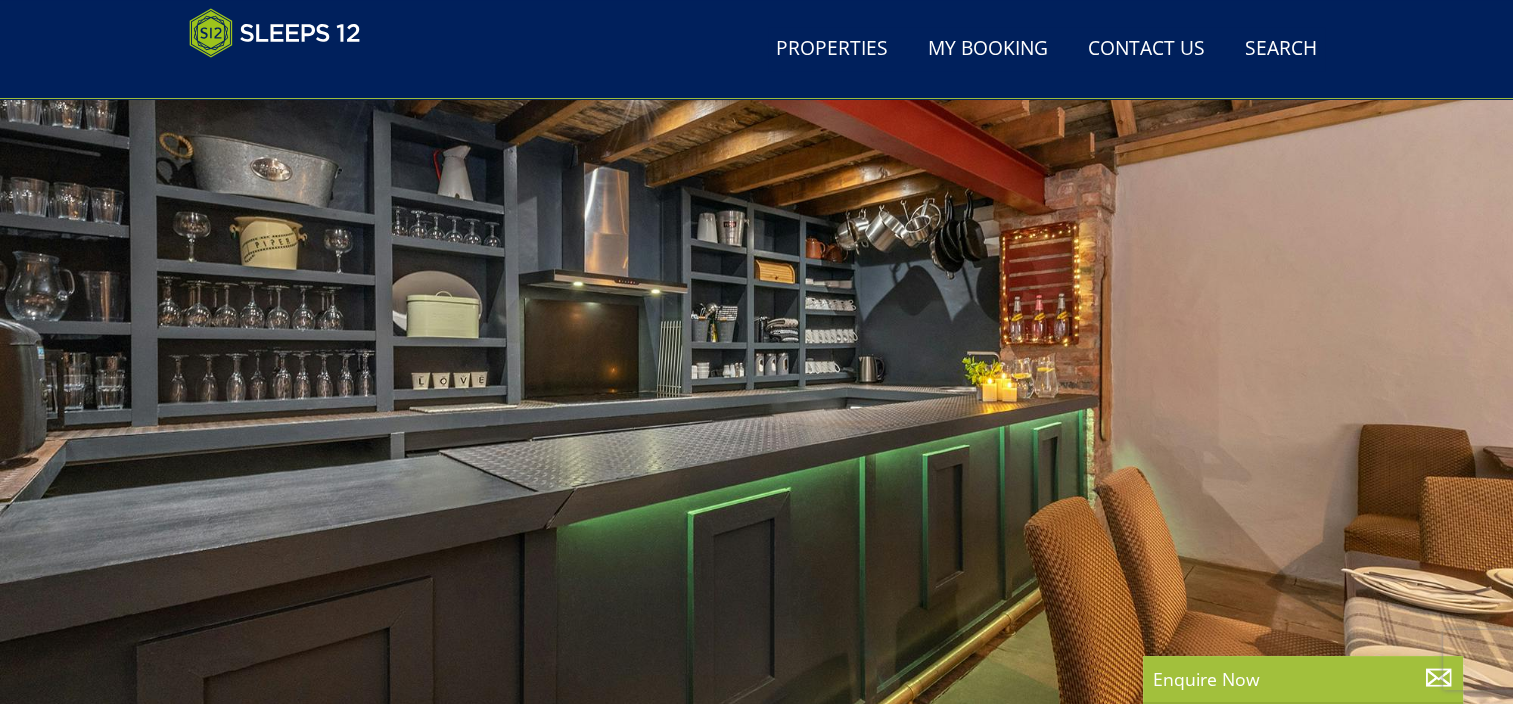 drag, startPoint x: 1413, startPoint y: 416, endPoint x: 1190, endPoint y: 437, distance: 223.9866 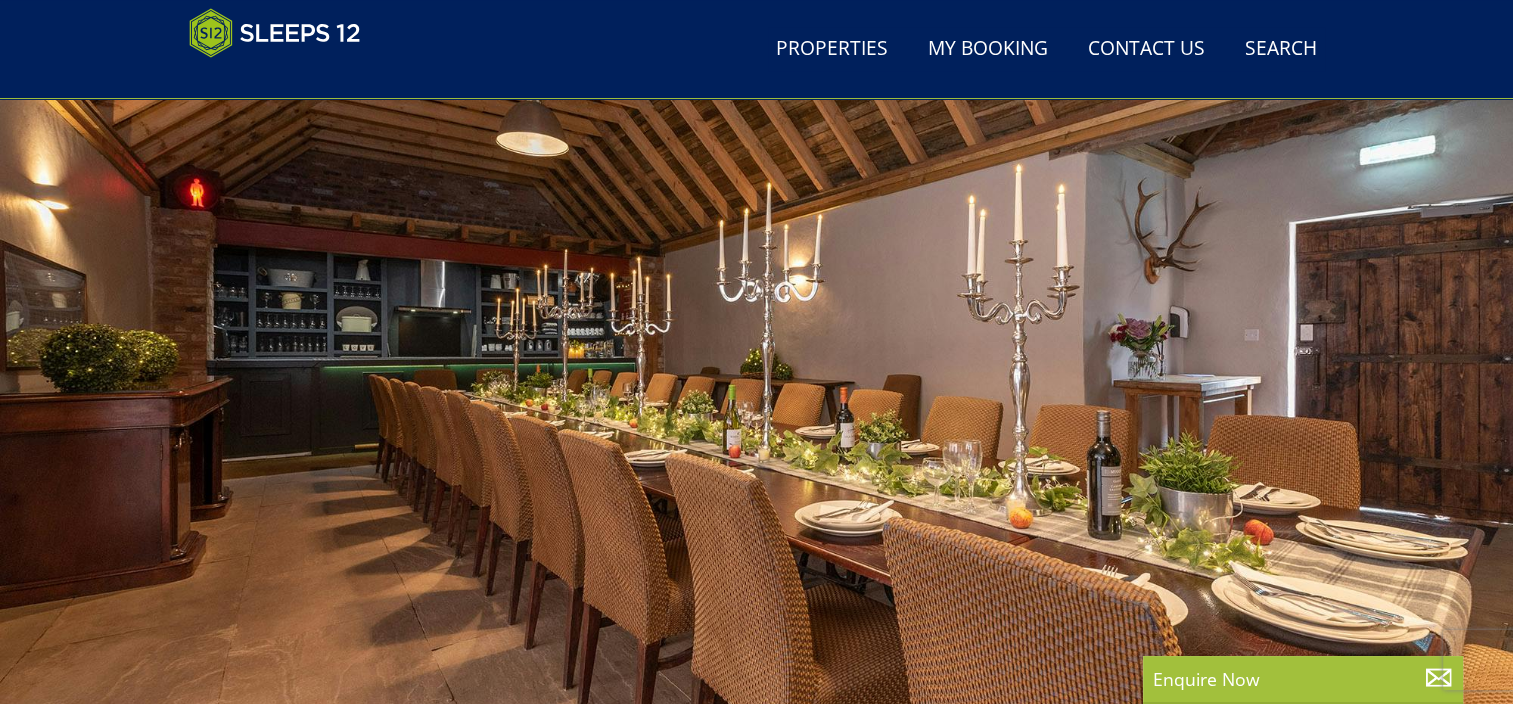 drag, startPoint x: 1459, startPoint y: 401, endPoint x: 1097, endPoint y: 455, distance: 366.00546 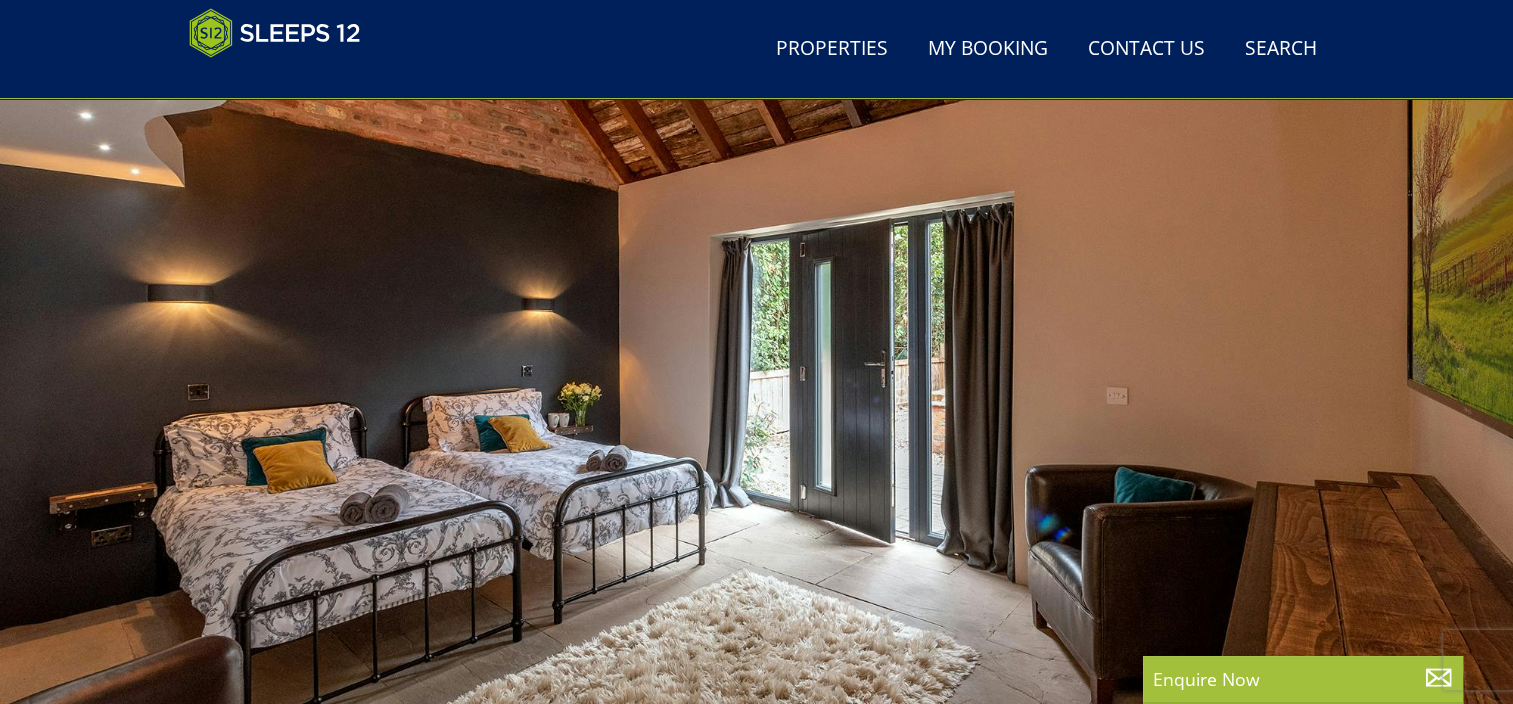 drag, startPoint x: 1365, startPoint y: 419, endPoint x: 1132, endPoint y: 450, distance: 235.05319 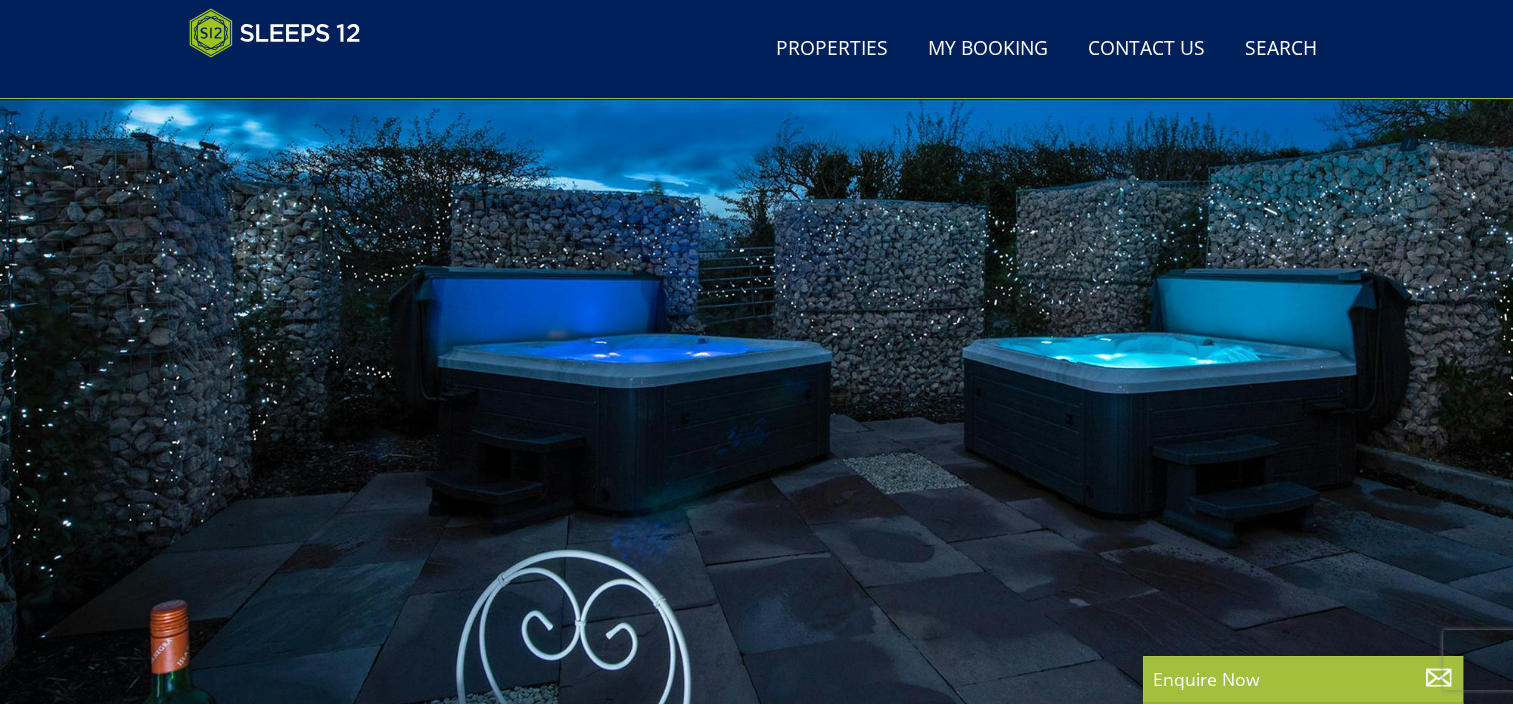 drag, startPoint x: 1372, startPoint y: 393, endPoint x: 842, endPoint y: 387, distance: 530.03394 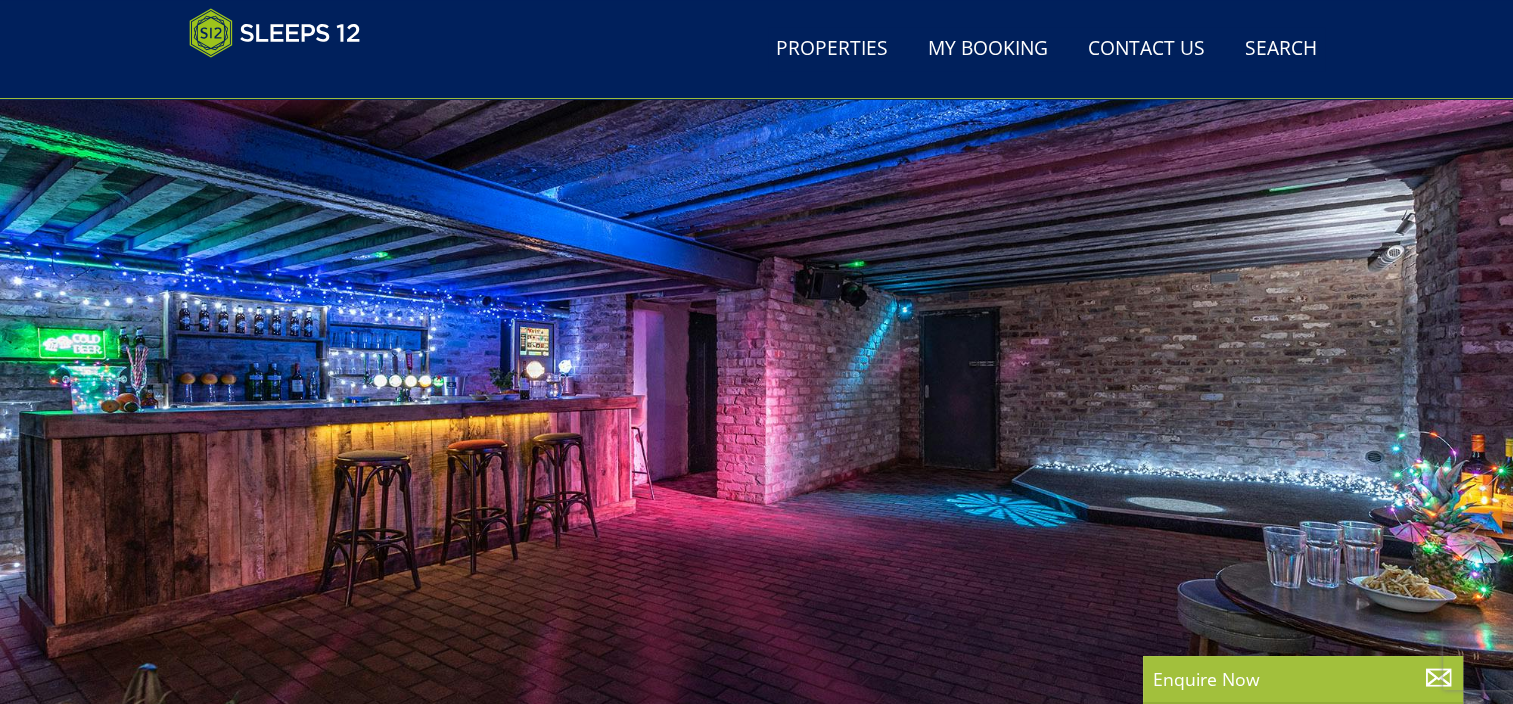 drag, startPoint x: 1388, startPoint y: 414, endPoint x: 976, endPoint y: 406, distance: 412.07767 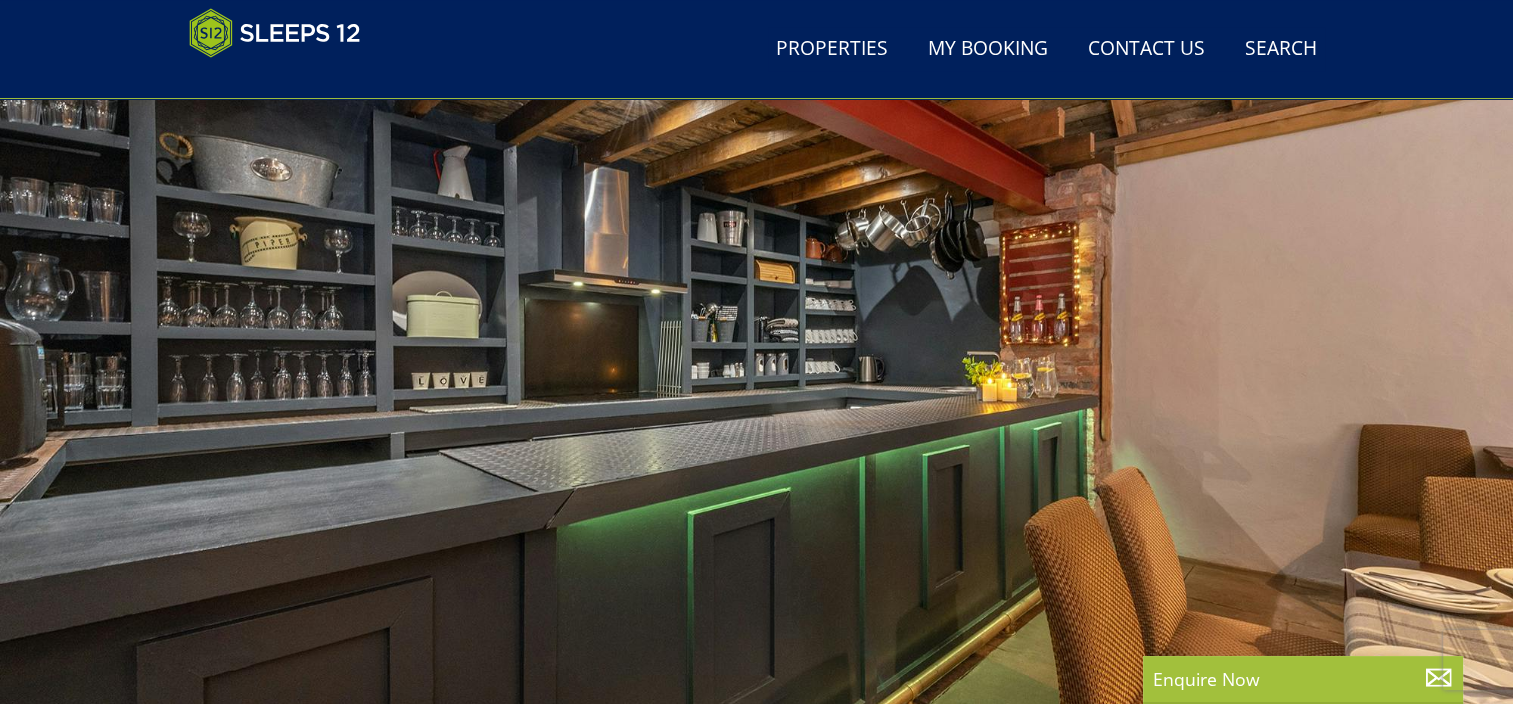 scroll, scrollTop: 500, scrollLeft: 0, axis: vertical 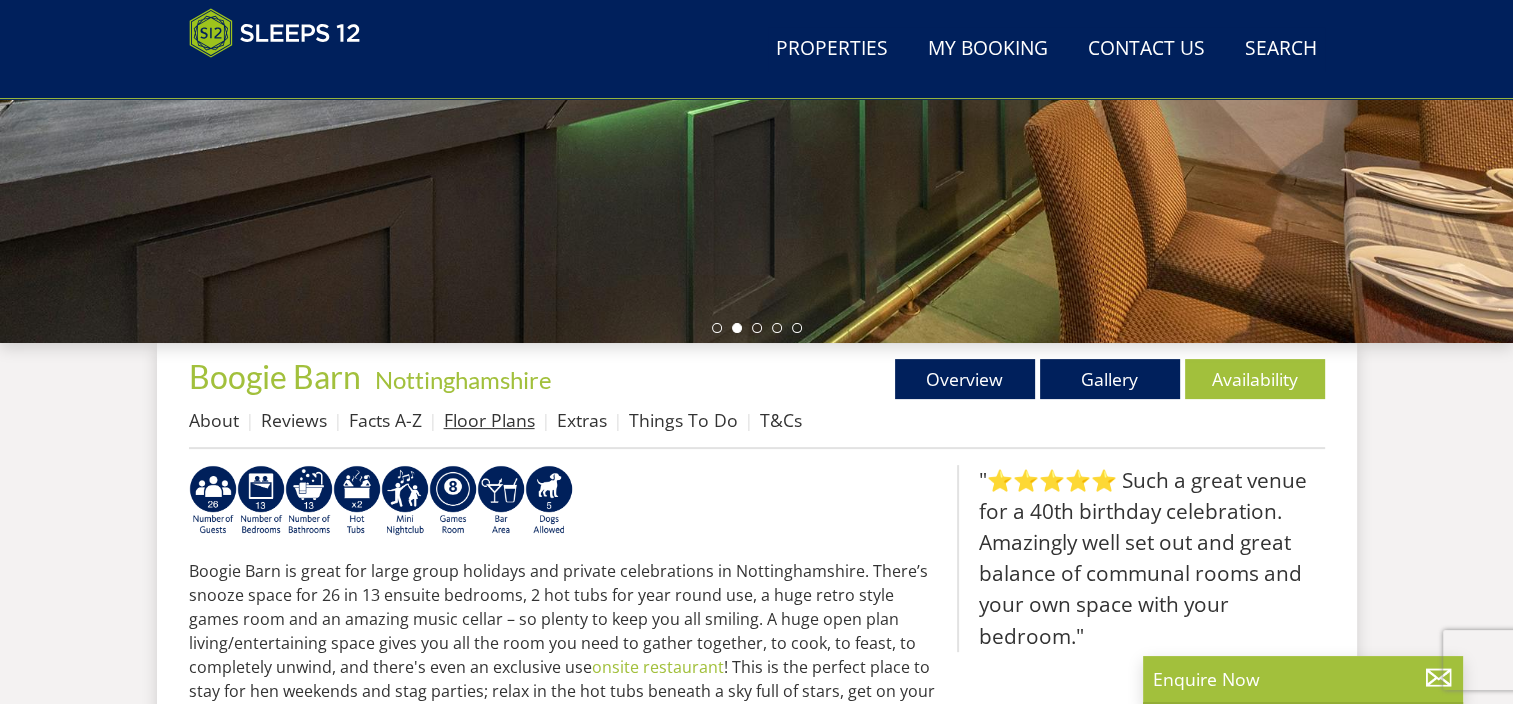click on "Floor Plans" at bounding box center (489, 420) 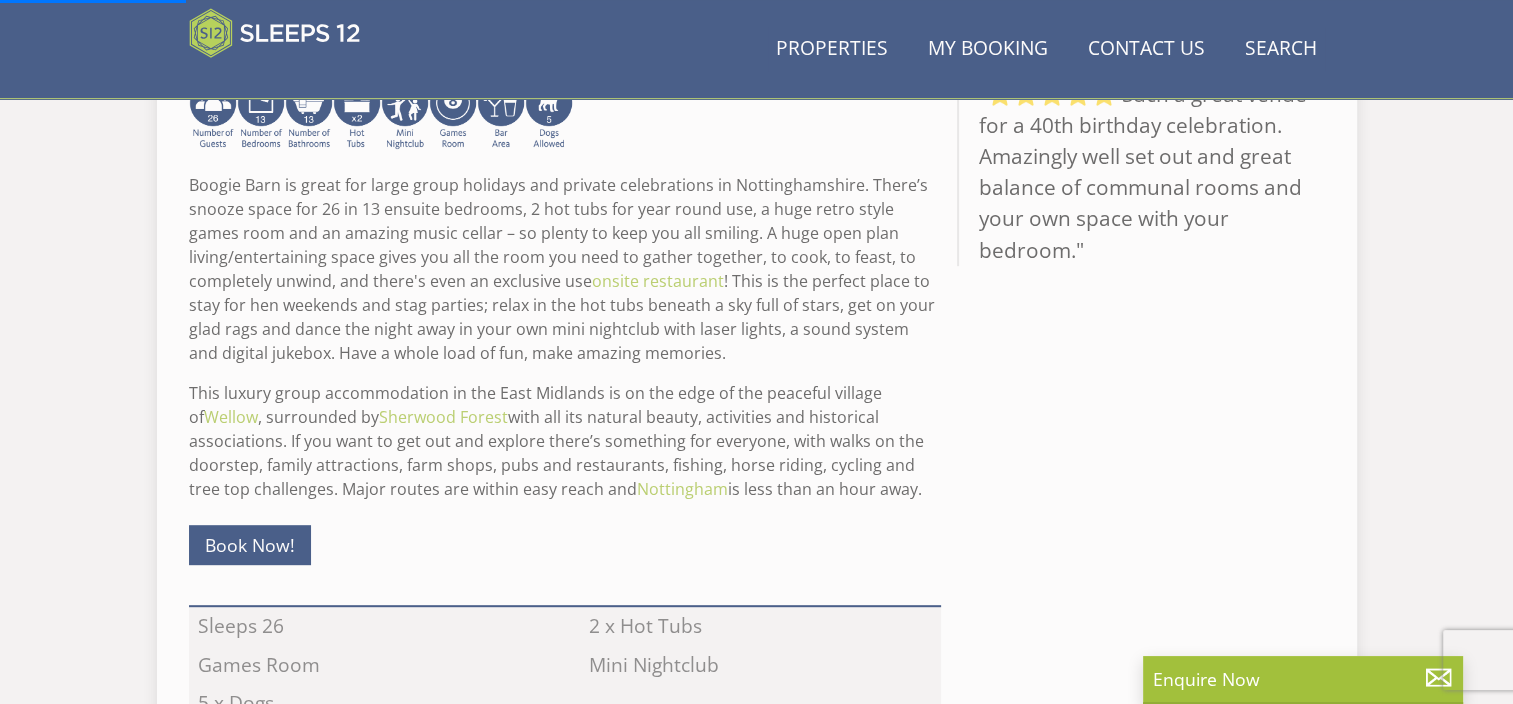 scroll, scrollTop: 900, scrollLeft: 0, axis: vertical 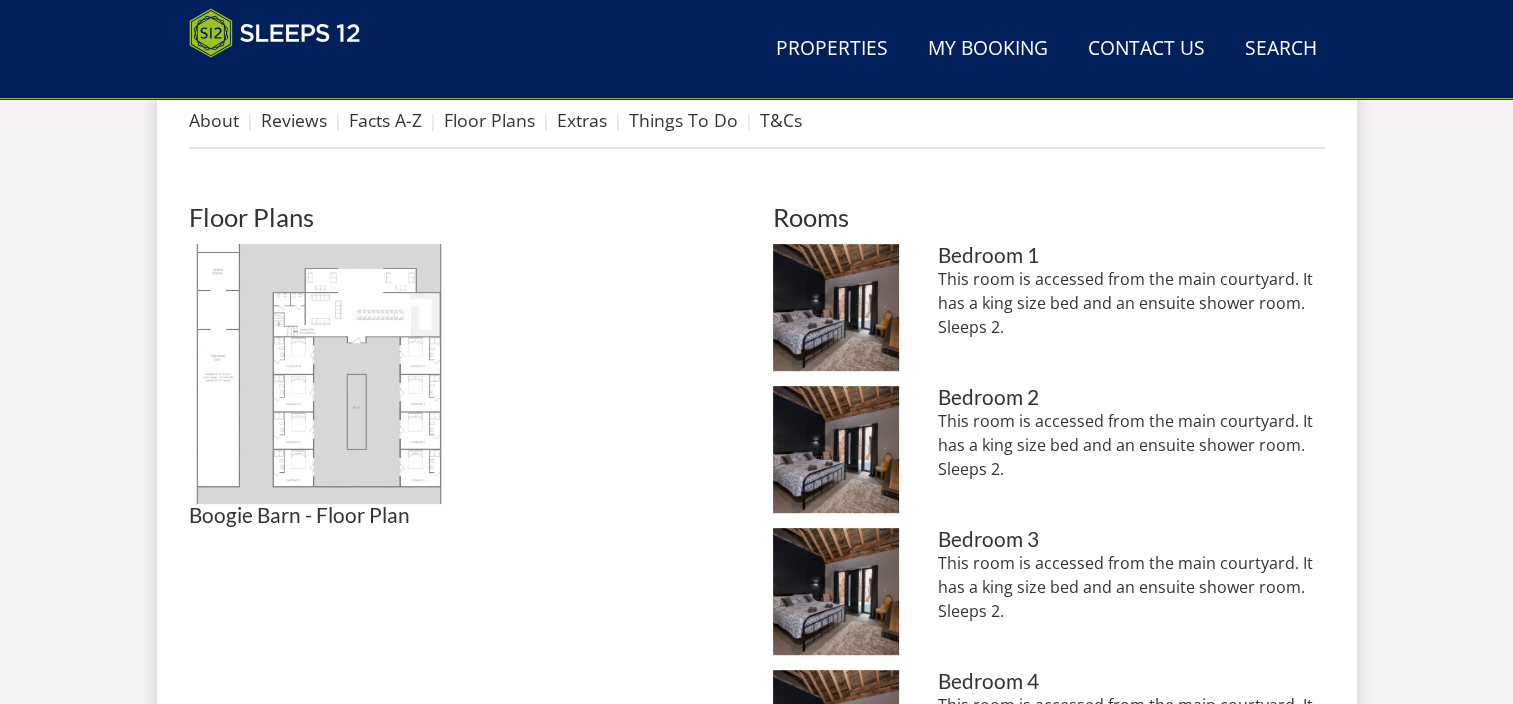 click at bounding box center (319, 374) 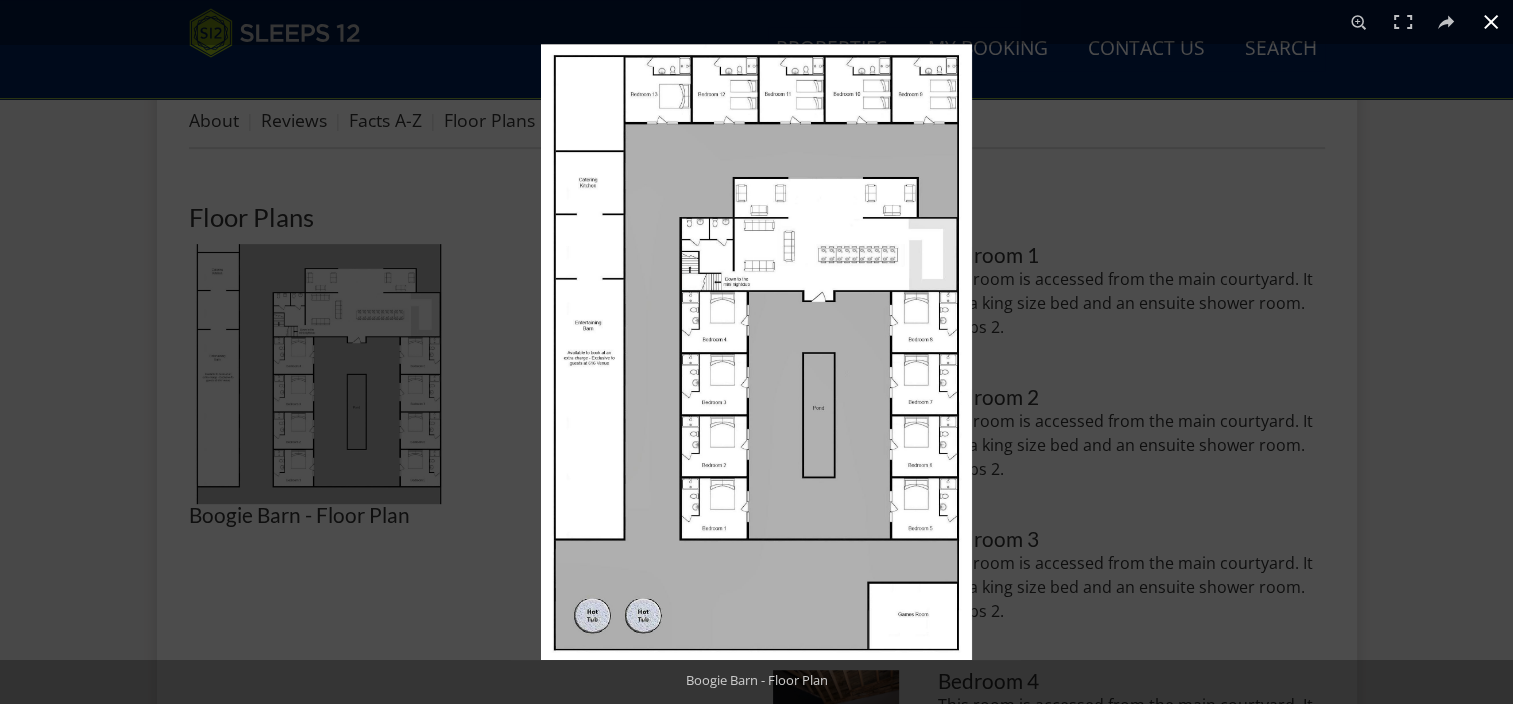 click at bounding box center (1491, 22) 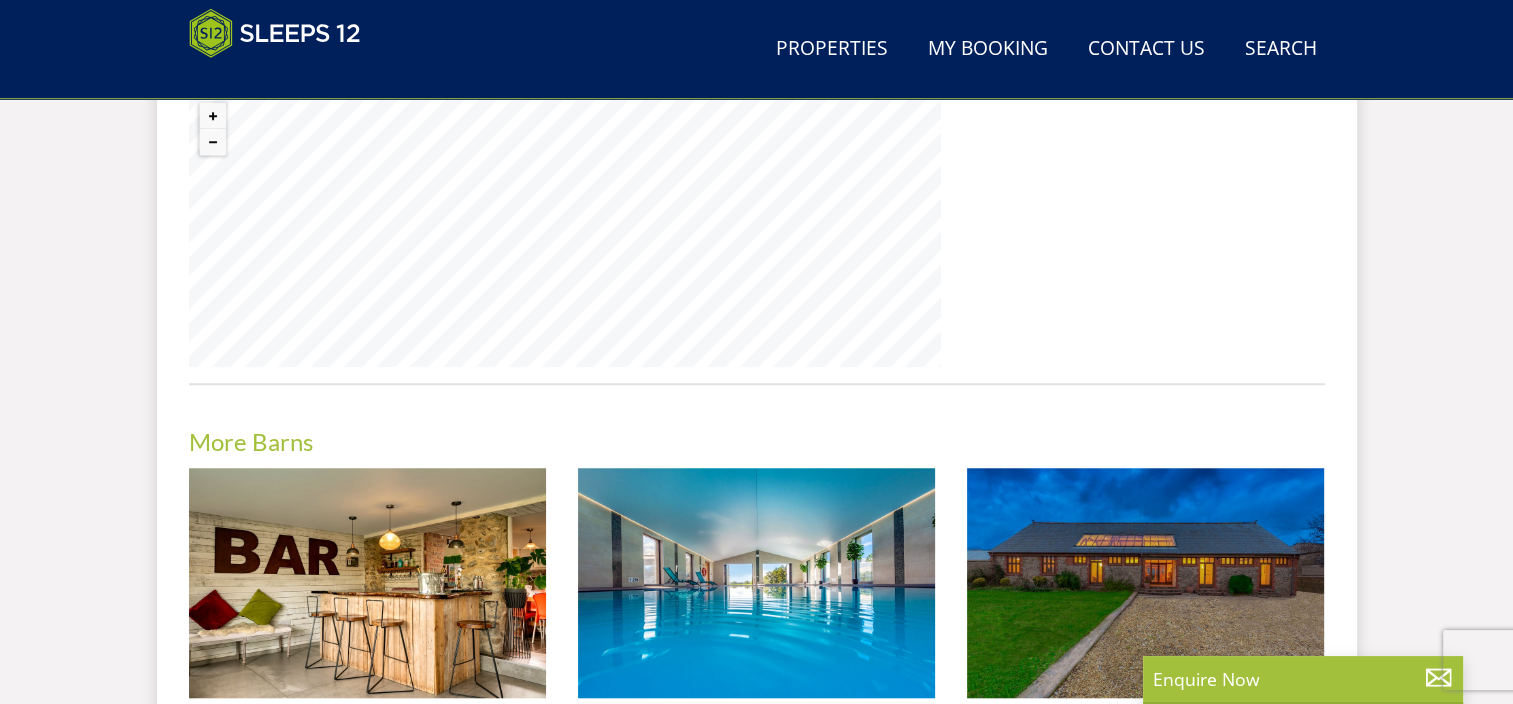 scroll, scrollTop: 1900, scrollLeft: 0, axis: vertical 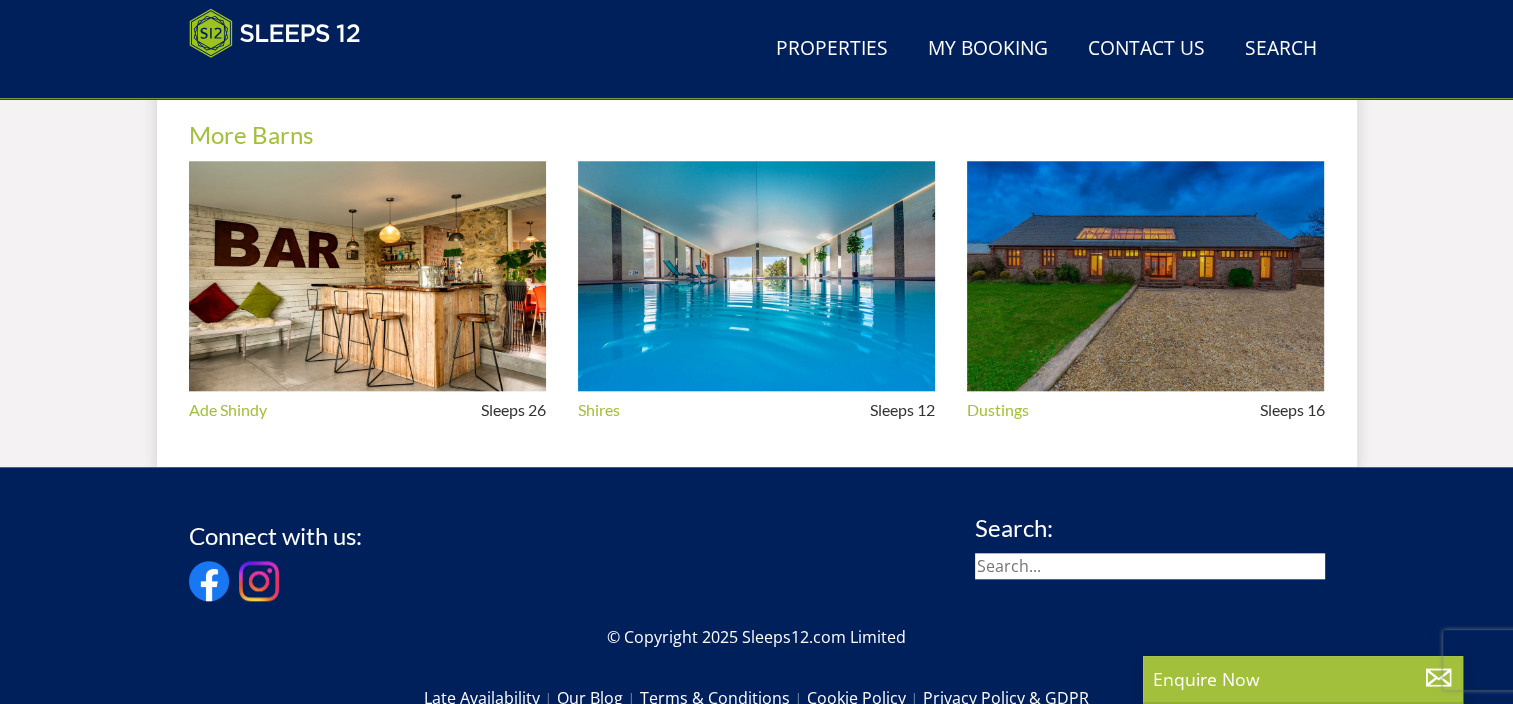 select on "10" 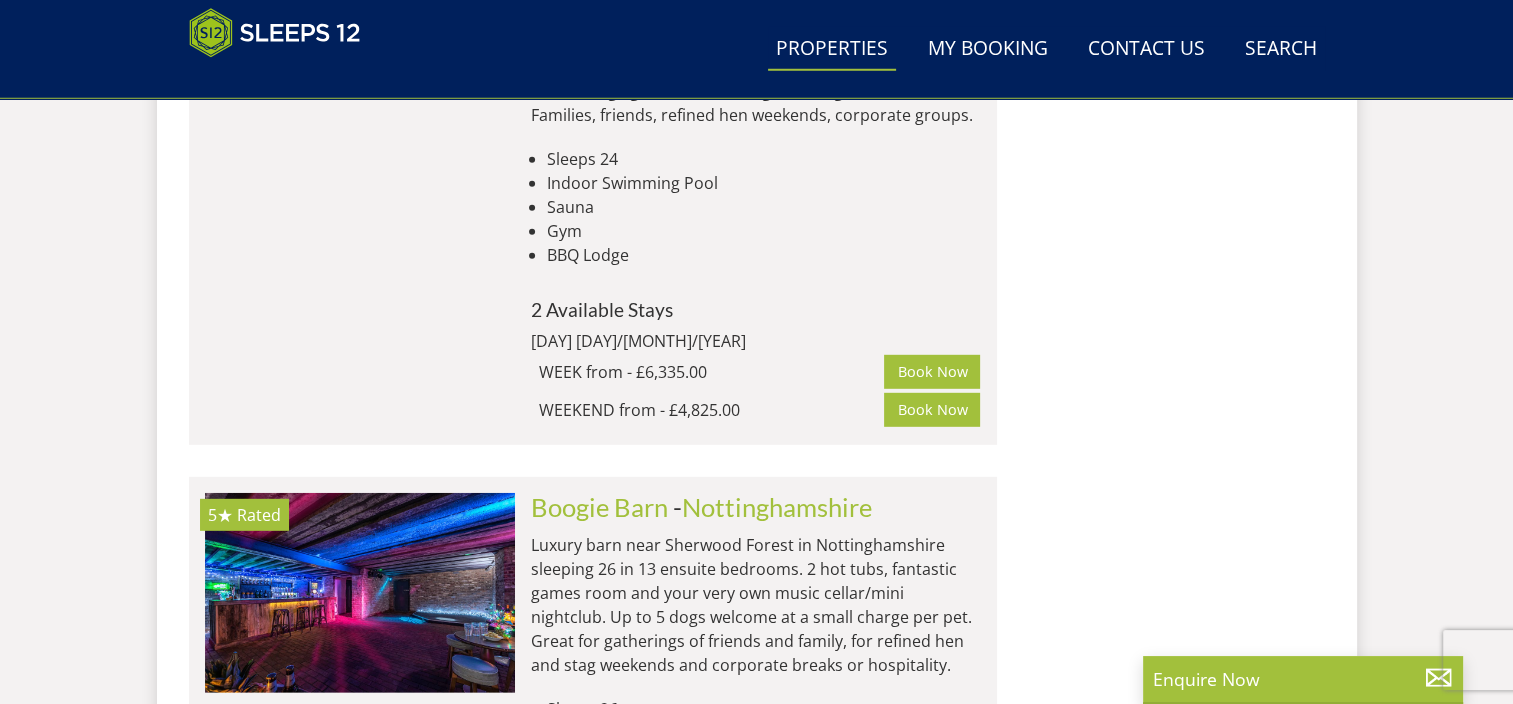 scroll, scrollTop: 5500, scrollLeft: 0, axis: vertical 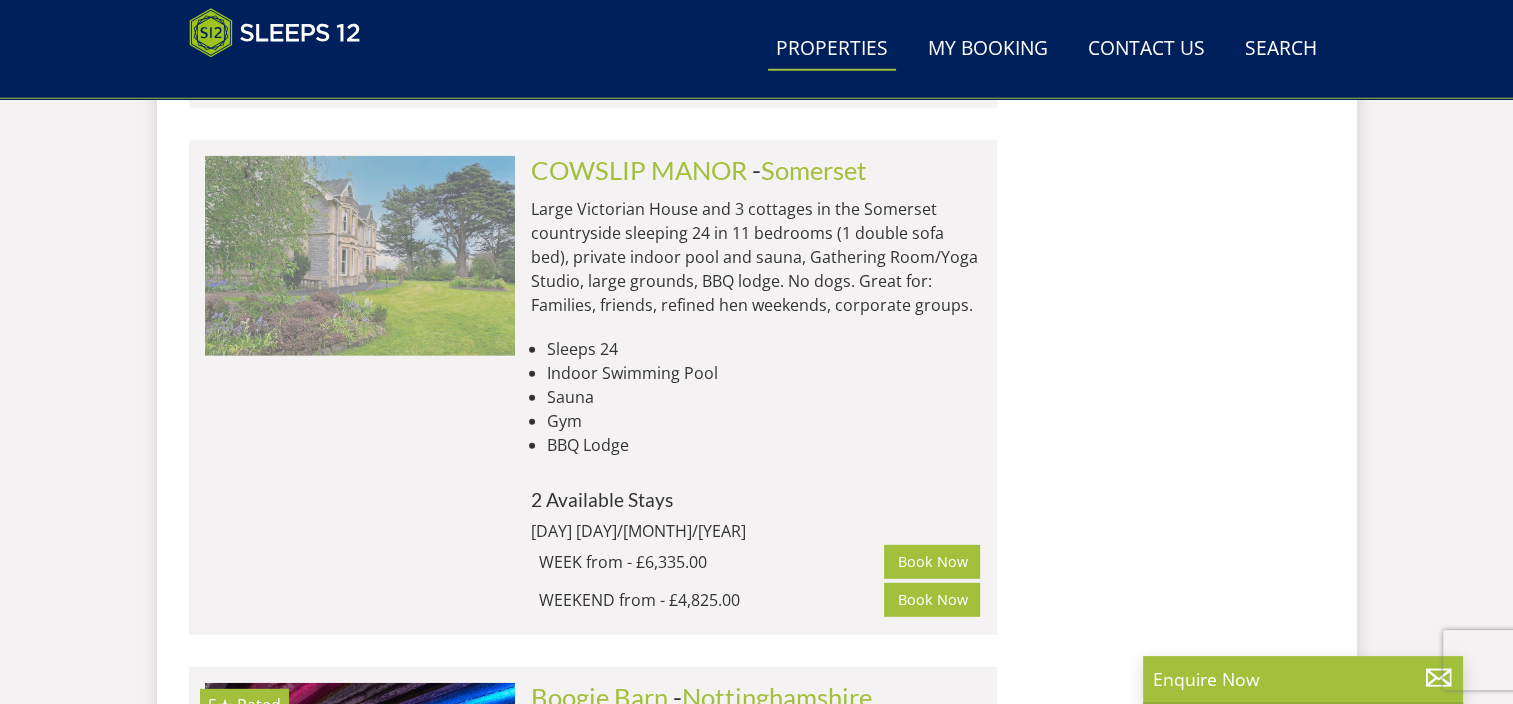 click at bounding box center [360, 256] 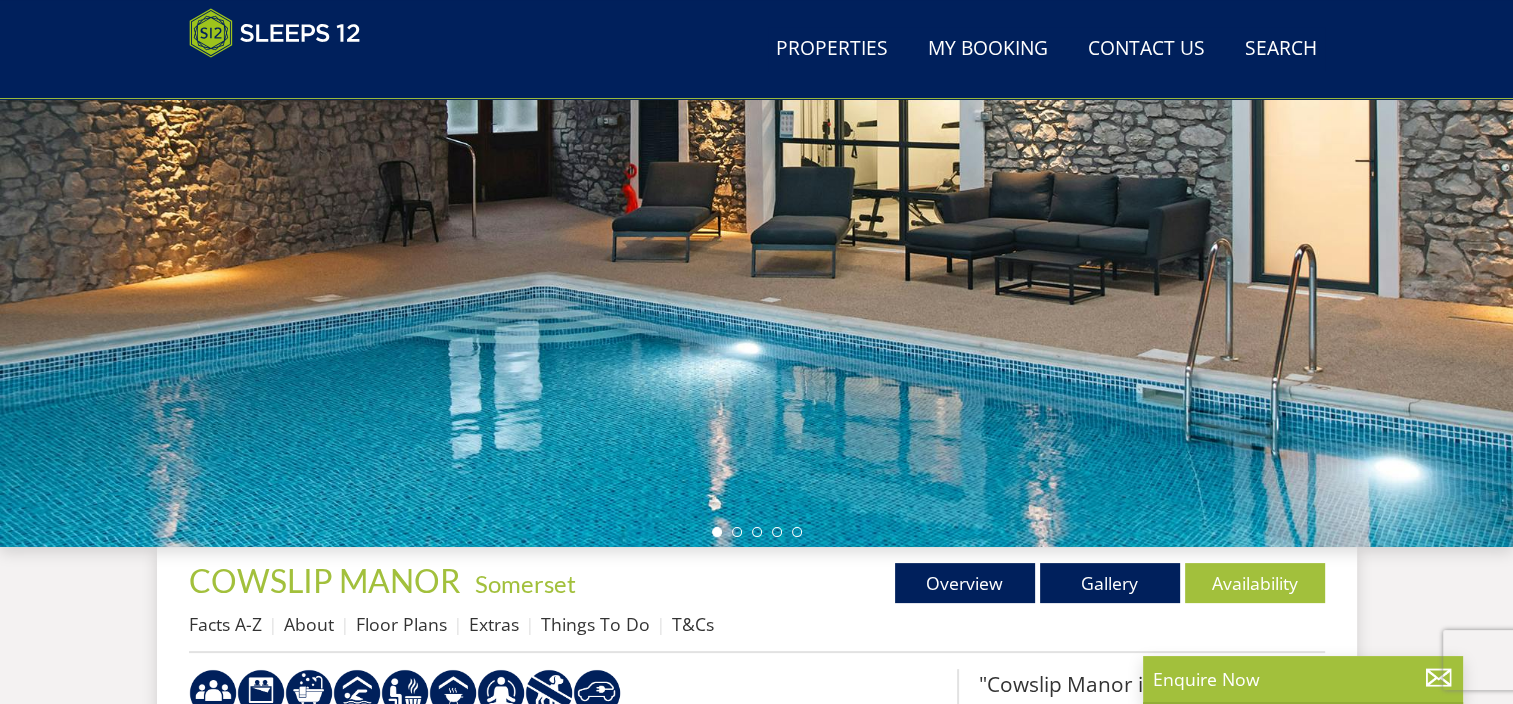 scroll, scrollTop: 300, scrollLeft: 0, axis: vertical 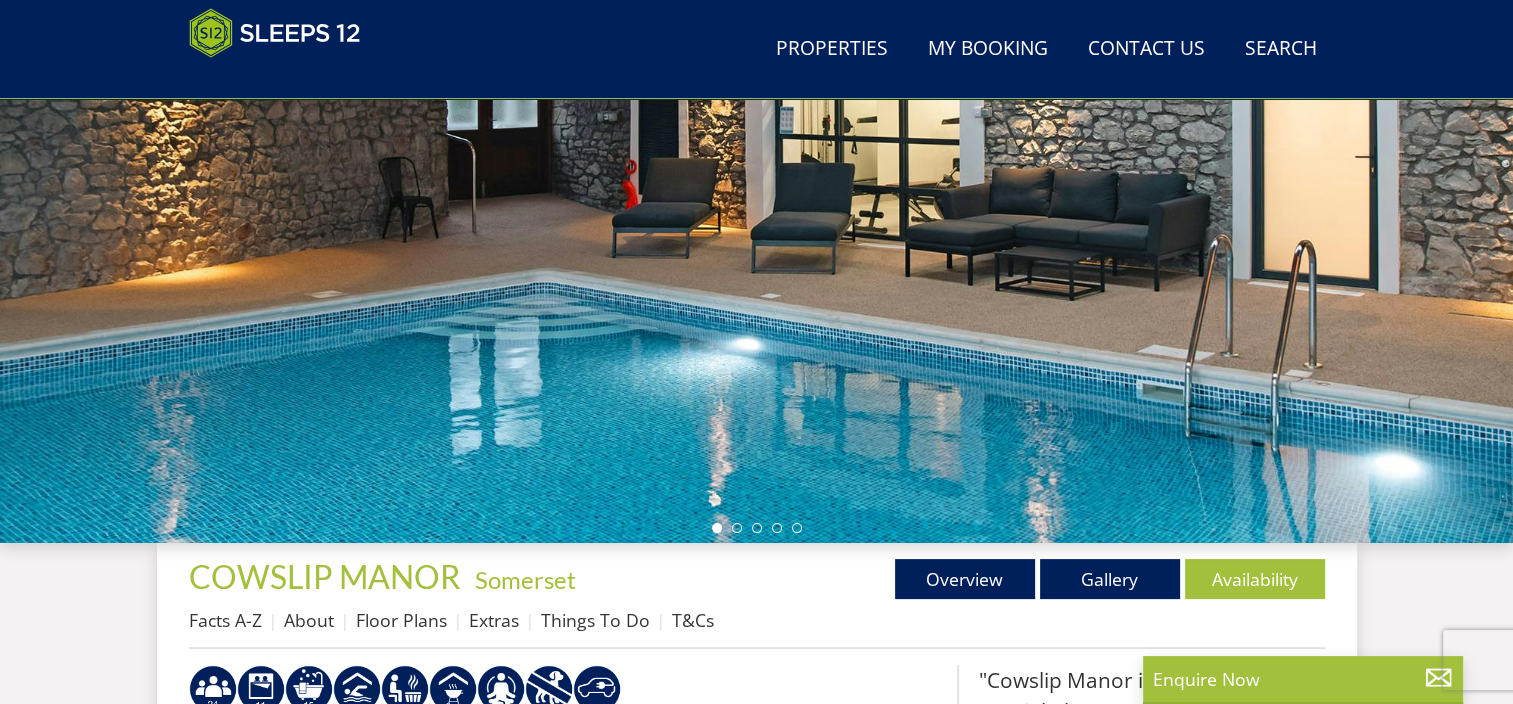 click at bounding box center [756, 193] 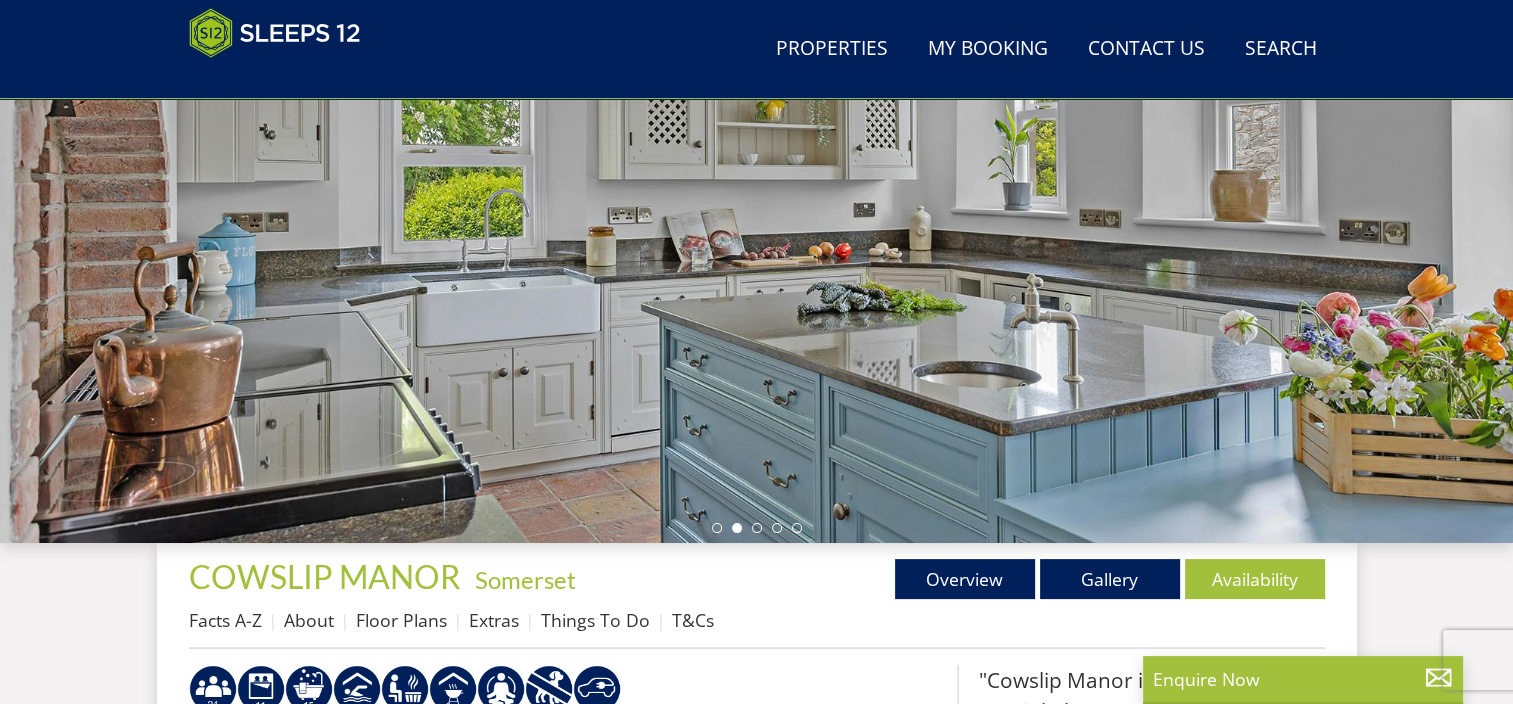 drag, startPoint x: 1446, startPoint y: 290, endPoint x: 1224, endPoint y: 312, distance: 223.08743 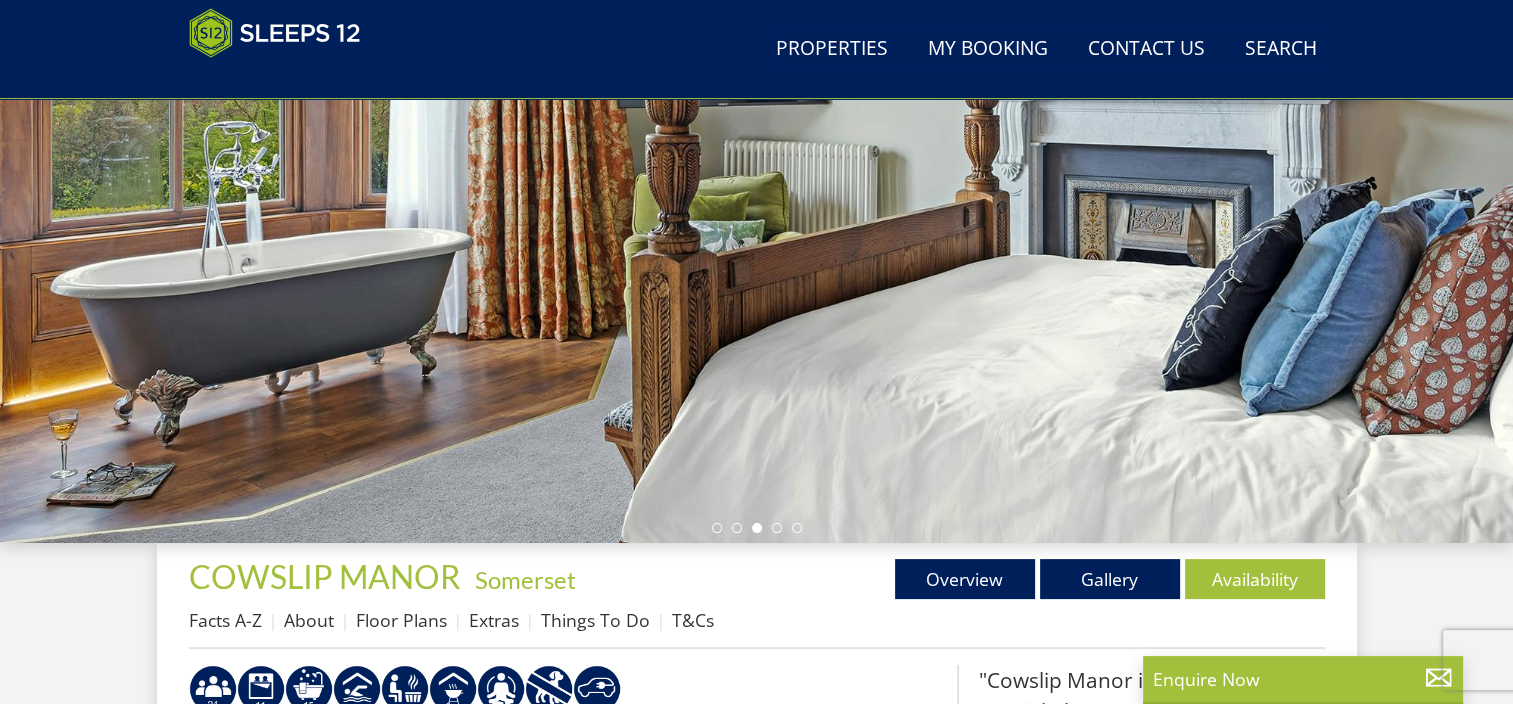 drag, startPoint x: 1295, startPoint y: 297, endPoint x: 1180, endPoint y: 300, distance: 115.03912 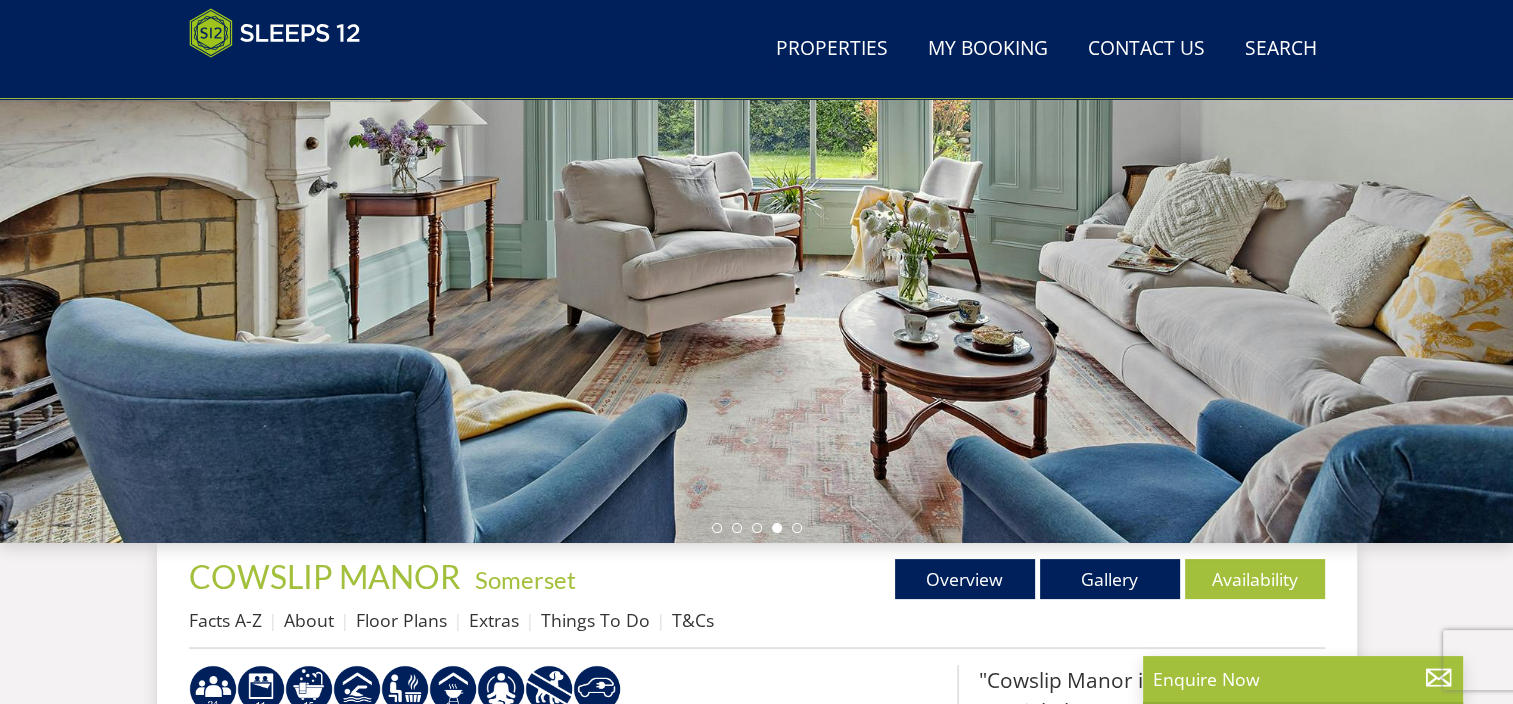 drag, startPoint x: 1315, startPoint y: 306, endPoint x: 1143, endPoint y: 316, distance: 172.29045 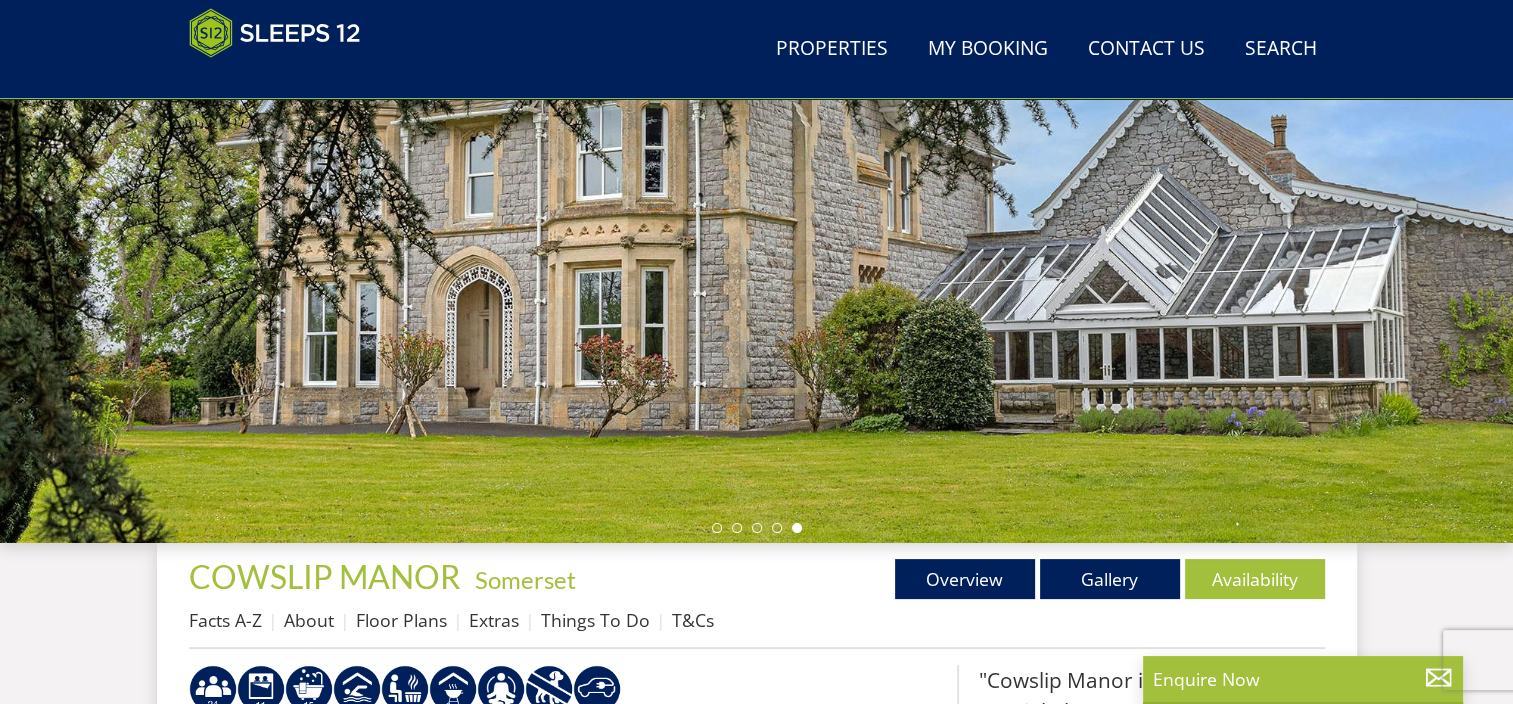 drag, startPoint x: 1389, startPoint y: 330, endPoint x: 1239, endPoint y: 332, distance: 150.01334 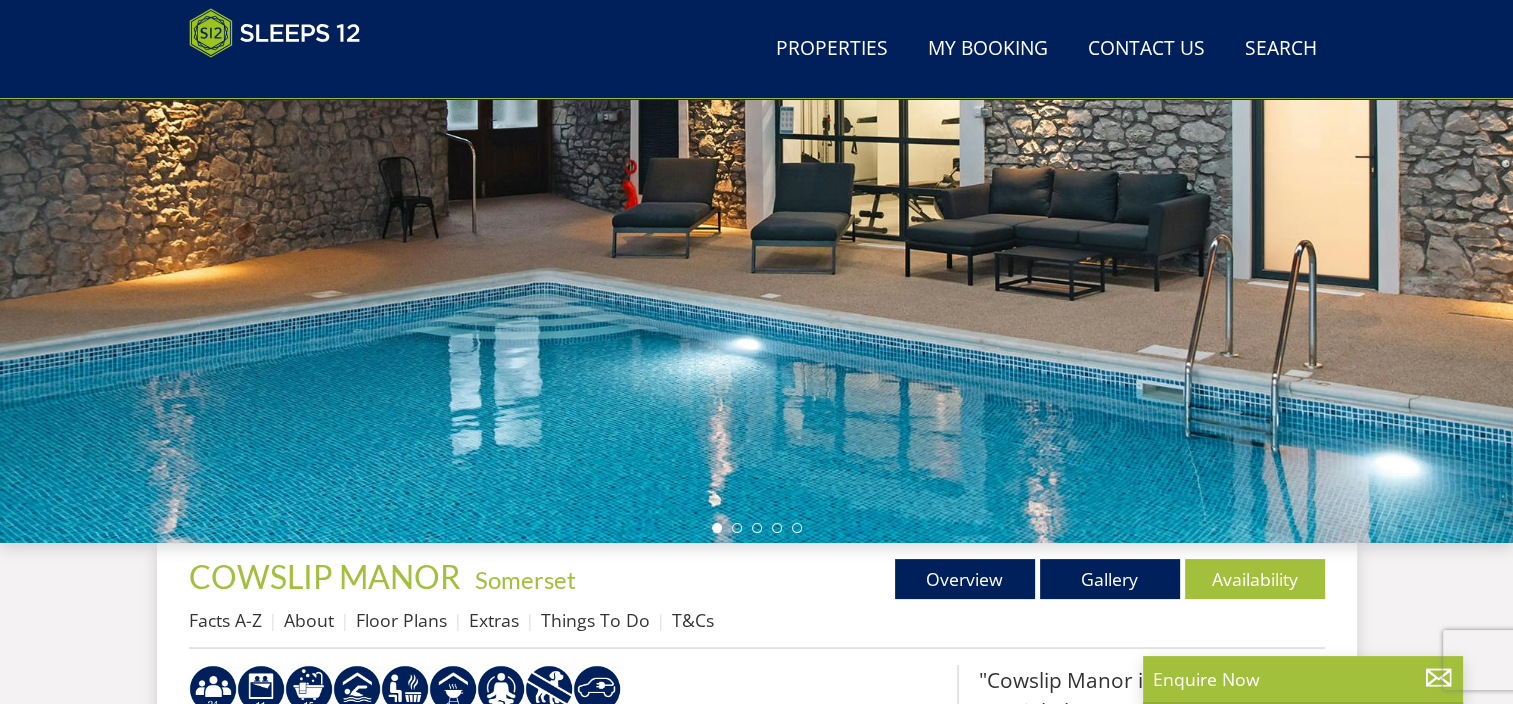 drag, startPoint x: 1424, startPoint y: 337, endPoint x: 1290, endPoint y: 358, distance: 135.63554 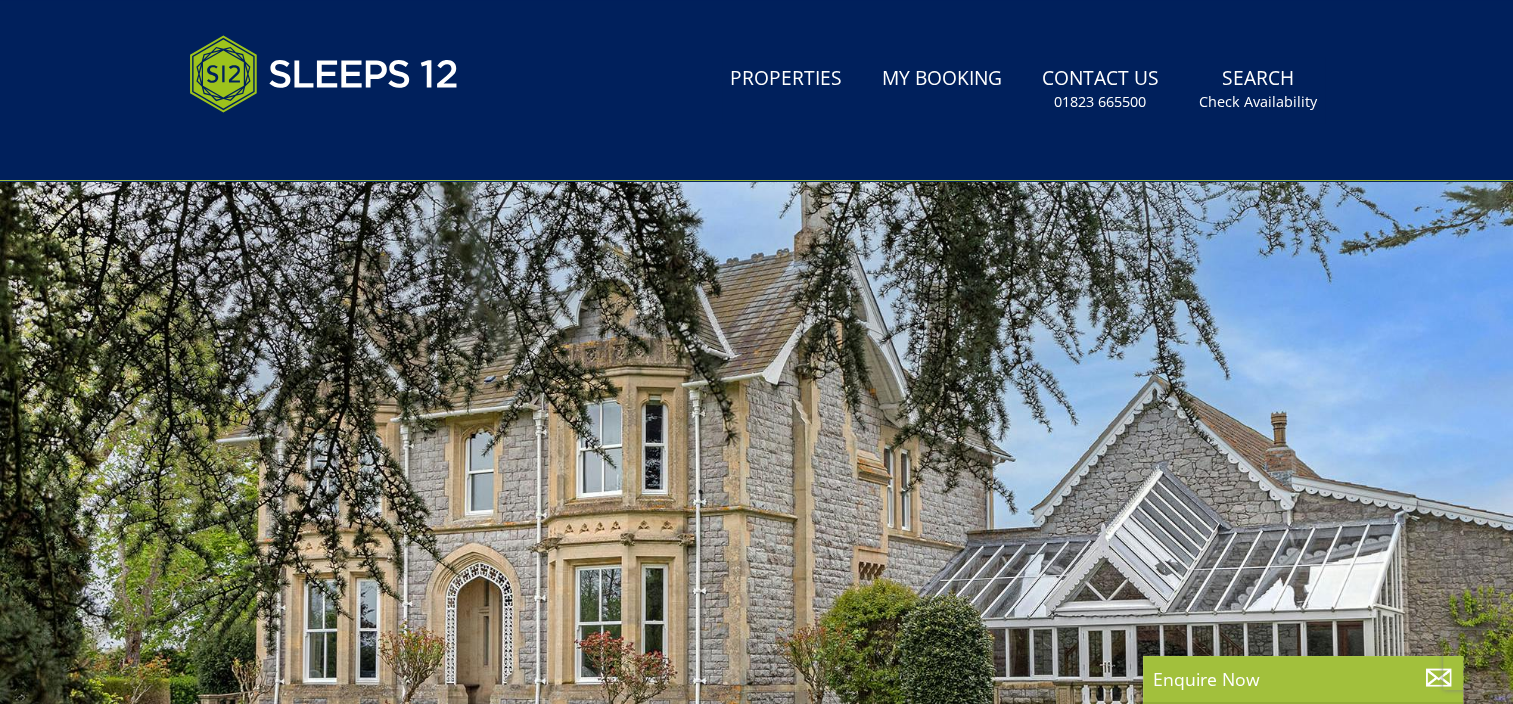 scroll, scrollTop: 0, scrollLeft: 0, axis: both 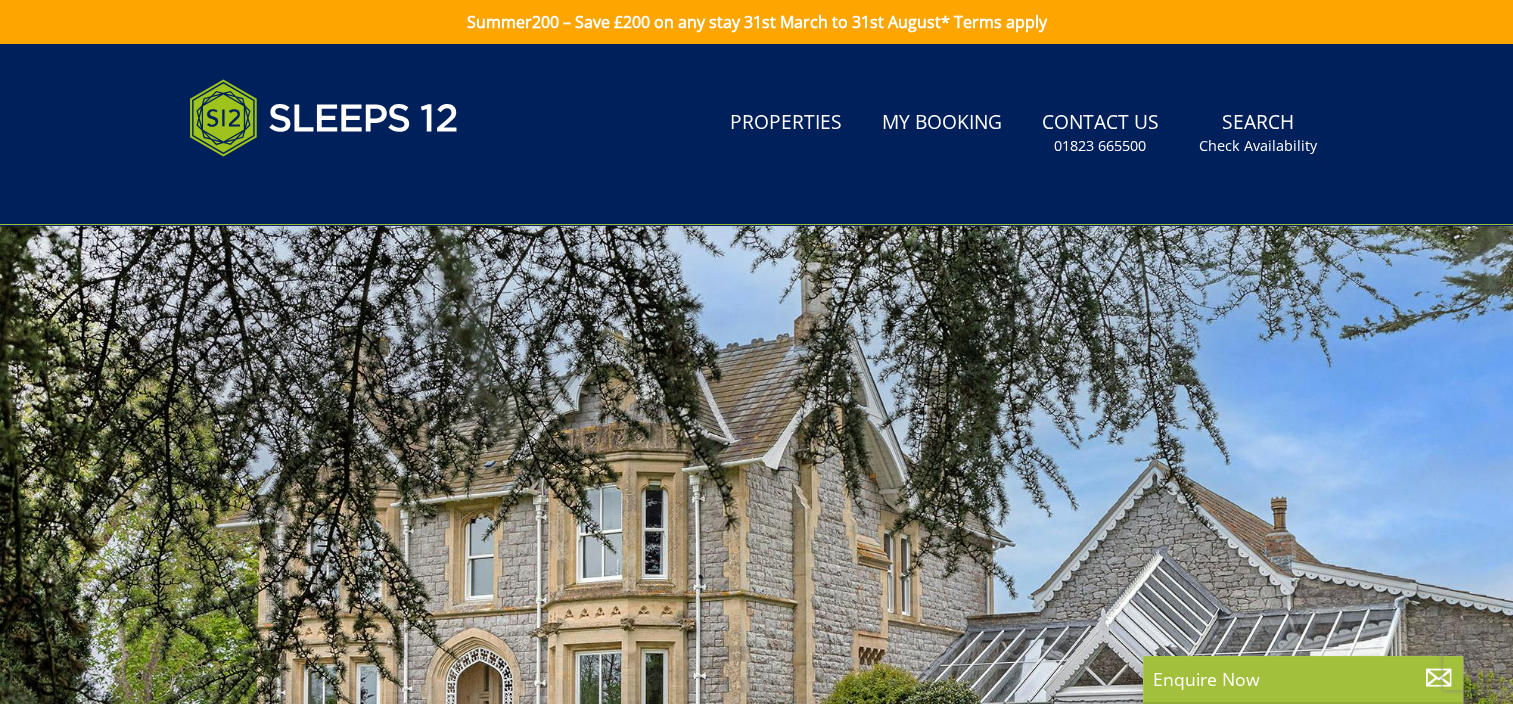 select on "10" 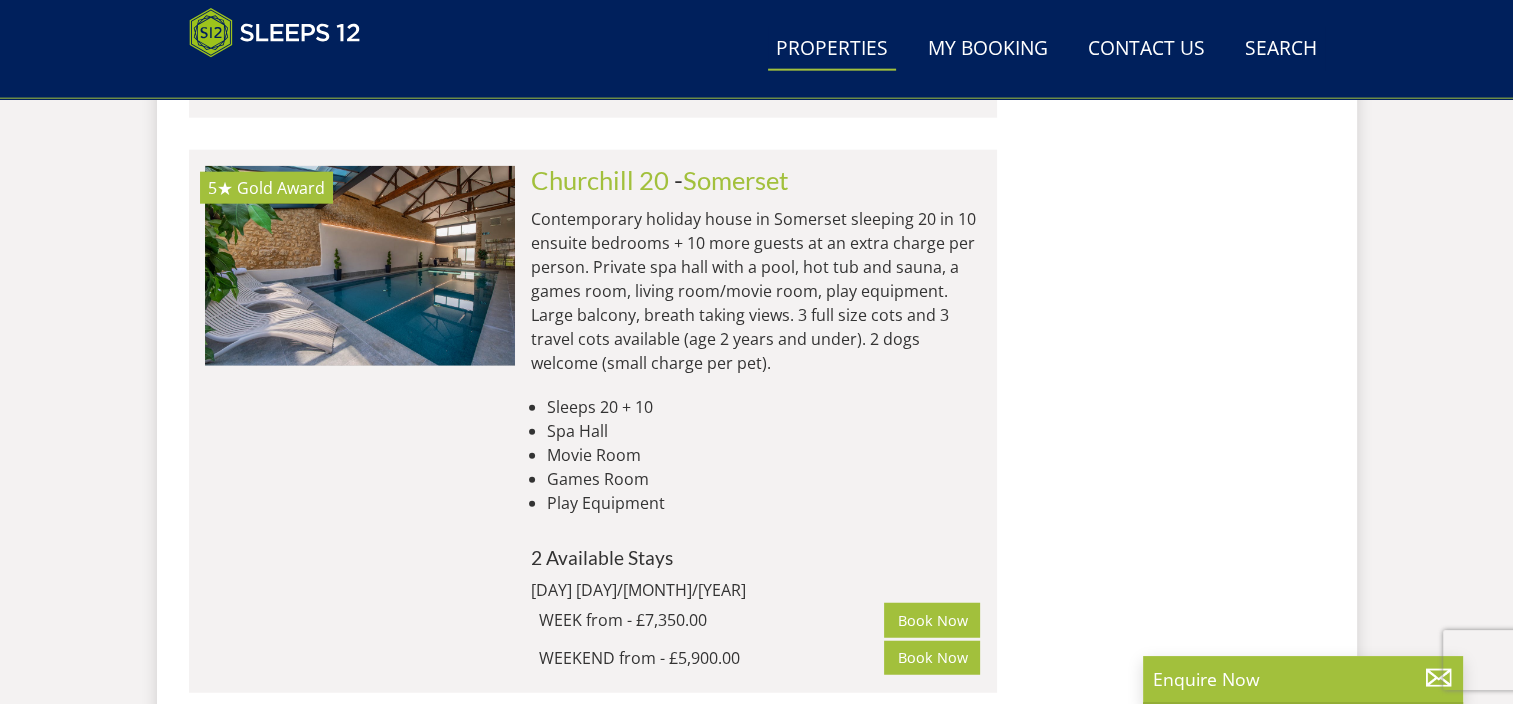 scroll, scrollTop: 4900, scrollLeft: 0, axis: vertical 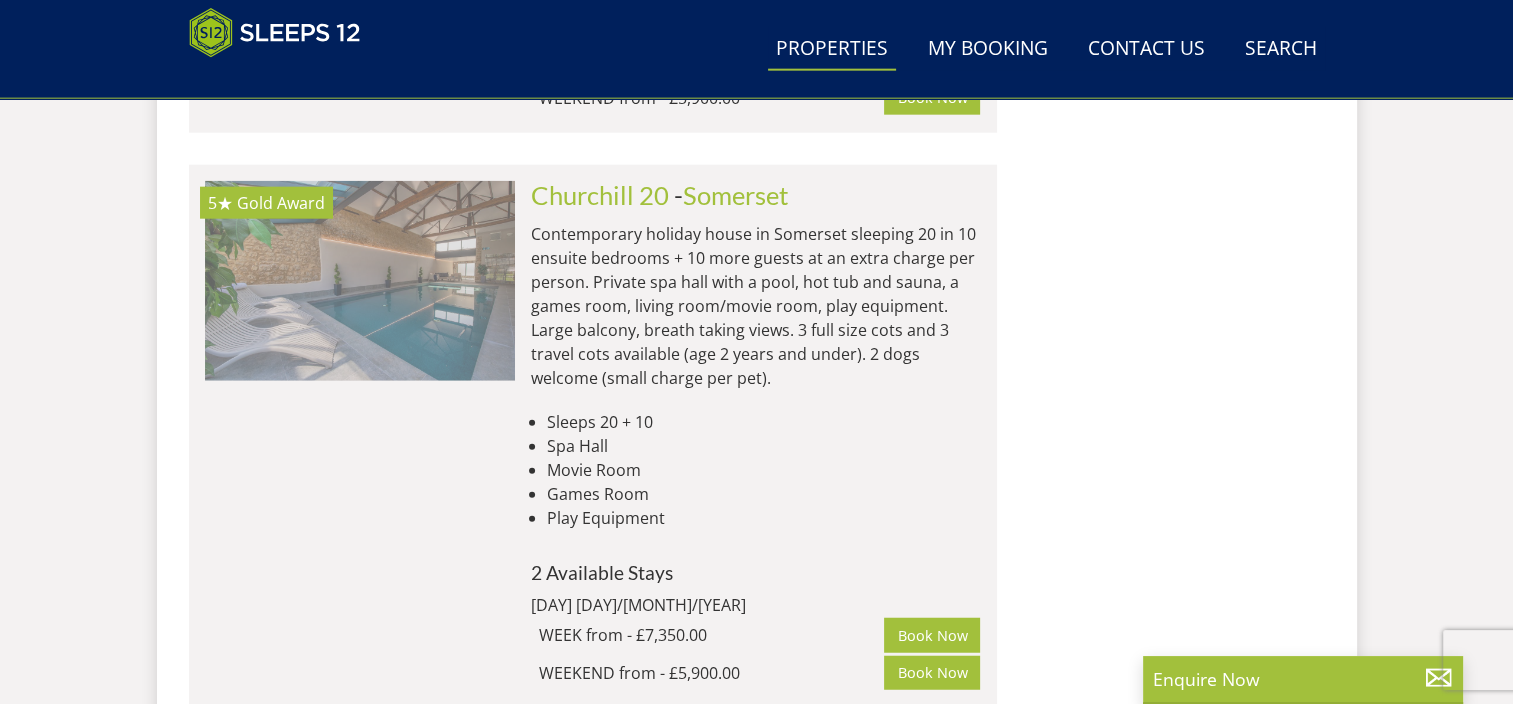 click at bounding box center [360, 281] 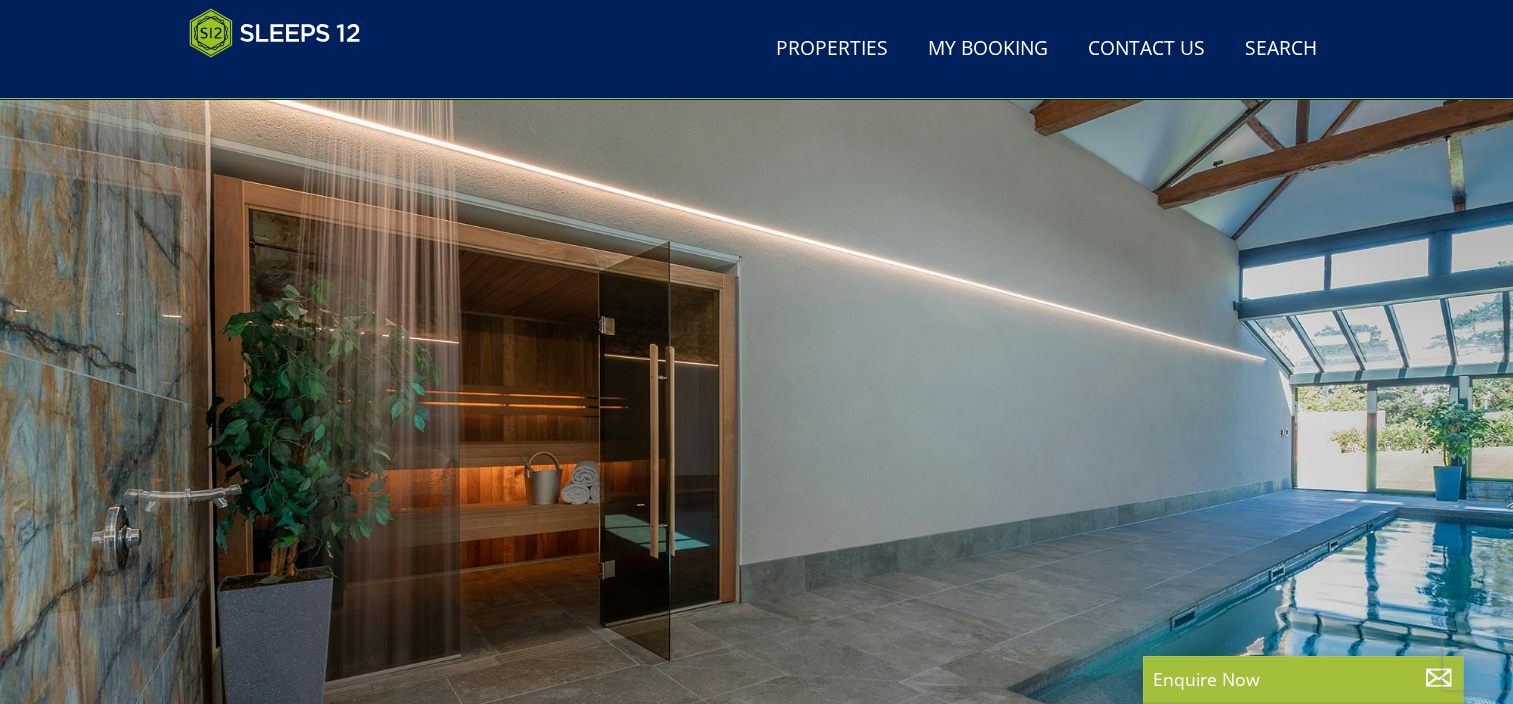 scroll, scrollTop: 184, scrollLeft: 0, axis: vertical 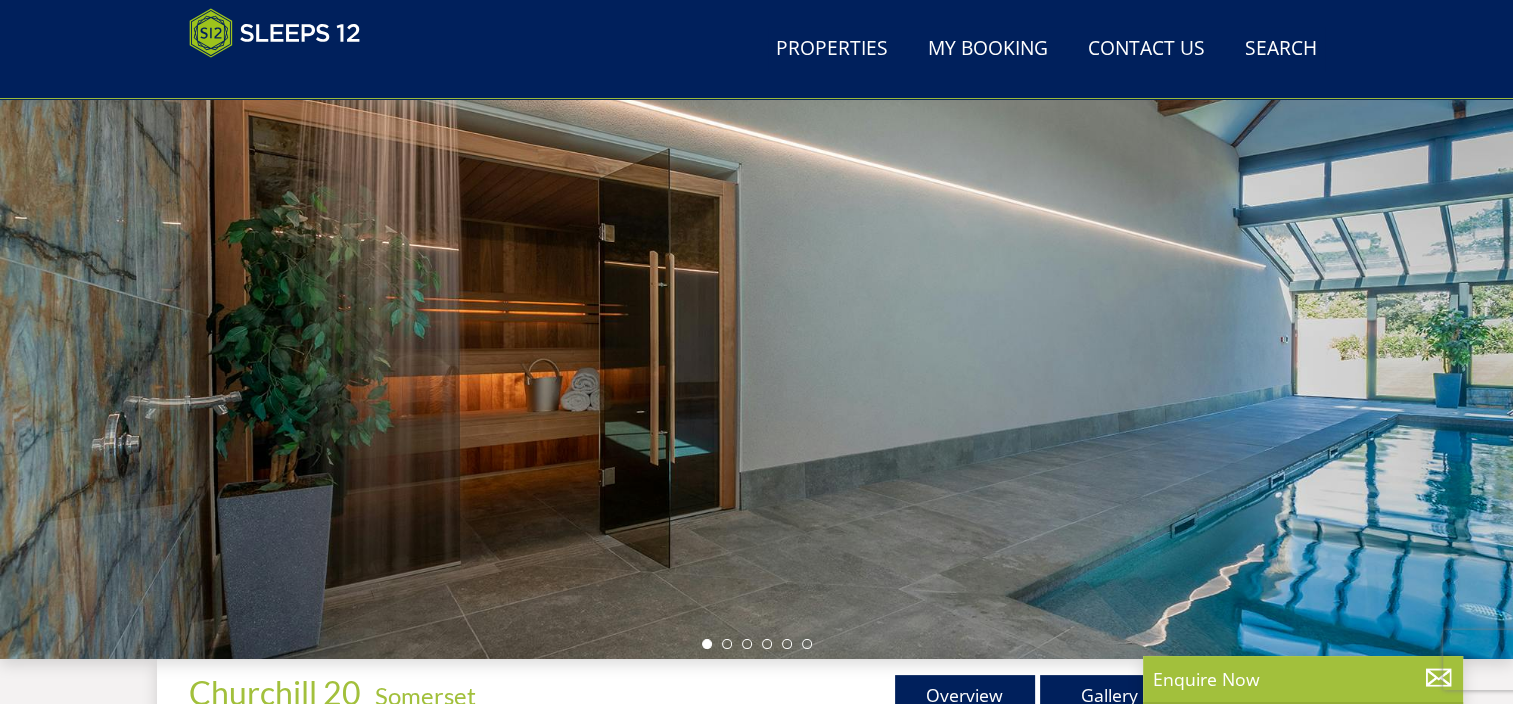 drag, startPoint x: 1498, startPoint y: 369, endPoint x: 1437, endPoint y: 364, distance: 61.204575 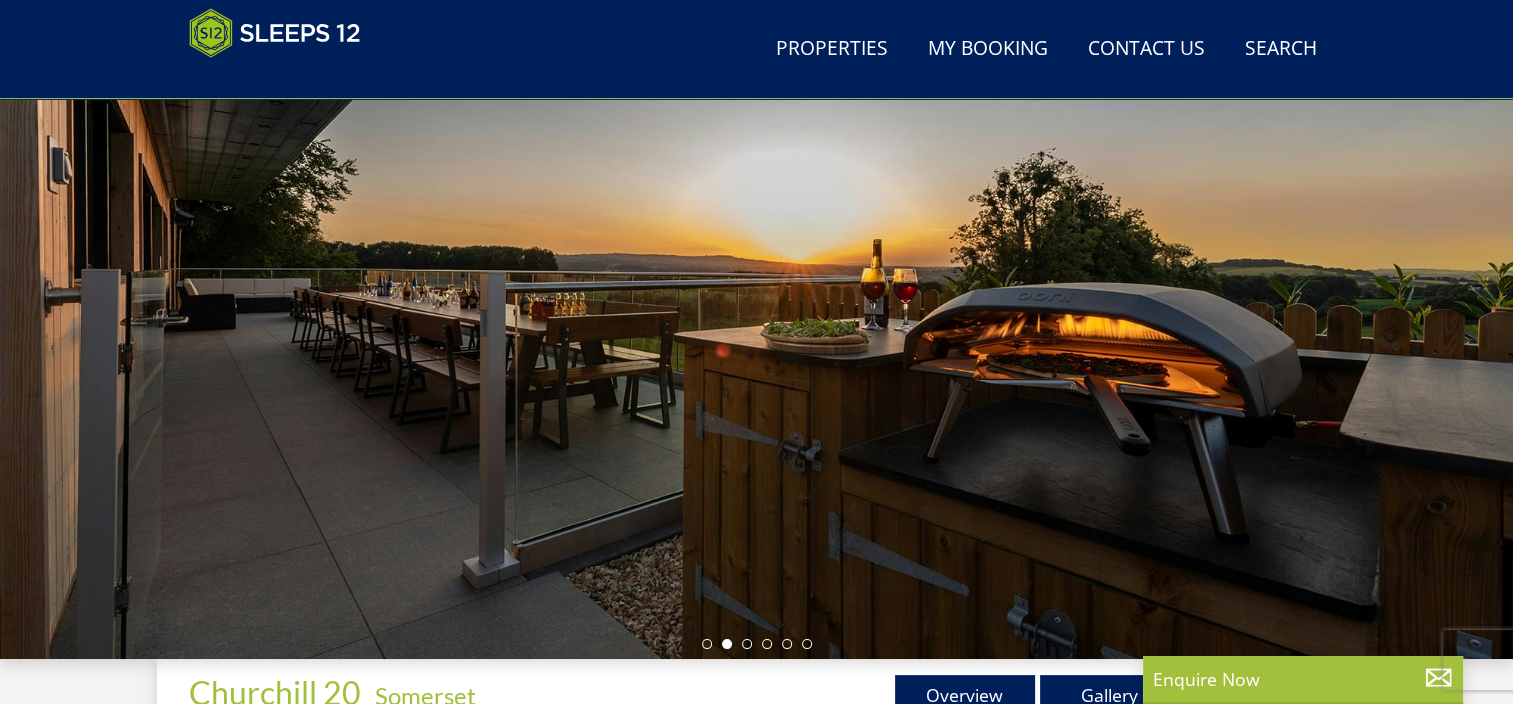 drag, startPoint x: 1433, startPoint y: 378, endPoint x: 1397, endPoint y: 382, distance: 36.221542 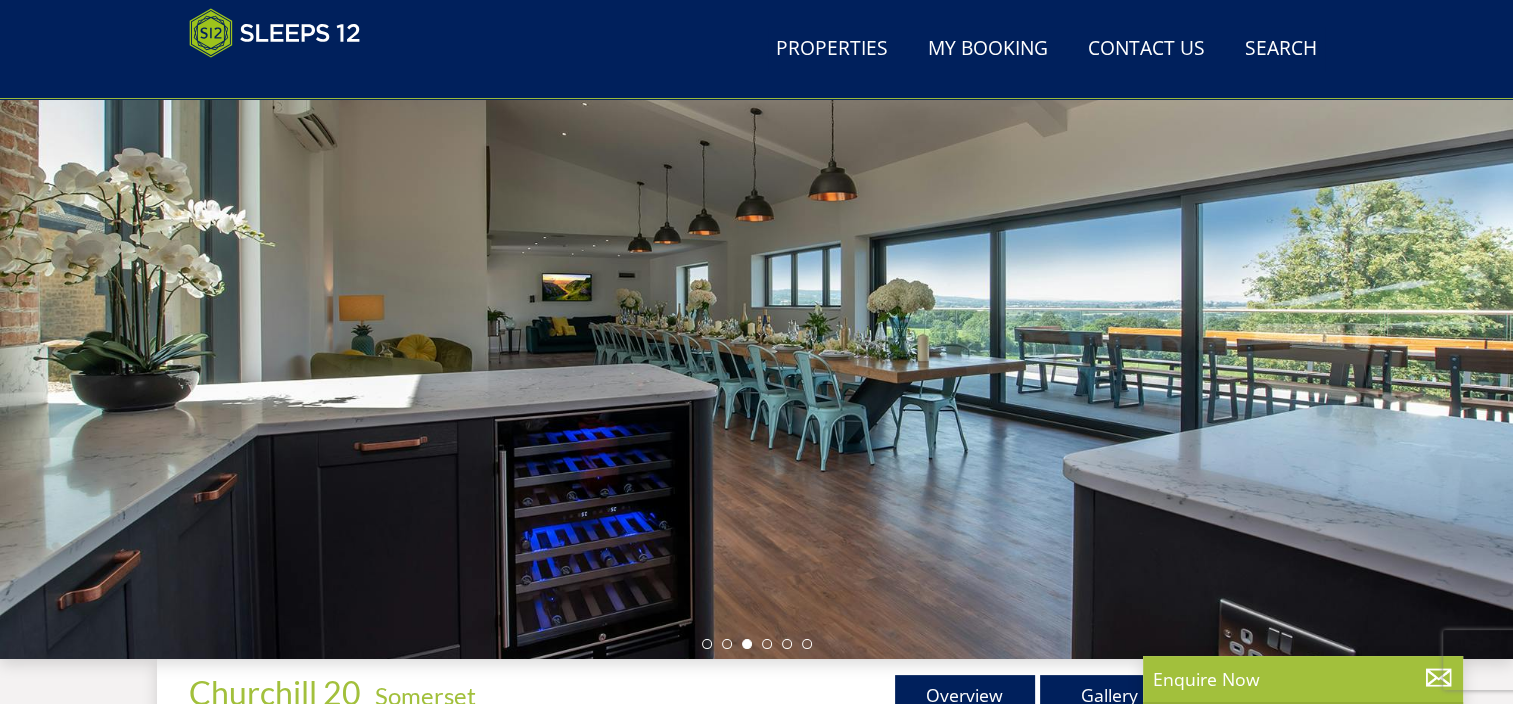 drag, startPoint x: 1440, startPoint y: 372, endPoint x: 1278, endPoint y: 365, distance: 162.15117 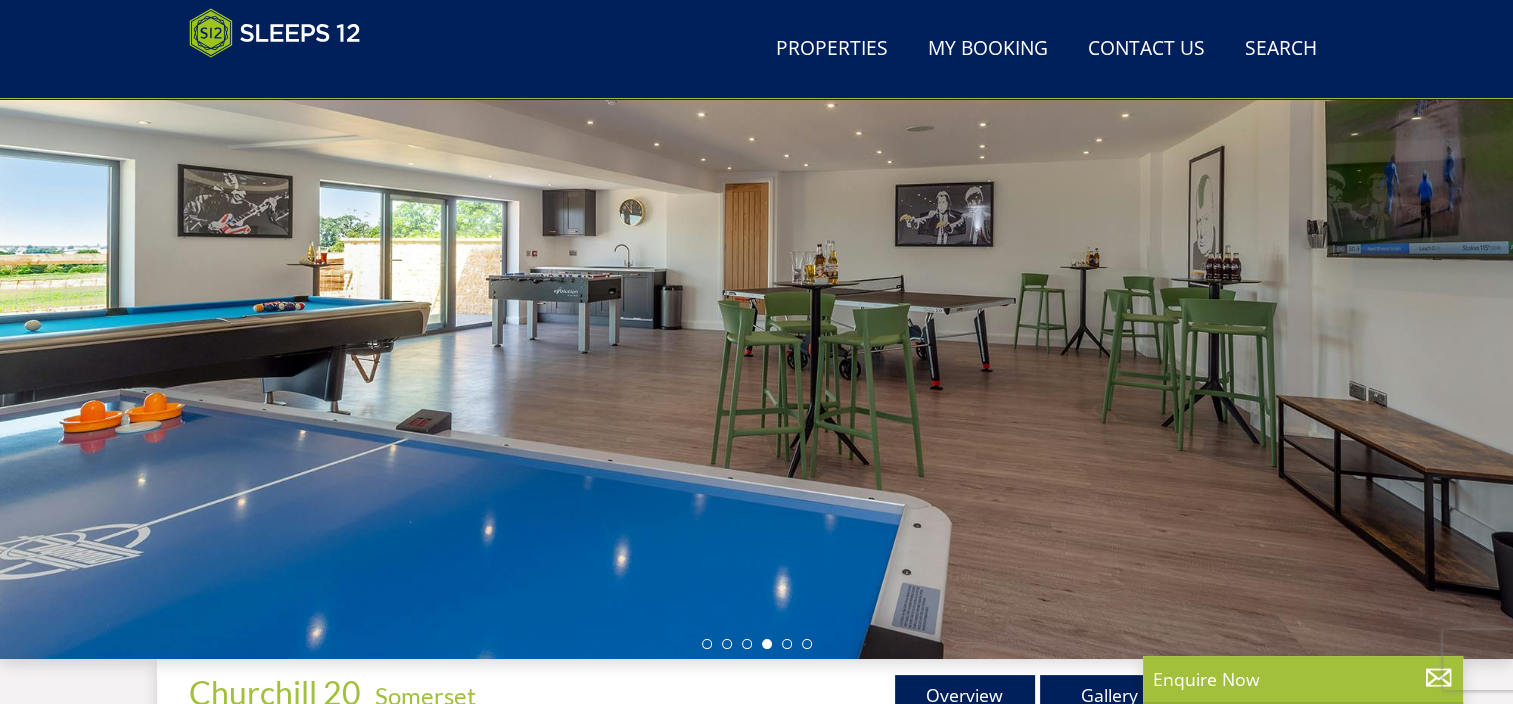 drag, startPoint x: 1439, startPoint y: 366, endPoint x: 1326, endPoint y: 355, distance: 113.534134 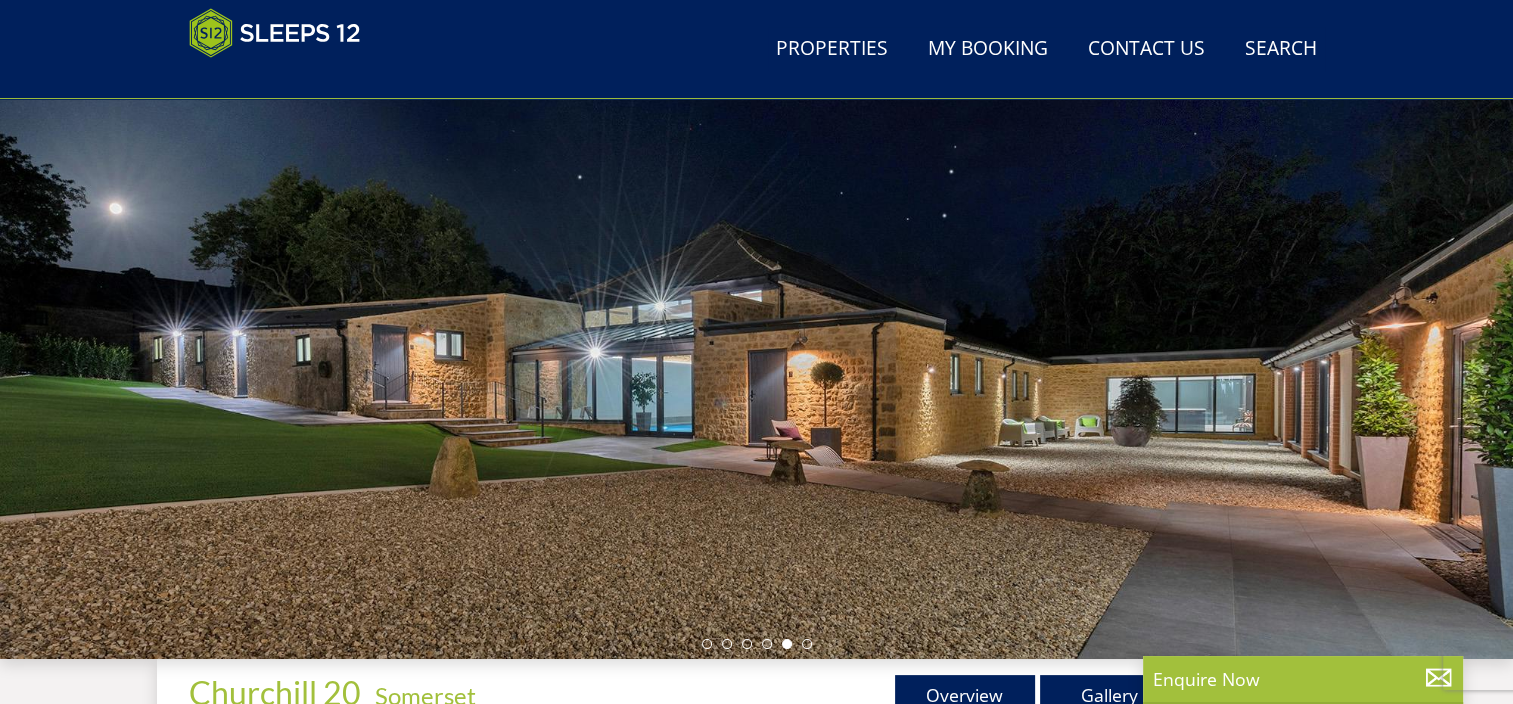 drag, startPoint x: 485, startPoint y: 350, endPoint x: 616, endPoint y: 346, distance: 131.06105 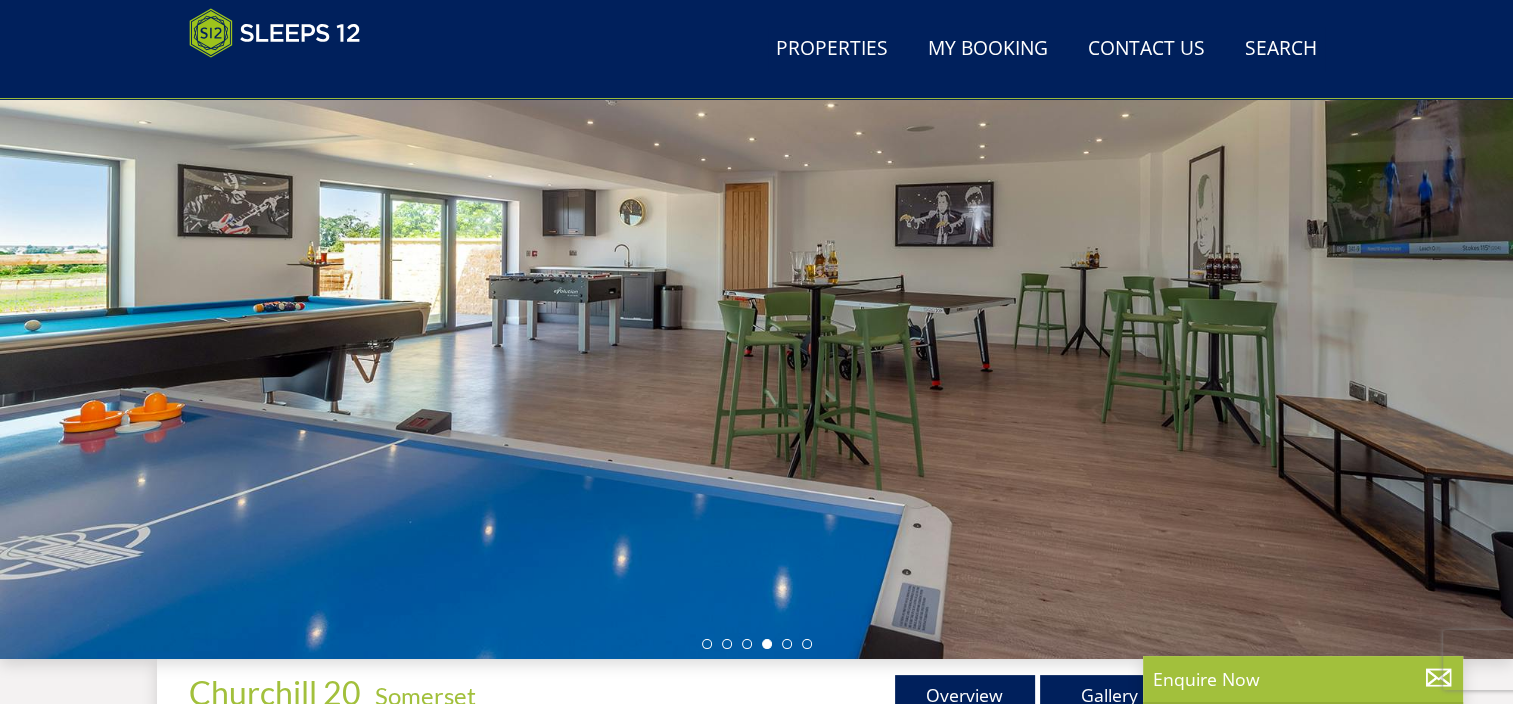 drag, startPoint x: 1364, startPoint y: 359, endPoint x: 1216, endPoint y: 367, distance: 148.21606 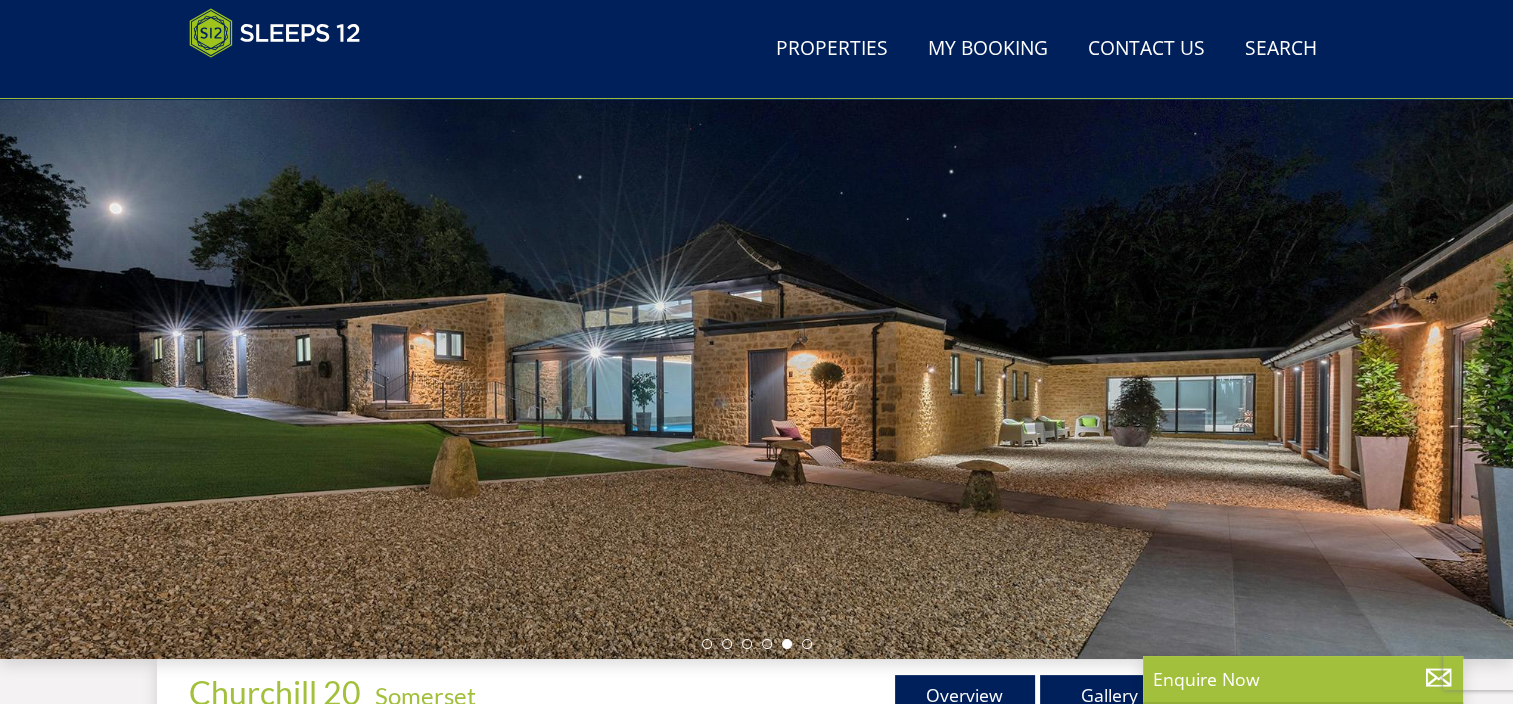 drag, startPoint x: 1404, startPoint y: 363, endPoint x: 1181, endPoint y: 364, distance: 223.00224 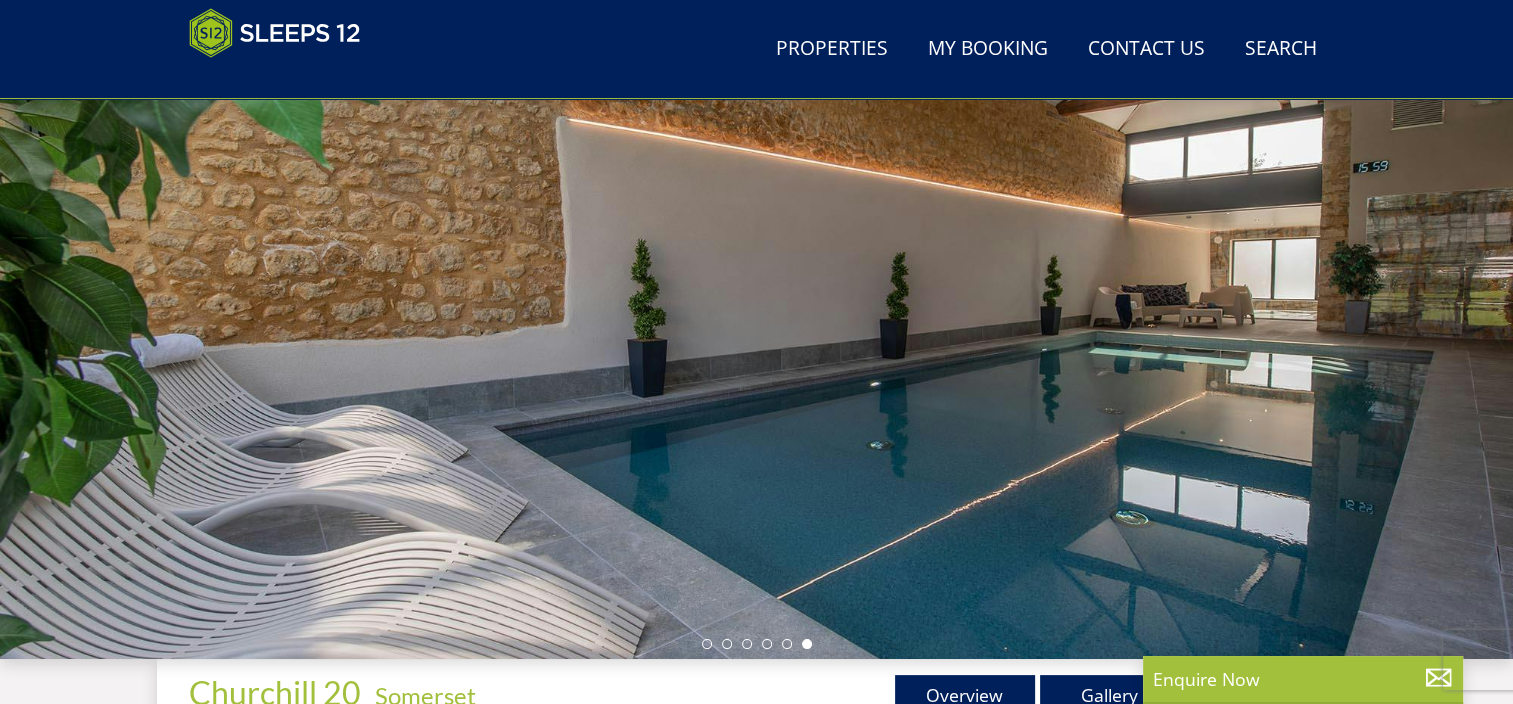 drag, startPoint x: 1419, startPoint y: 380, endPoint x: 1258, endPoint y: 389, distance: 161.25136 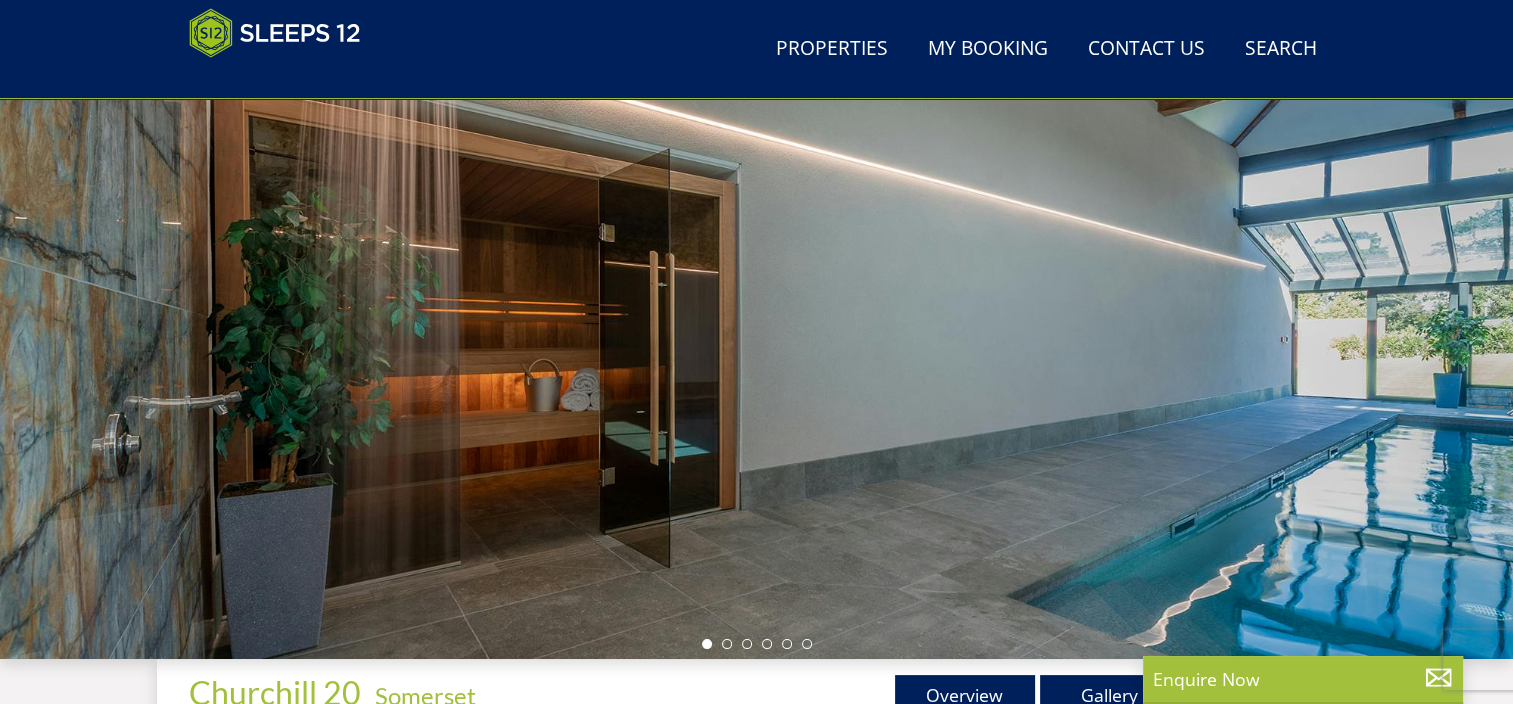 drag, startPoint x: 1391, startPoint y: 381, endPoint x: 1181, endPoint y: 368, distance: 210.402 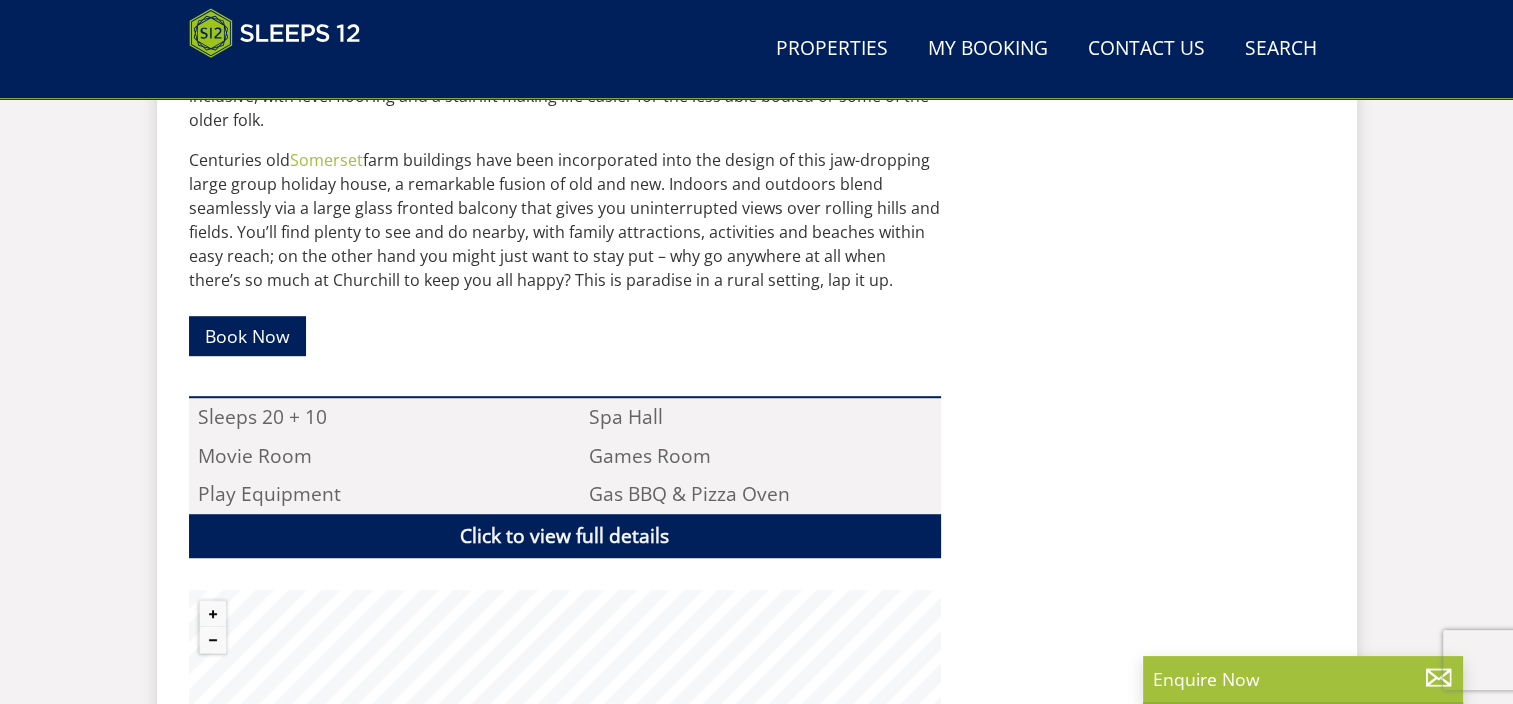 scroll, scrollTop: 1184, scrollLeft: 0, axis: vertical 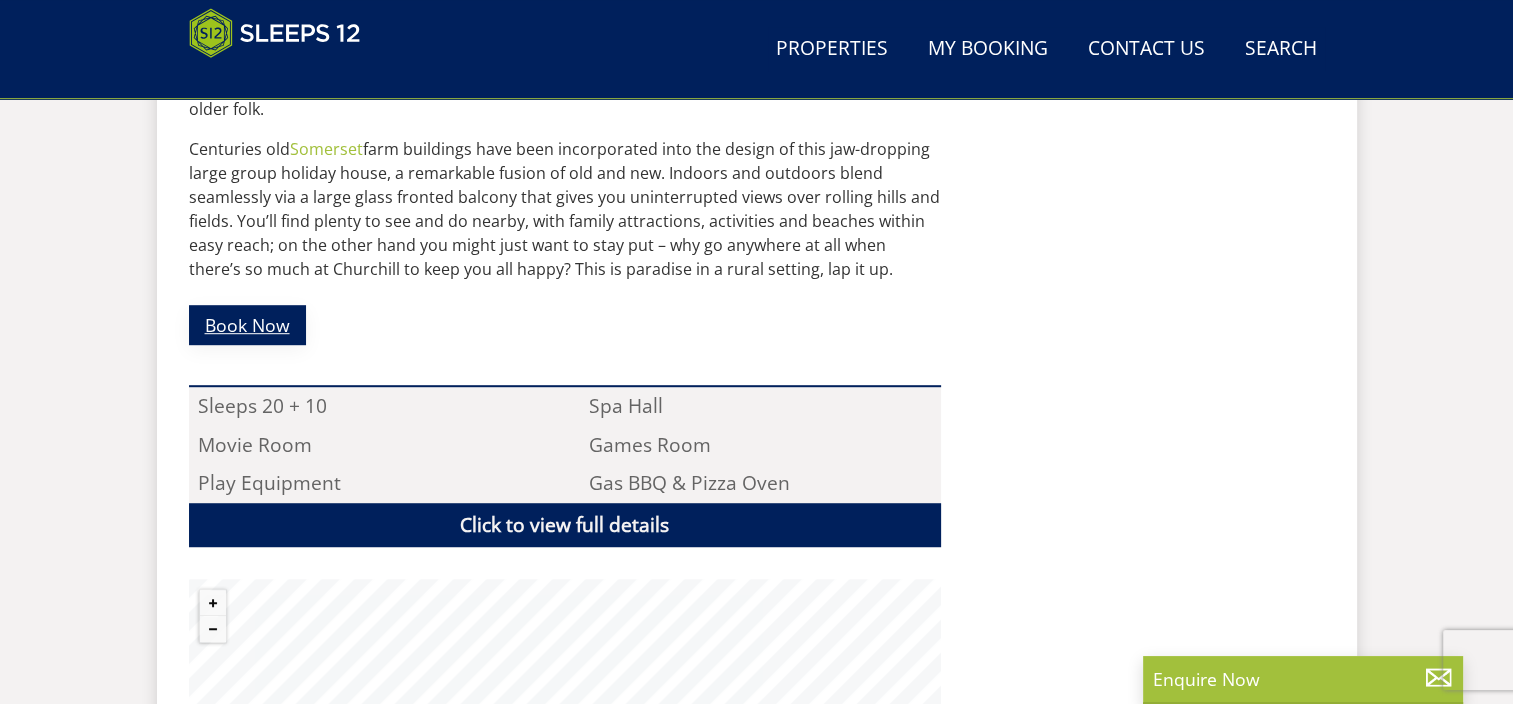 click on "Book Now" at bounding box center (247, 324) 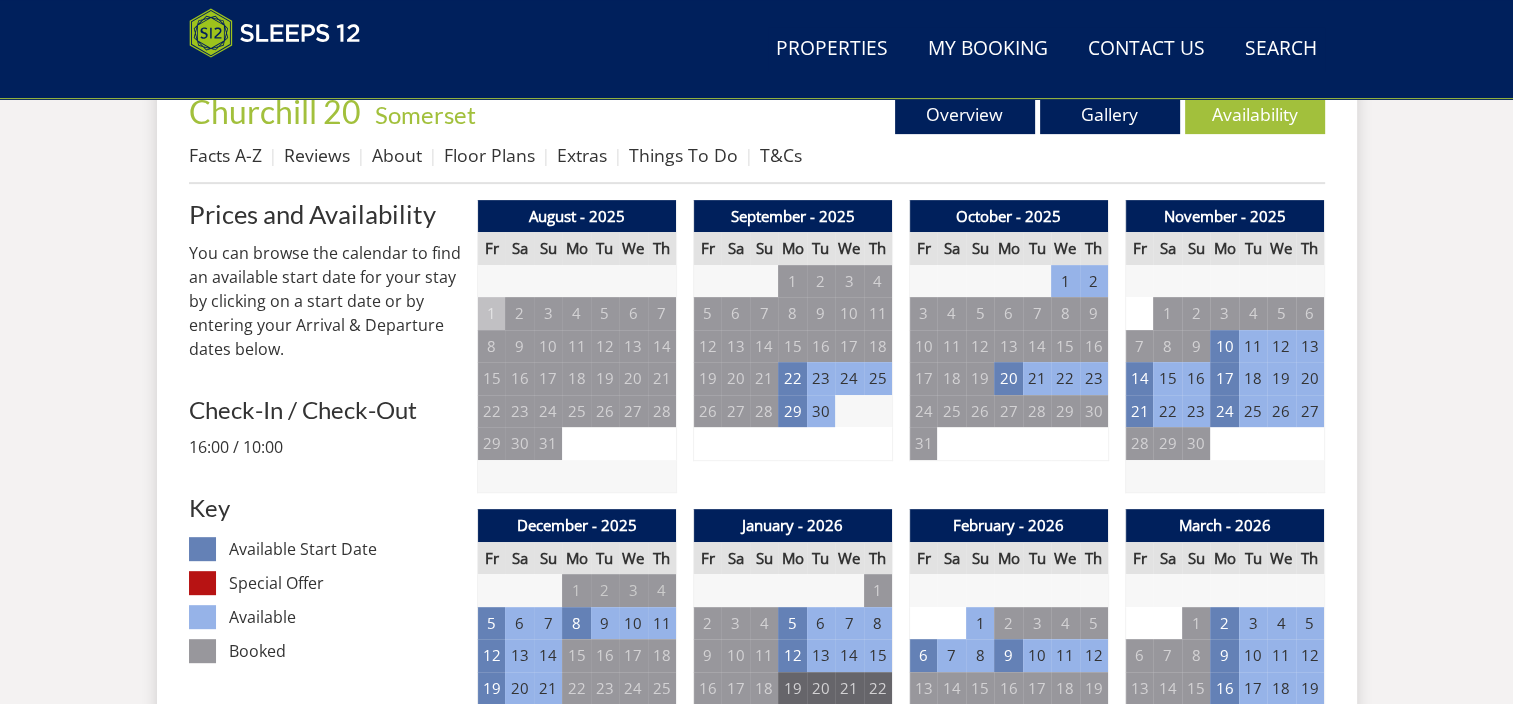 scroll, scrollTop: 800, scrollLeft: 0, axis: vertical 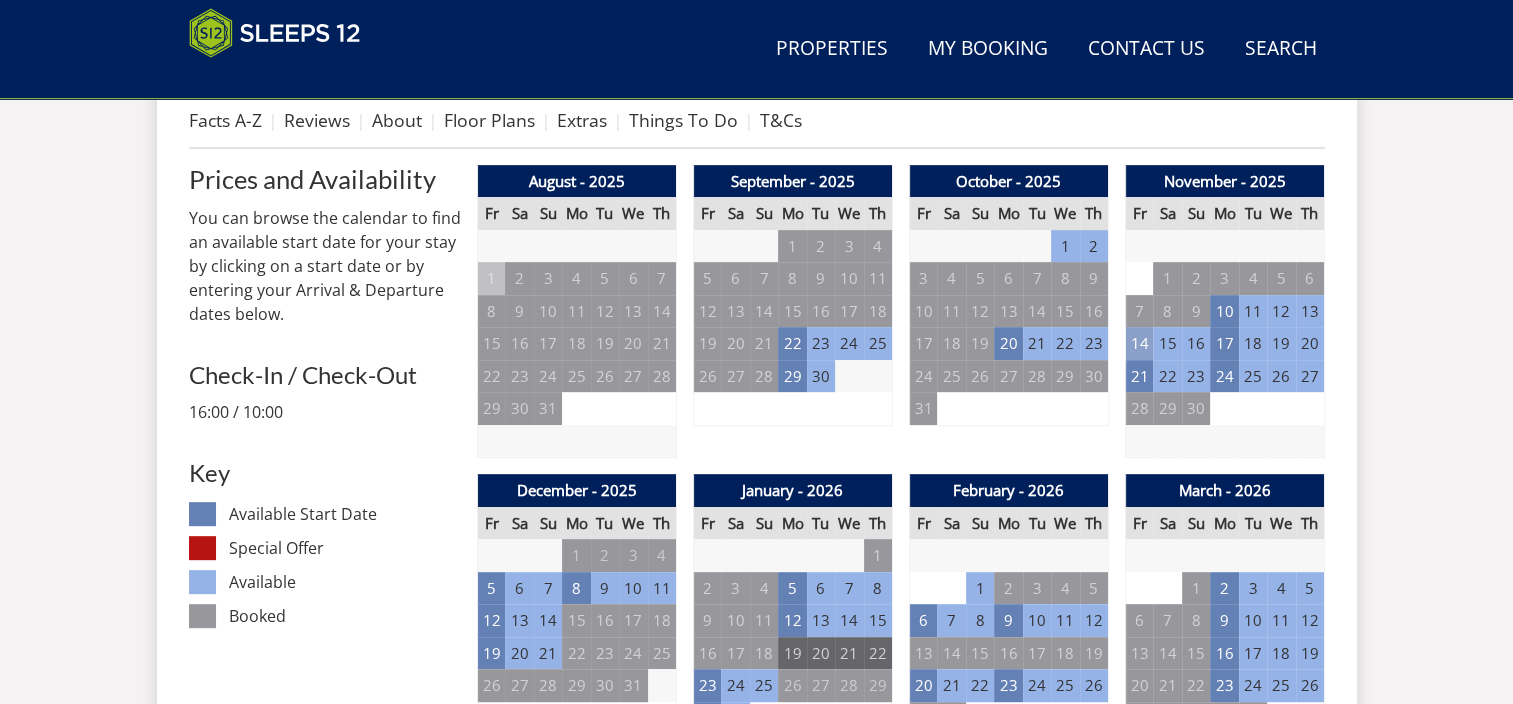 click on "14" at bounding box center (1139, 343) 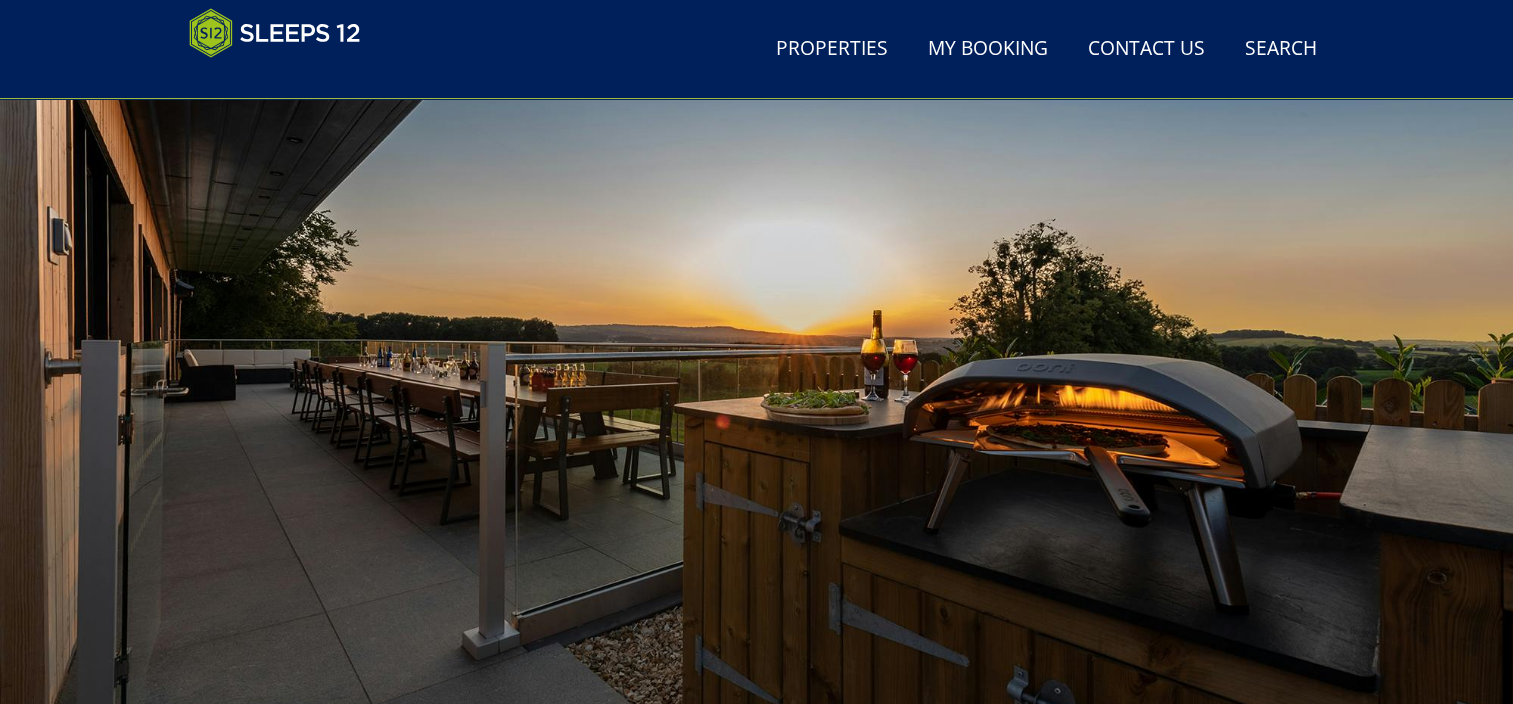 scroll, scrollTop: 0, scrollLeft: 0, axis: both 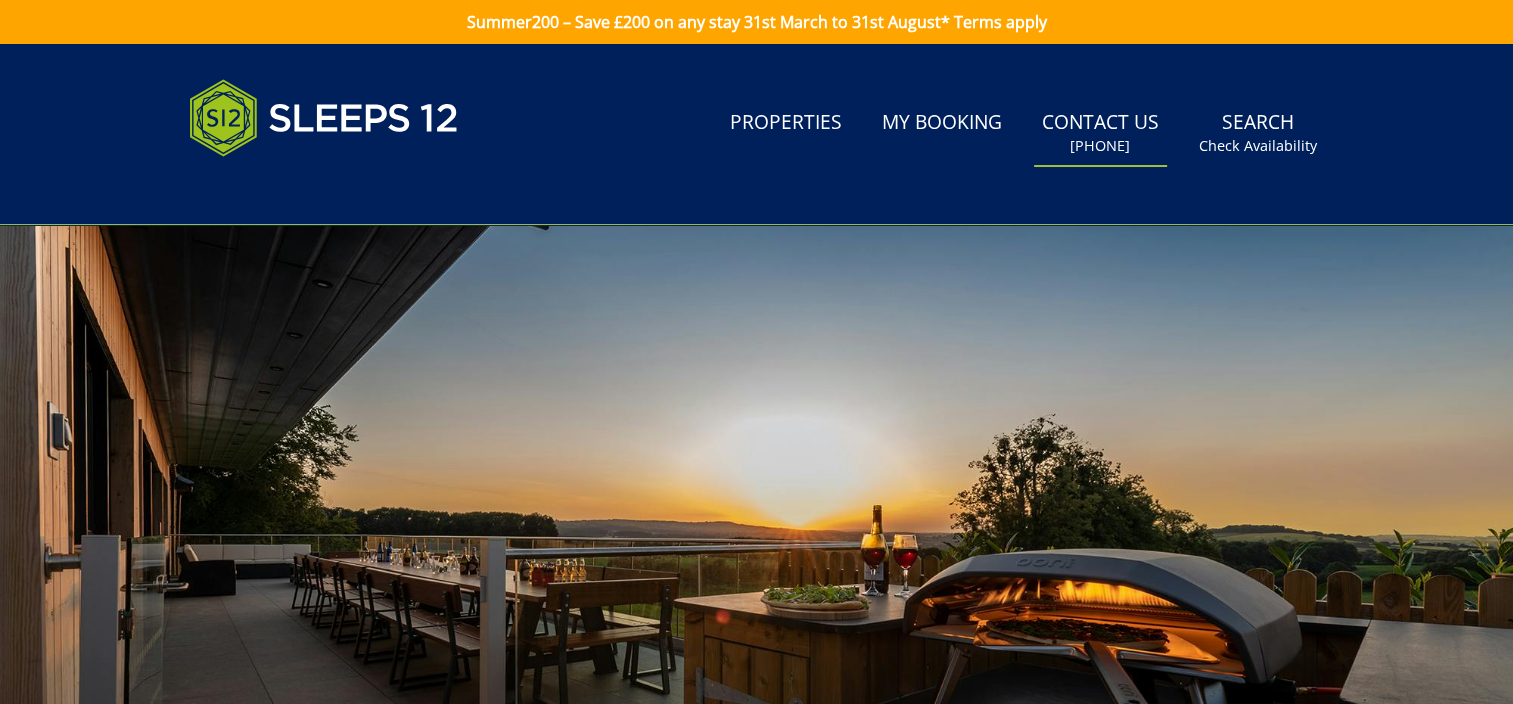 click on "Contact Us  01823 219820" at bounding box center (1100, 133) 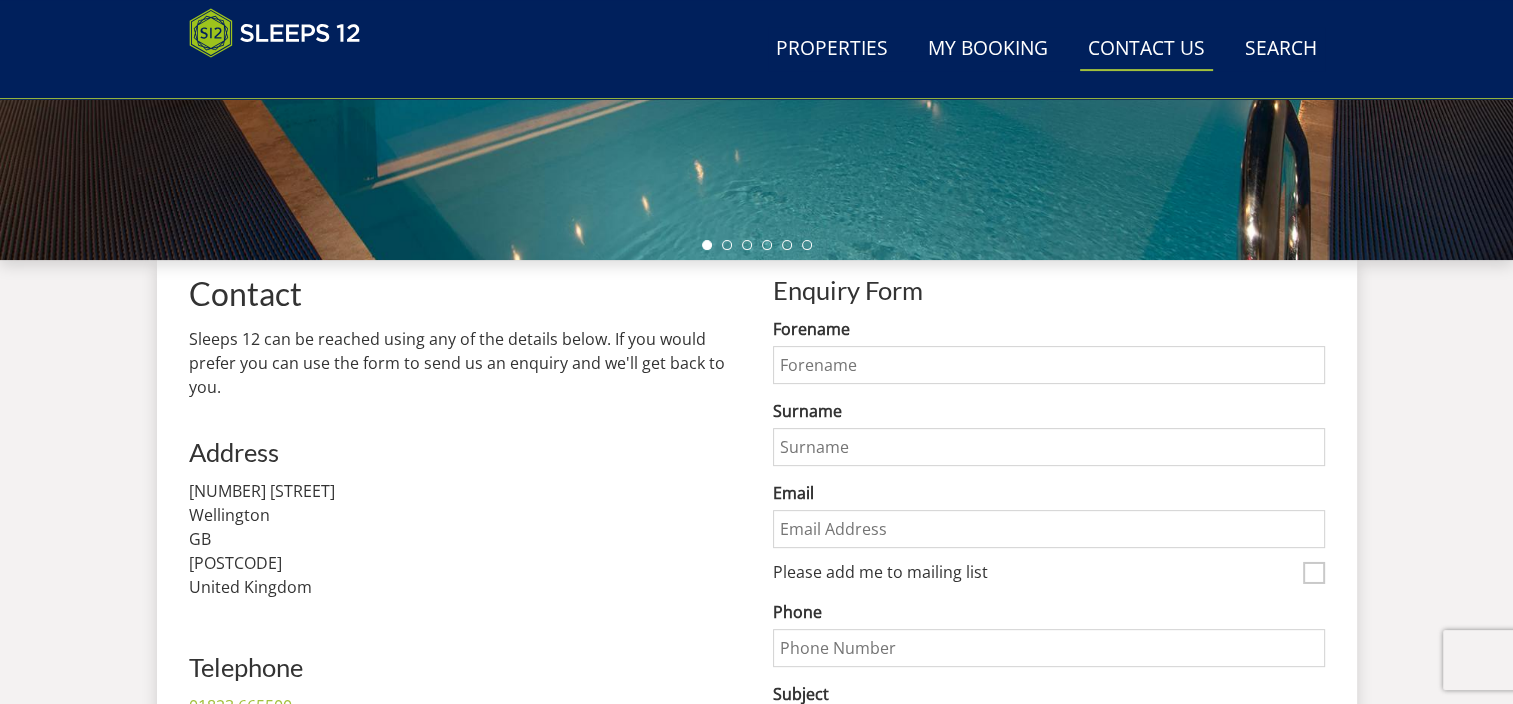 scroll, scrollTop: 683, scrollLeft: 0, axis: vertical 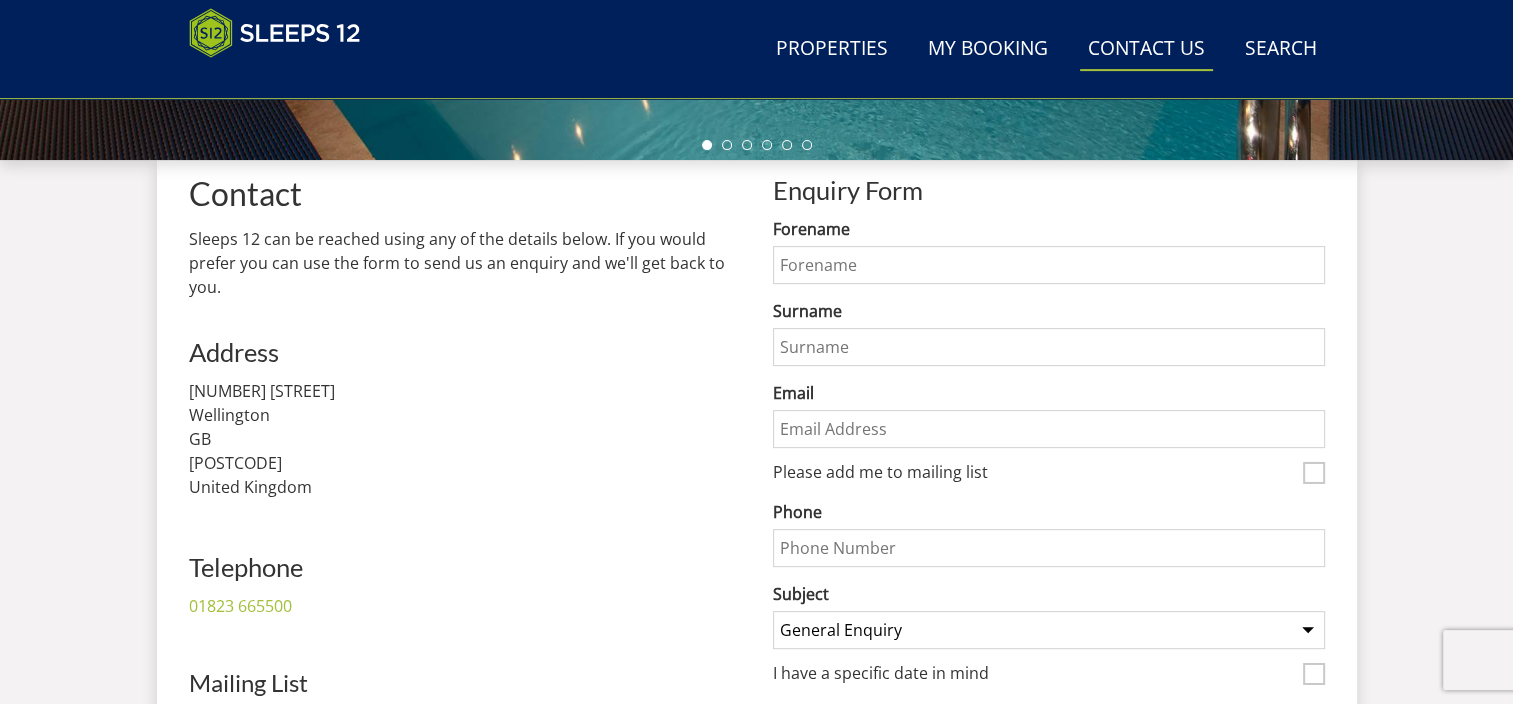click on "Forename" at bounding box center (1049, 265) 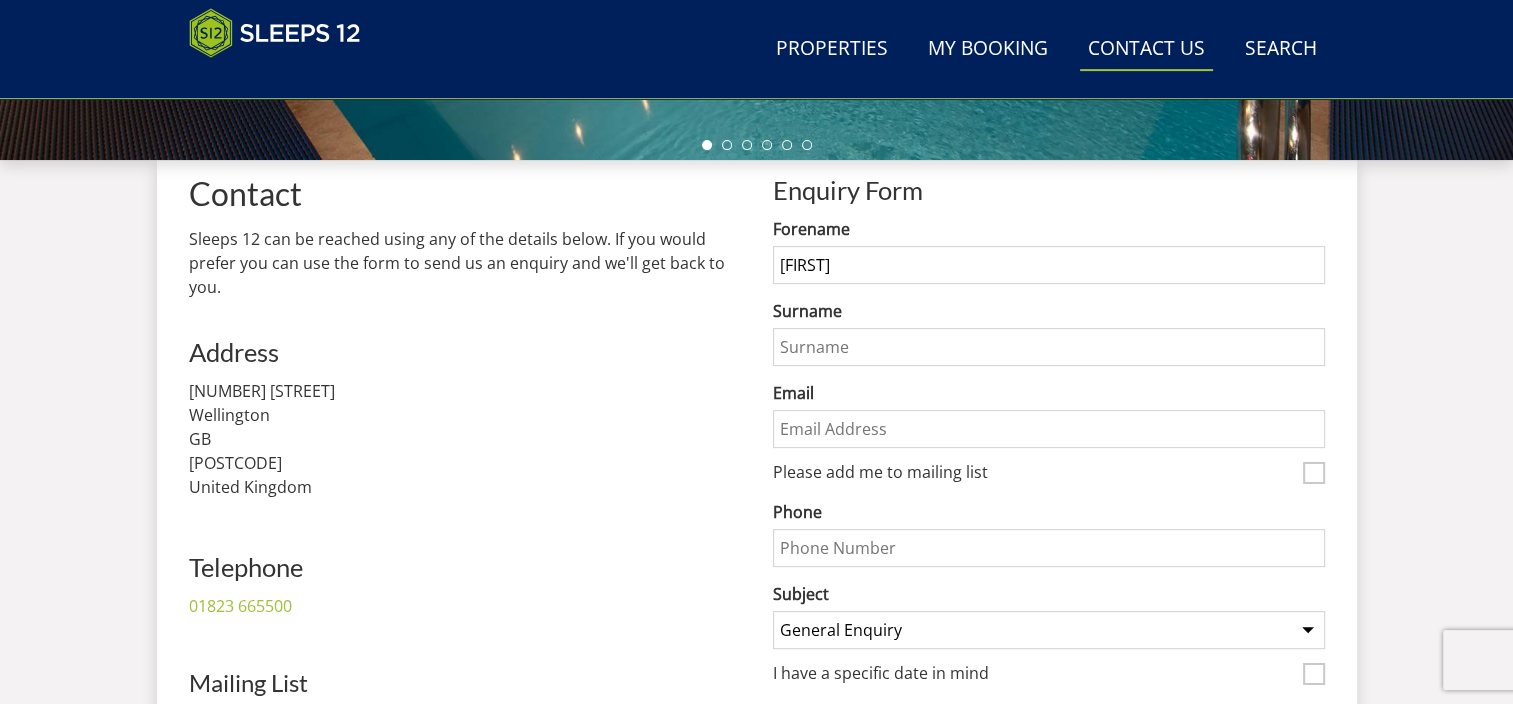 type on "Kirby" 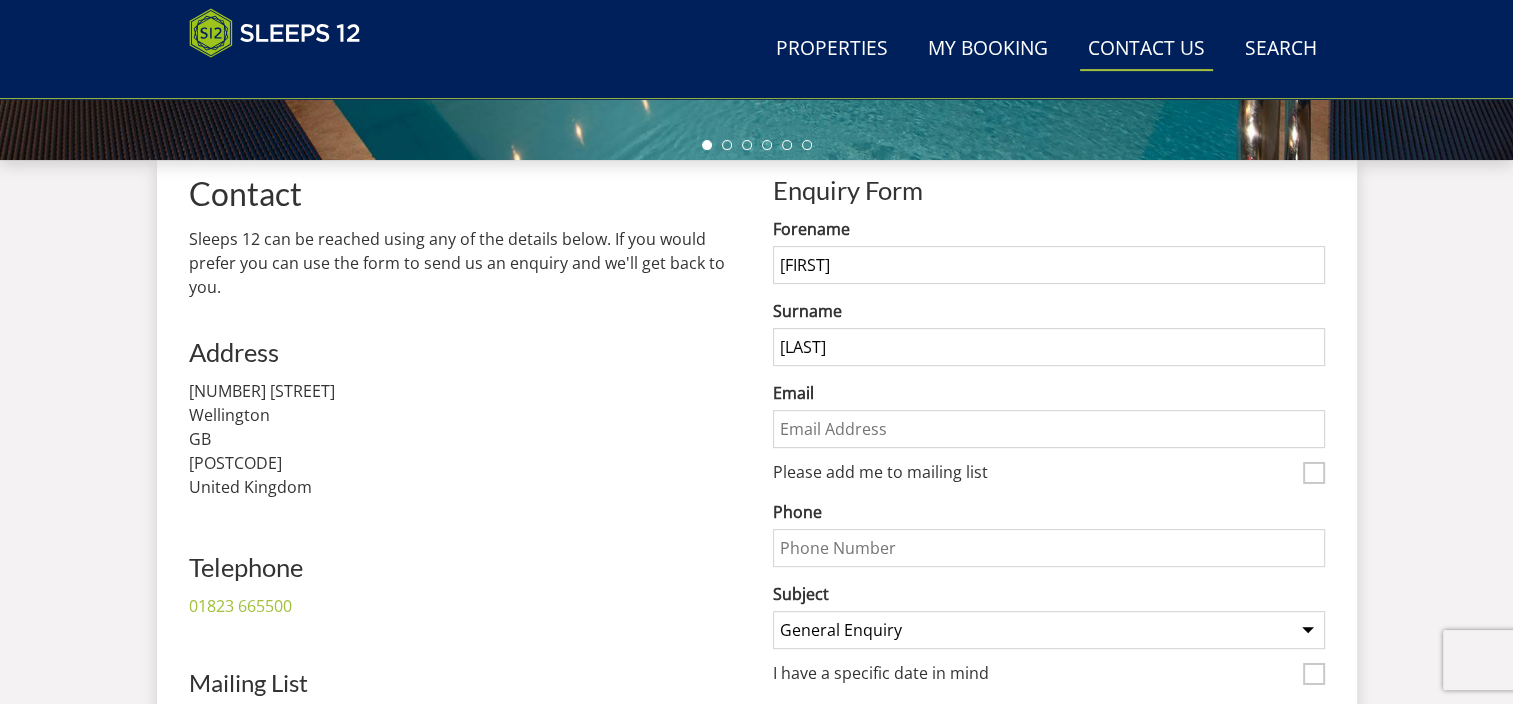 type on "Alex.Kirby@sjpp.co.uk" 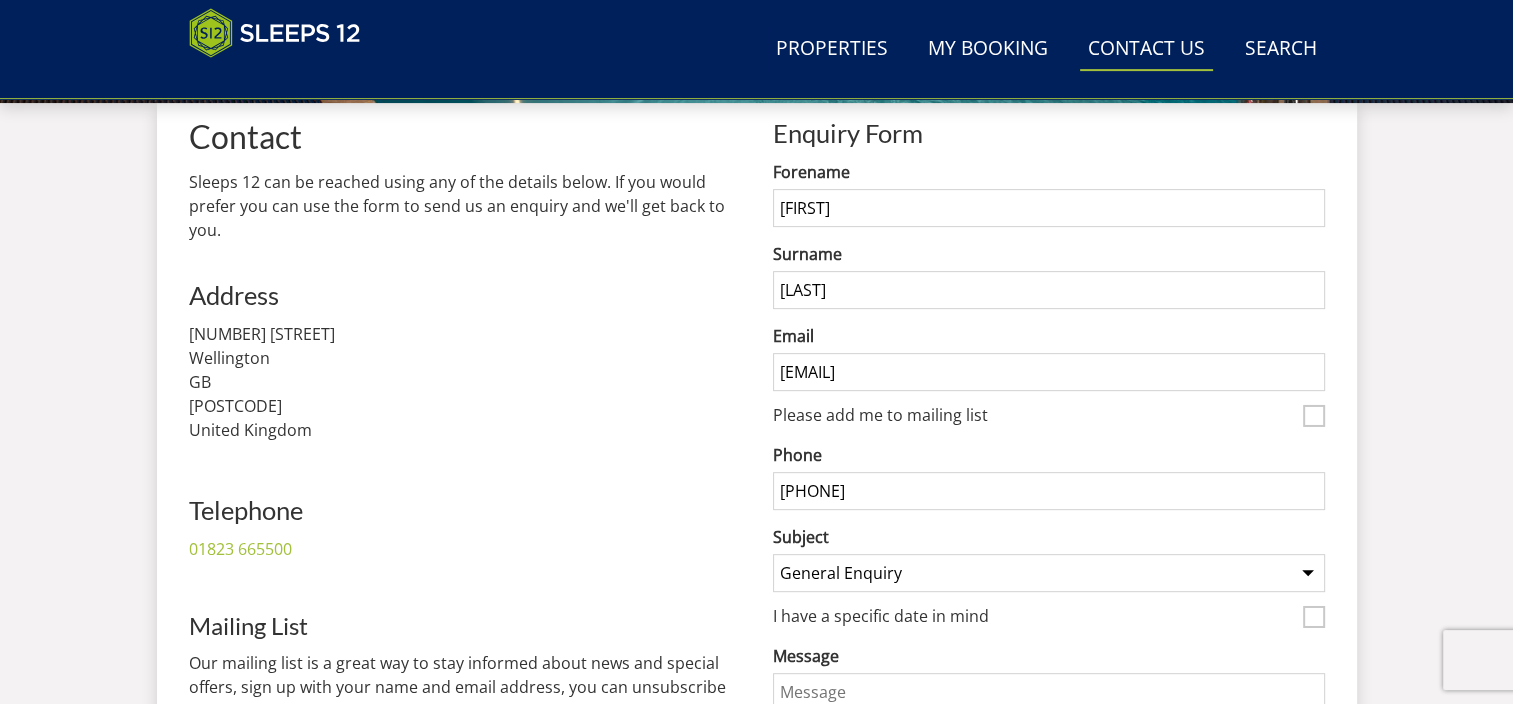 scroll, scrollTop: 783, scrollLeft: 0, axis: vertical 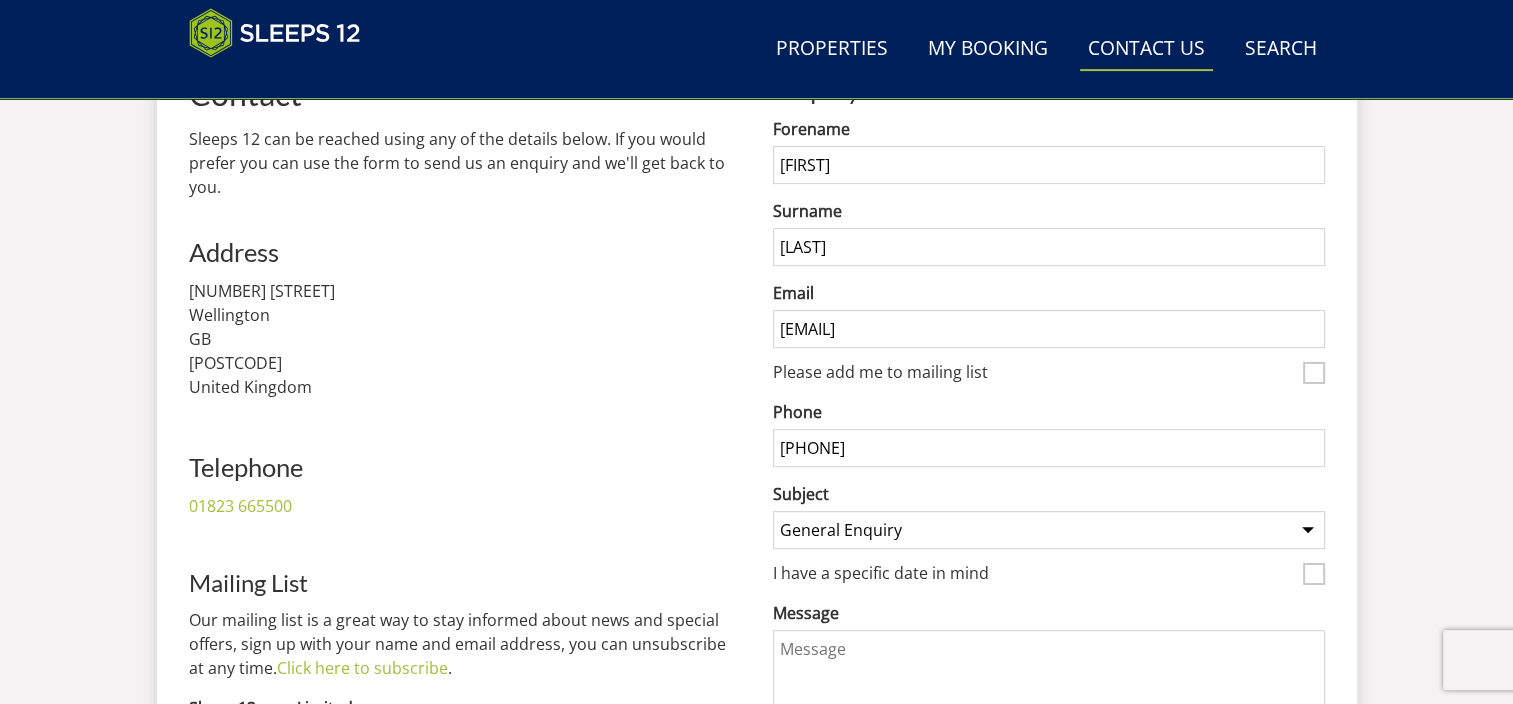 drag, startPoint x: 985, startPoint y: 434, endPoint x: 543, endPoint y: 451, distance: 442.3268 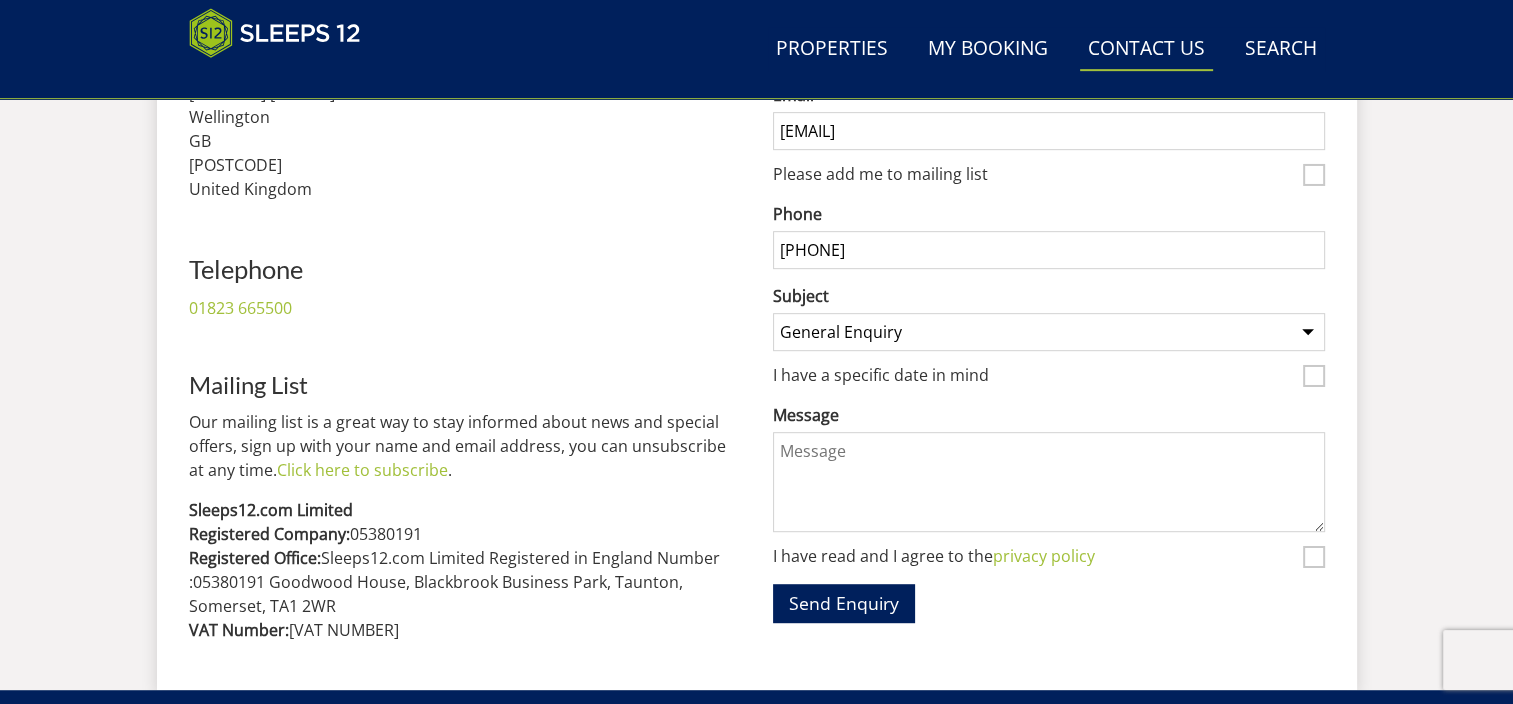 scroll, scrollTop: 983, scrollLeft: 0, axis: vertical 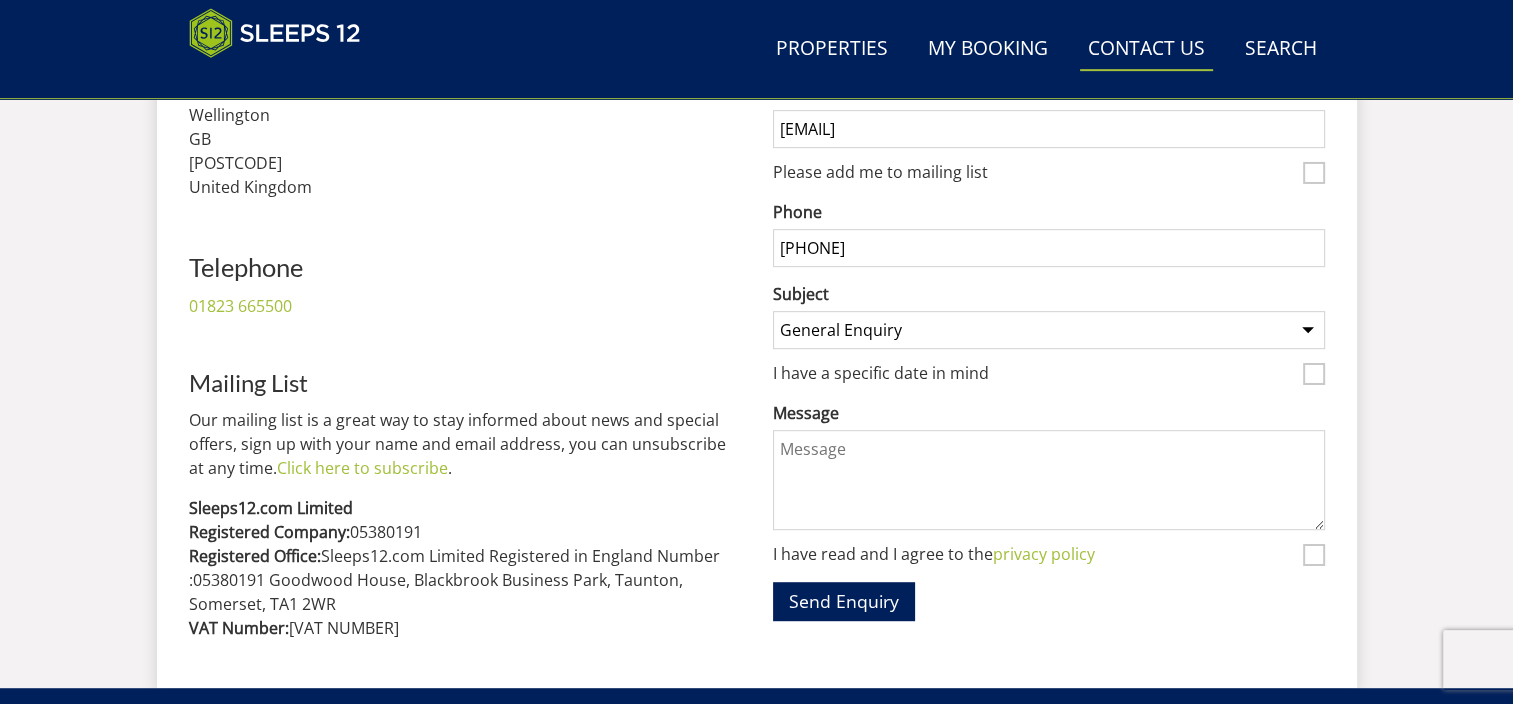 click on "Message" at bounding box center (1049, 480) 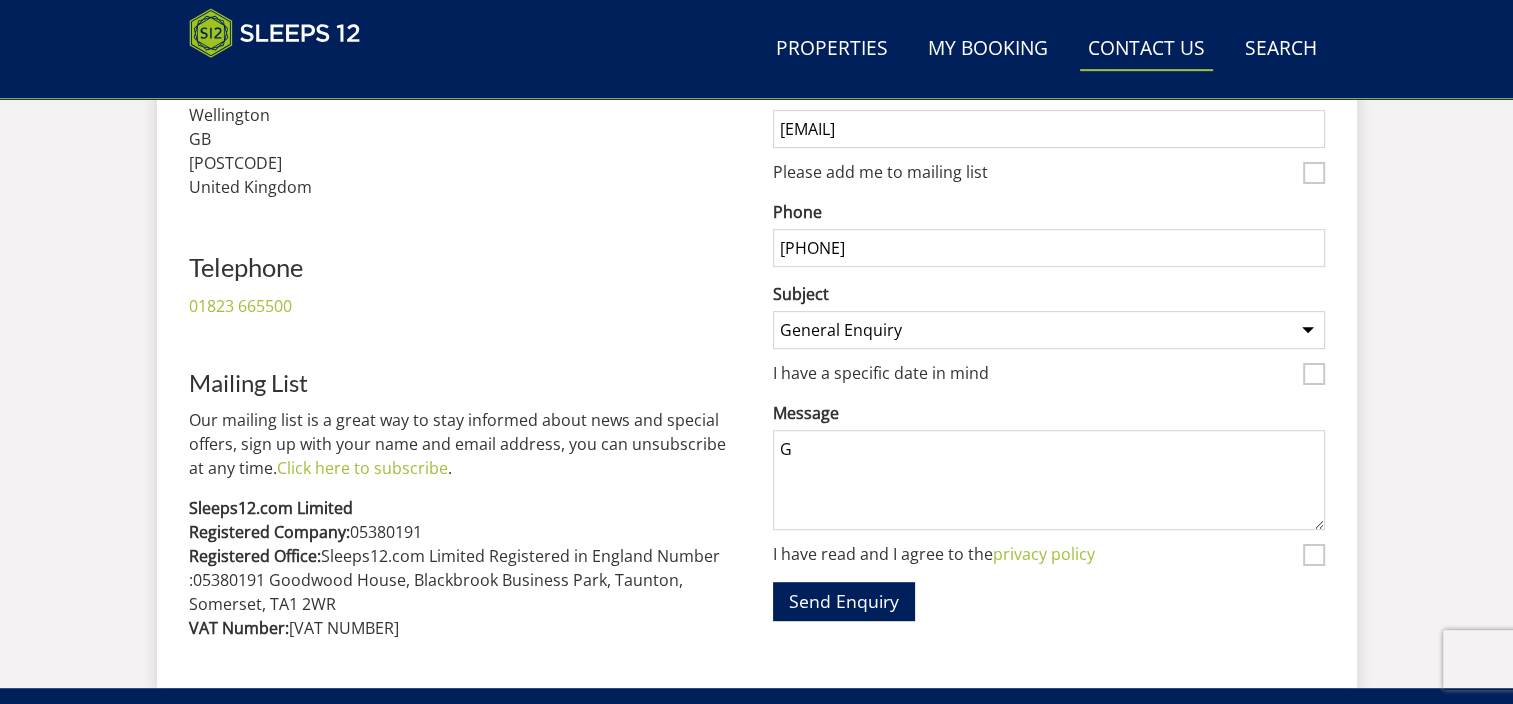 type 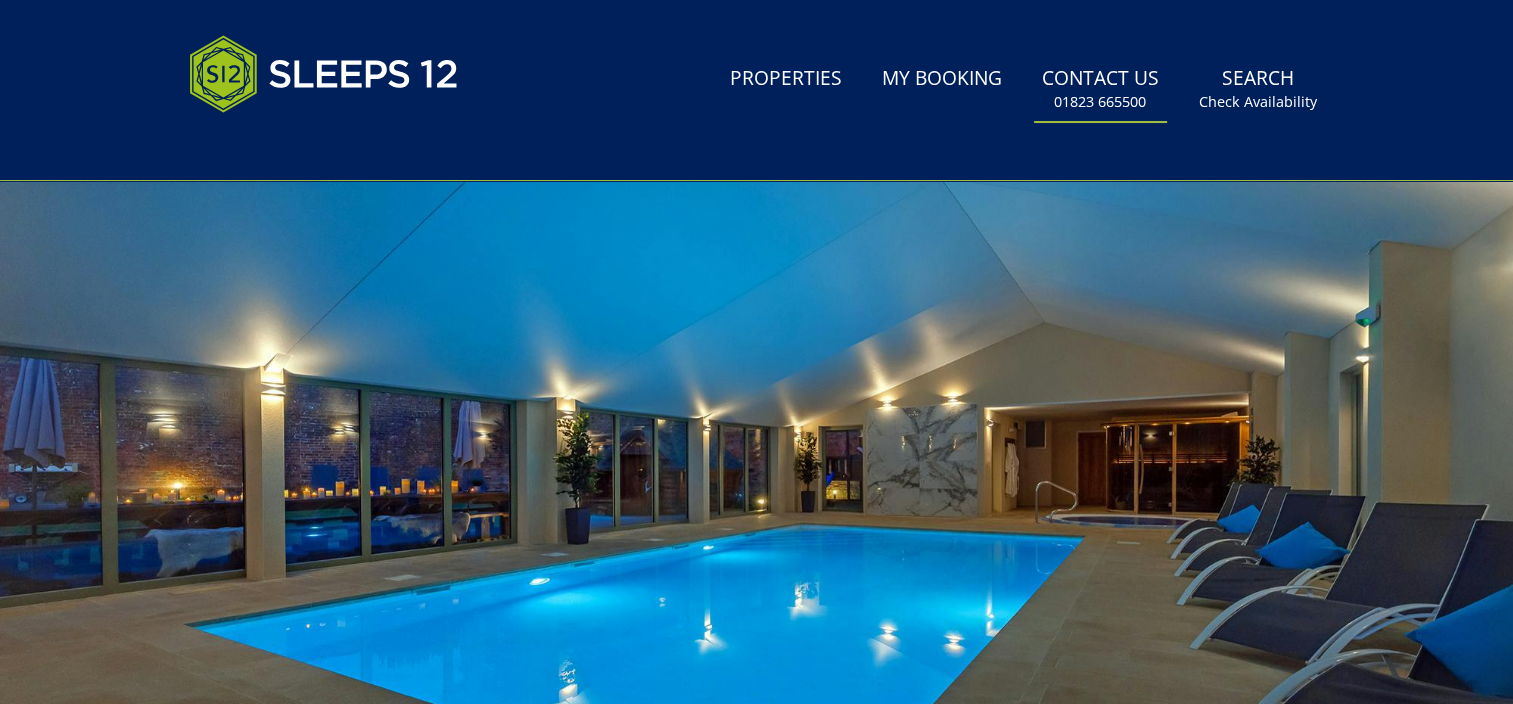 scroll, scrollTop: 300, scrollLeft: 0, axis: vertical 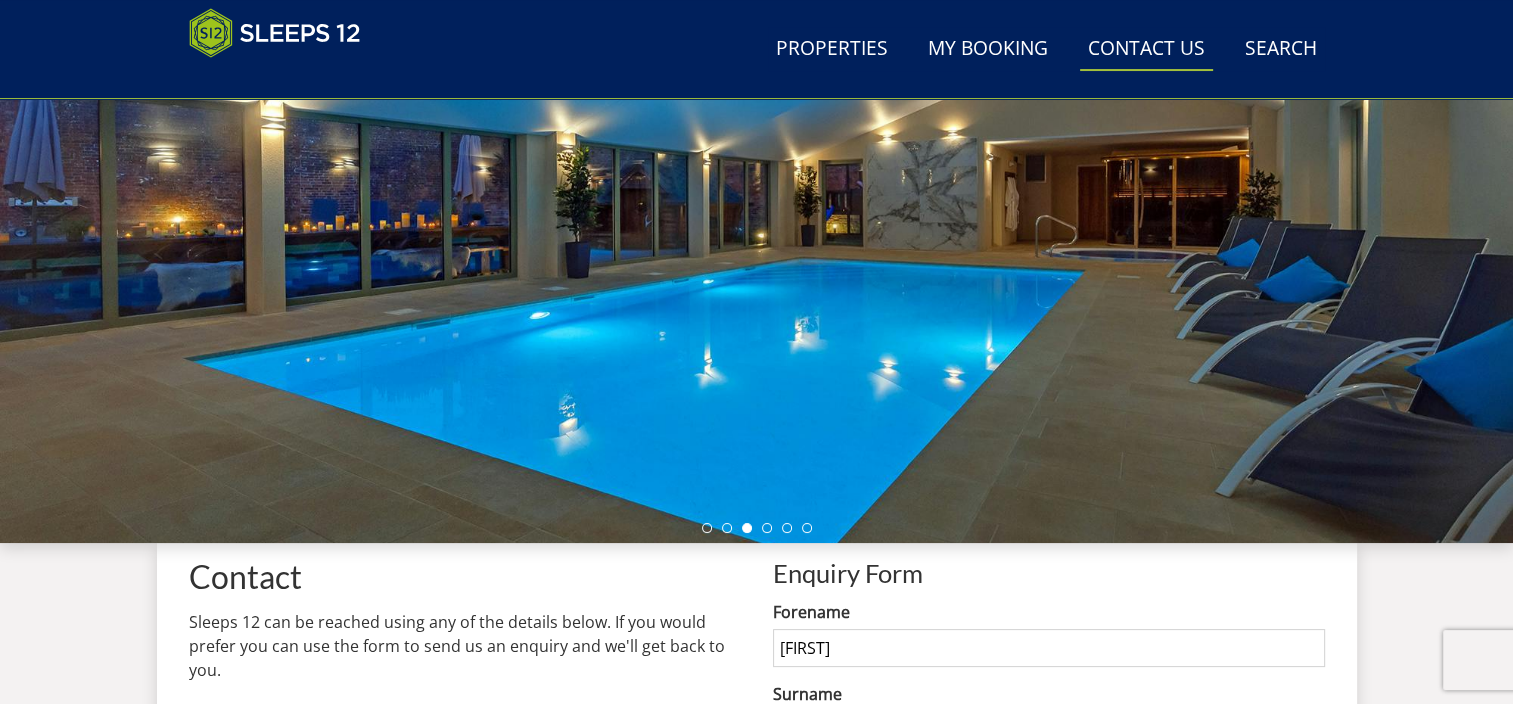 drag, startPoint x: 1356, startPoint y: 286, endPoint x: 823, endPoint y: 336, distance: 535.3401 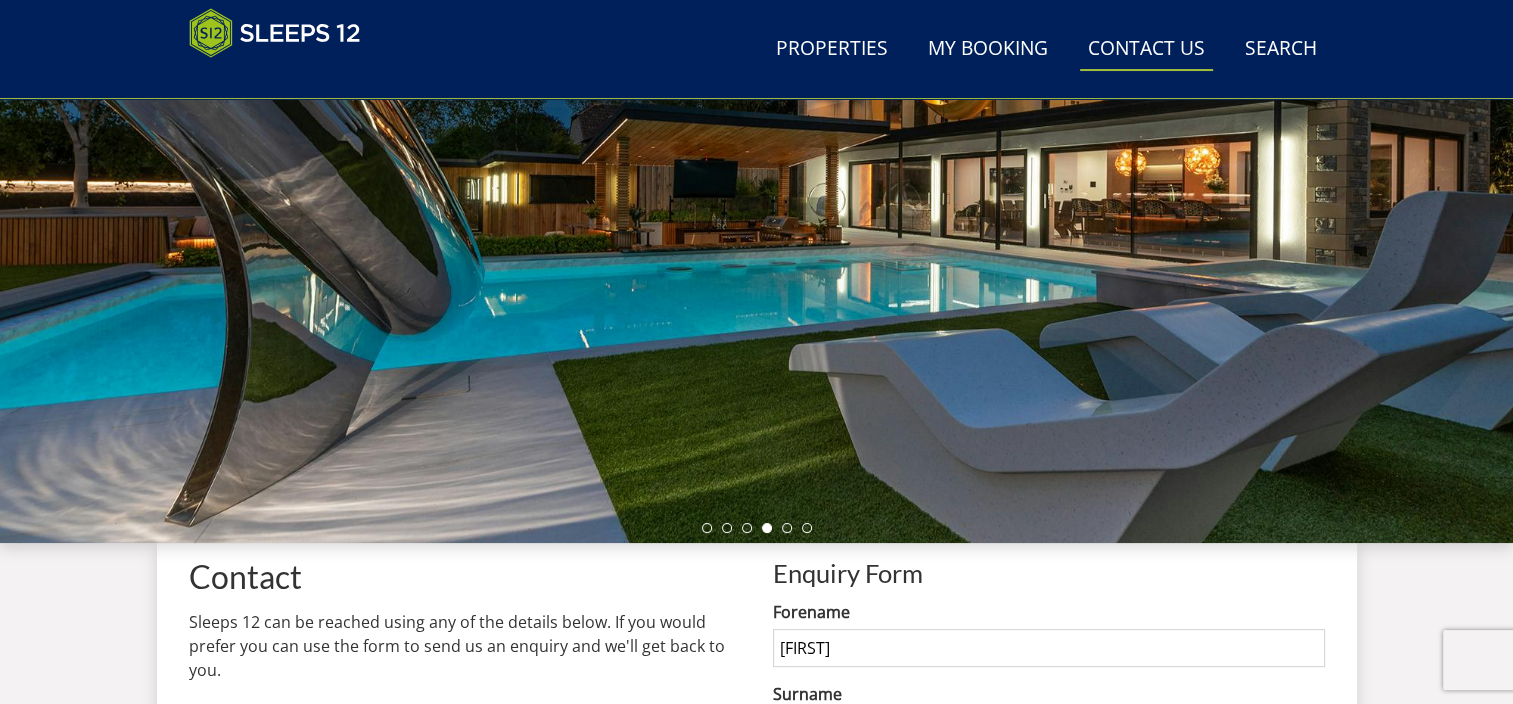 click at bounding box center [756, 193] 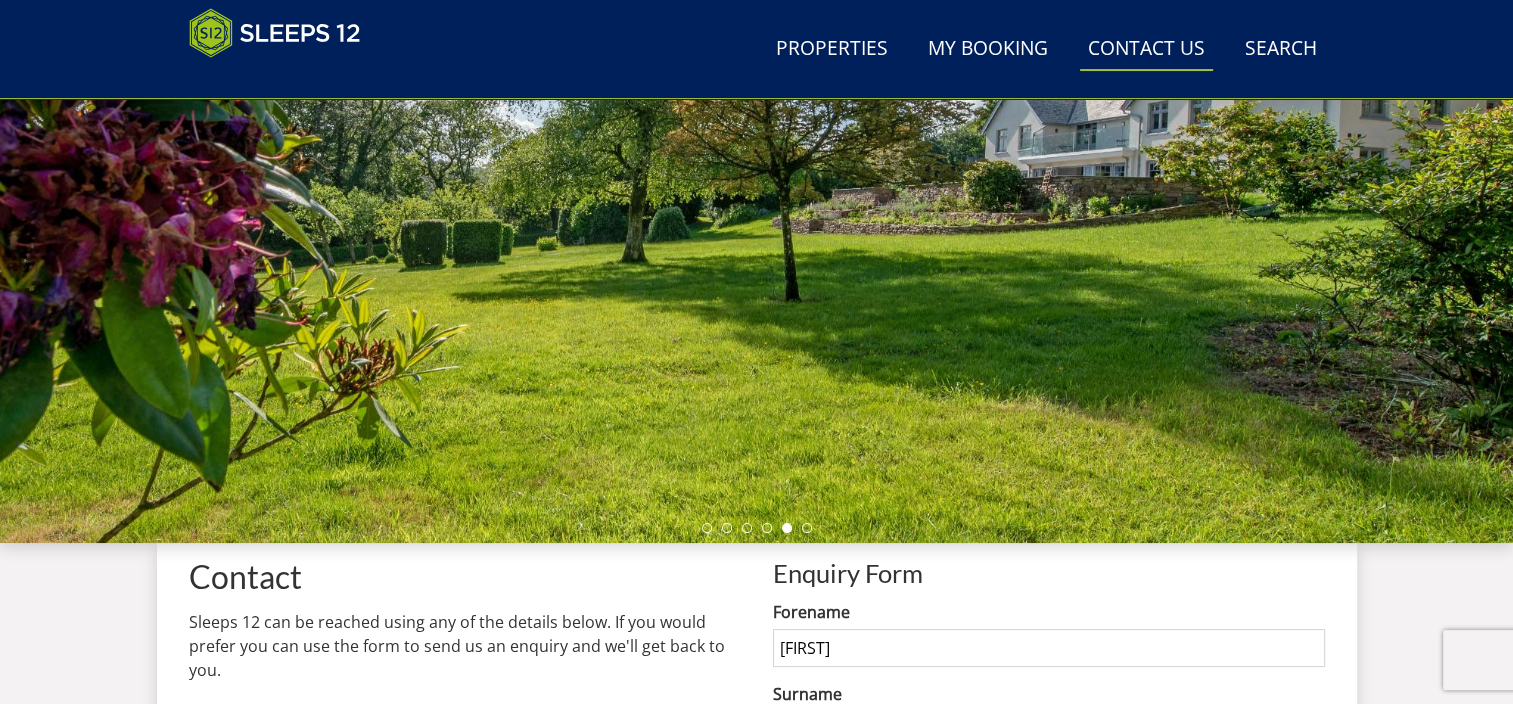 scroll, scrollTop: 0, scrollLeft: 0, axis: both 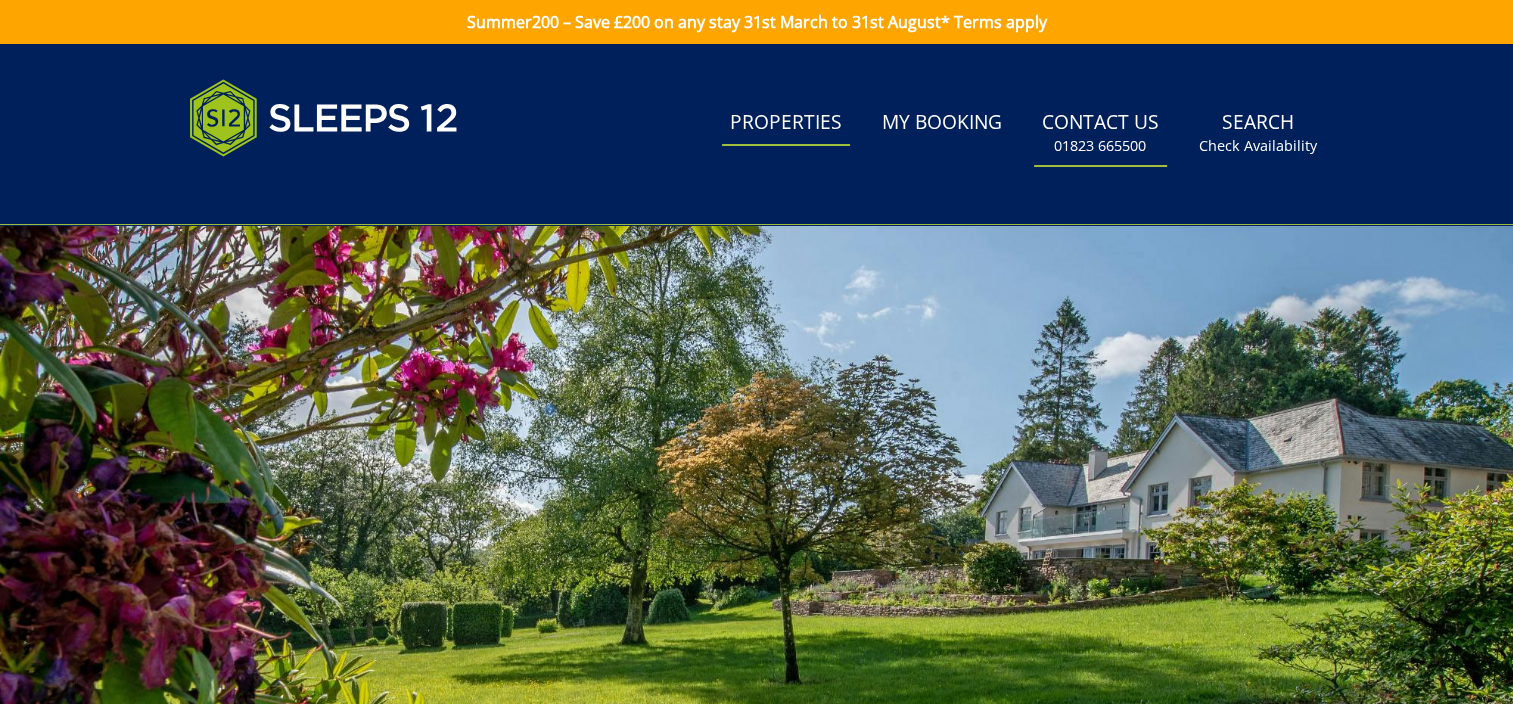 click on "Properties" at bounding box center [786, 123] 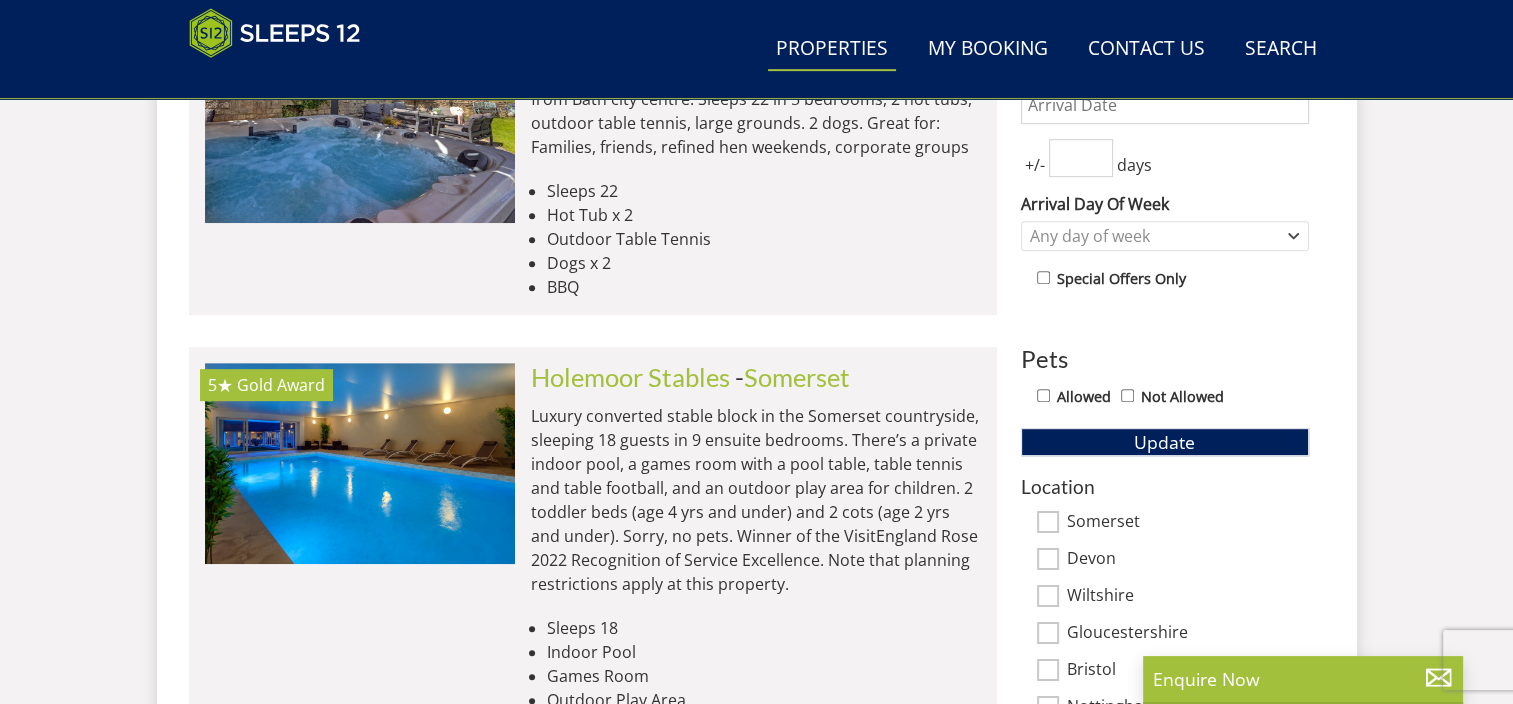 scroll, scrollTop: 800, scrollLeft: 0, axis: vertical 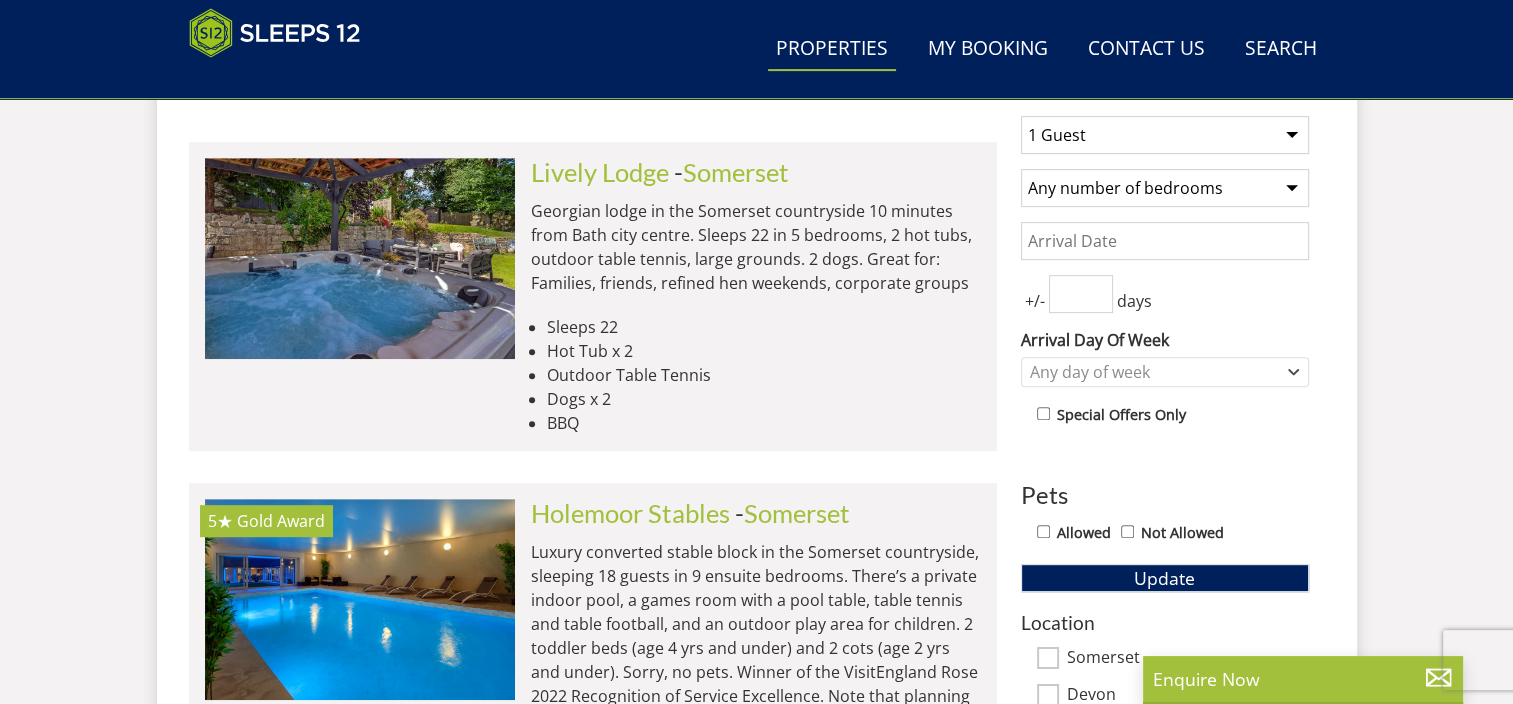 click on "Any number of bedrooms
4 Bedrooms
5 Bedrooms
6 Bedrooms
7 Bedrooms
8 Bedrooms
9 Bedrooms
10 Bedrooms
11 Bedrooms
12 Bedrooms
13 Bedrooms
14 Bedrooms
15 Bedrooms
16 Bedrooms" at bounding box center (1165, 188) 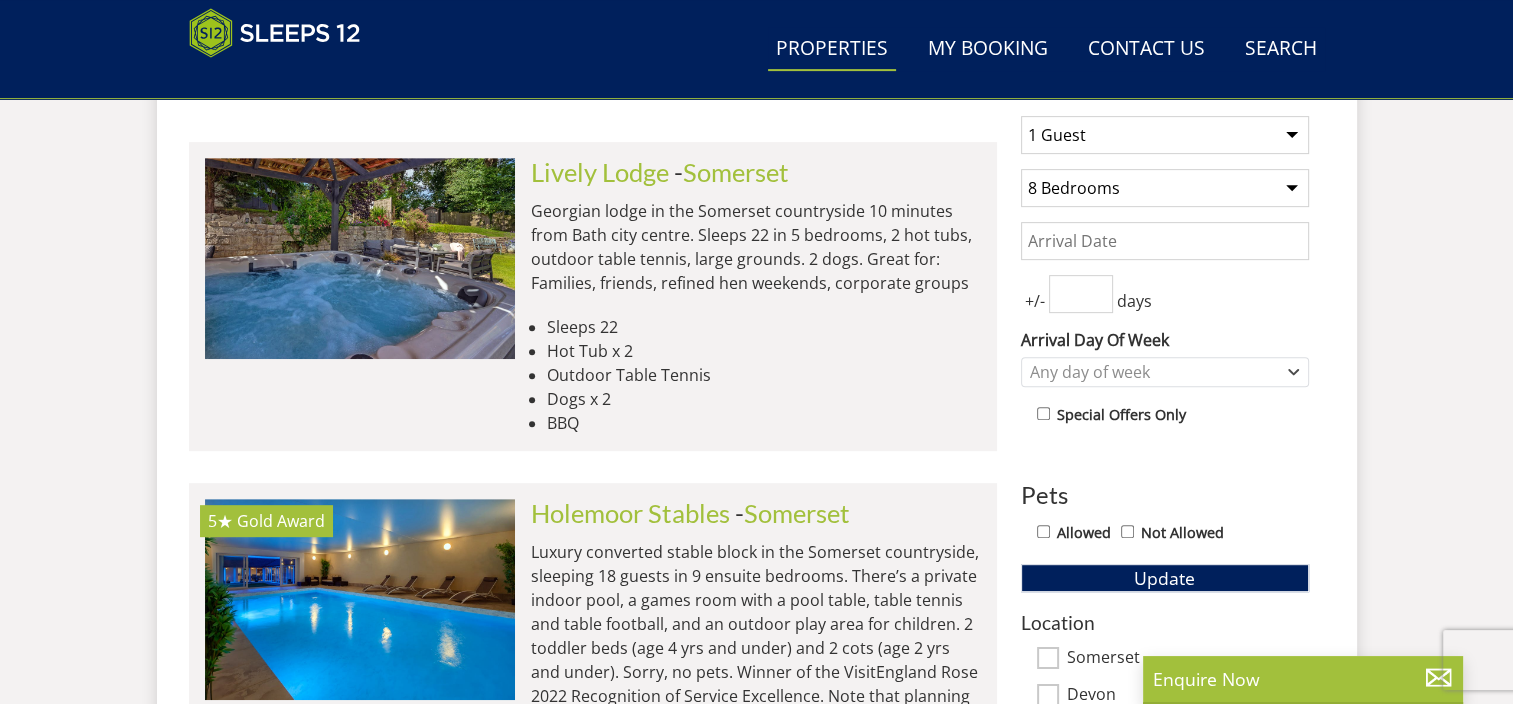 click on "Any number of bedrooms
4 Bedrooms
5 Bedrooms
6 Bedrooms
7 Bedrooms
8 Bedrooms
9 Bedrooms
10 Bedrooms
11 Bedrooms
12 Bedrooms
13 Bedrooms
14 Bedrooms
15 Bedrooms
16 Bedrooms" at bounding box center (1165, 188) 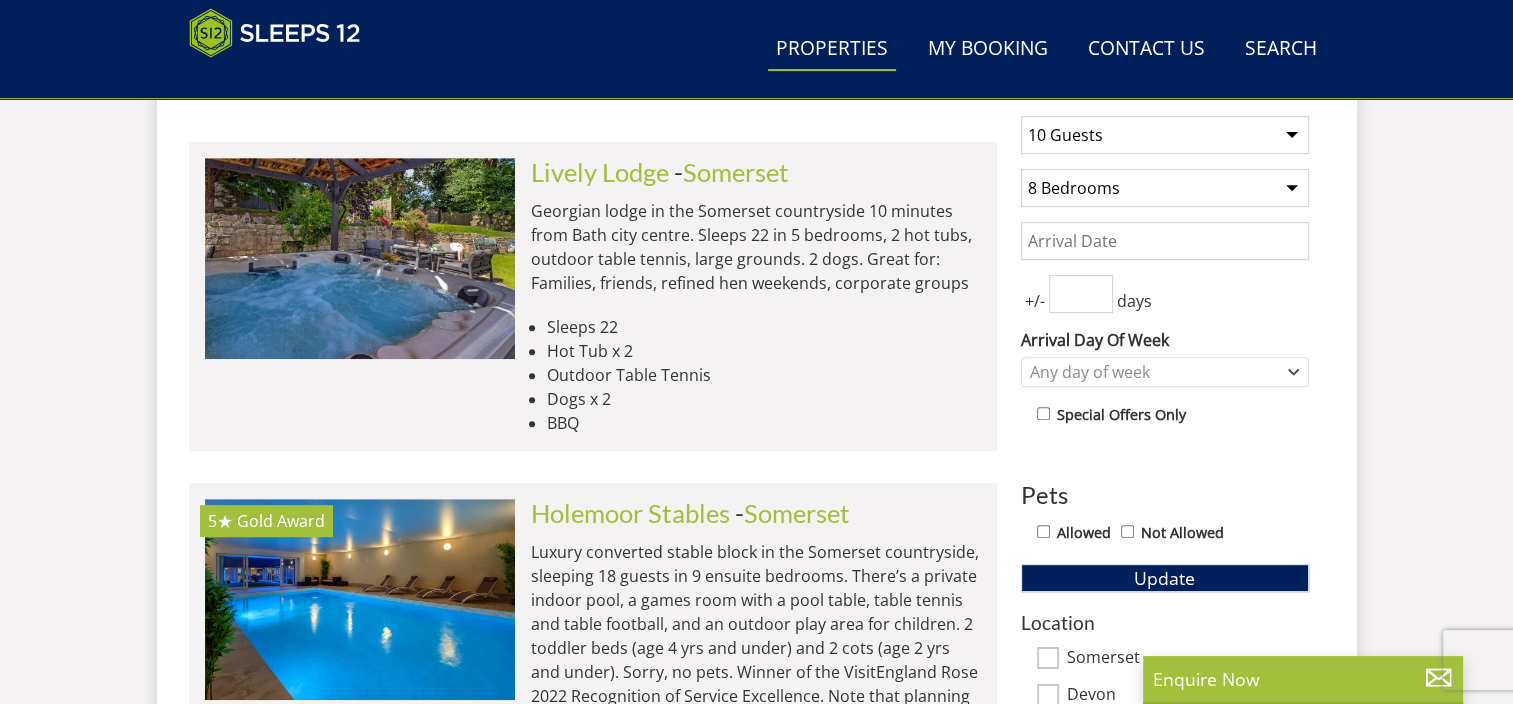 click on "1 Guest
2 Guests
3 Guests
4 Guests
5 Guests
6 Guests
7 Guests
8 Guests
9 Guests
10 Guests
11 Guests
12 Guests
13 Guests
14 Guests
15 Guests
16 Guests
17 Guests
18 Guests
19 Guests
20 Guests
21 Guests
22 Guests
23 Guests
24 Guests
25 Guests
26 Guests
27 Guests
28 Guests
29 Guests
30 Guests
31 Guests
32 Guests" at bounding box center (1165, 135) 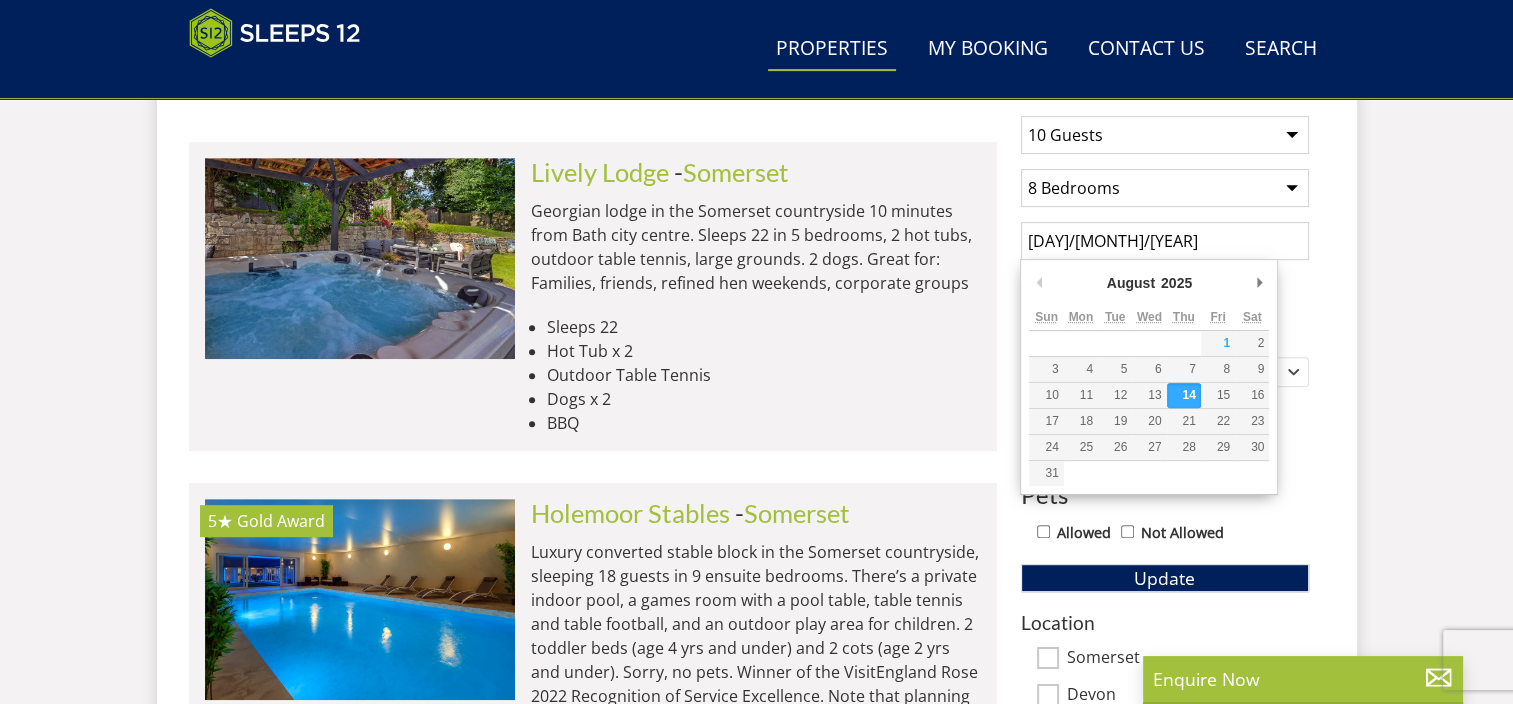 click on "14/08/2025" at bounding box center (1165, 241) 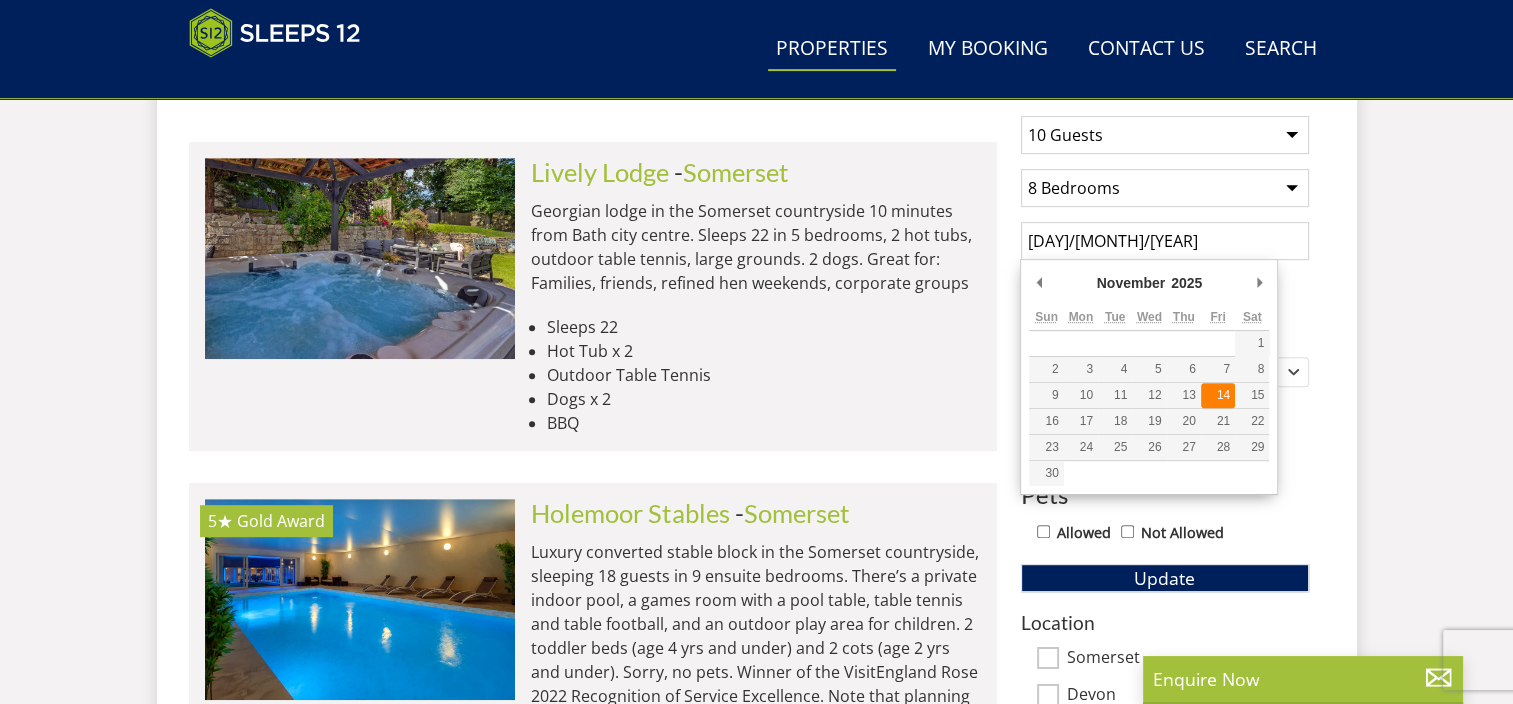 type on "14/11/2025" 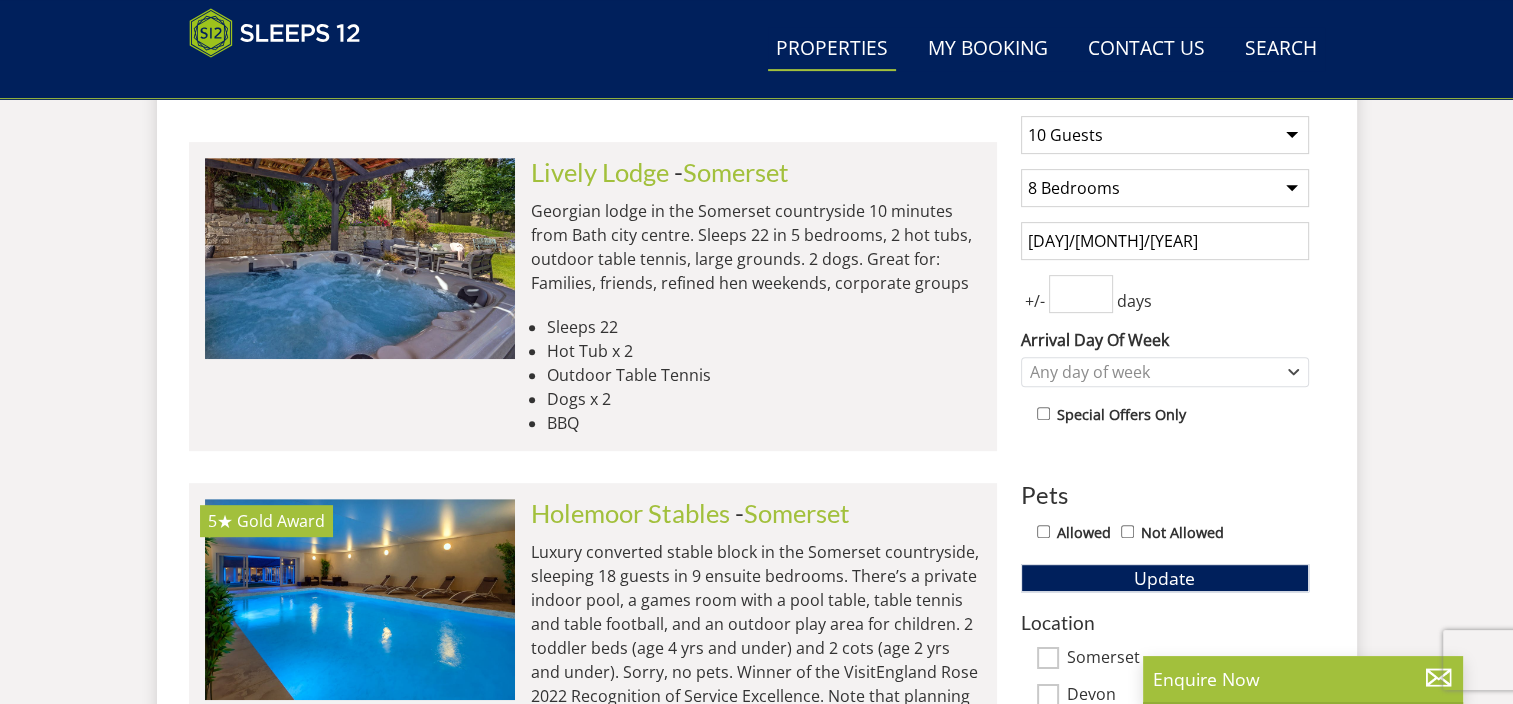 scroll, scrollTop: 1000, scrollLeft: 0, axis: vertical 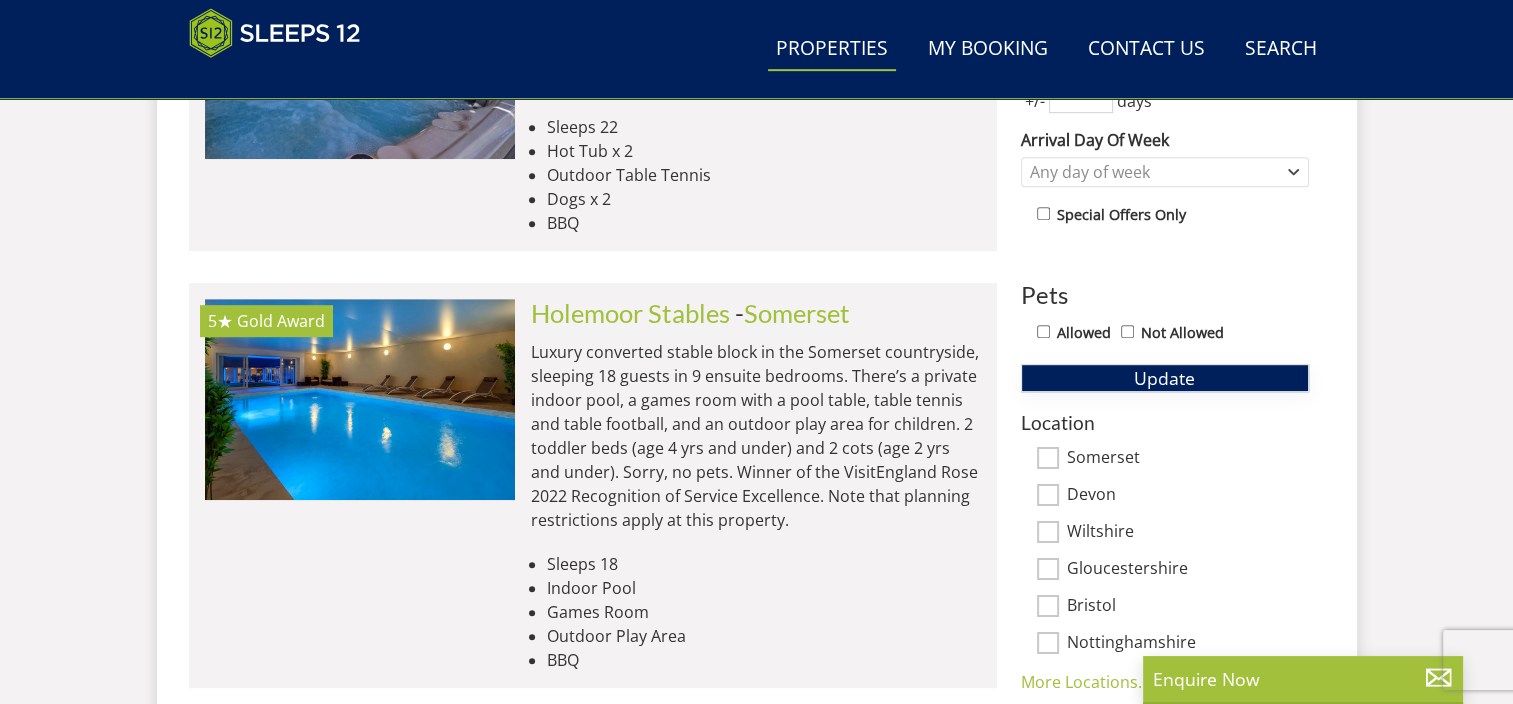 click on "Update" at bounding box center (1164, 378) 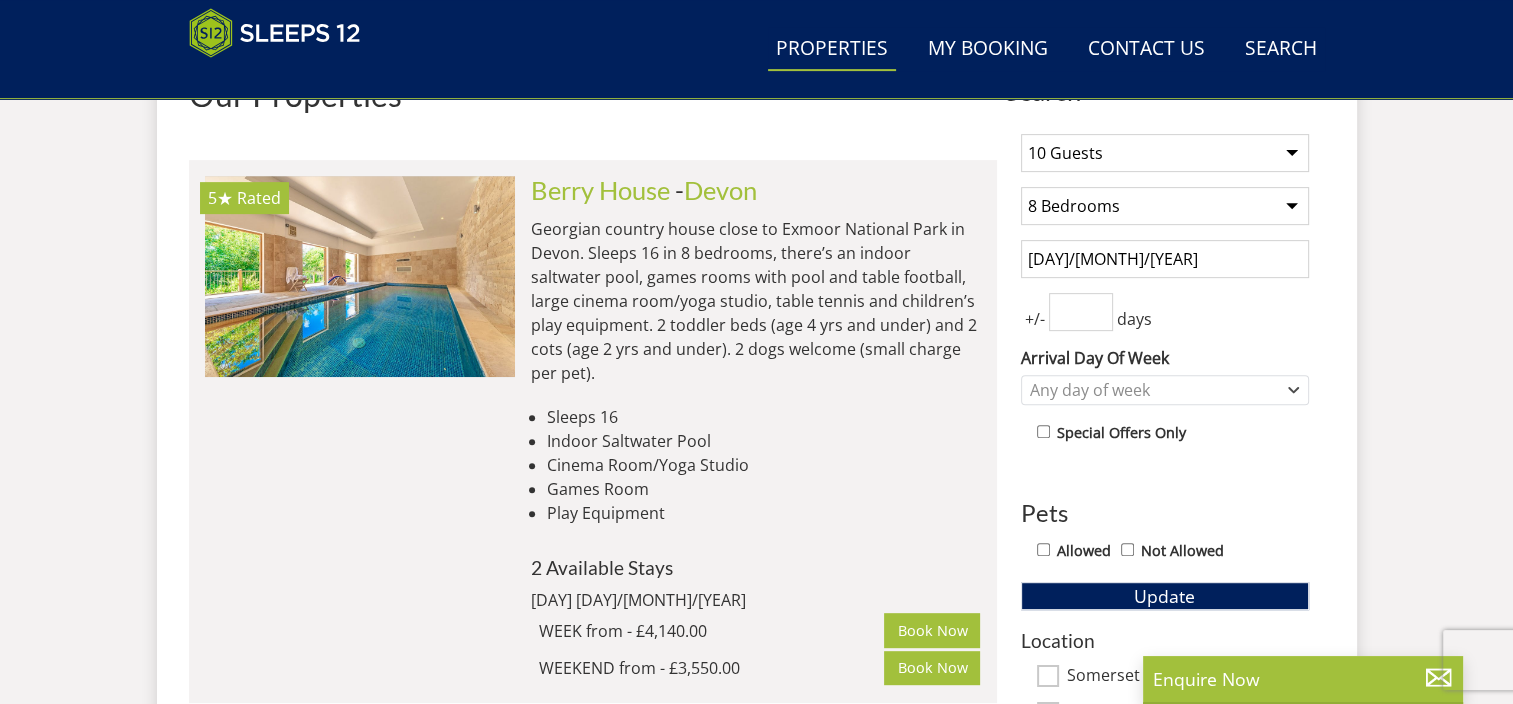 scroll, scrollTop: 700, scrollLeft: 0, axis: vertical 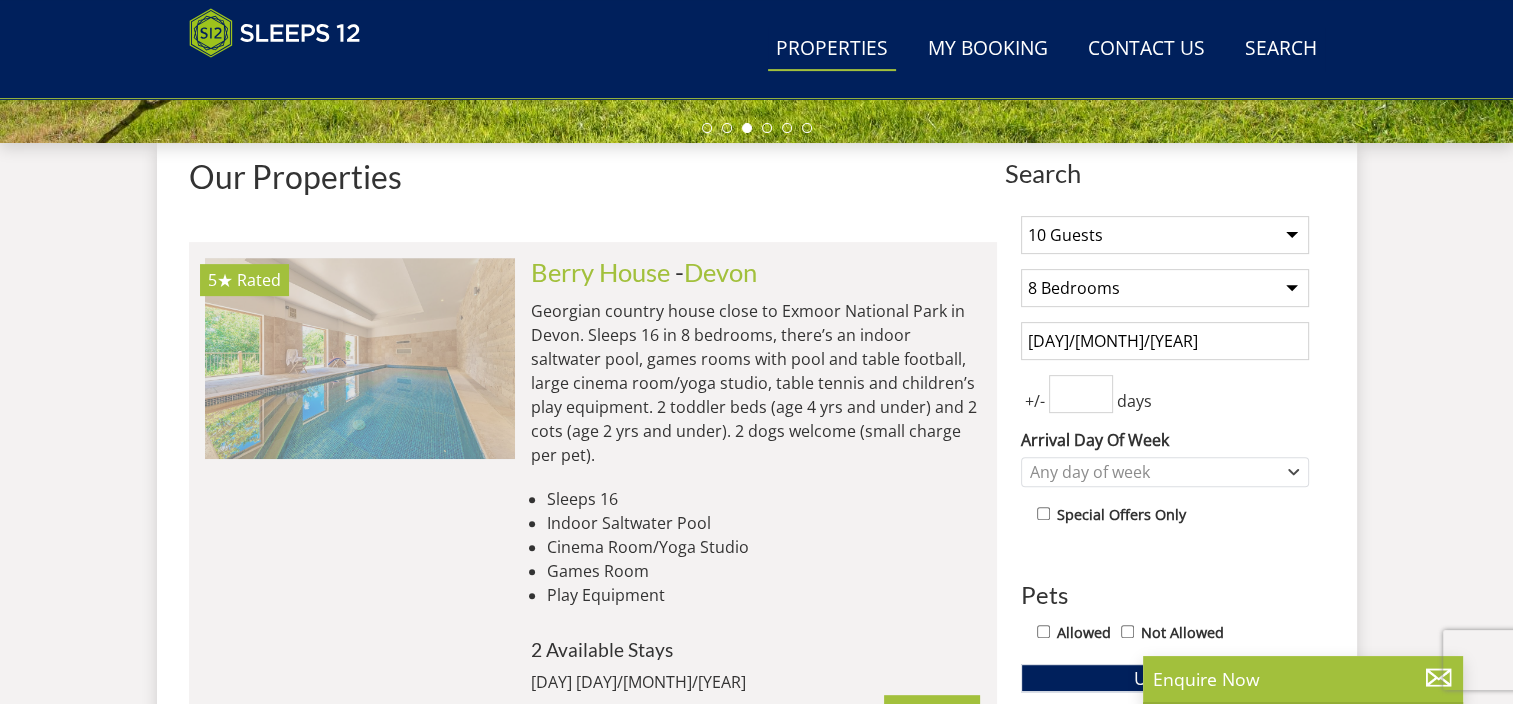 click at bounding box center [360, 358] 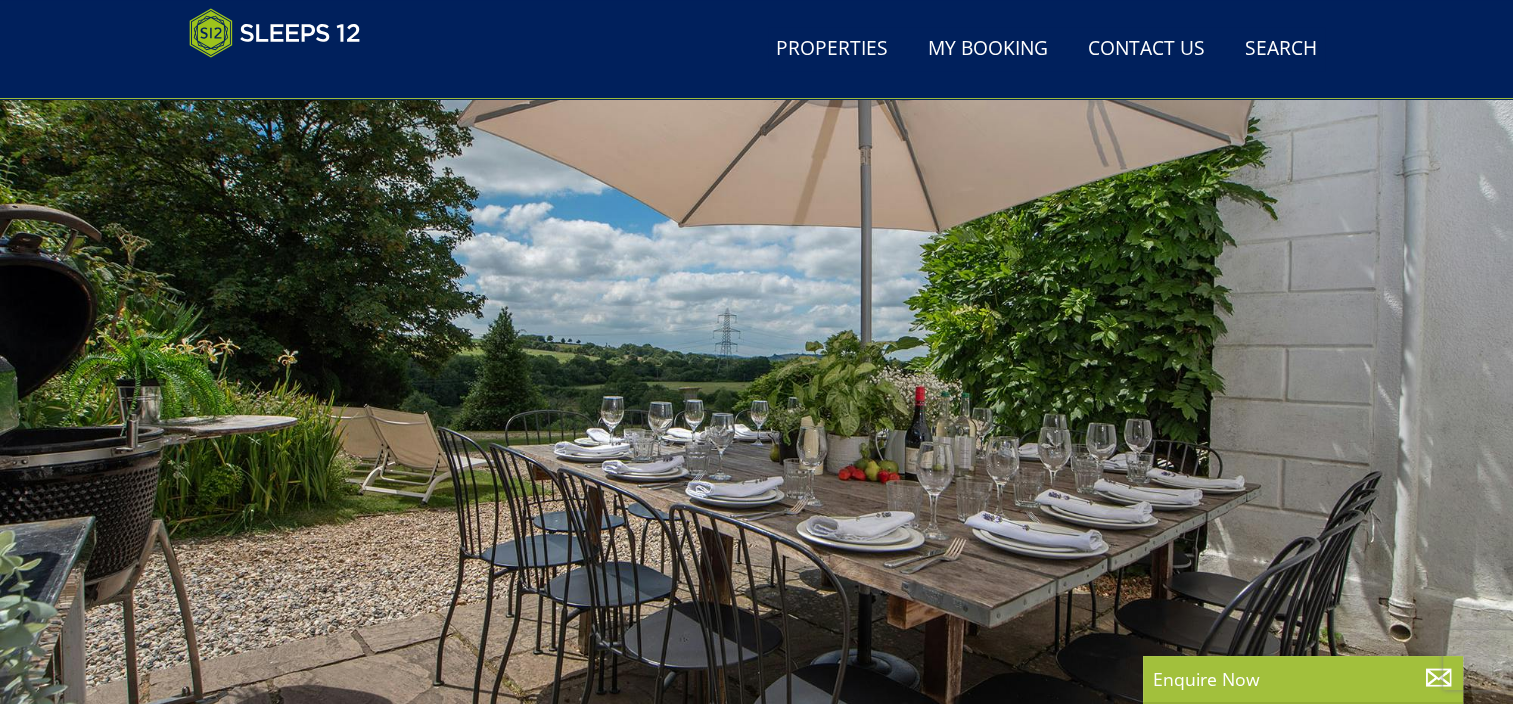 scroll, scrollTop: 200, scrollLeft: 0, axis: vertical 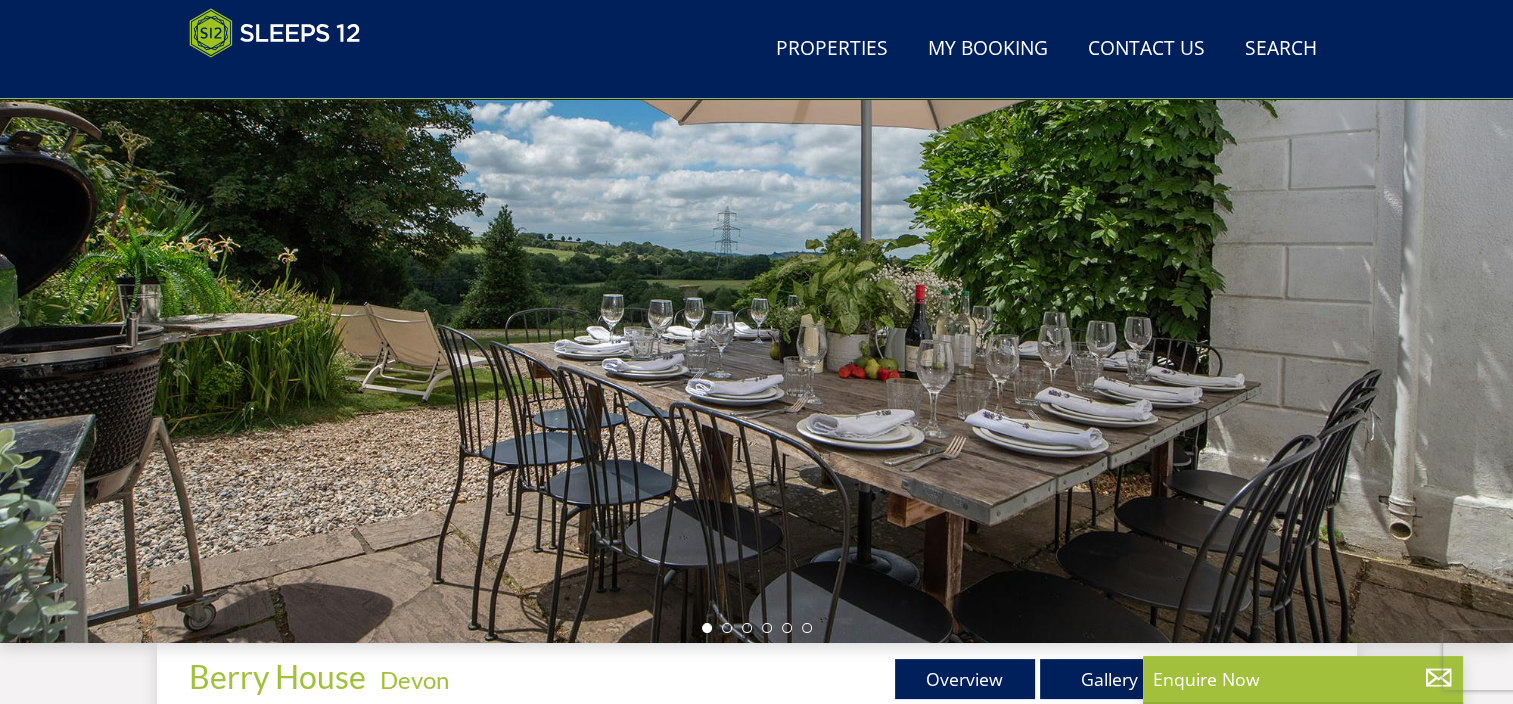 click at bounding box center [756, 293] 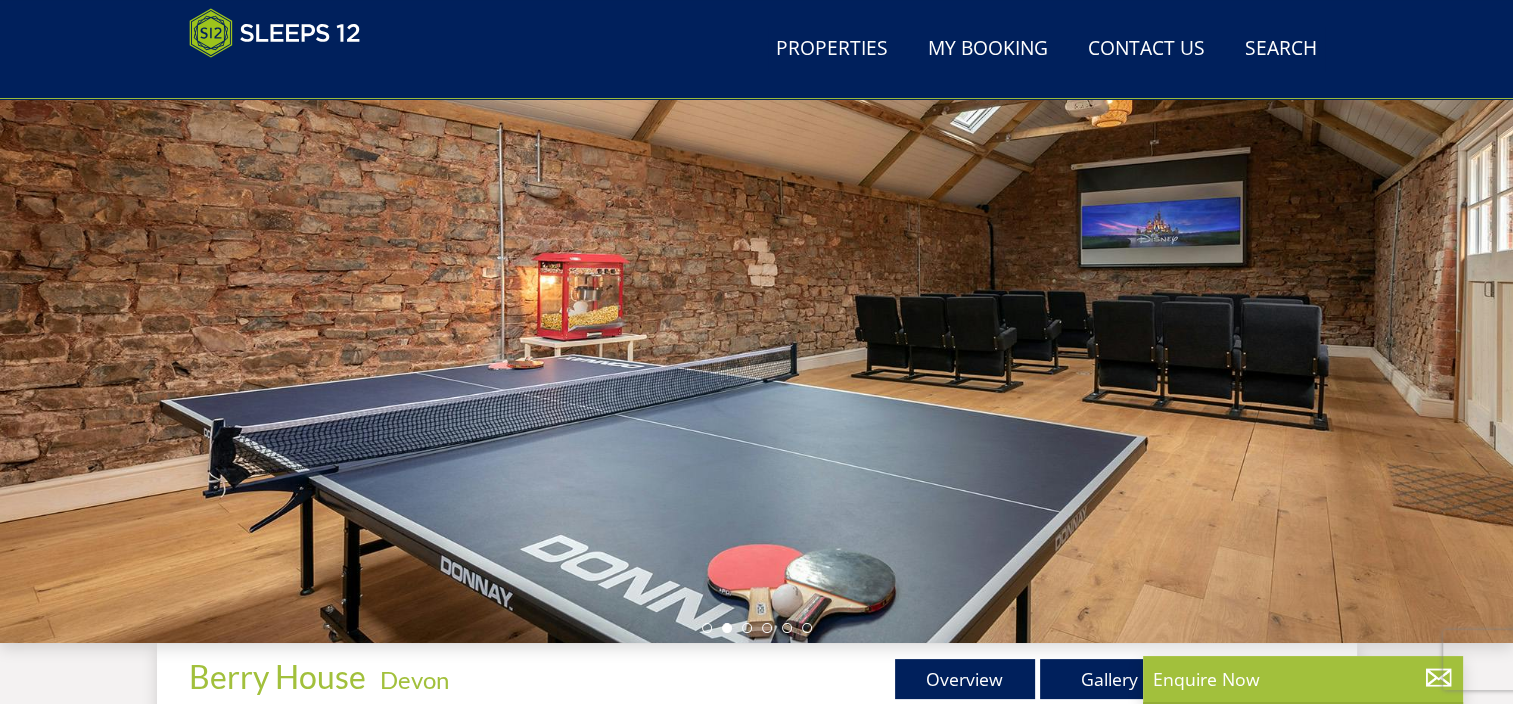 drag, startPoint x: 1238, startPoint y: 378, endPoint x: 1209, endPoint y: 380, distance: 29.068884 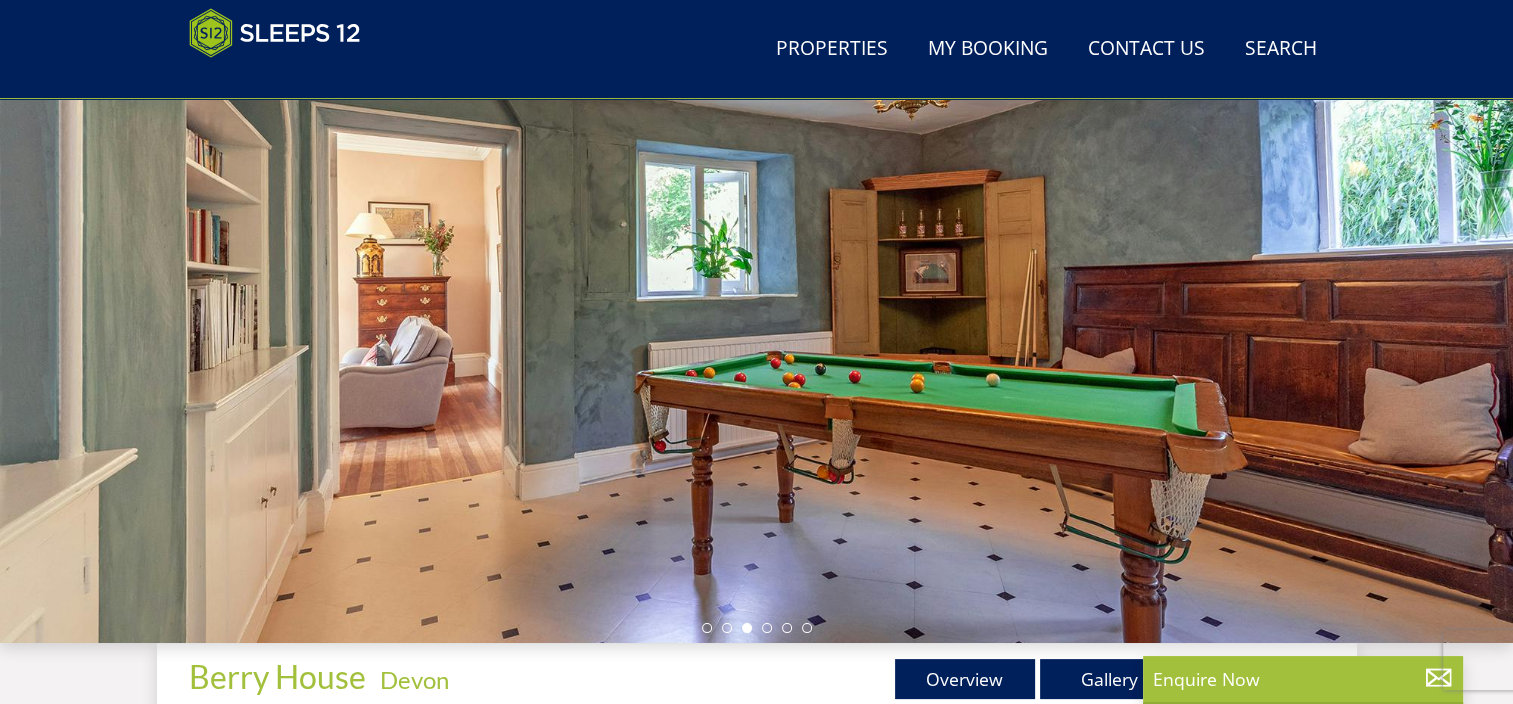 drag, startPoint x: 1215, startPoint y: 401, endPoint x: 1149, endPoint y: 410, distance: 66.61081 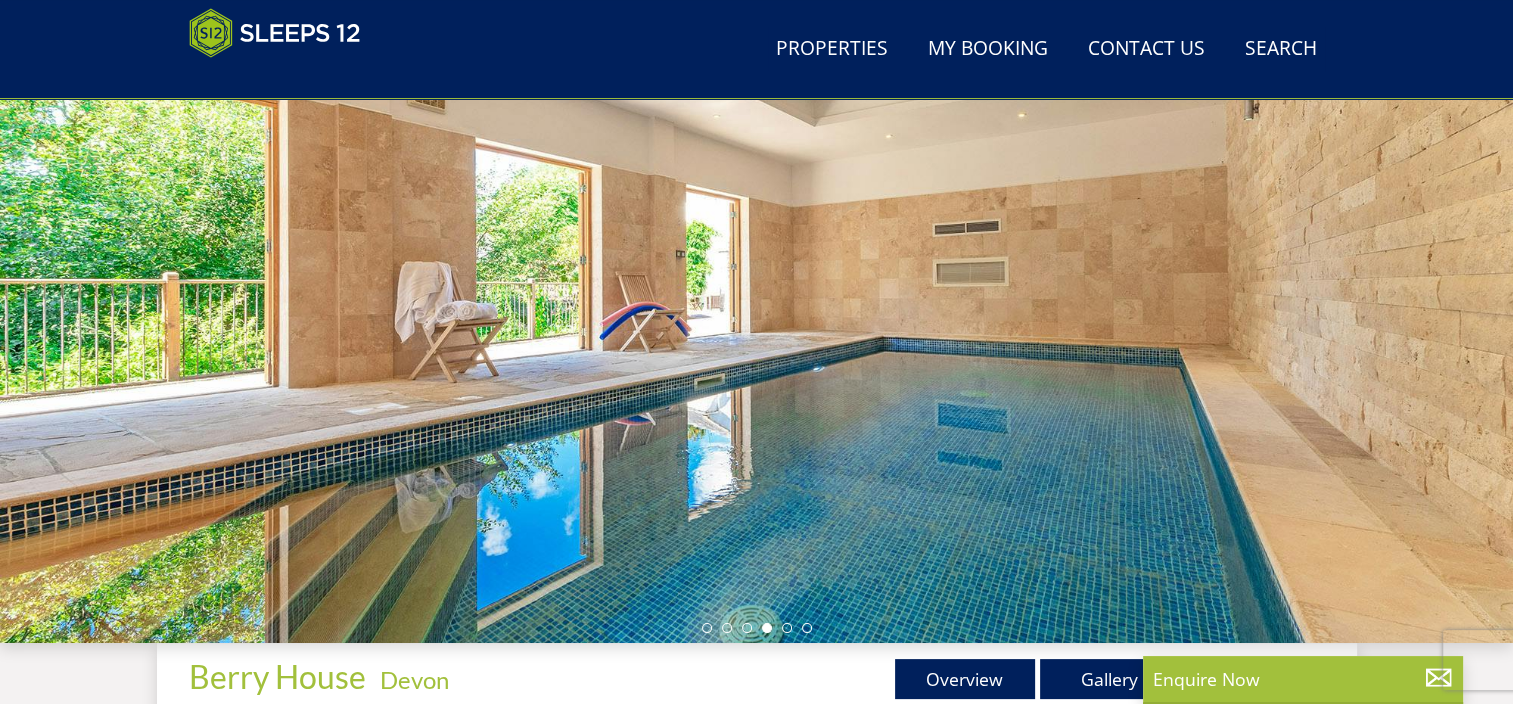scroll, scrollTop: 700, scrollLeft: 0, axis: vertical 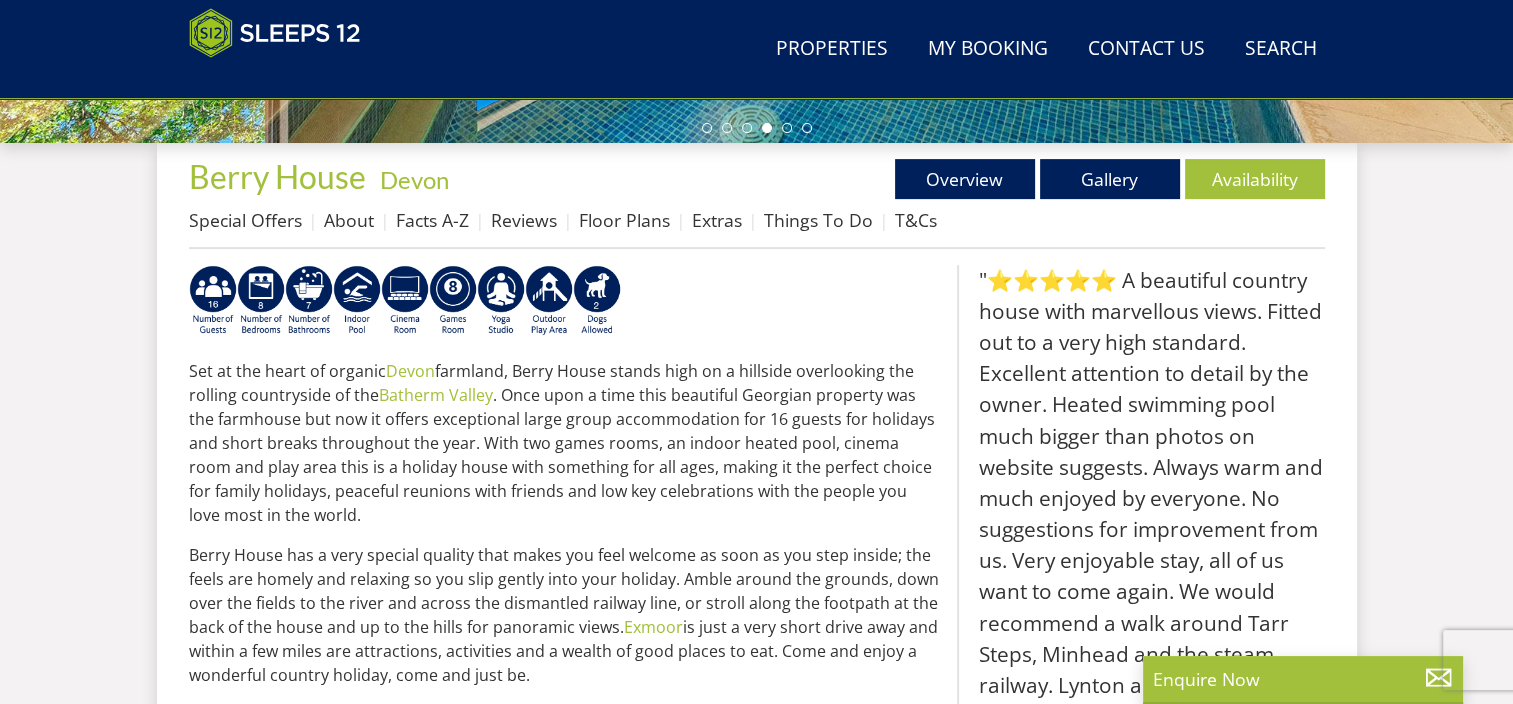 select on "10" 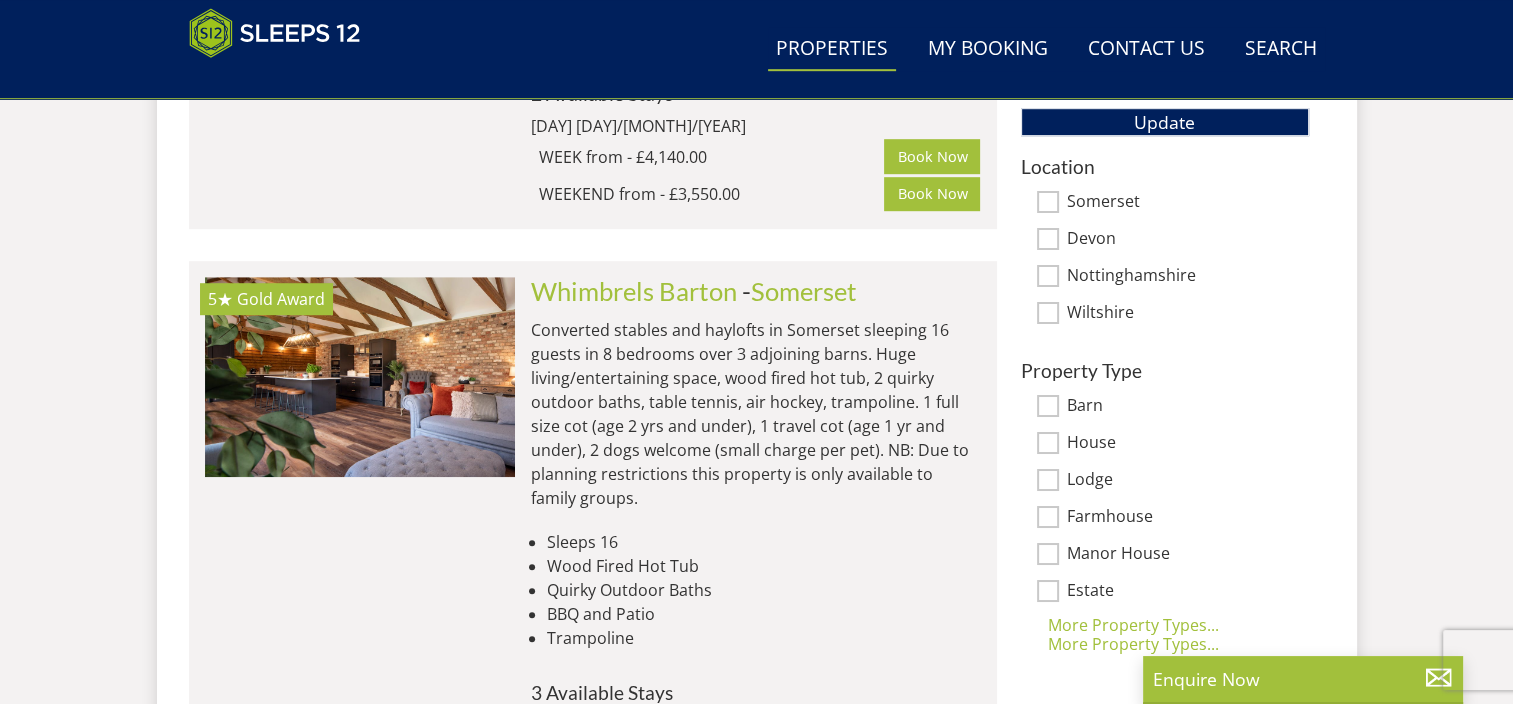 scroll, scrollTop: 1300, scrollLeft: 0, axis: vertical 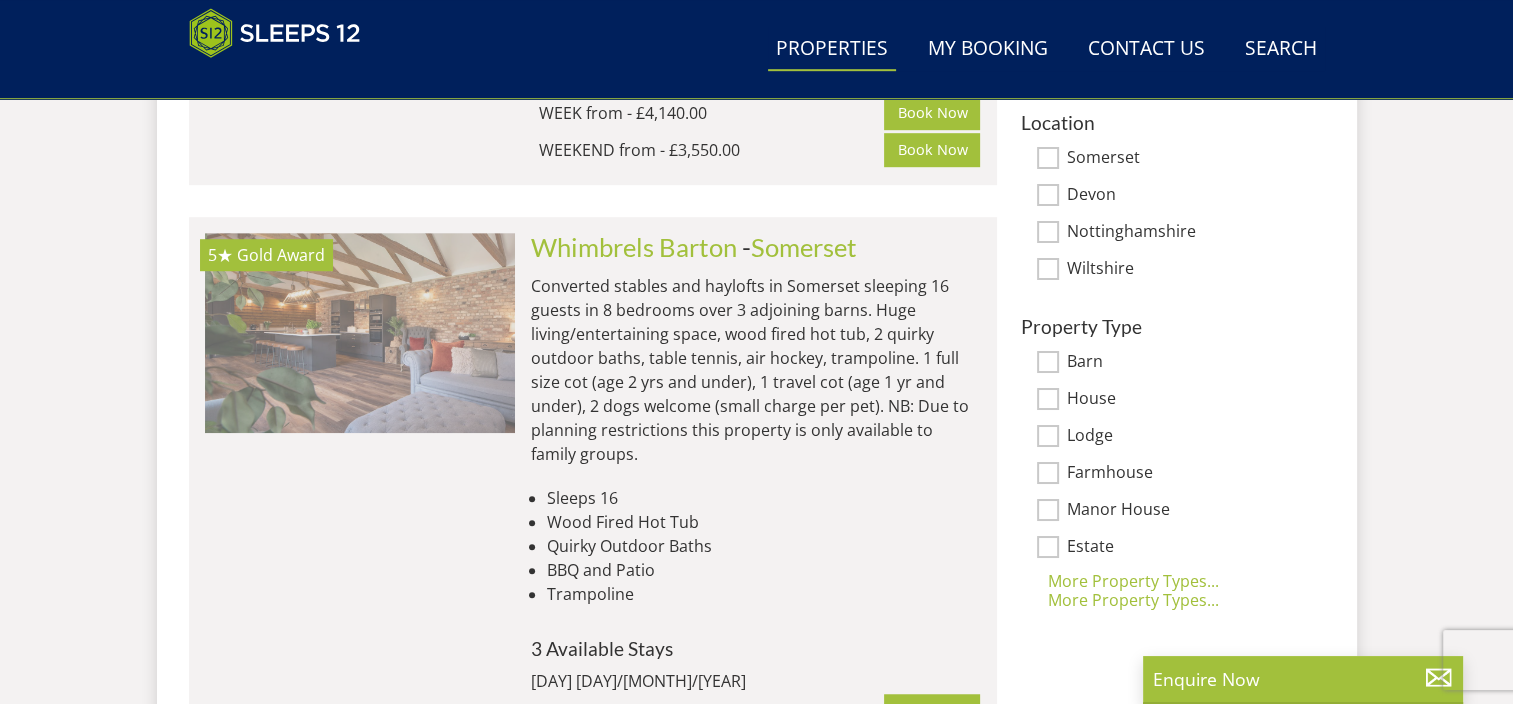 click at bounding box center (360, 333) 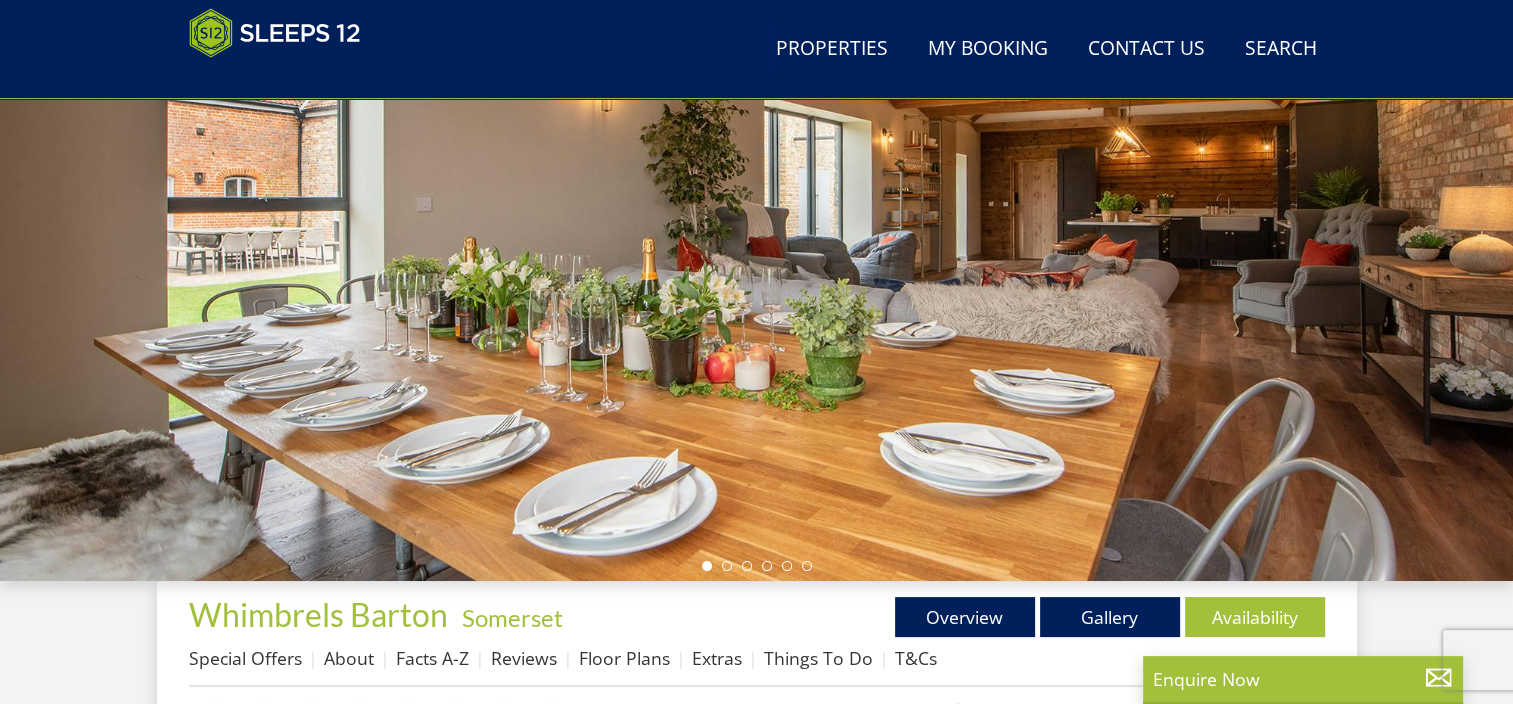 scroll, scrollTop: 300, scrollLeft: 0, axis: vertical 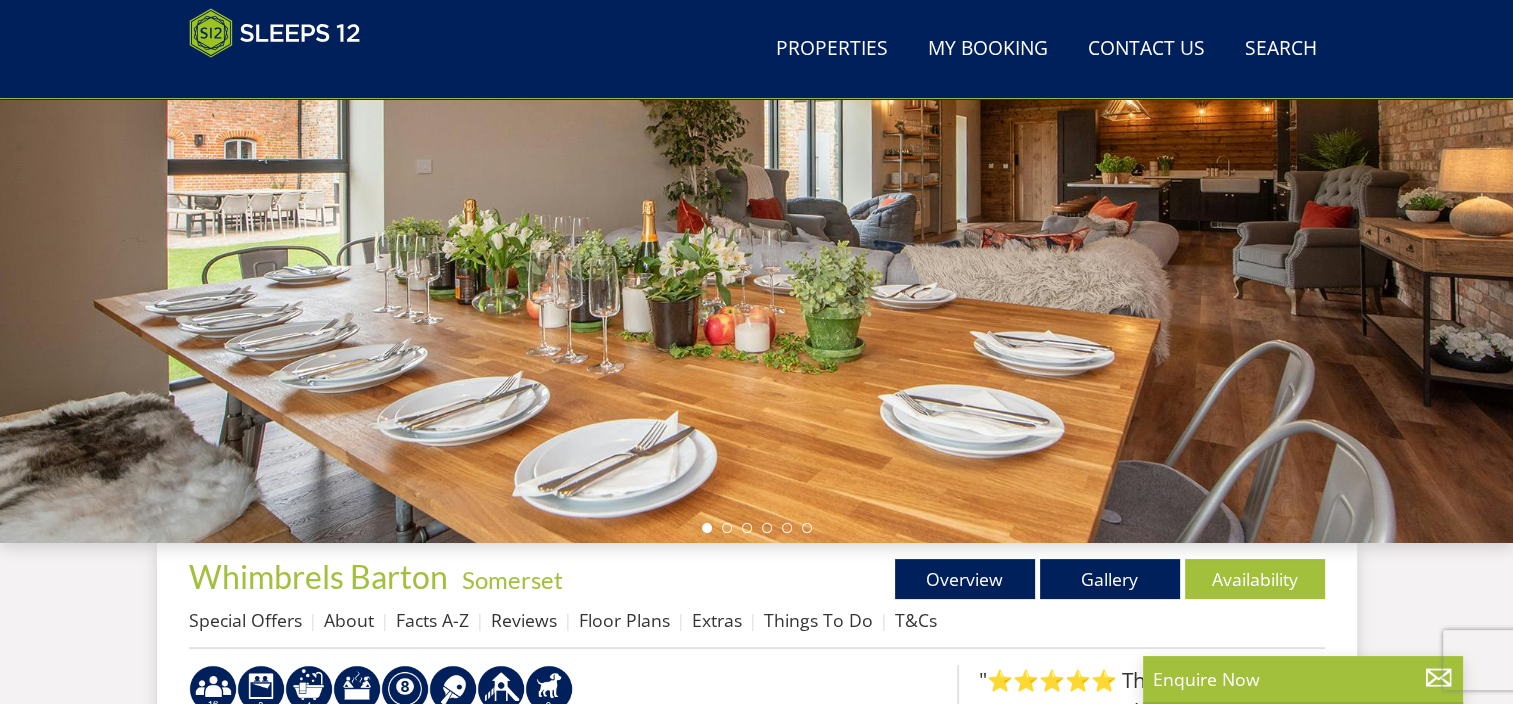 drag, startPoint x: 1328, startPoint y: 304, endPoint x: 911, endPoint y: 316, distance: 417.17264 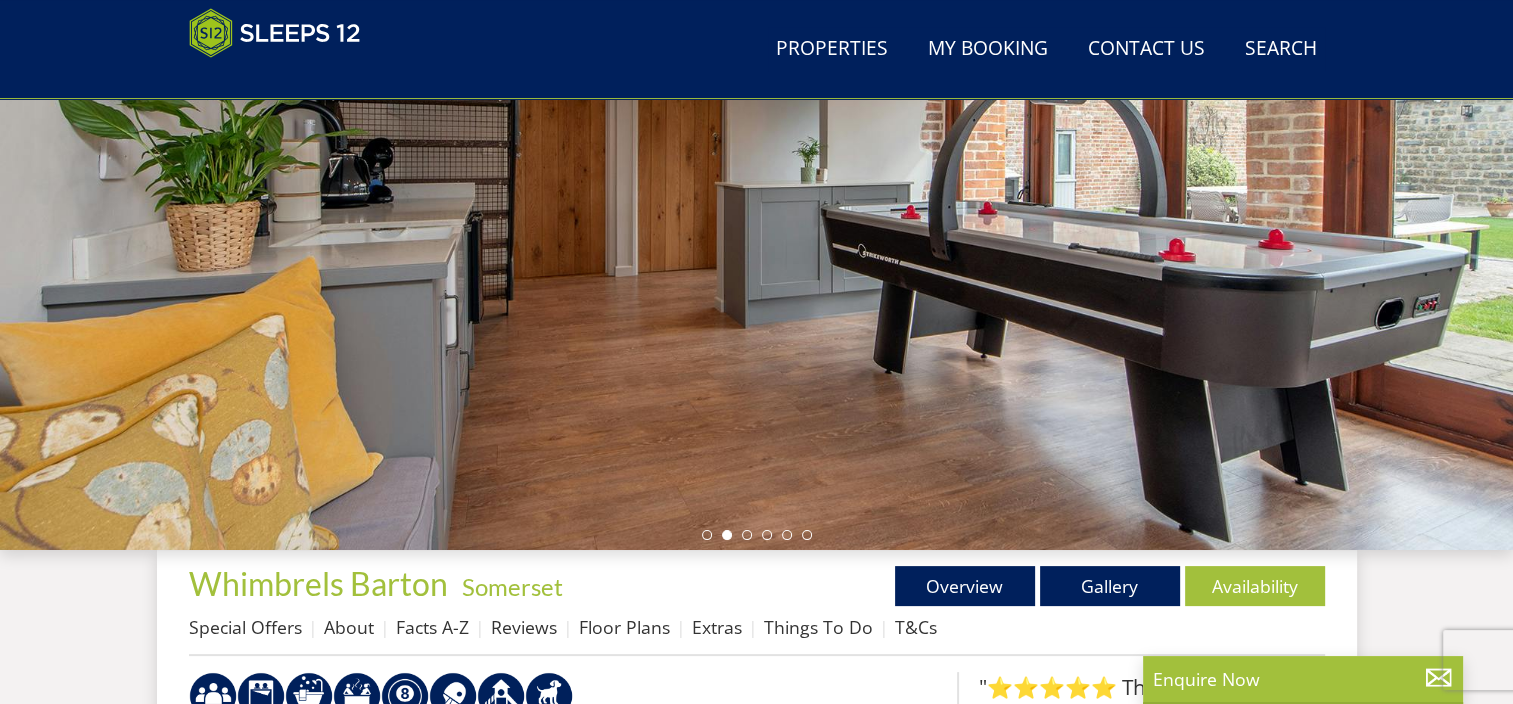 scroll, scrollTop: 200, scrollLeft: 0, axis: vertical 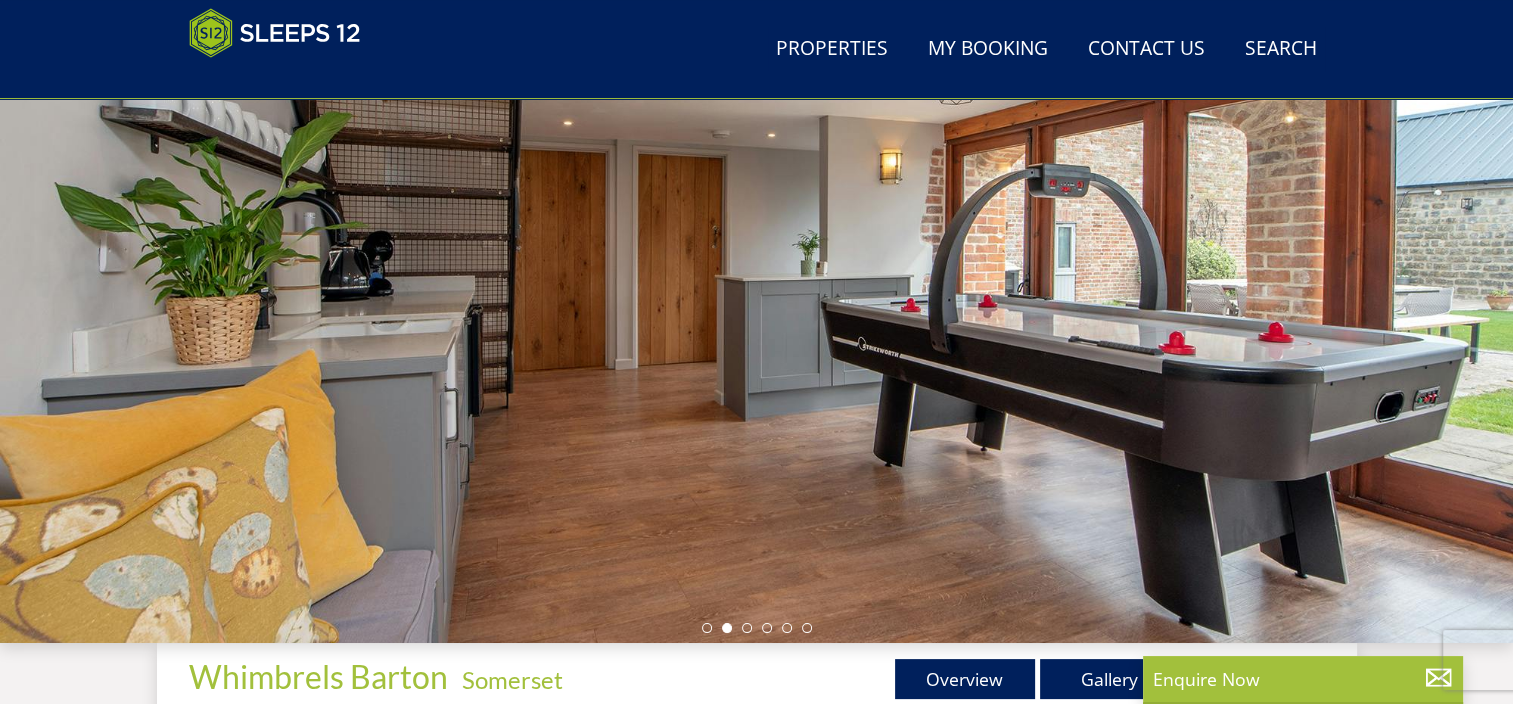 drag, startPoint x: 1314, startPoint y: 322, endPoint x: 1023, endPoint y: 320, distance: 291.00687 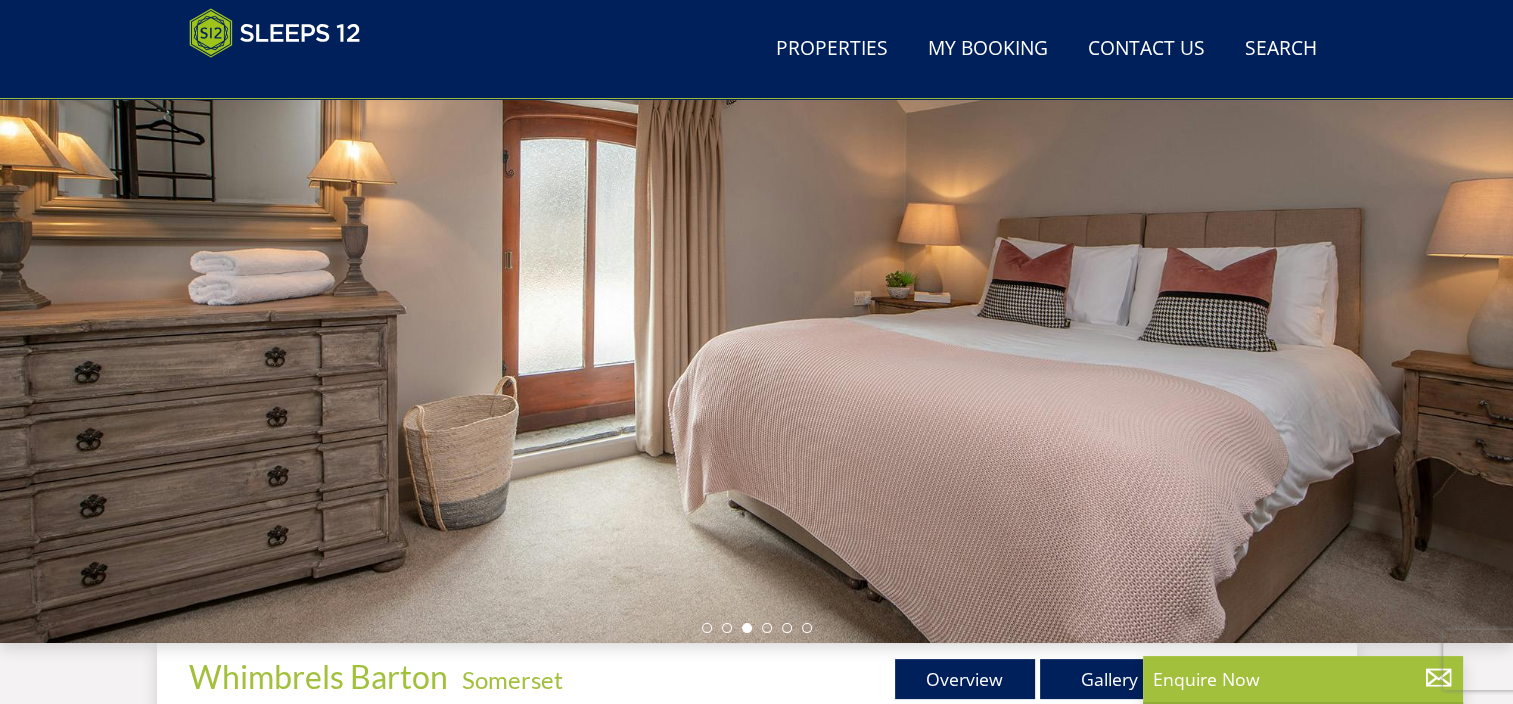 drag, startPoint x: 1248, startPoint y: 332, endPoint x: 1038, endPoint y: 331, distance: 210.00238 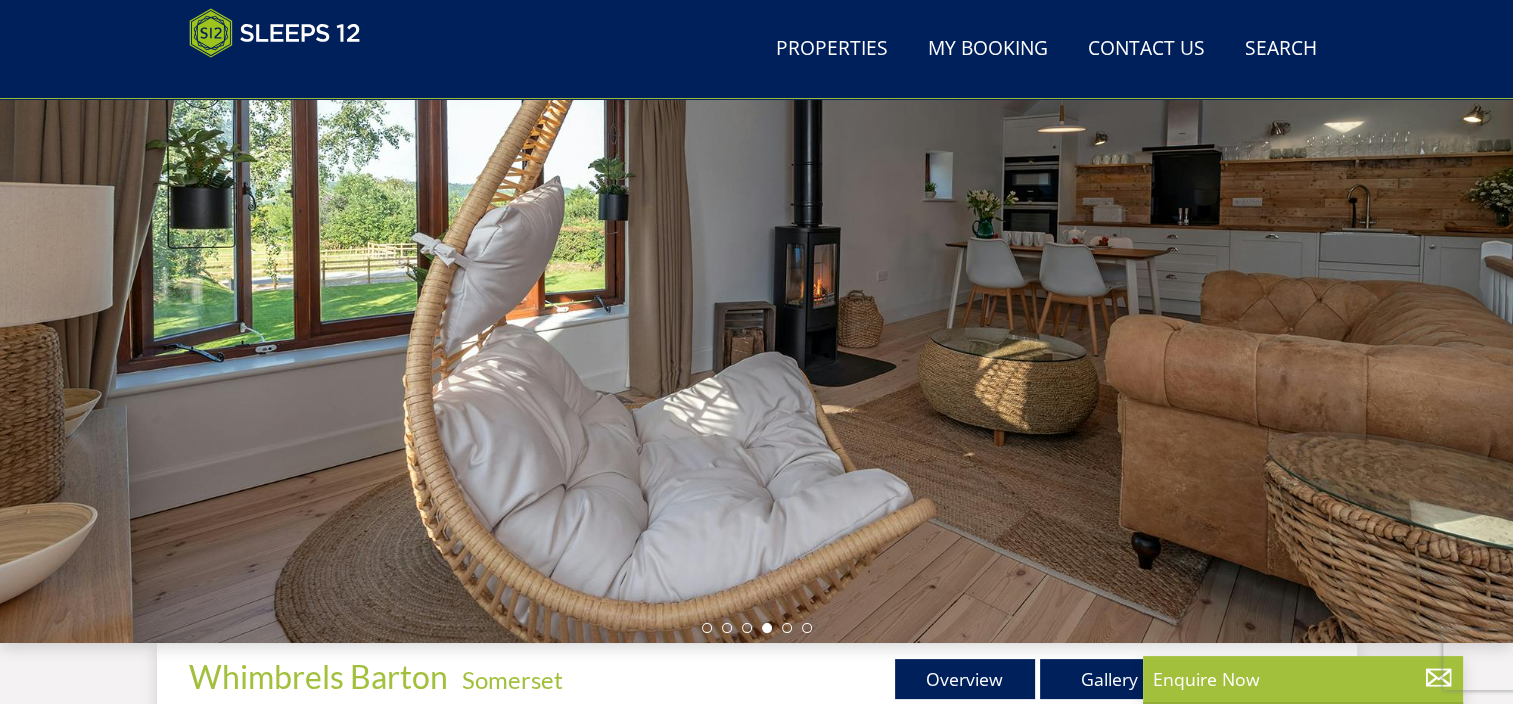 drag, startPoint x: 1292, startPoint y: 317, endPoint x: 1143, endPoint y: 332, distance: 149.75313 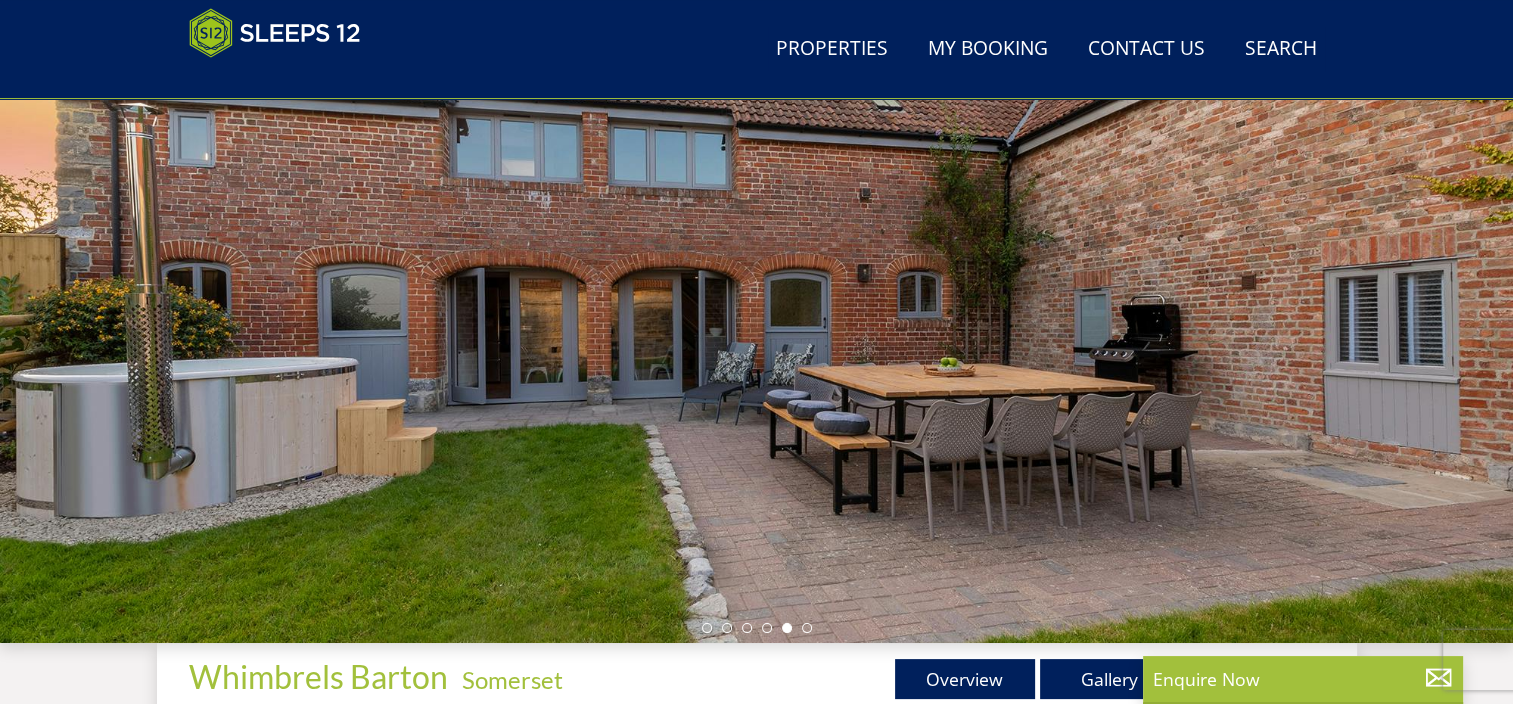 drag, startPoint x: 1288, startPoint y: 322, endPoint x: 1102, endPoint y: 336, distance: 186.52614 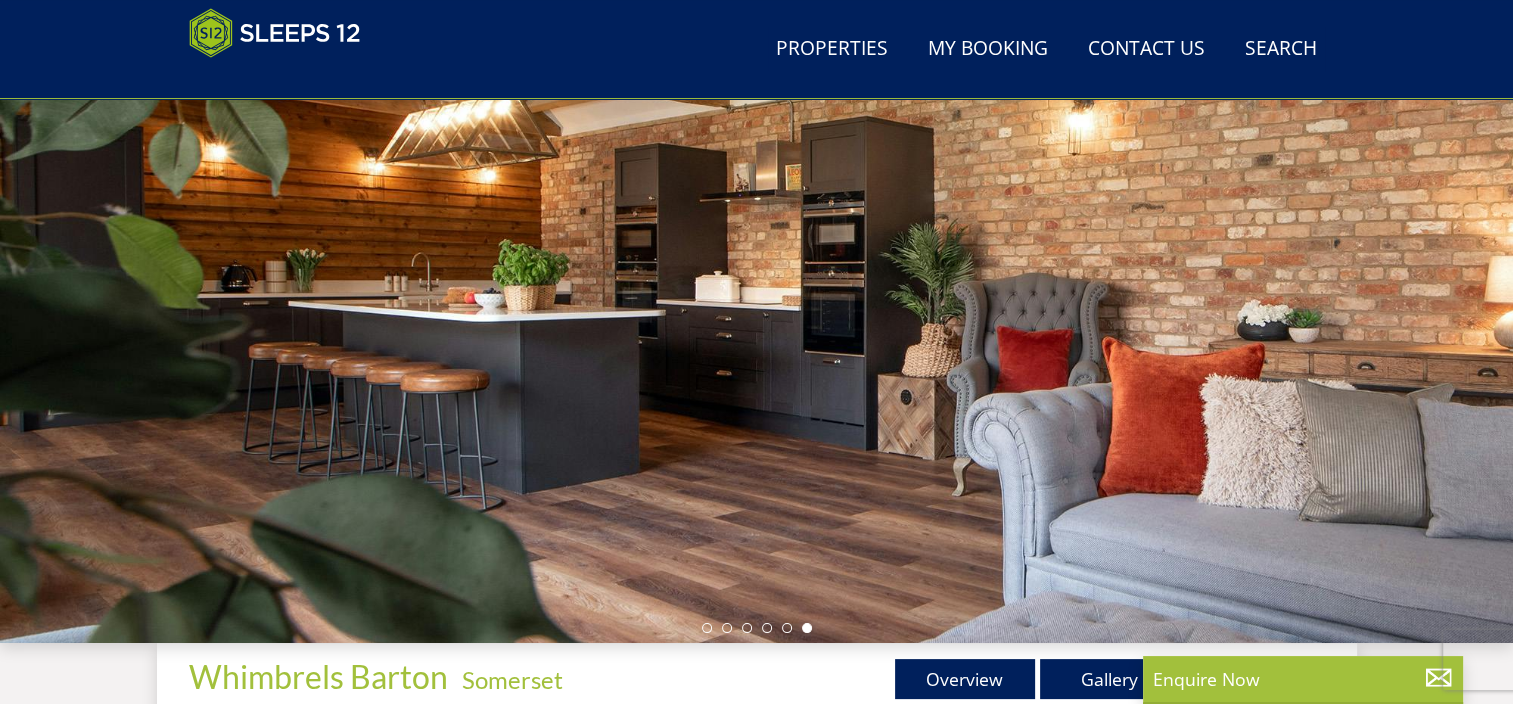 drag, startPoint x: 201, startPoint y: 353, endPoint x: 999, endPoint y: 327, distance: 798.42346 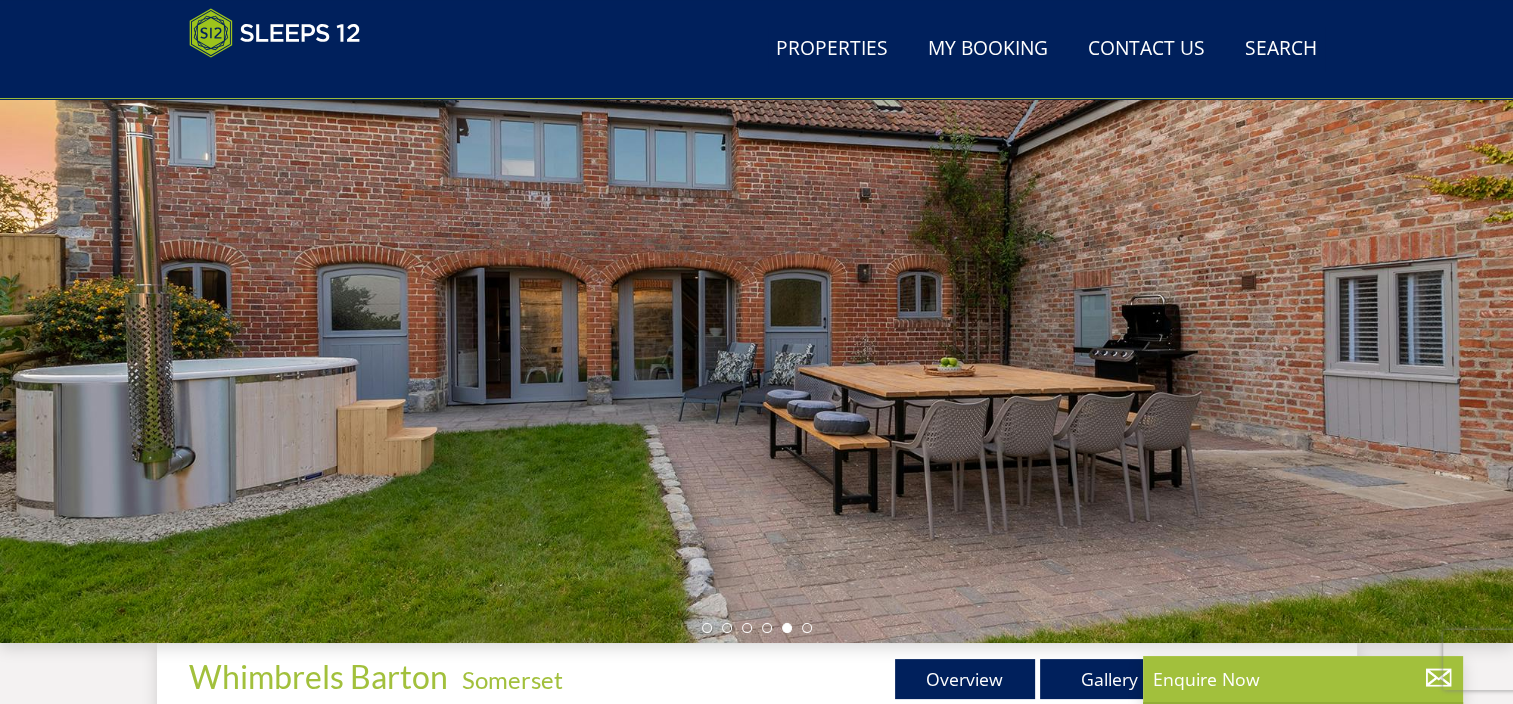 drag, startPoint x: 1112, startPoint y: 336, endPoint x: 679, endPoint y: 325, distance: 433.1397 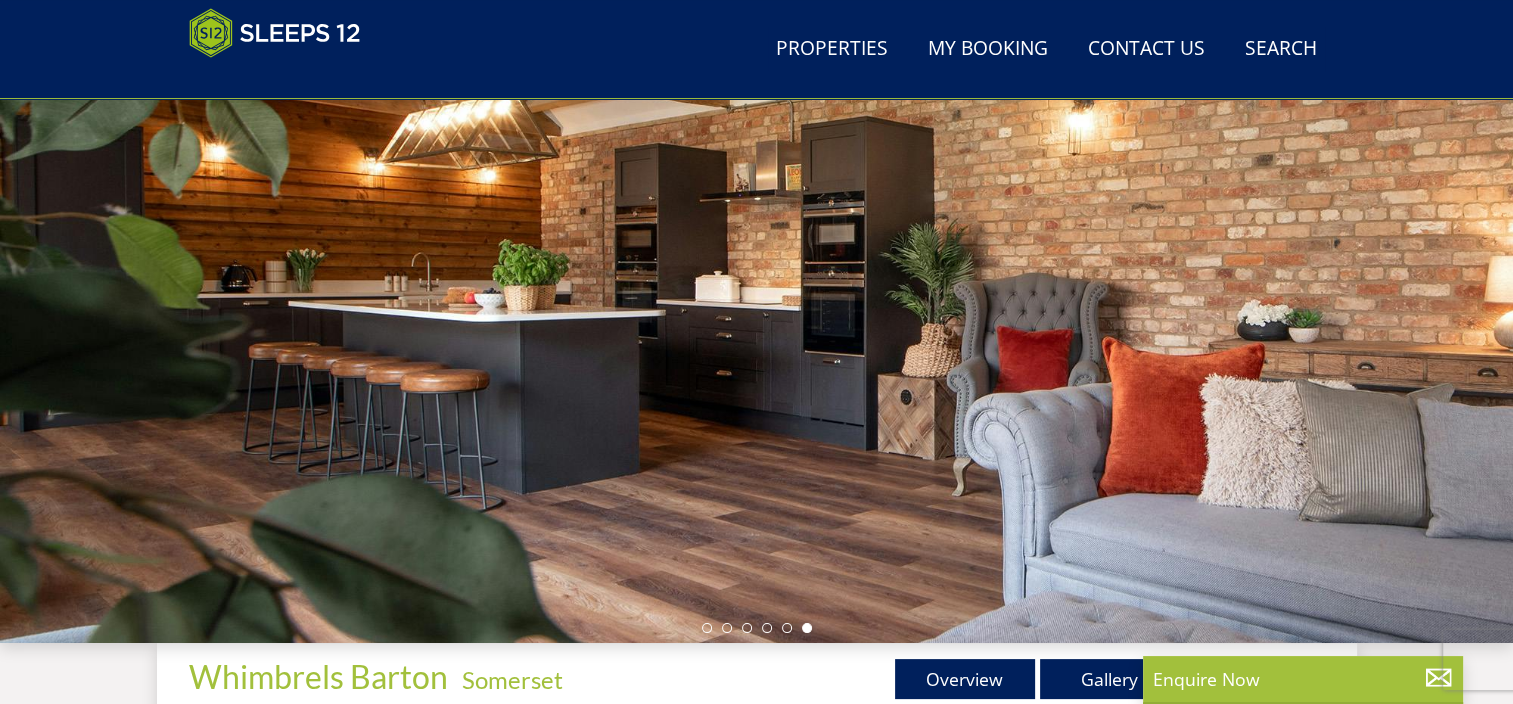 drag, startPoint x: 999, startPoint y: 354, endPoint x: 901, endPoint y: 362, distance: 98.32599 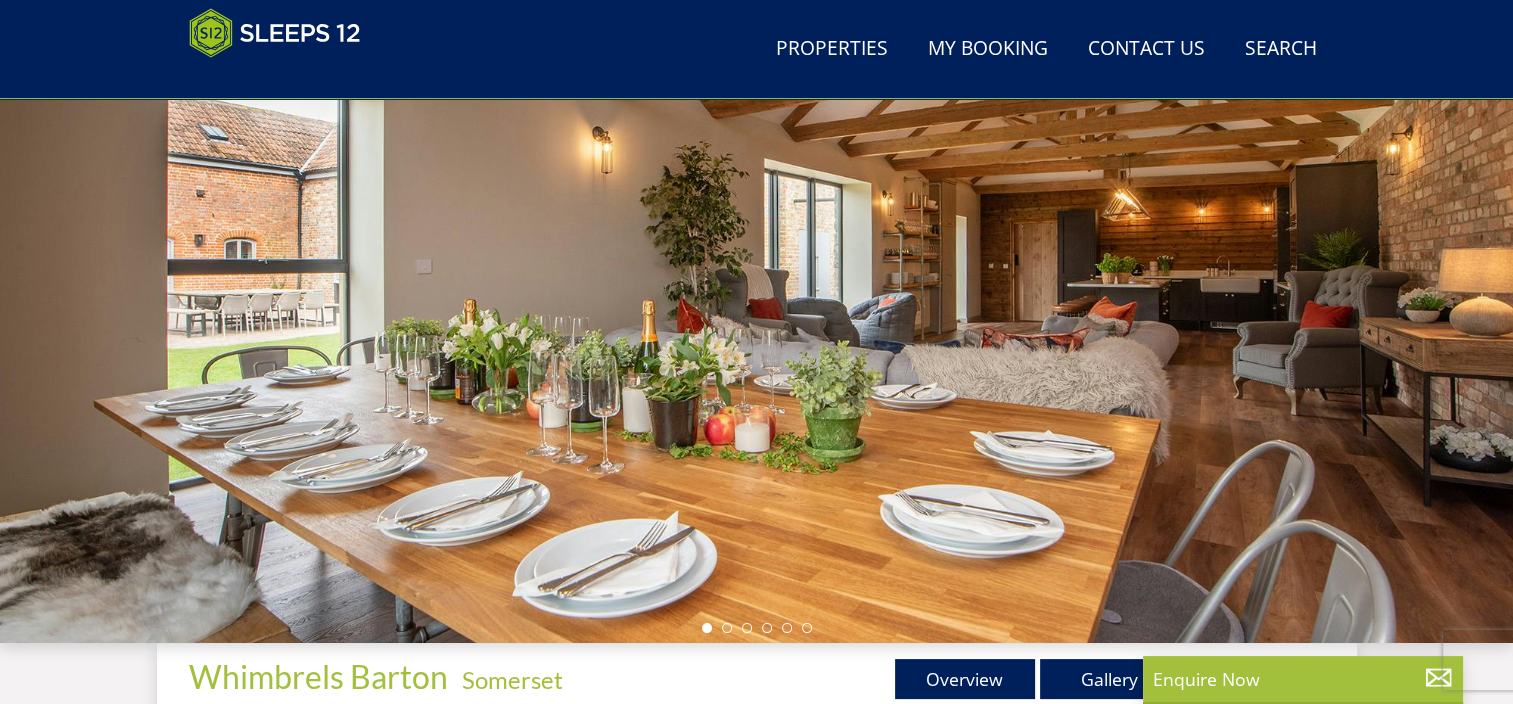 select on "10" 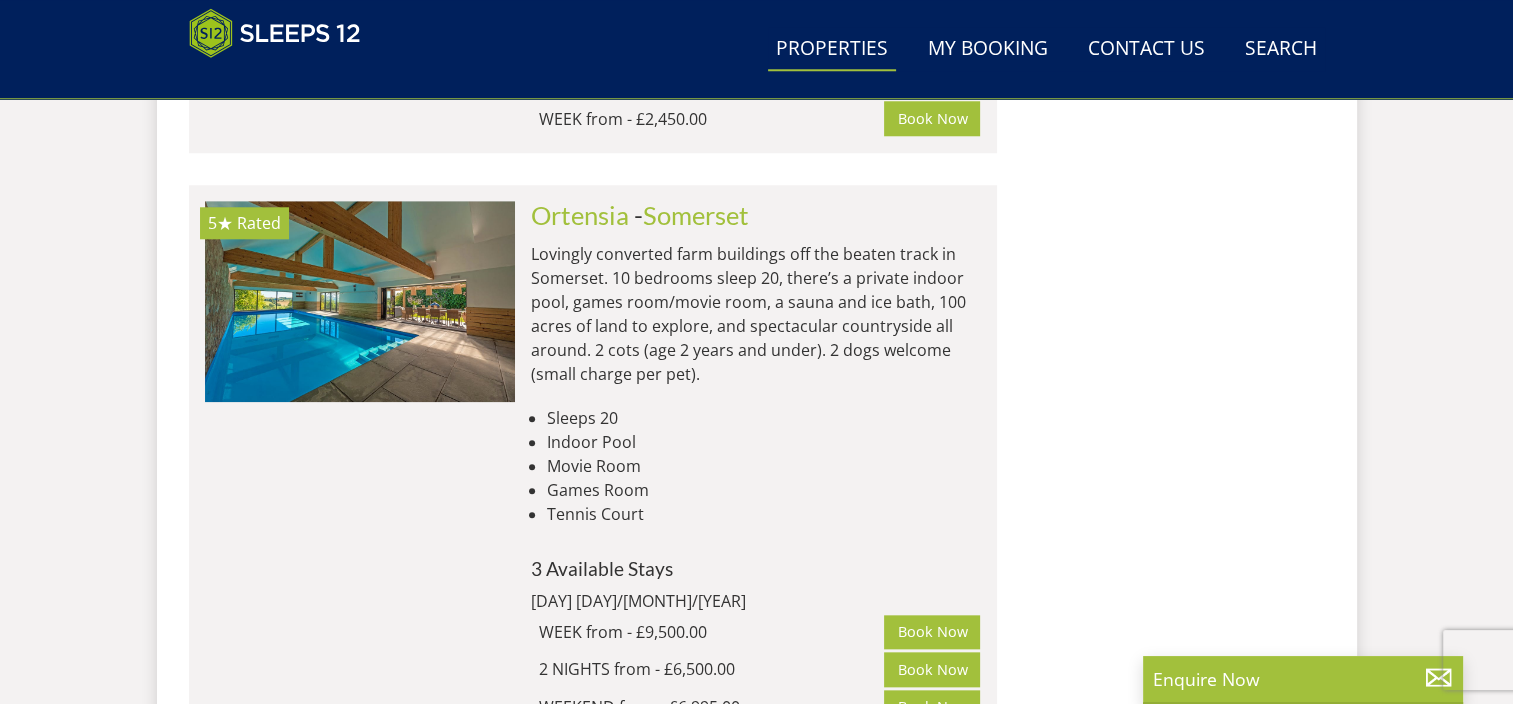 scroll, scrollTop: 2000, scrollLeft: 0, axis: vertical 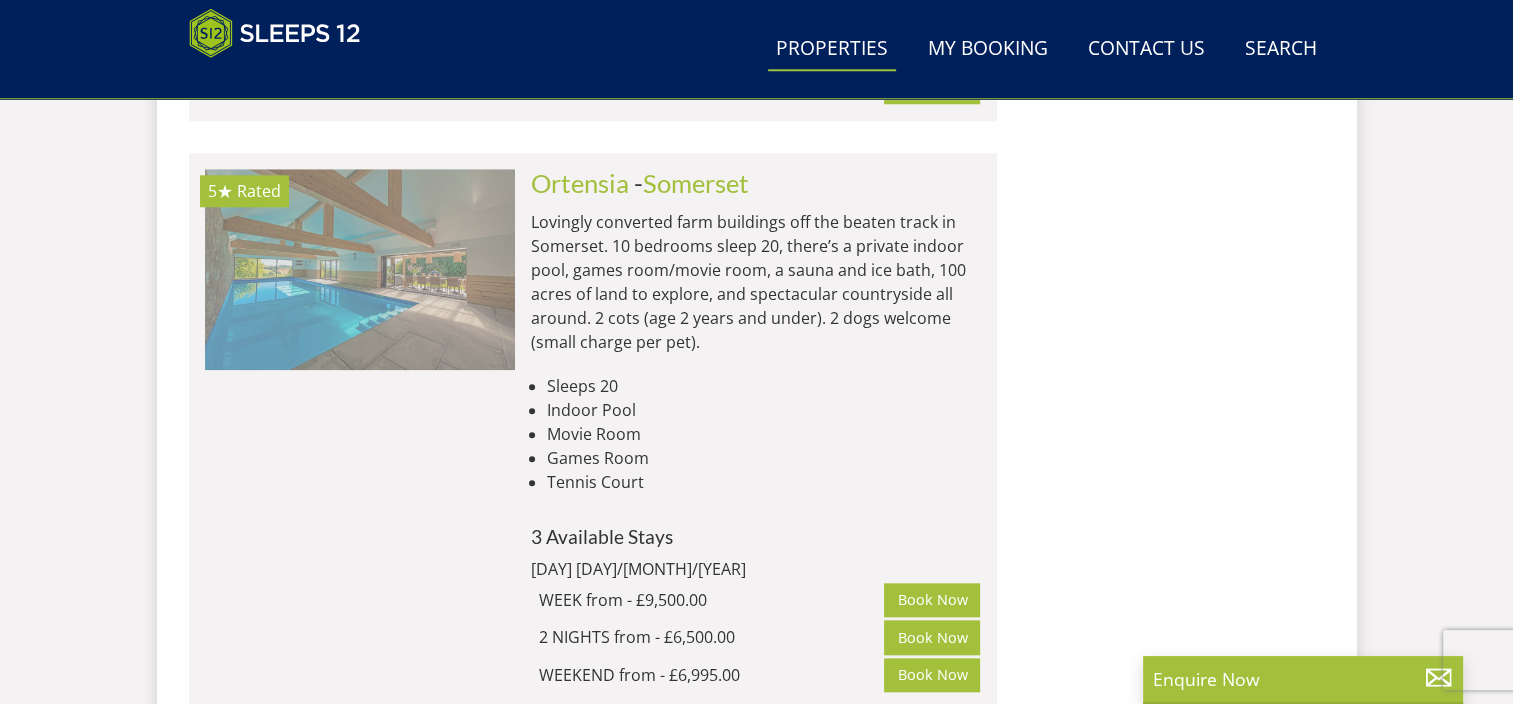 click at bounding box center [360, 269] 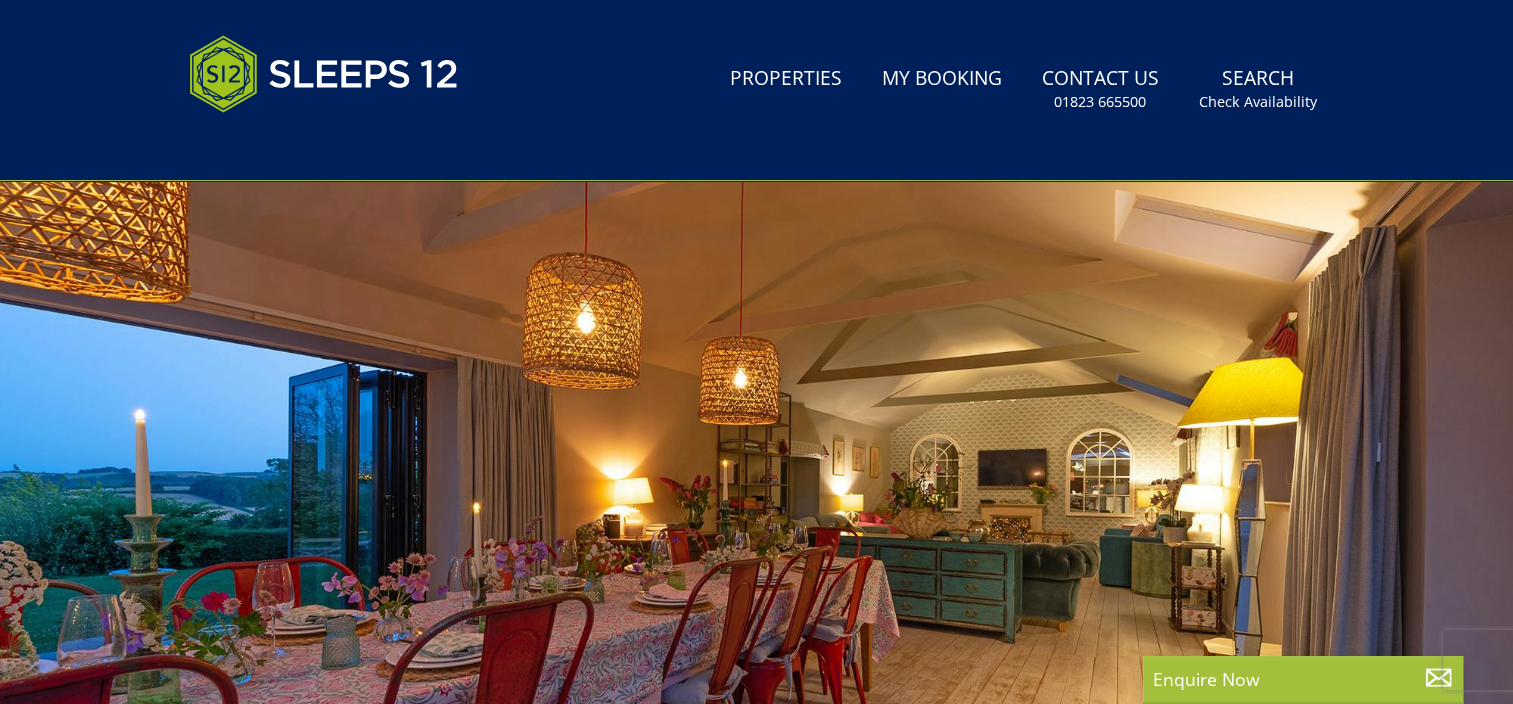 scroll, scrollTop: 200, scrollLeft: 0, axis: vertical 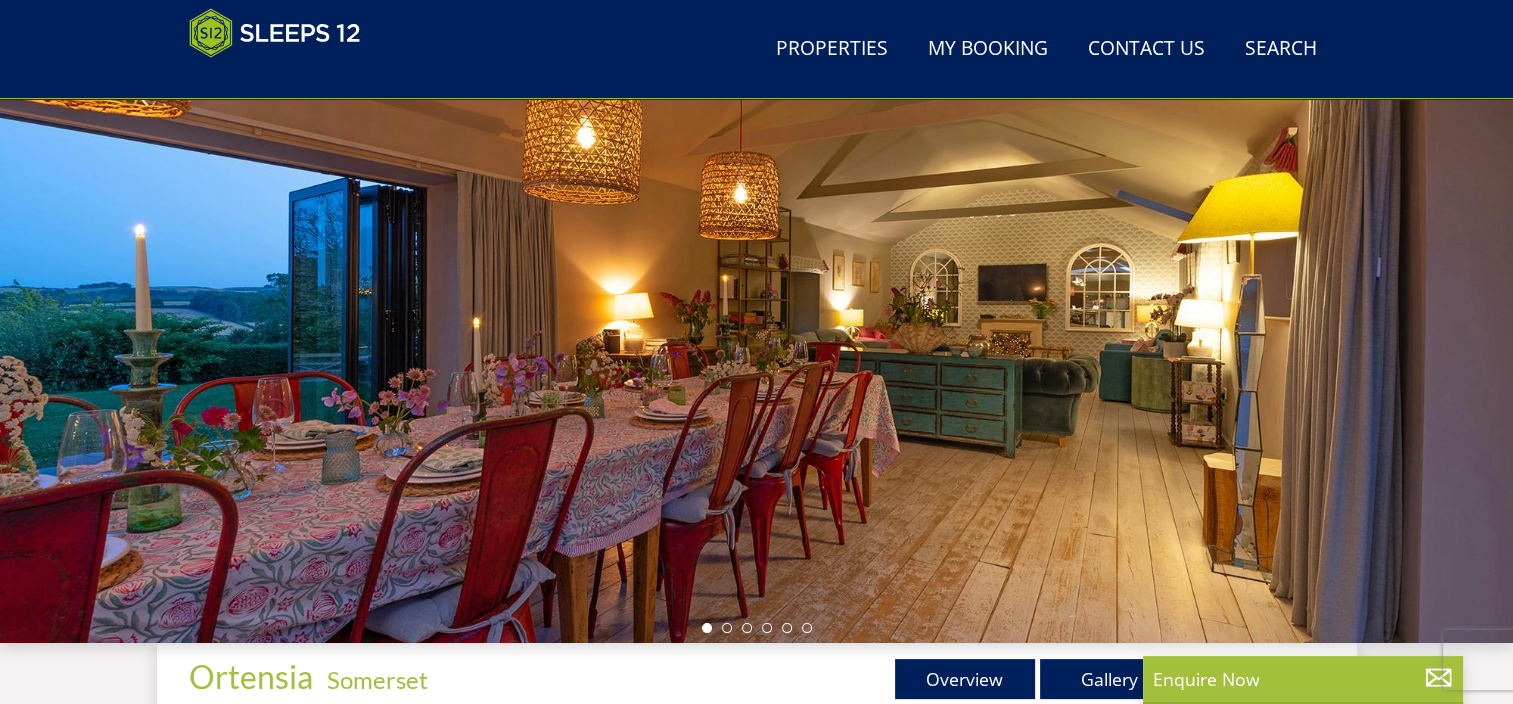 drag, startPoint x: 1241, startPoint y: 432, endPoint x: 1123, endPoint y: 432, distance: 118 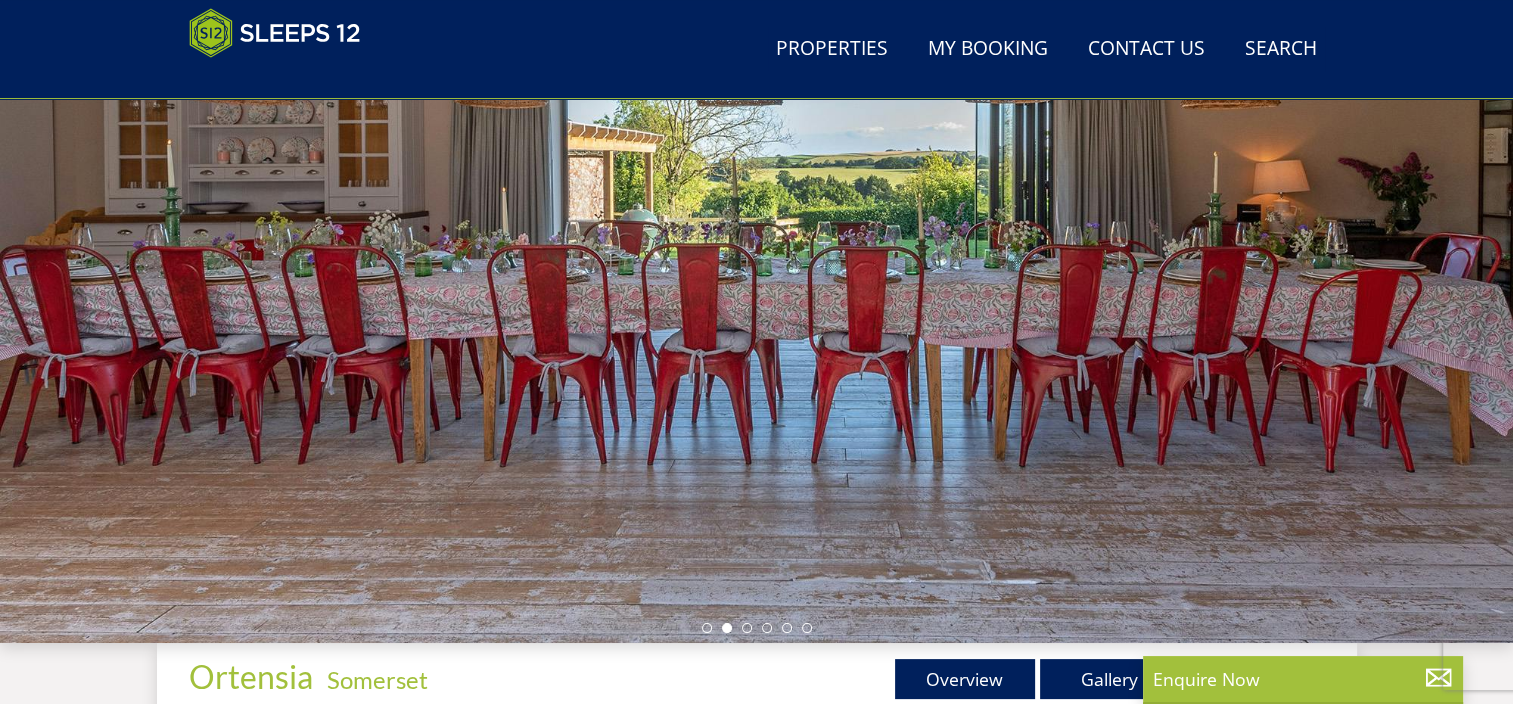 drag, startPoint x: 1287, startPoint y: 404, endPoint x: 1184, endPoint y: 414, distance: 103.4843 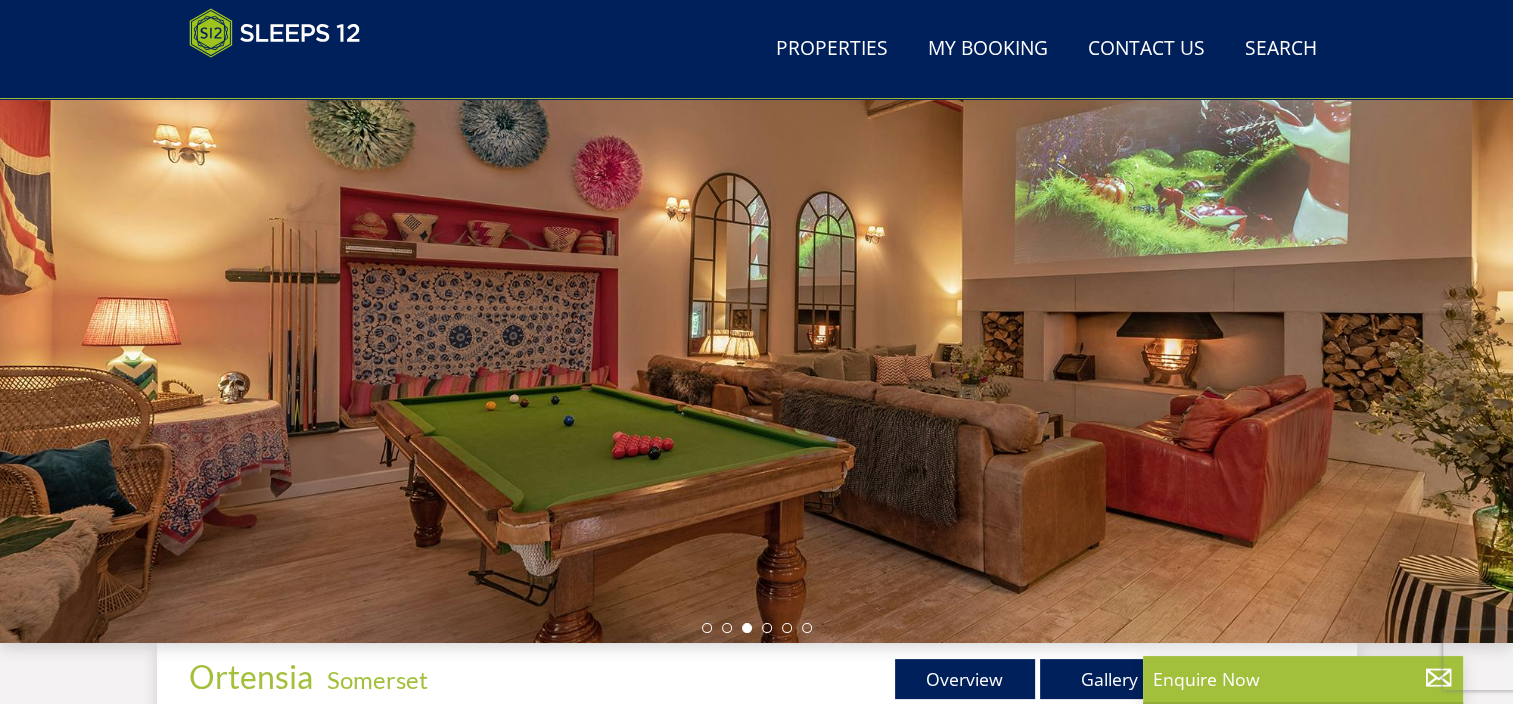 drag, startPoint x: 1373, startPoint y: 404, endPoint x: 1209, endPoint y: 423, distance: 165.09694 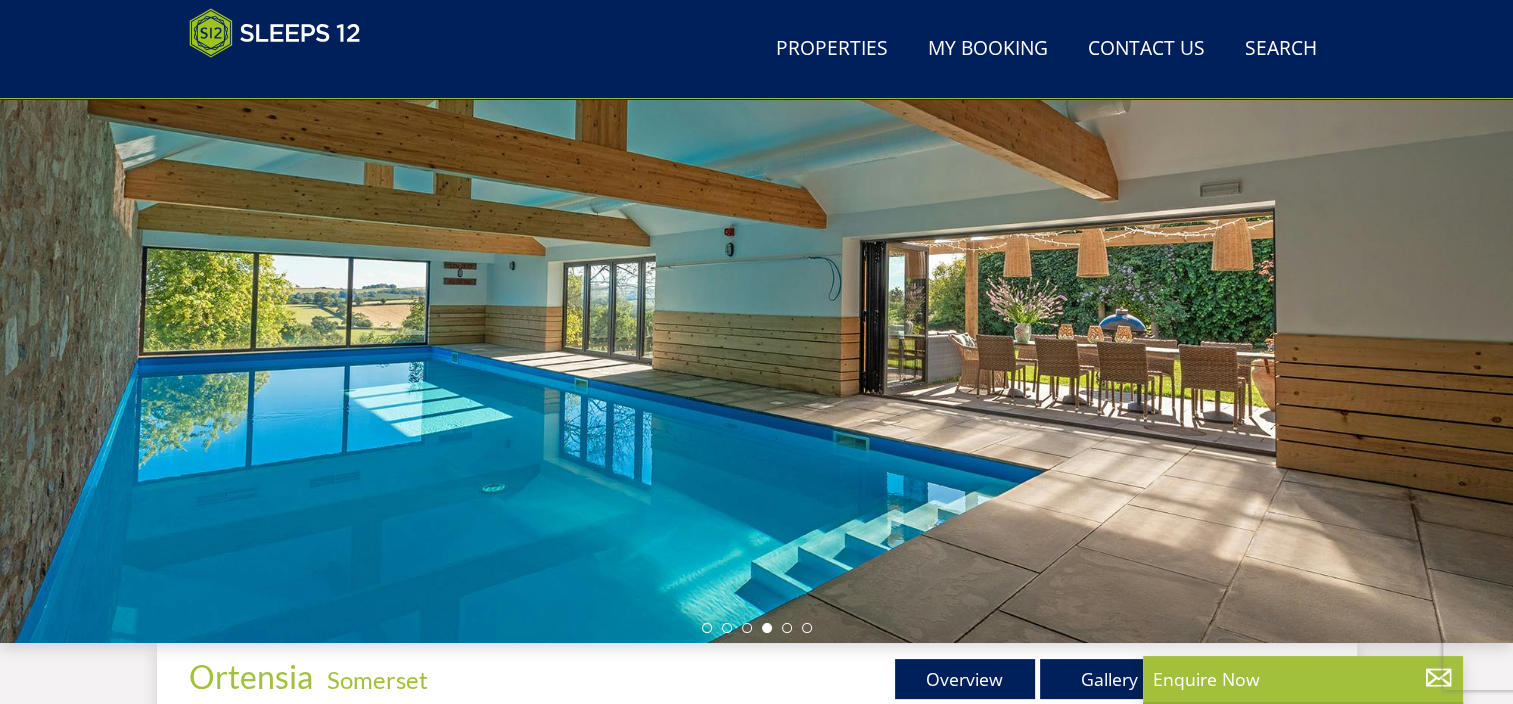 select on "10" 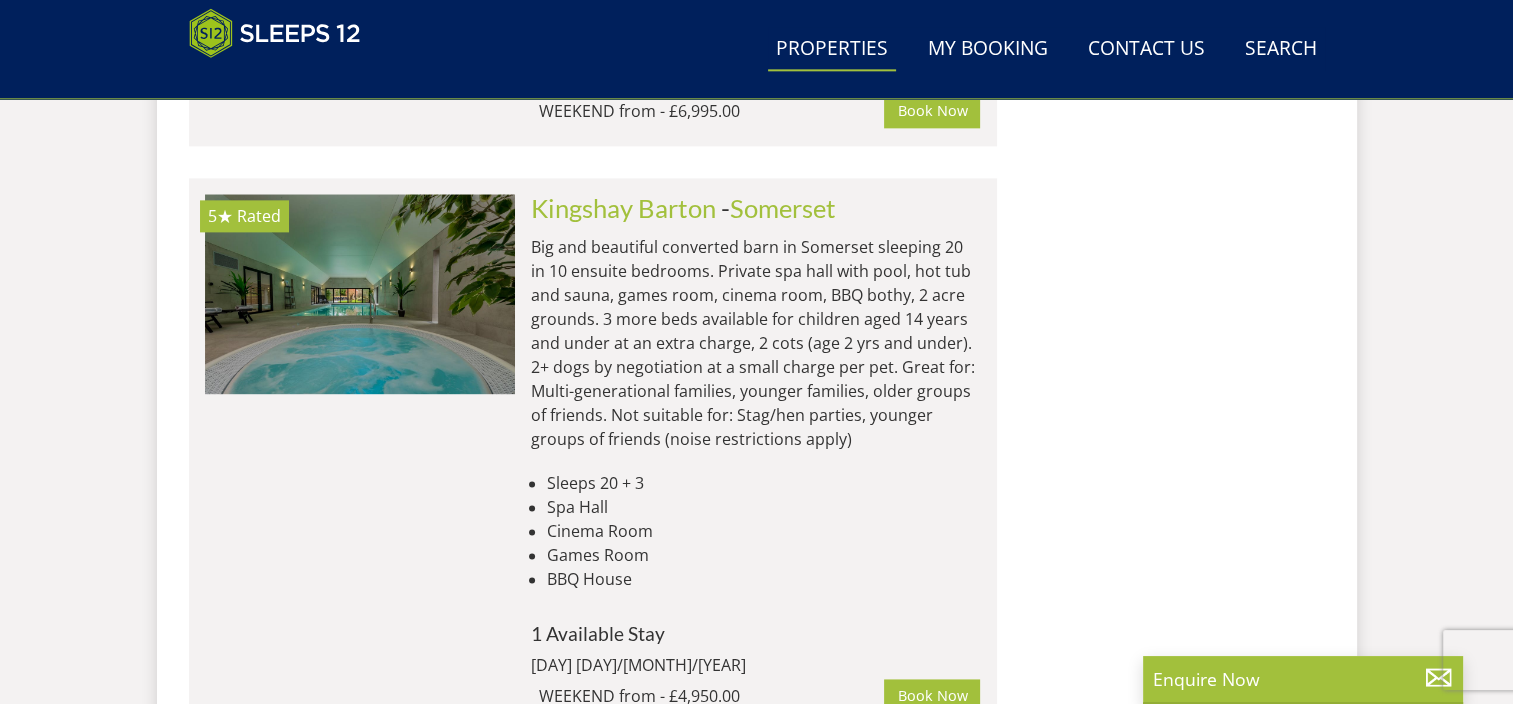 scroll, scrollTop: 2600, scrollLeft: 0, axis: vertical 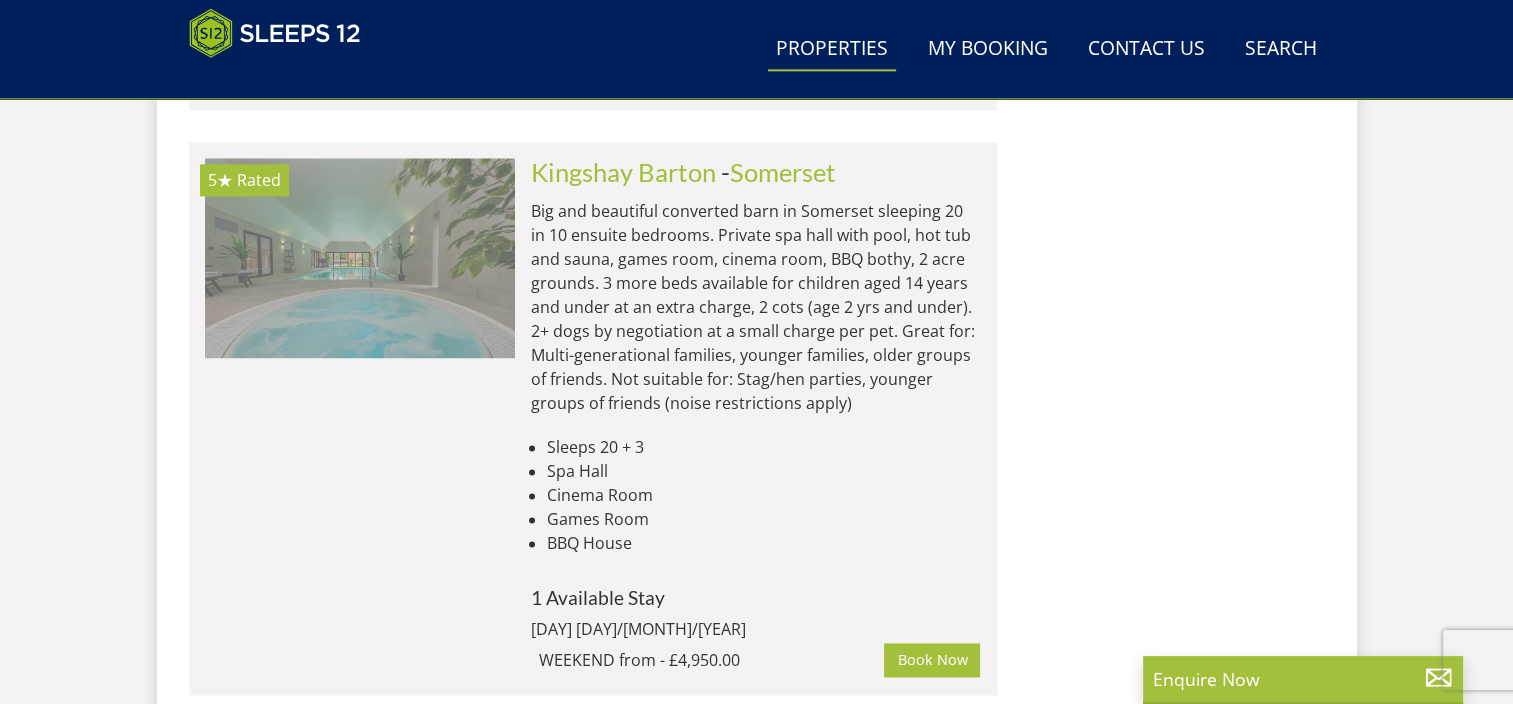 click at bounding box center (360, 258) 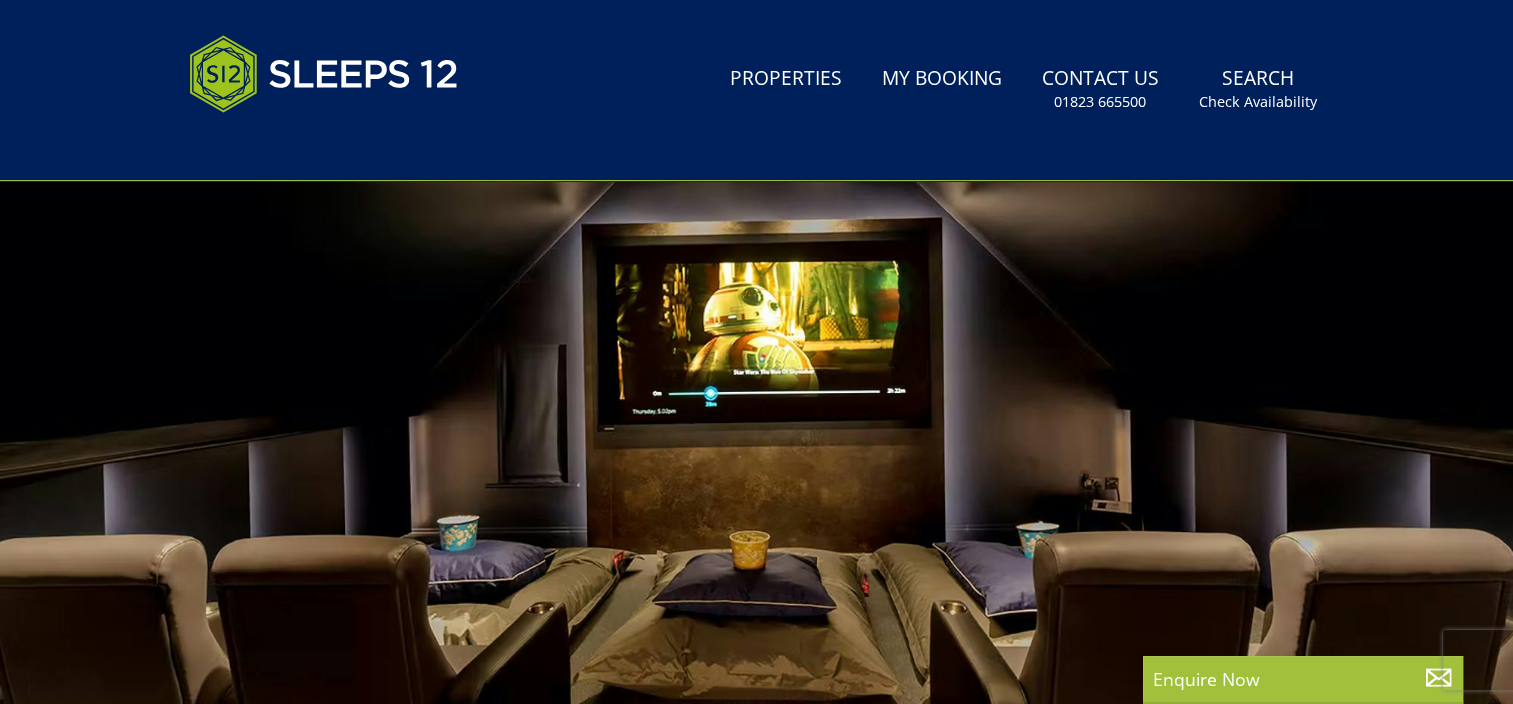 scroll, scrollTop: 190, scrollLeft: 0, axis: vertical 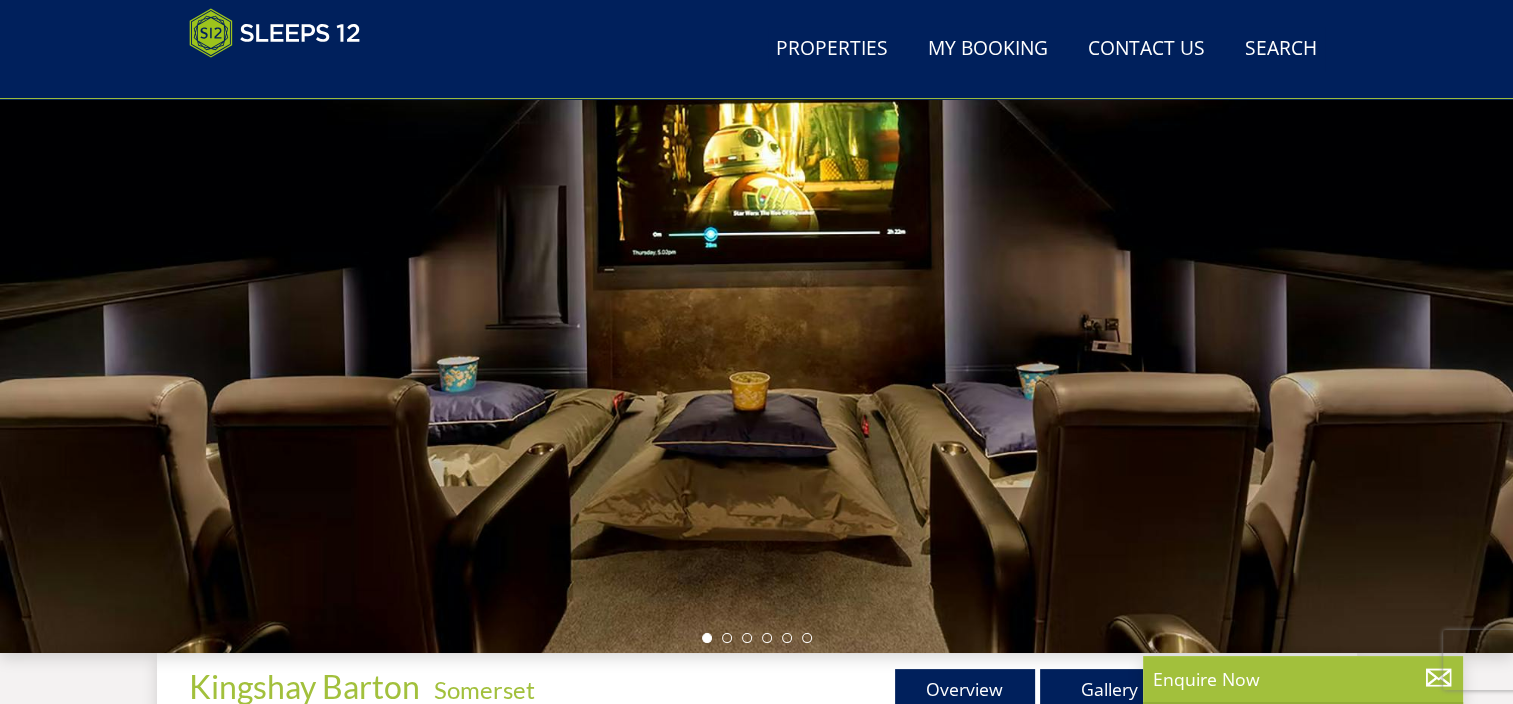 drag, startPoint x: 1332, startPoint y: 439, endPoint x: 1199, endPoint y: 444, distance: 133.09395 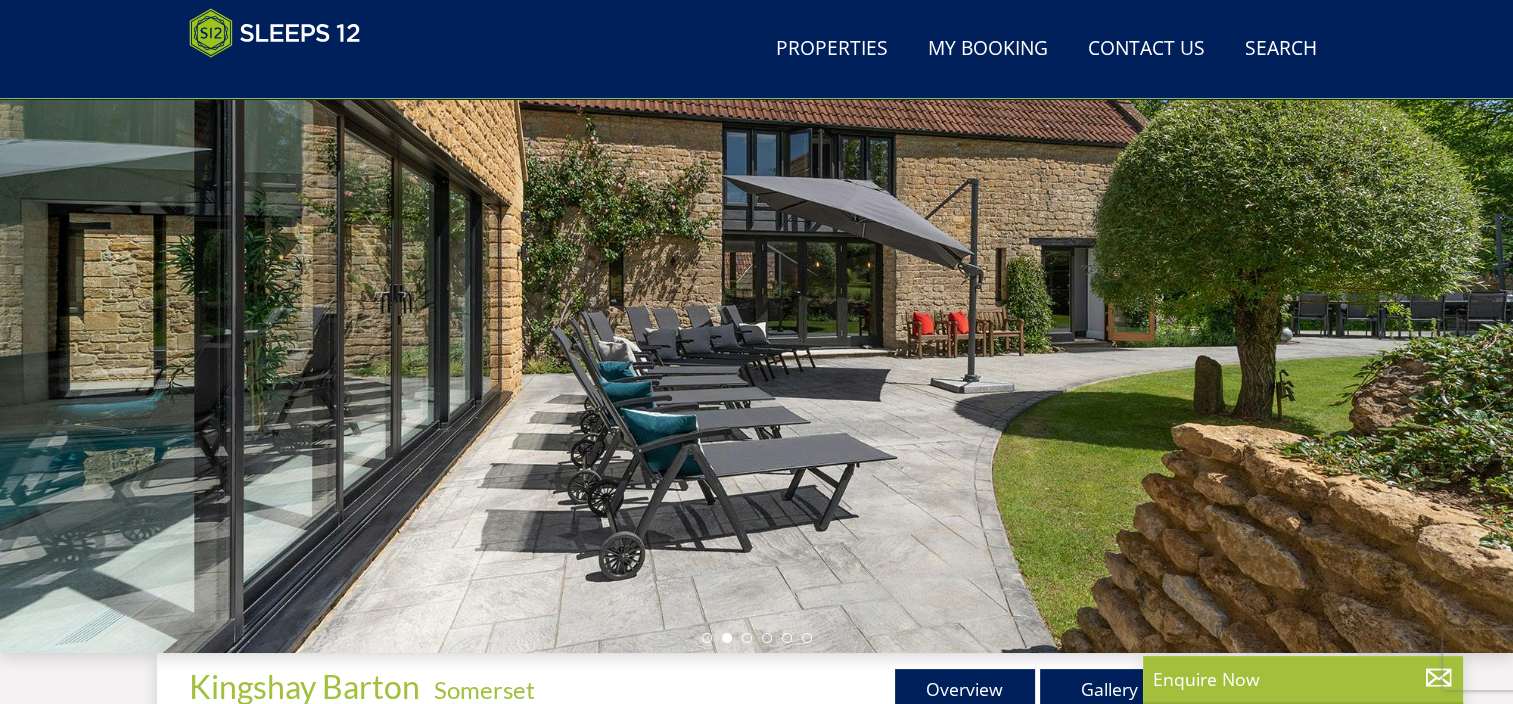 drag, startPoint x: 1348, startPoint y: 413, endPoint x: 1216, endPoint y: 430, distance: 133.0902 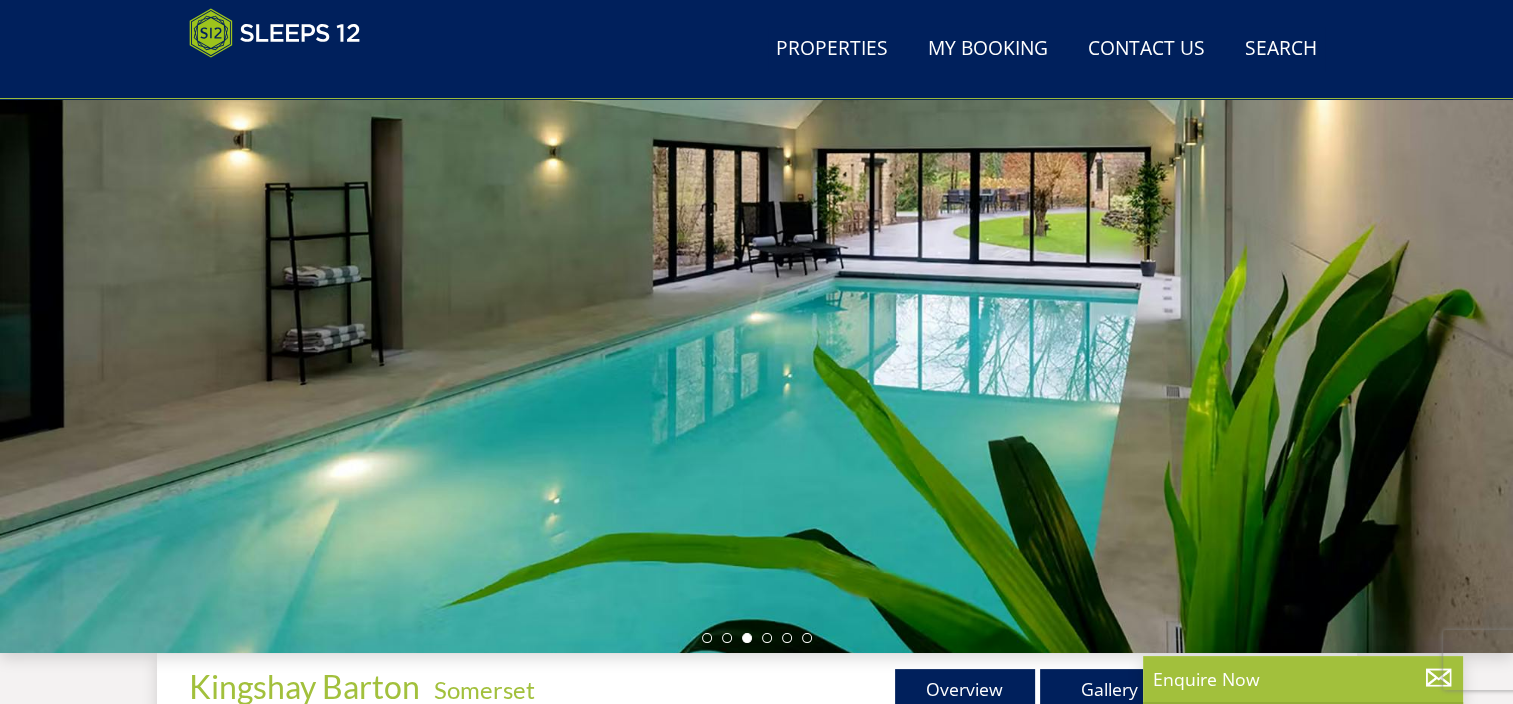 drag, startPoint x: 1384, startPoint y: 384, endPoint x: 1135, endPoint y: 420, distance: 251.58894 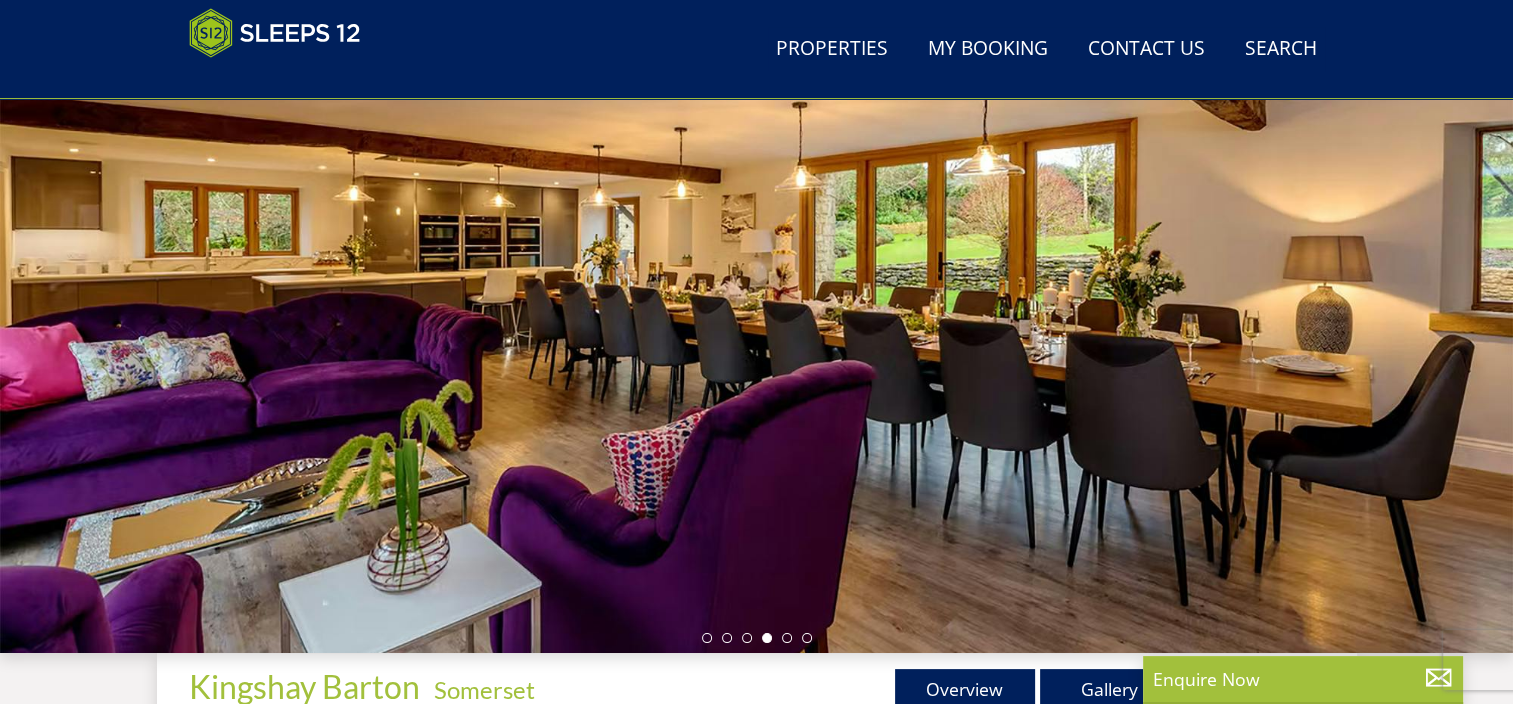 drag, startPoint x: 1344, startPoint y: 359, endPoint x: 1136, endPoint y: 359, distance: 208 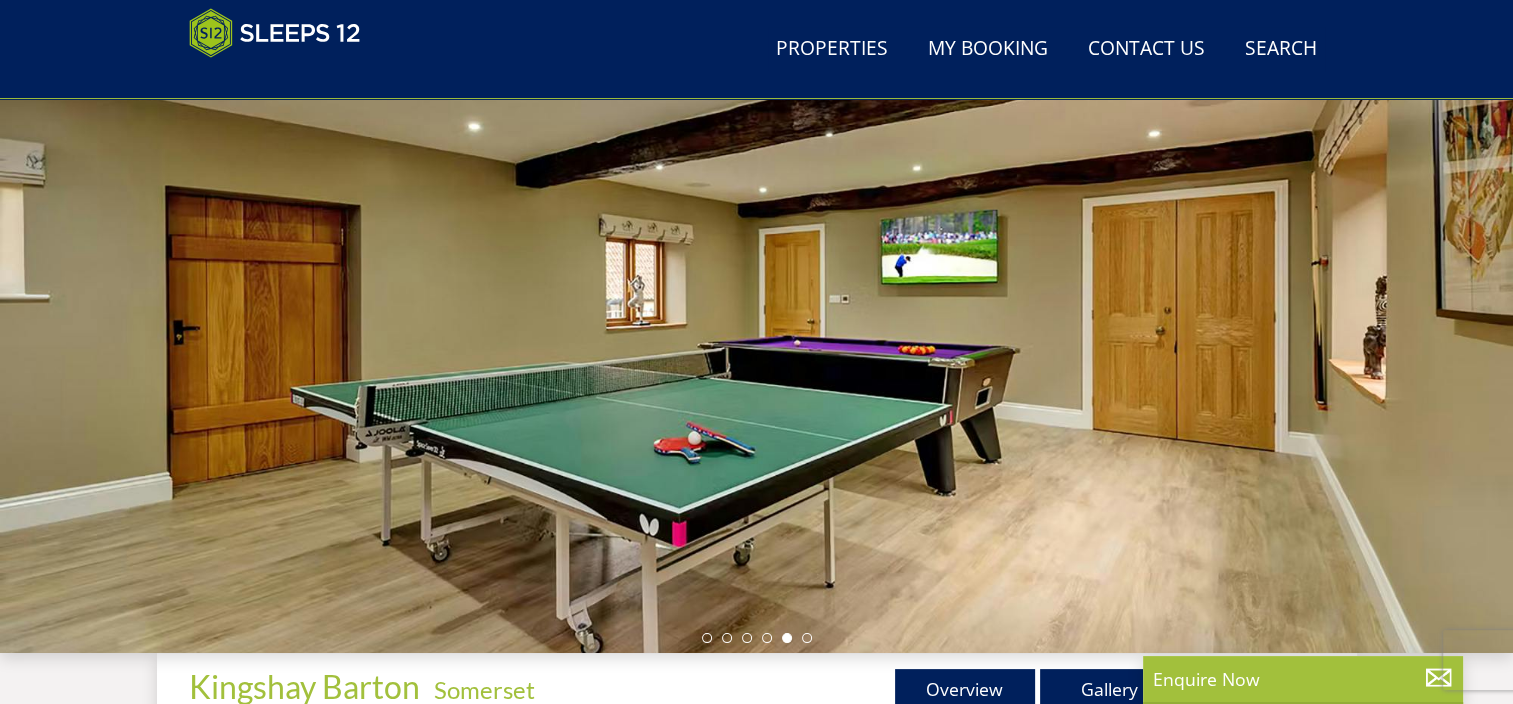 drag, startPoint x: 1205, startPoint y: 372, endPoint x: 1156, endPoint y: 373, distance: 49.010204 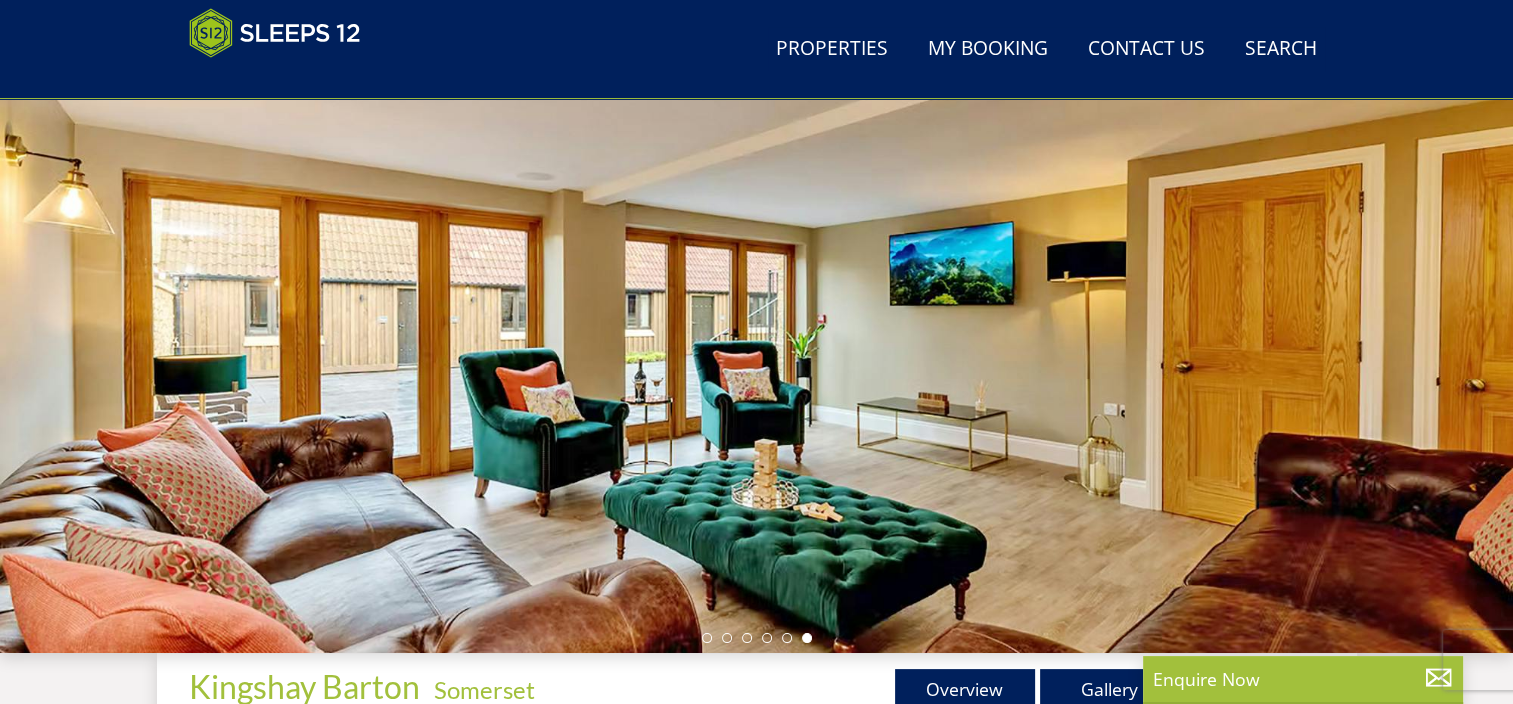 drag, startPoint x: 1319, startPoint y: 407, endPoint x: 999, endPoint y: 427, distance: 320.6244 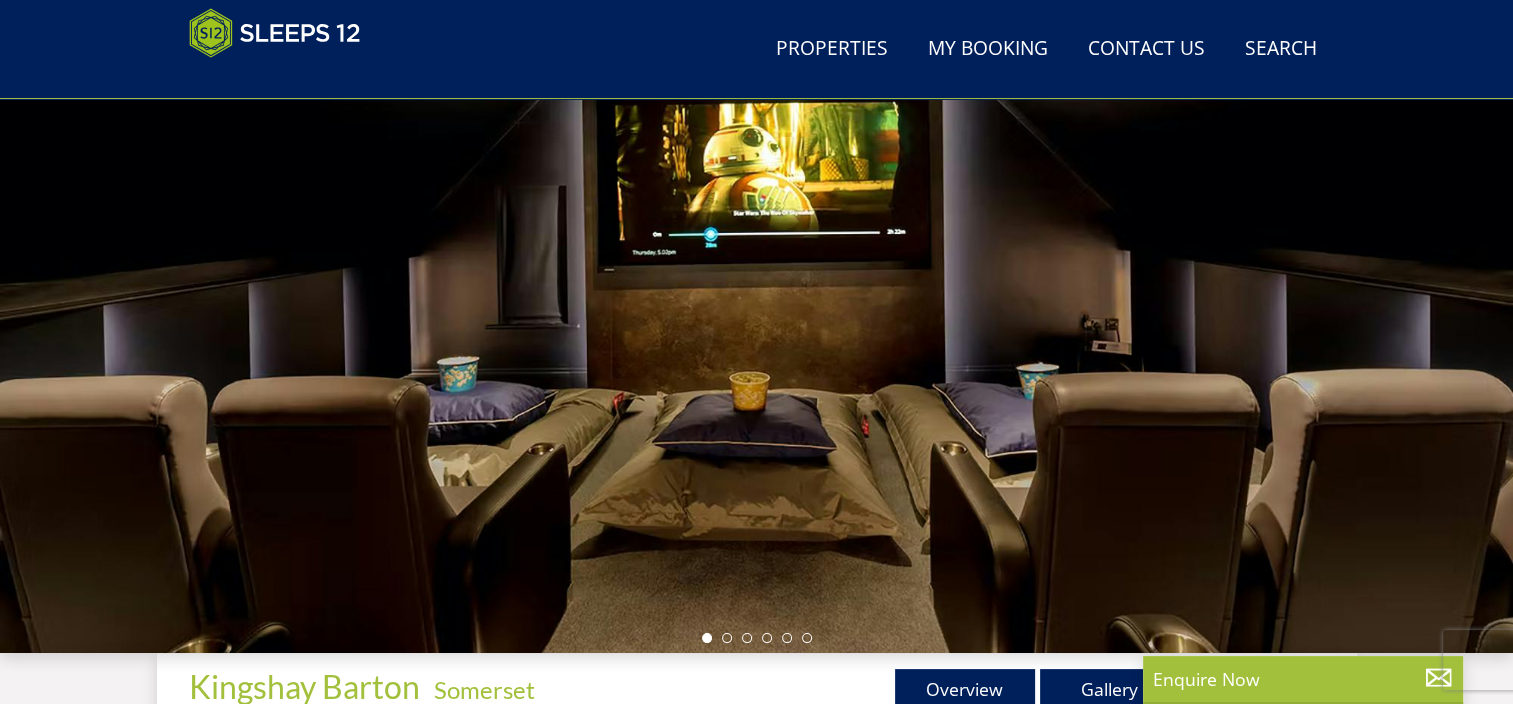 drag, startPoint x: 1321, startPoint y: 437, endPoint x: 1151, endPoint y: 428, distance: 170.23807 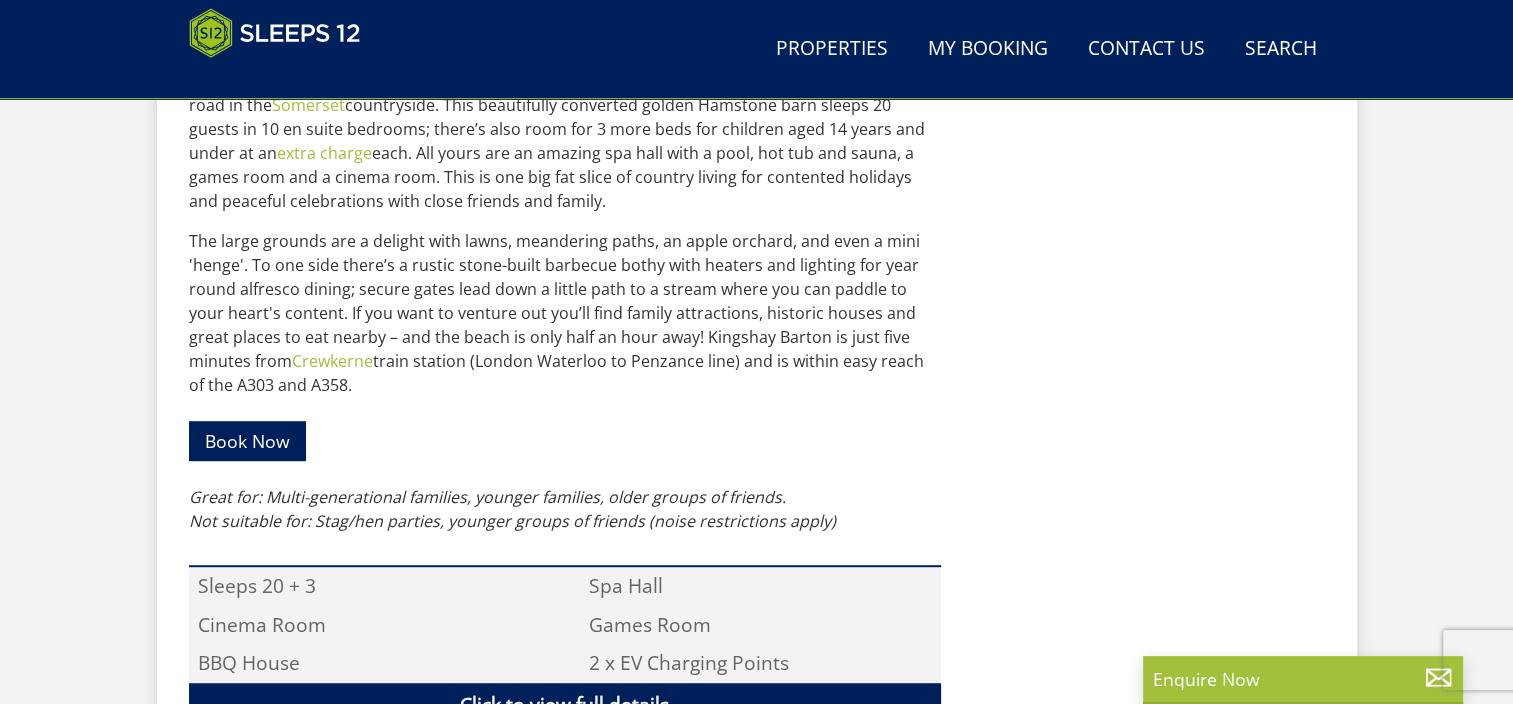 scroll, scrollTop: 1290, scrollLeft: 0, axis: vertical 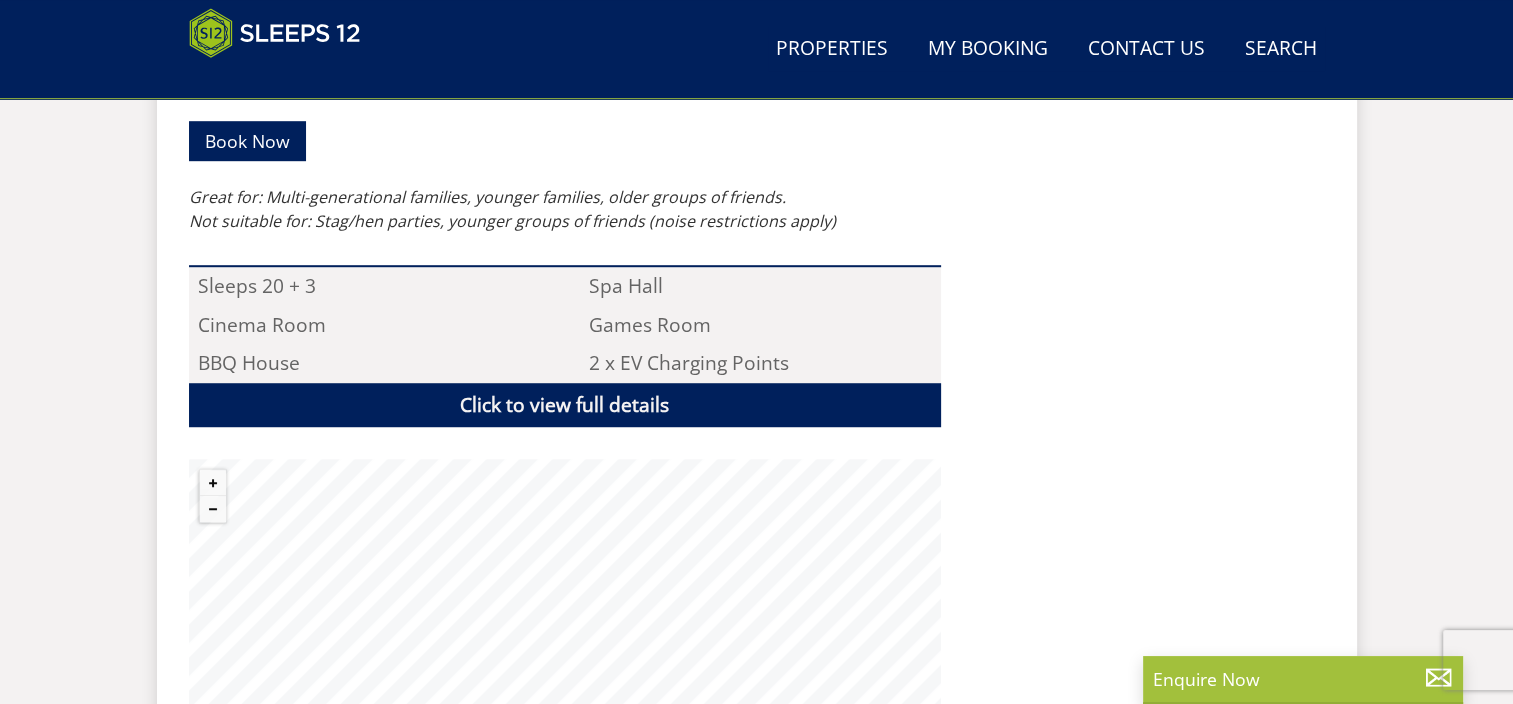 click on "Kingshay Barton is an amazing large group holiday house tucked away at the end of a no-through road in the  Somerset  countryside. This beautifully converted golden Hamstone barn sleeps 20 guests in 10 en suite bedrooms; there’s also room for 3 more beds for children aged 14 years and under at an  extra charge  each. All yours are an amazing spa hall with a pool, hot tub and sauna, a games room and a cinema room. This is one big fat slice of country living for contented holidays and peaceful celebrations with close friends and family.
Crewkerne  train station (London Waterloo to Penzance line) and is within easy reach of the A303 and A358.
Book Now
Great for: Multi-generational families, younger families, older groups of friends.
Not suitable for: Stag/hen parties, younger groups of friends (noise restrictions apply)
TV" at bounding box center [565, 205] 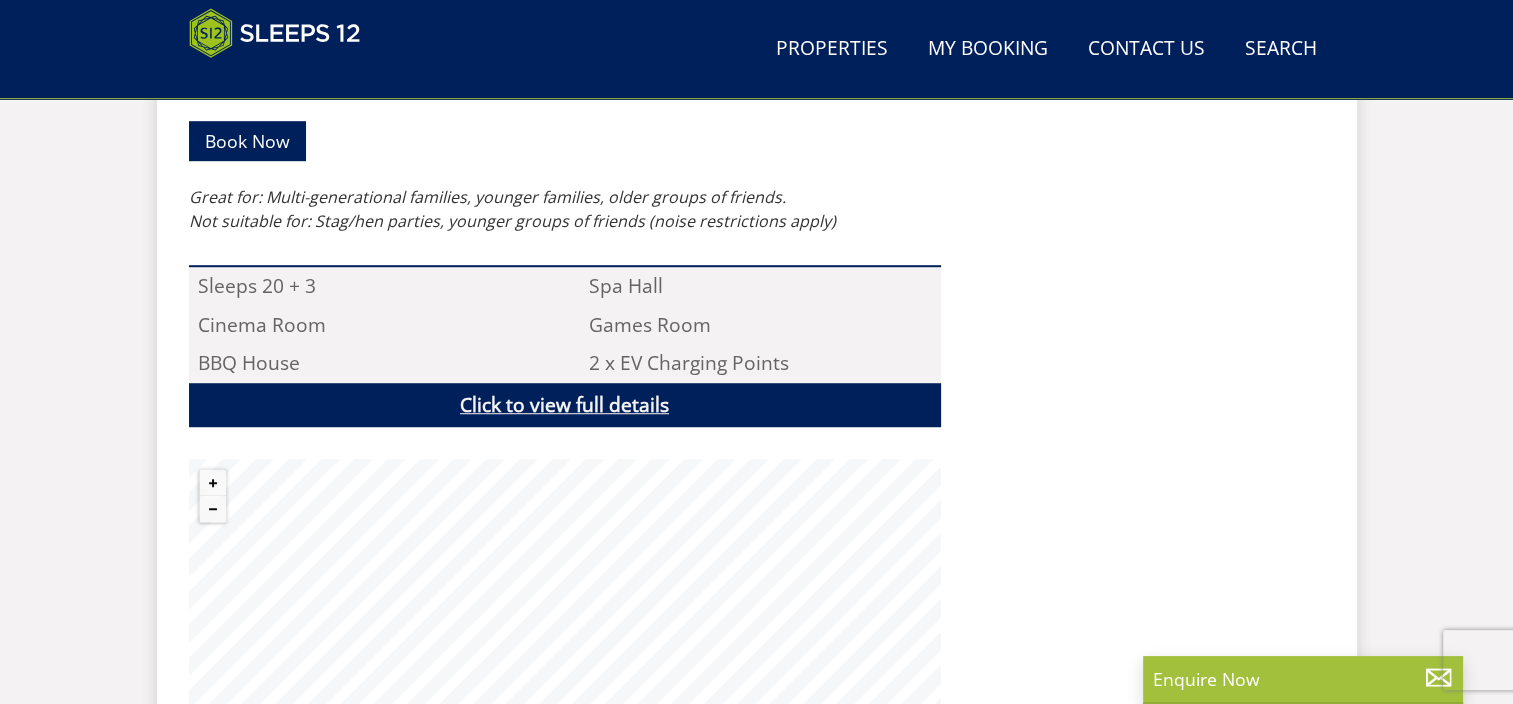 click on "Click to view full details" at bounding box center [565, 405] 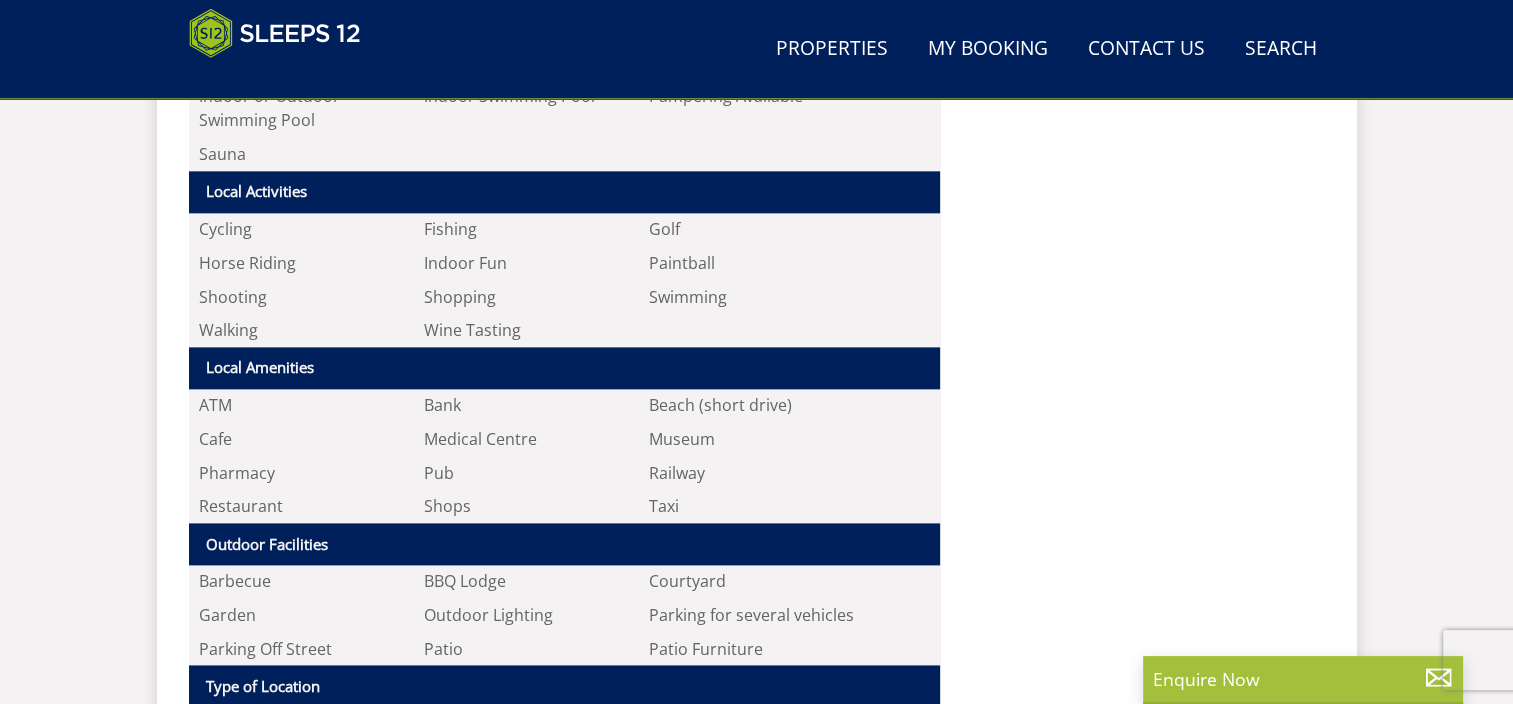 scroll, scrollTop: 2490, scrollLeft: 0, axis: vertical 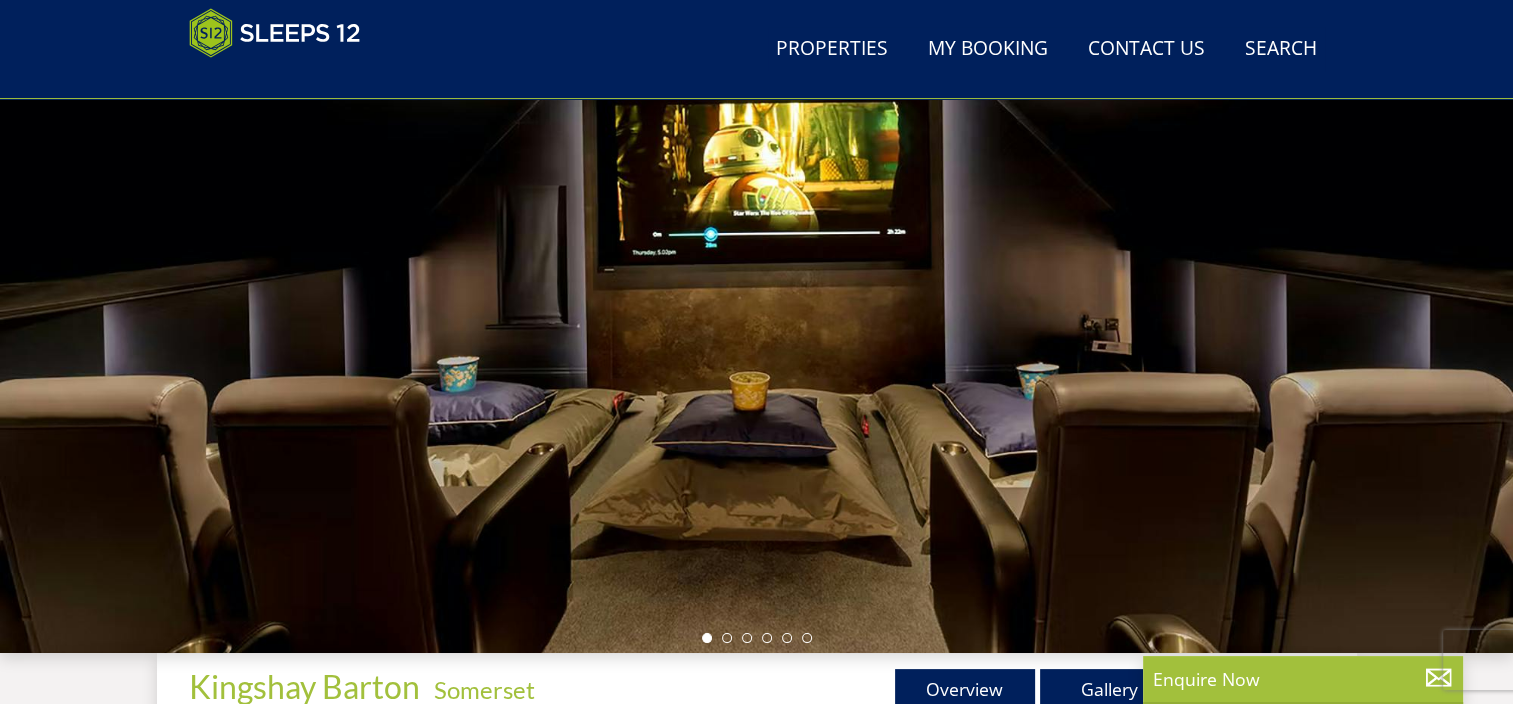 drag, startPoint x: 1244, startPoint y: 358, endPoint x: 960, endPoint y: 380, distance: 284.85083 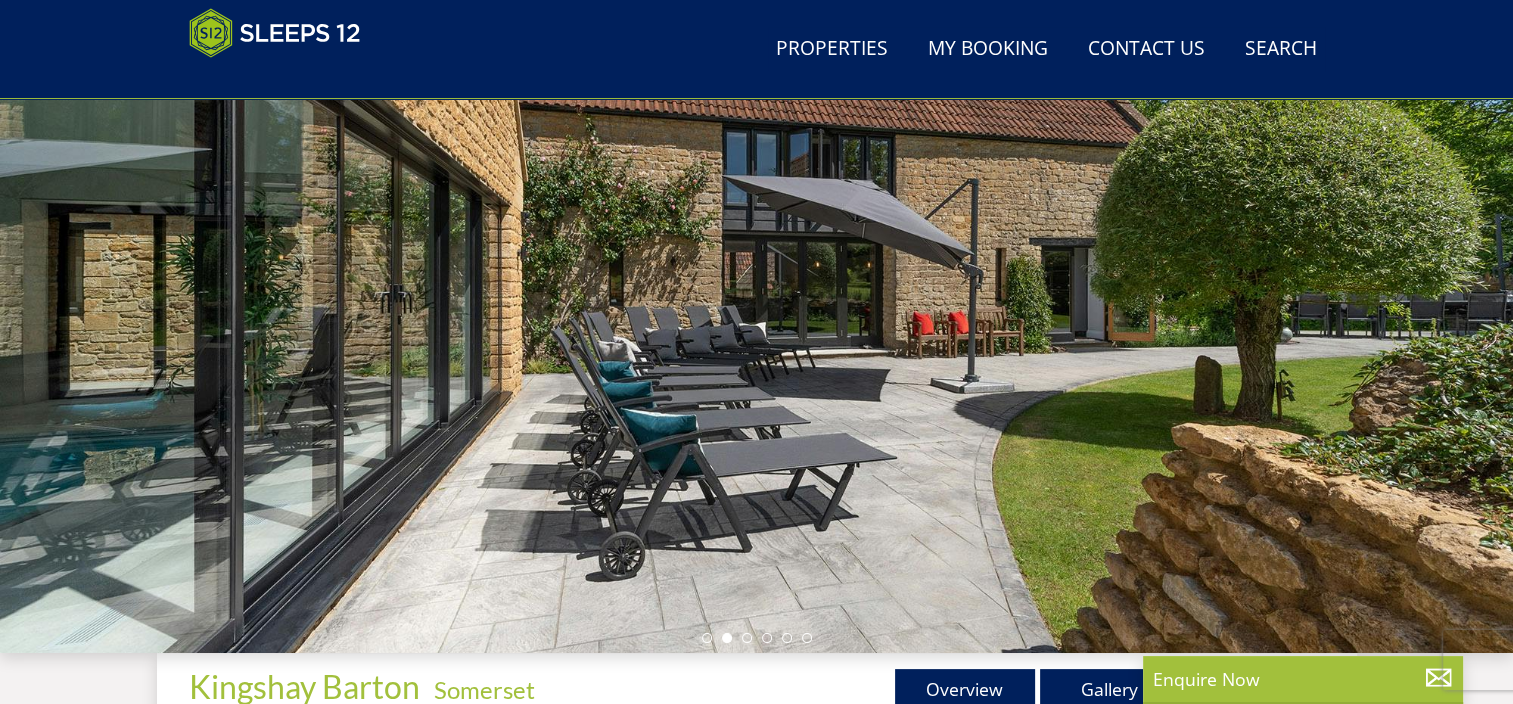 drag, startPoint x: 1281, startPoint y: 376, endPoint x: 1026, endPoint y: 366, distance: 255.196 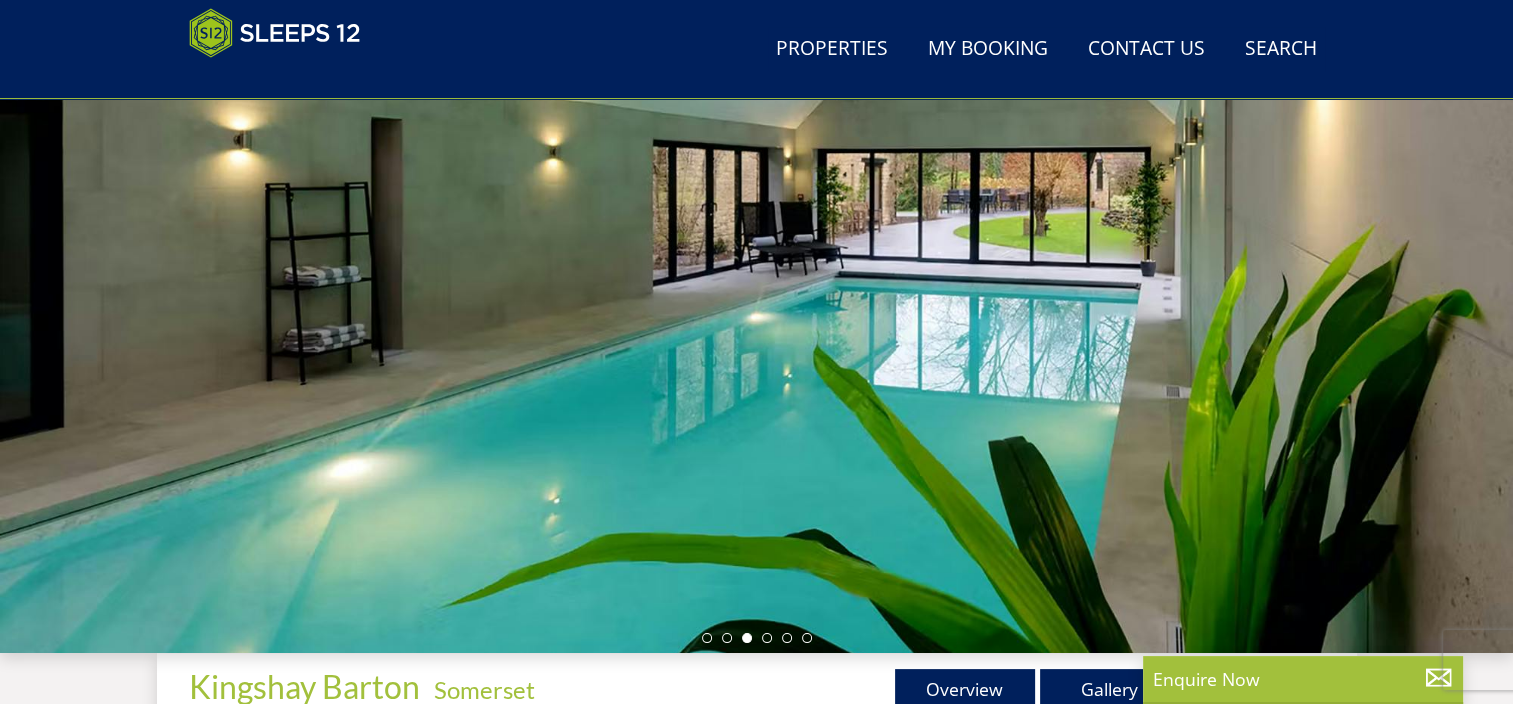 drag, startPoint x: 1284, startPoint y: 363, endPoint x: 1172, endPoint y: 390, distance: 115.2085 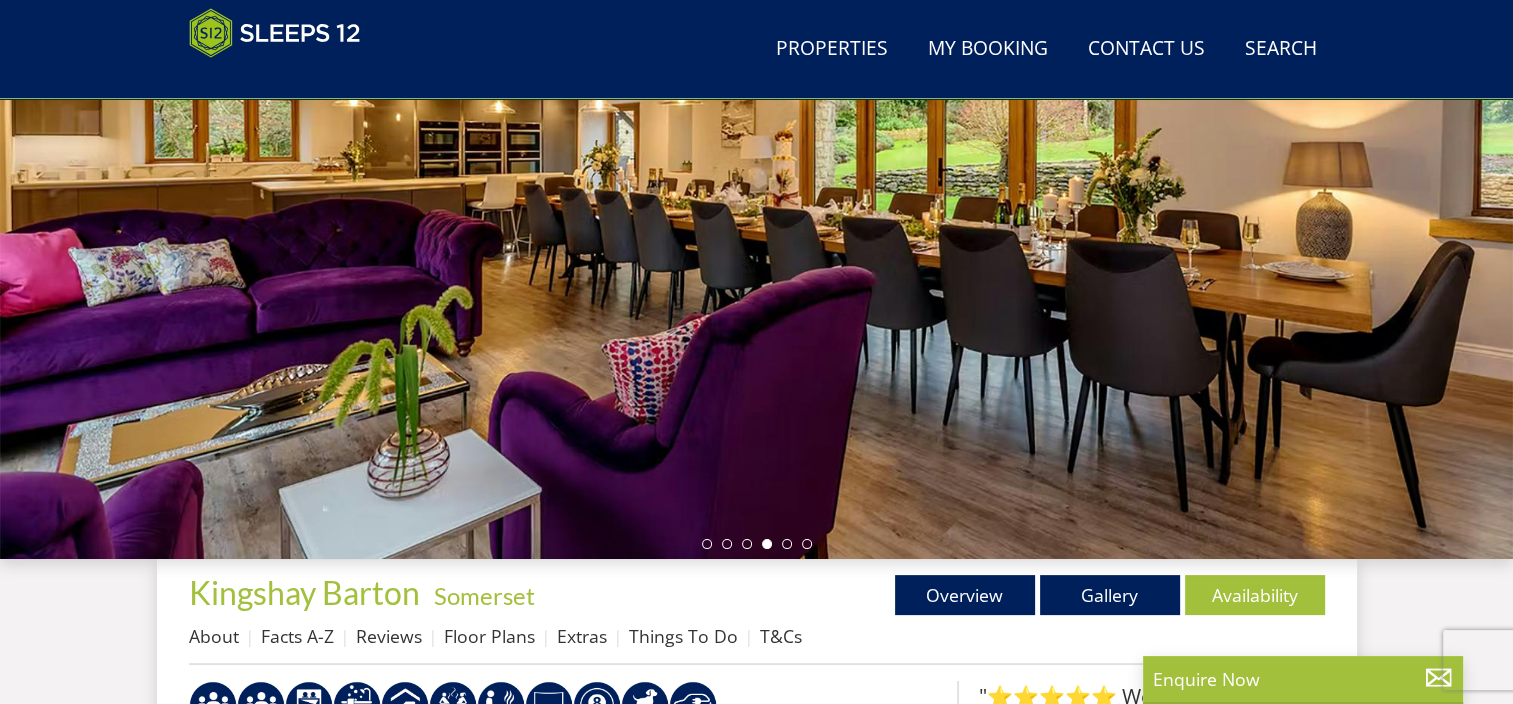 scroll, scrollTop: 390, scrollLeft: 0, axis: vertical 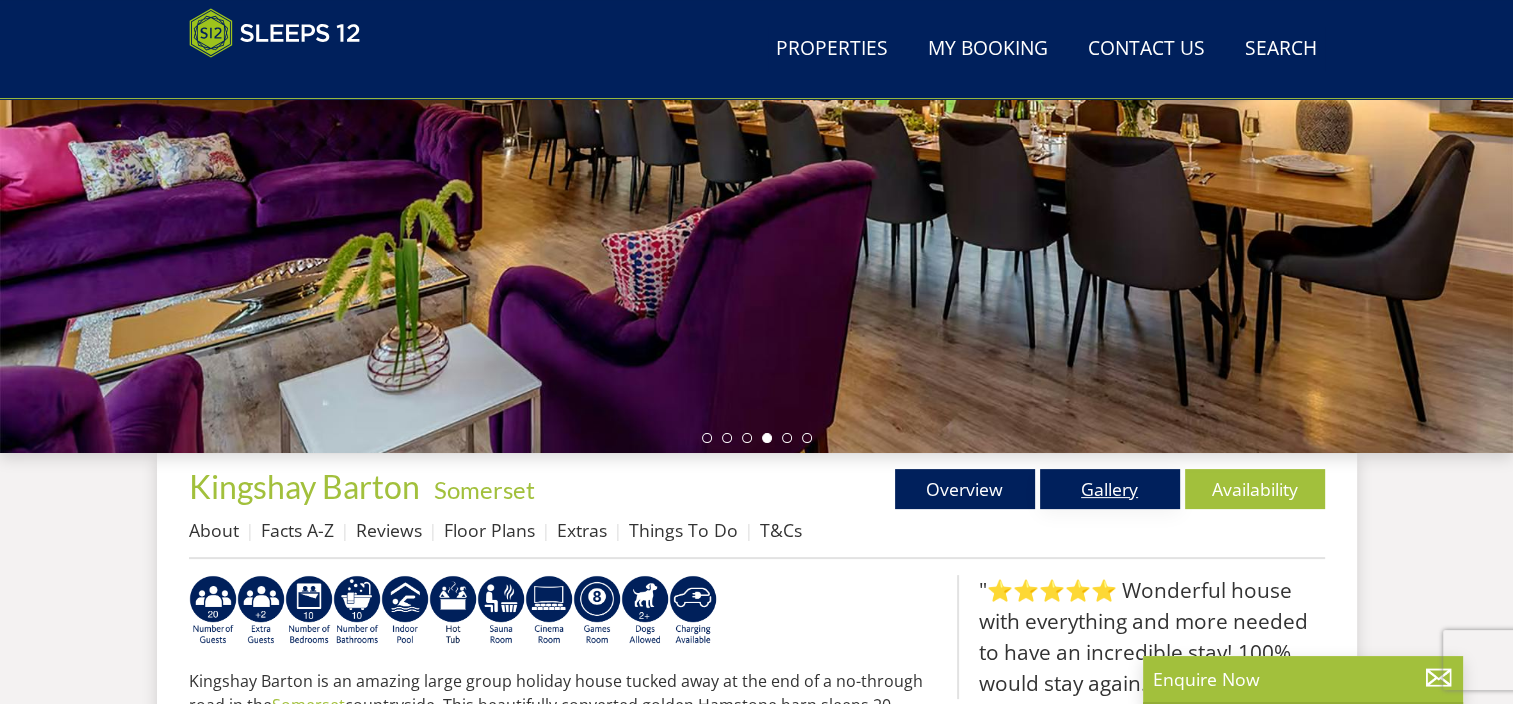 click on "Gallery" at bounding box center (1110, 489) 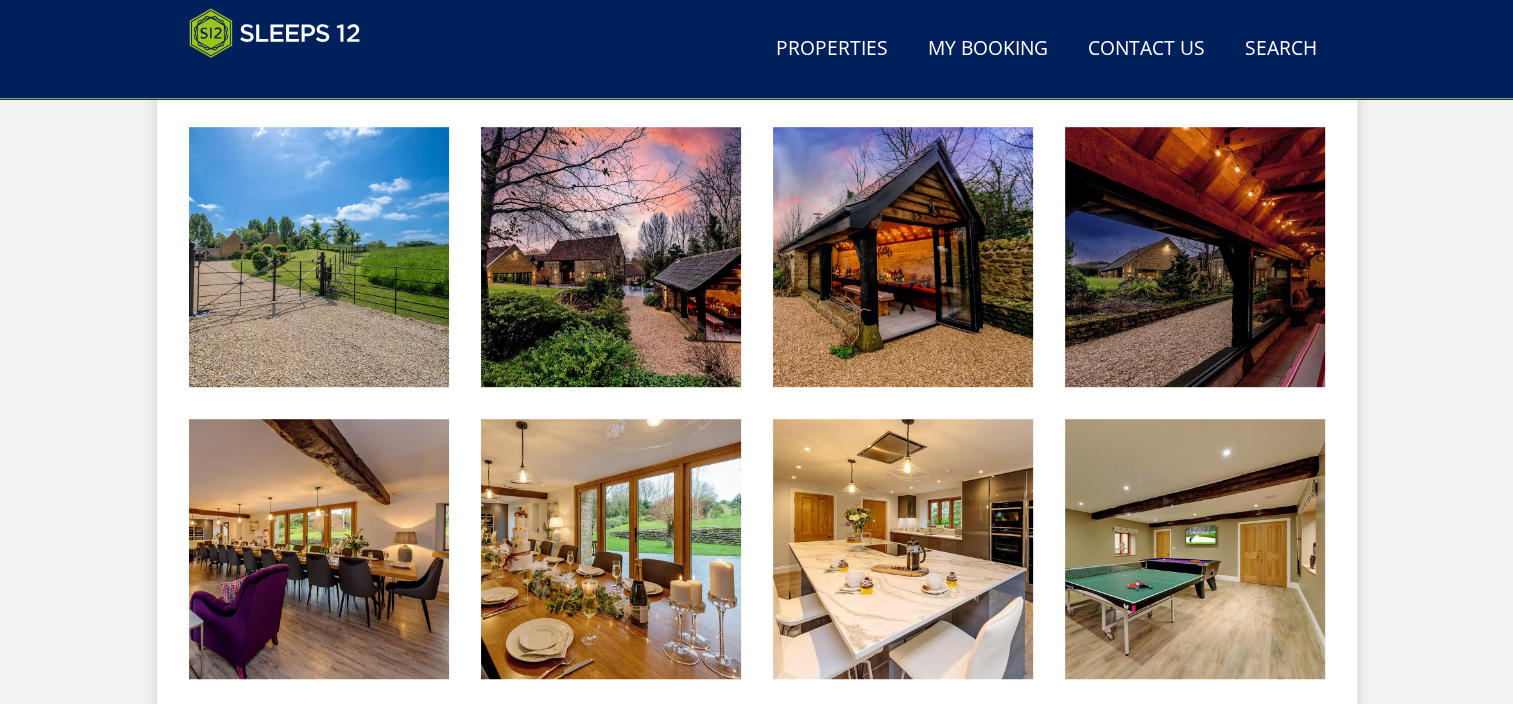 scroll, scrollTop: 1100, scrollLeft: 0, axis: vertical 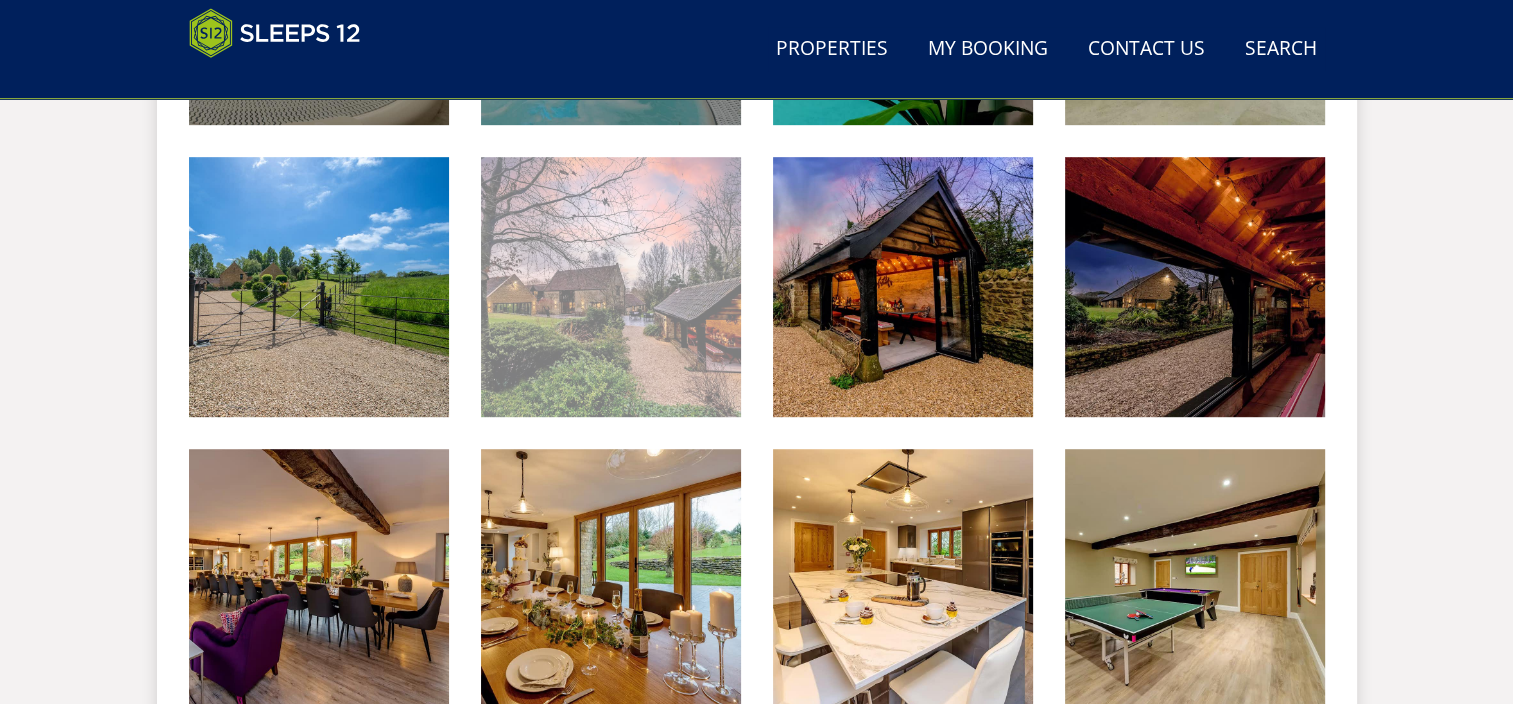 click at bounding box center [611, 287] 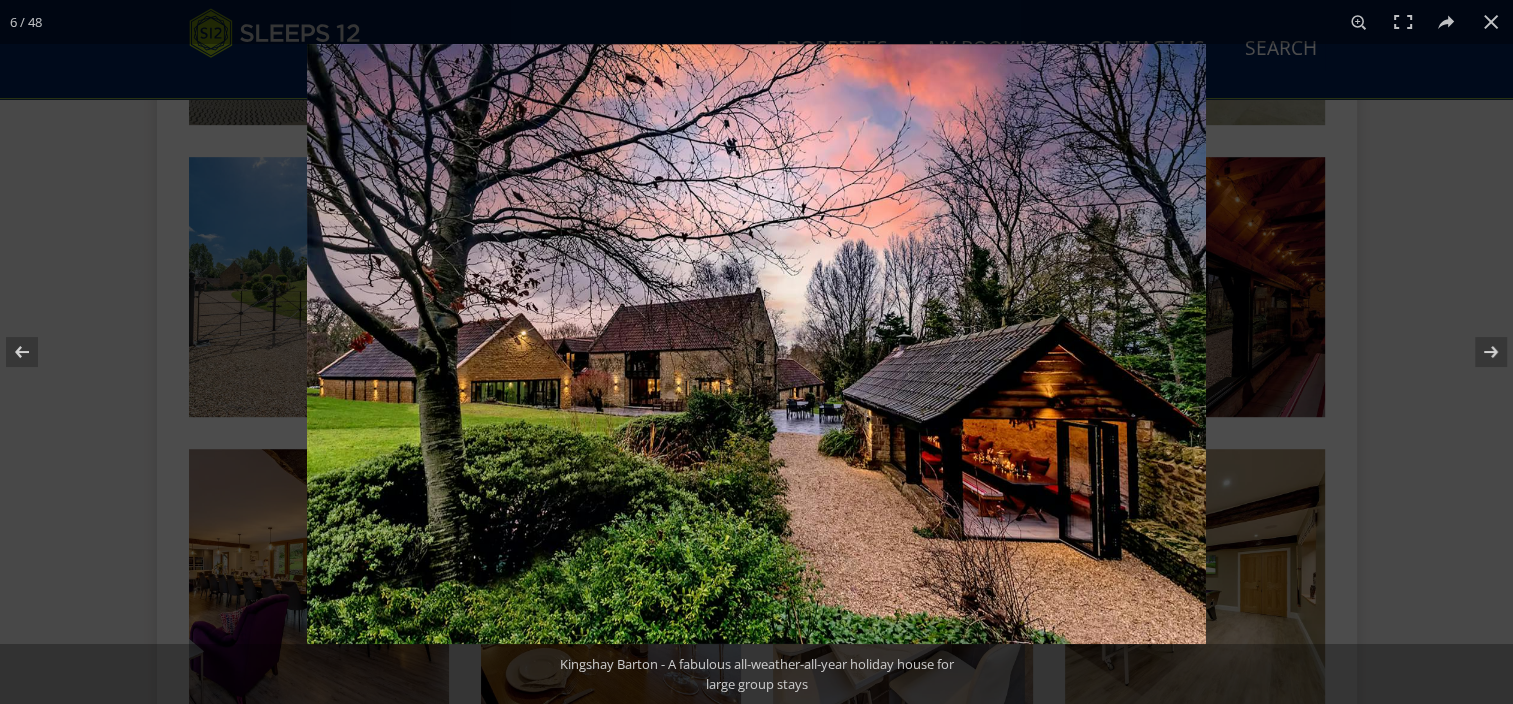 click at bounding box center (756, 344) 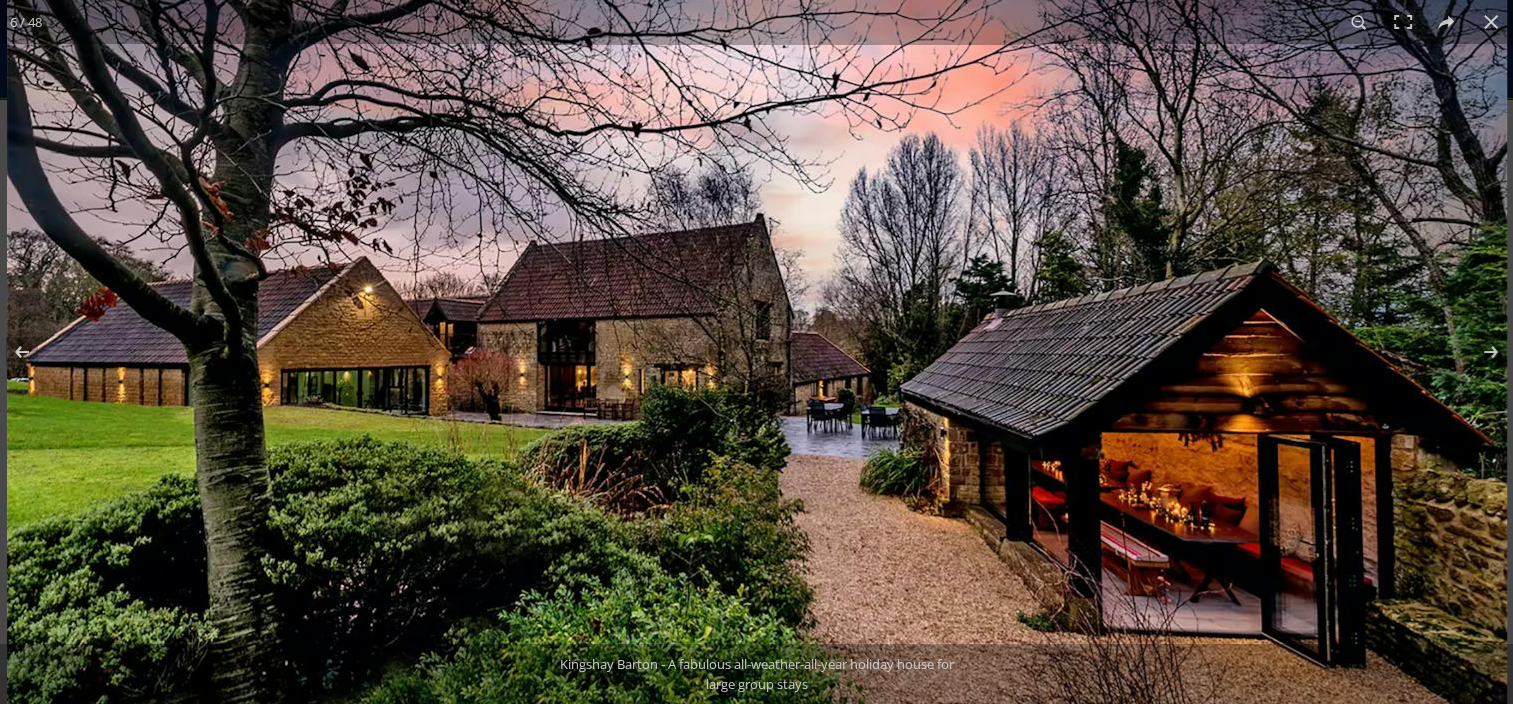 drag, startPoint x: 944, startPoint y: 419, endPoint x: 929, endPoint y: 416, distance: 15.297058 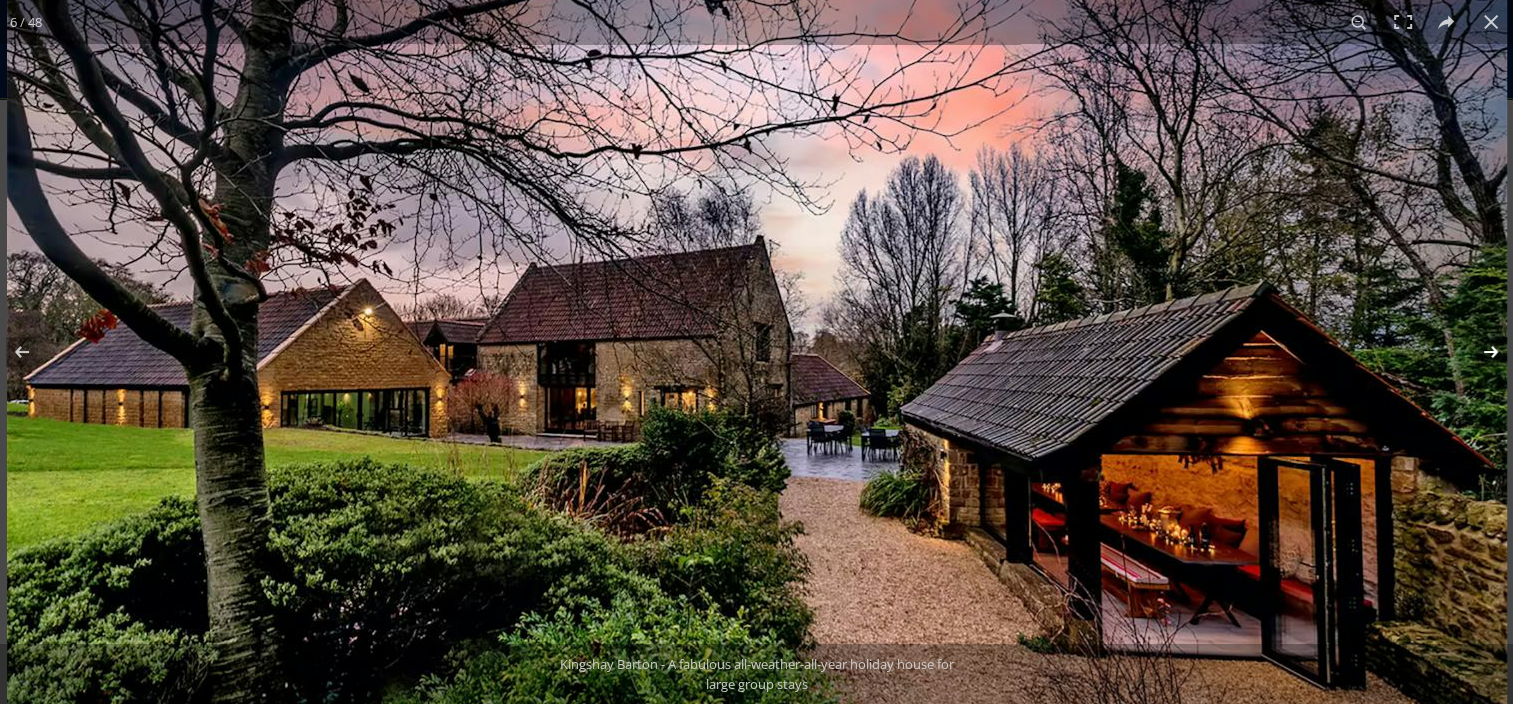 click at bounding box center (1478, 352) 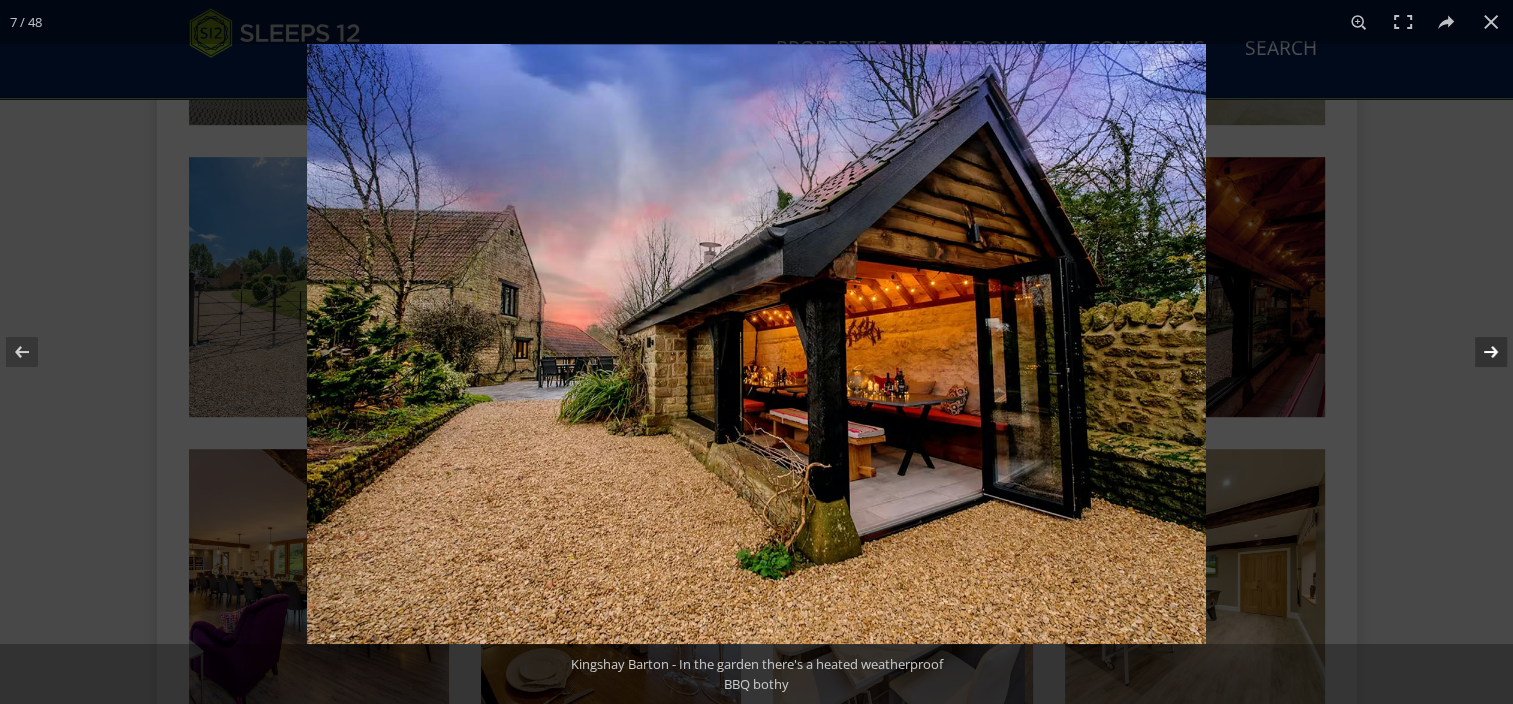 click at bounding box center [1478, 352] 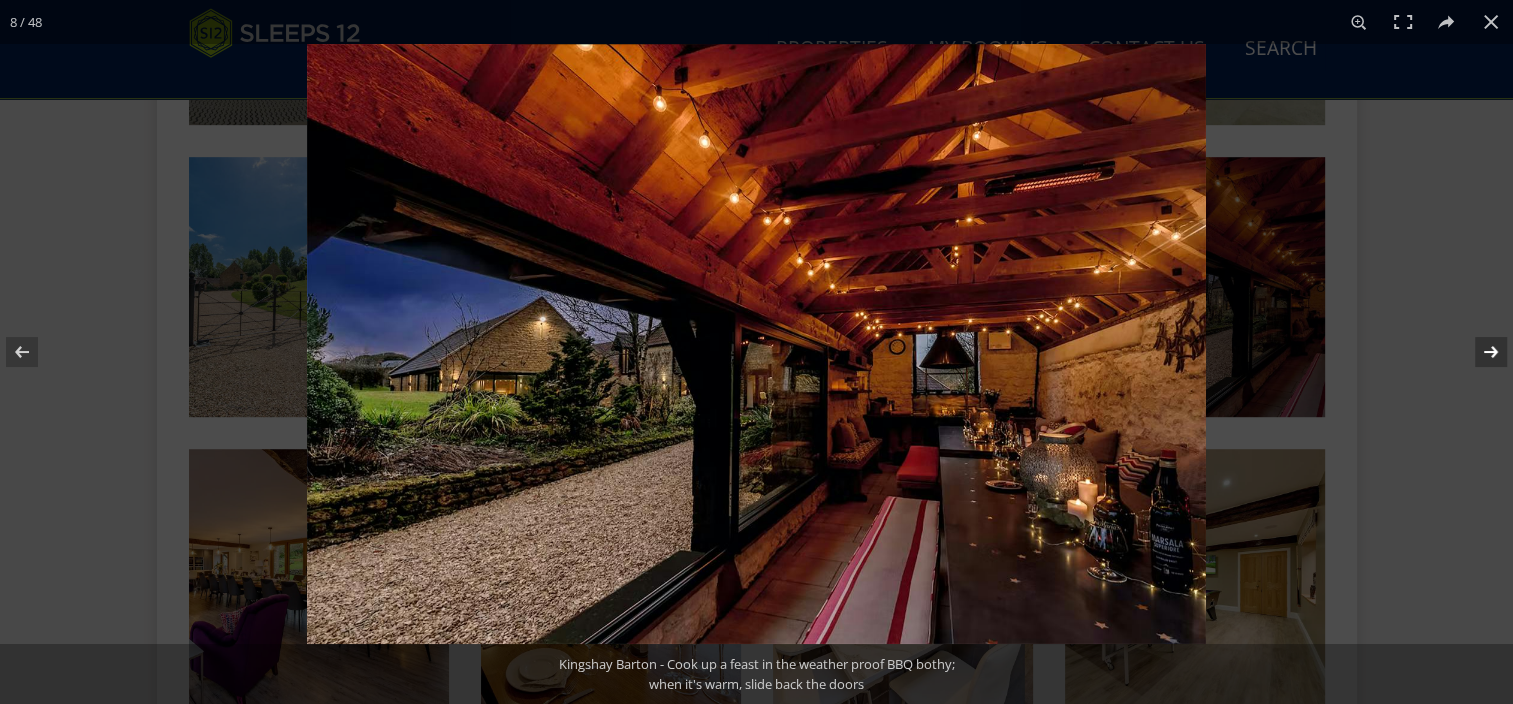 click at bounding box center [1478, 352] 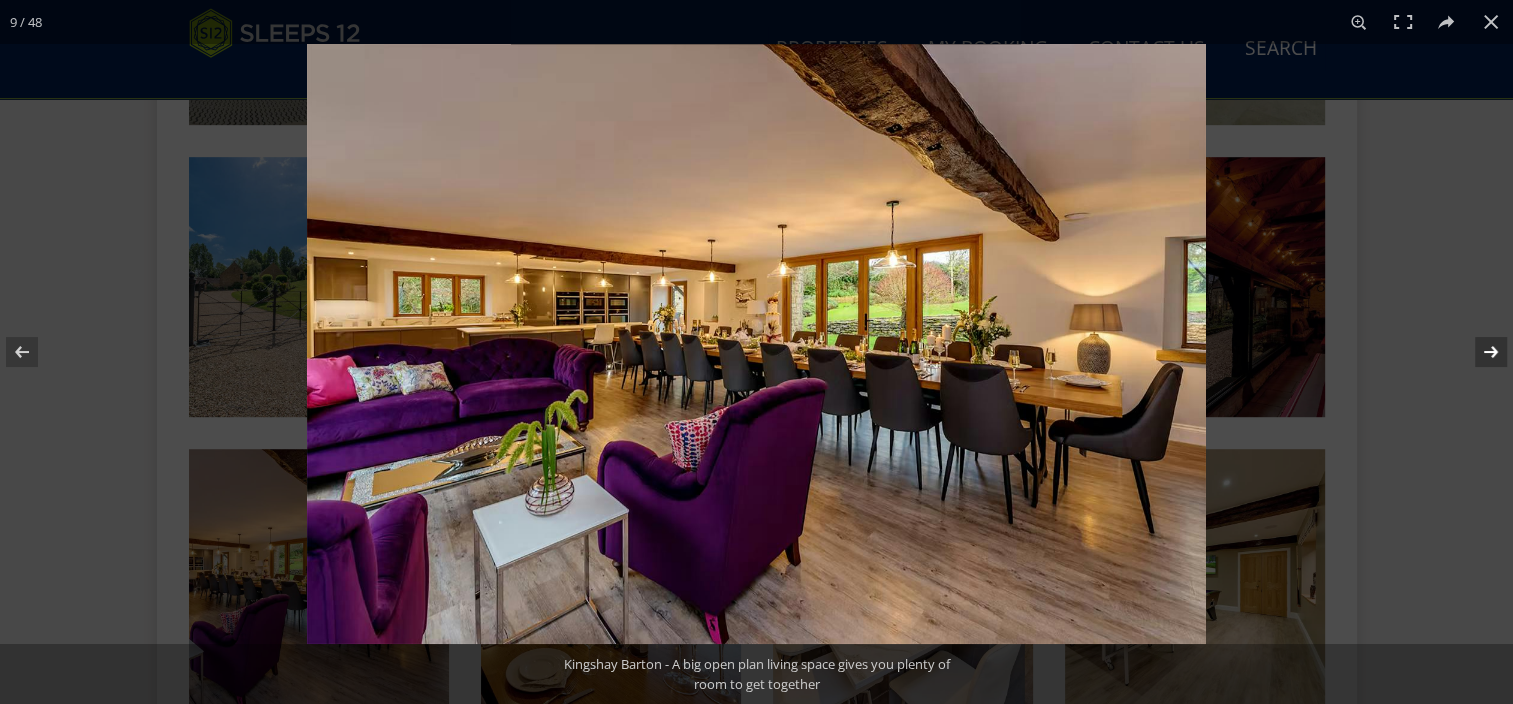 click at bounding box center (1478, 352) 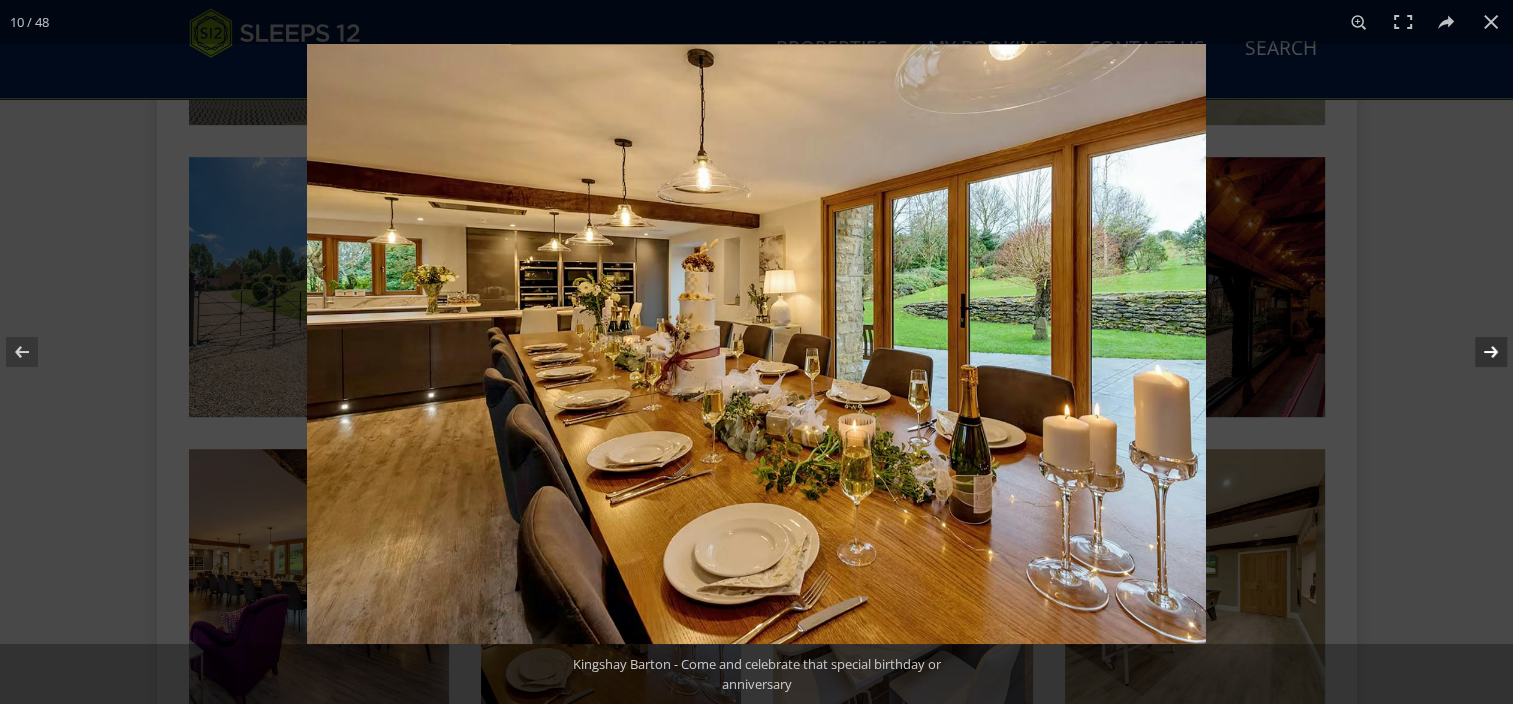 click at bounding box center (1478, 352) 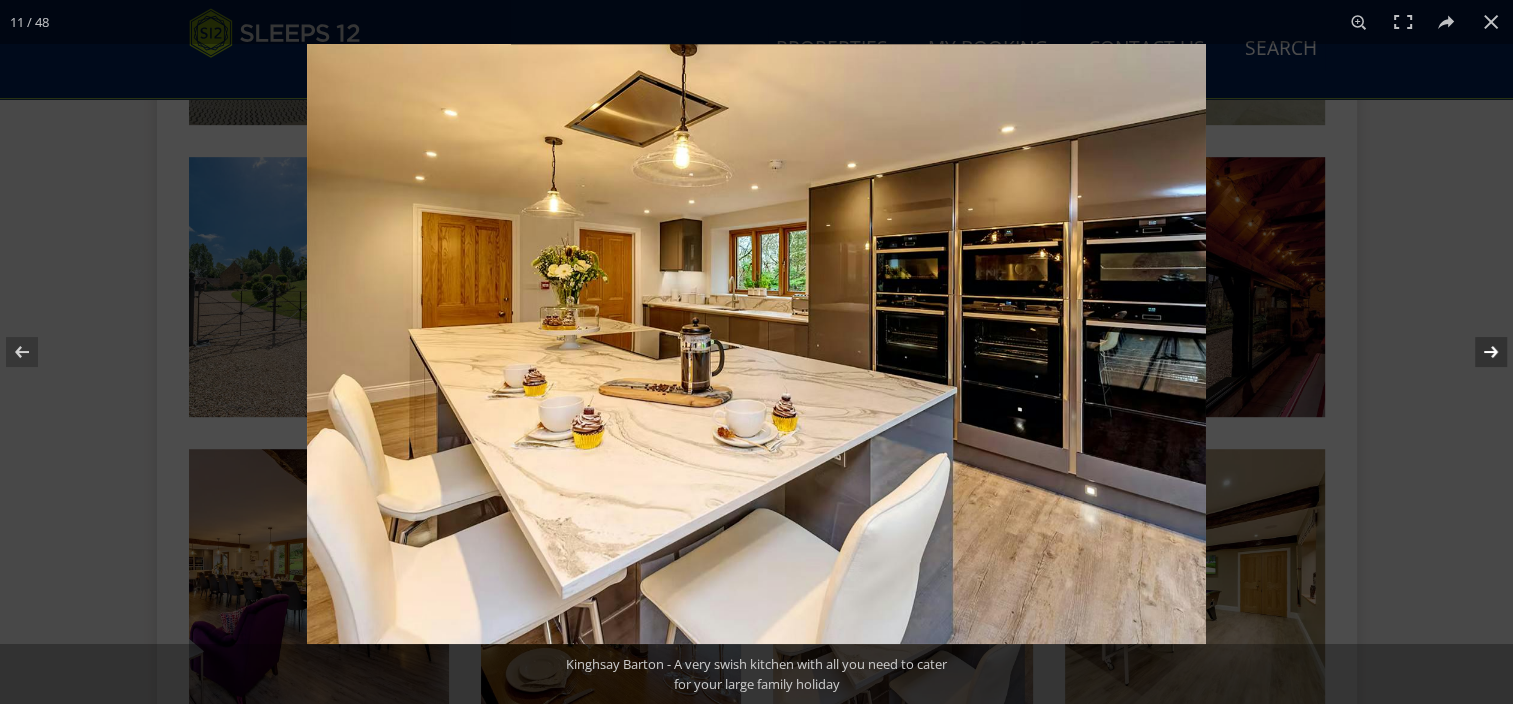 click at bounding box center (1478, 352) 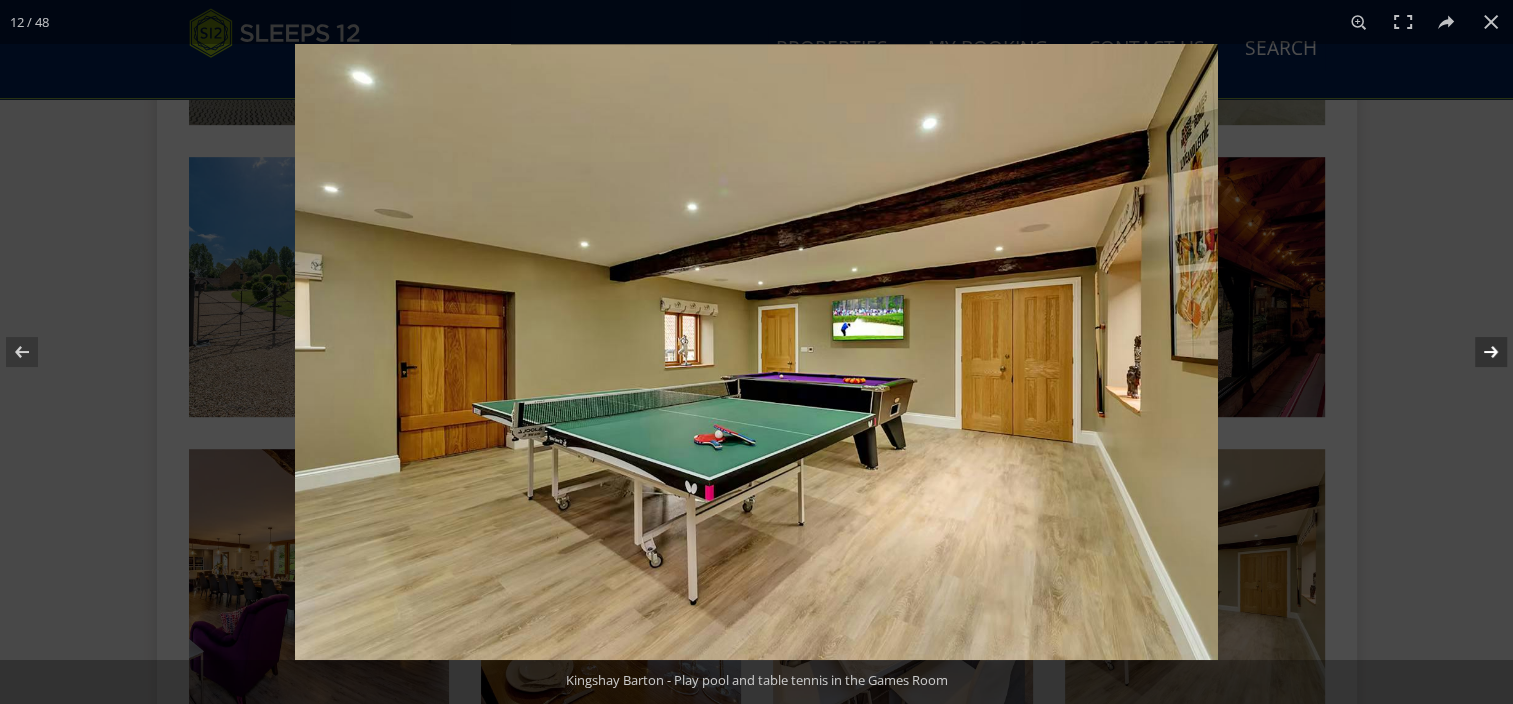click at bounding box center [1478, 352] 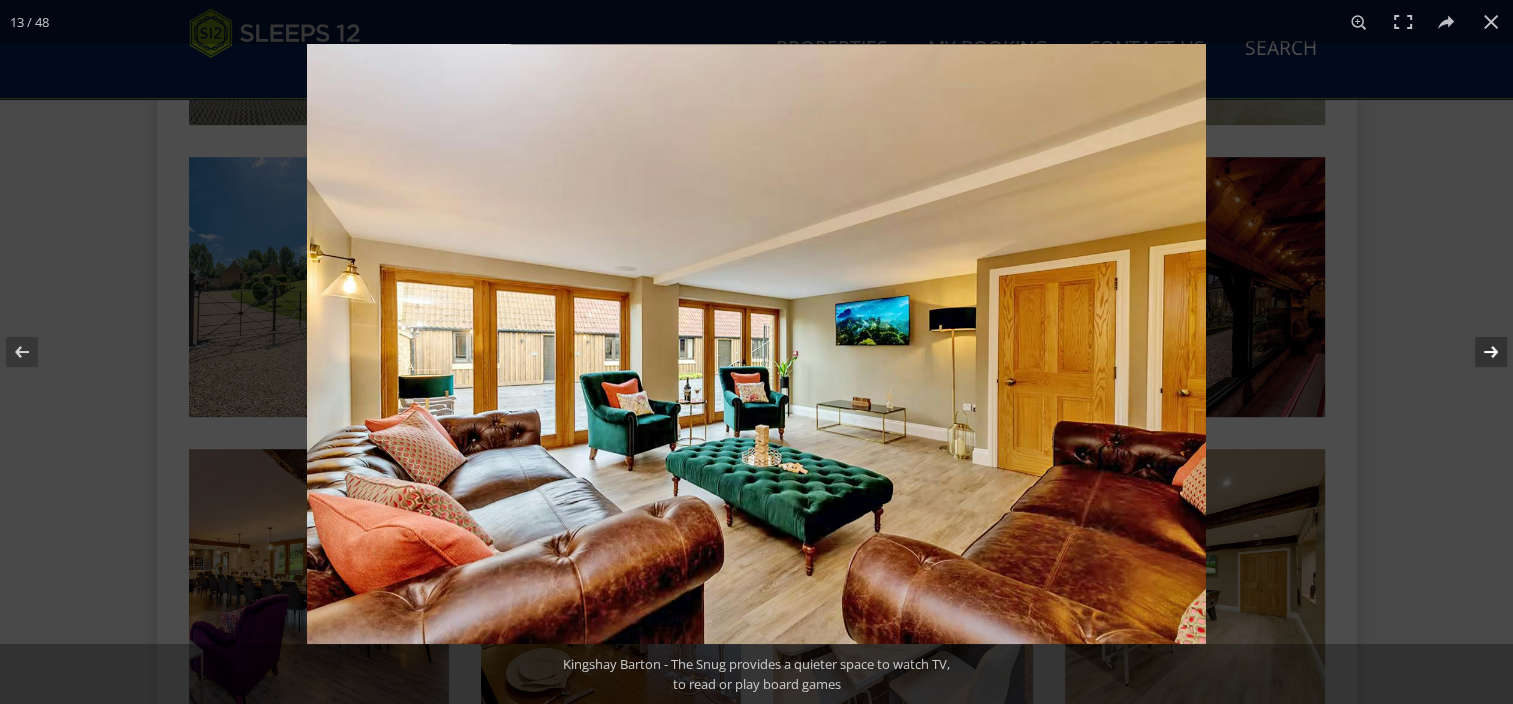 click at bounding box center [1478, 352] 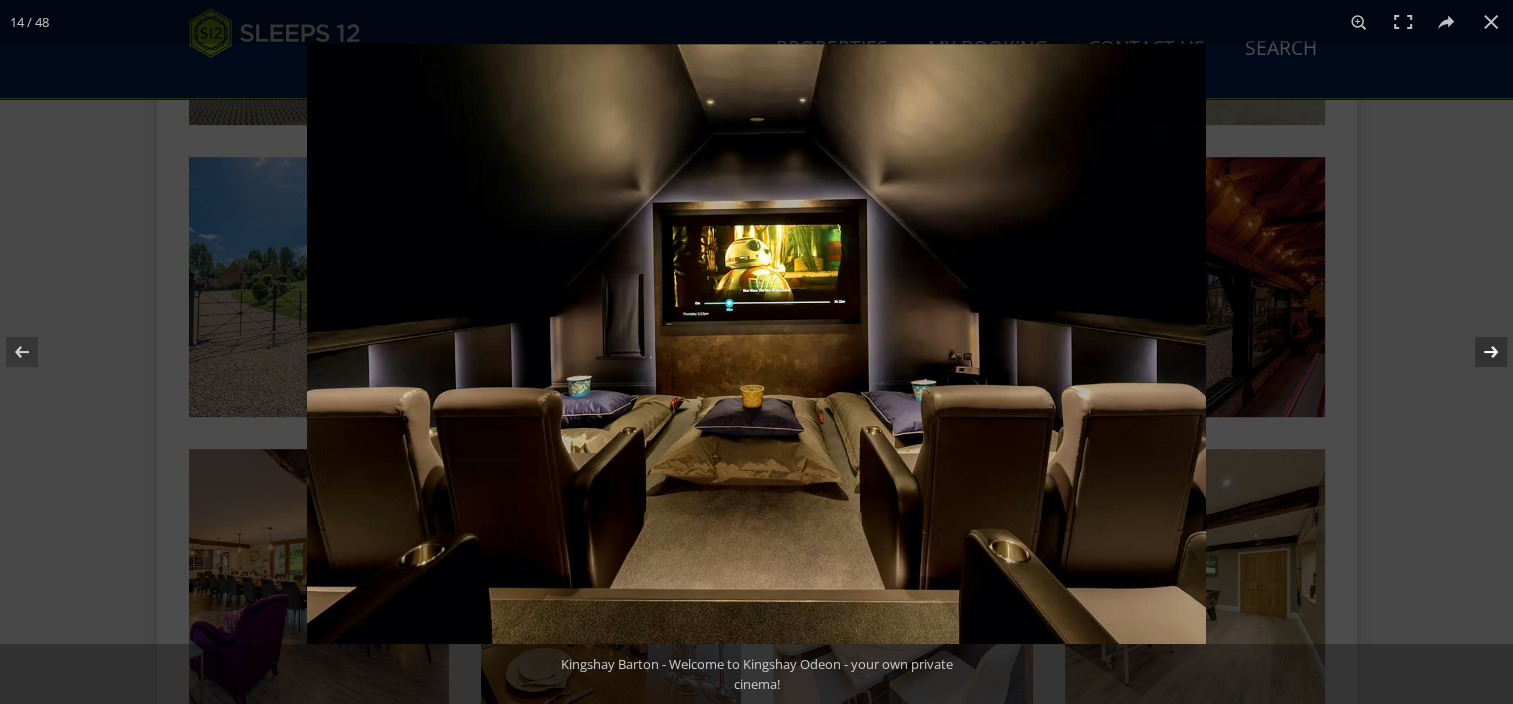 click at bounding box center [1478, 352] 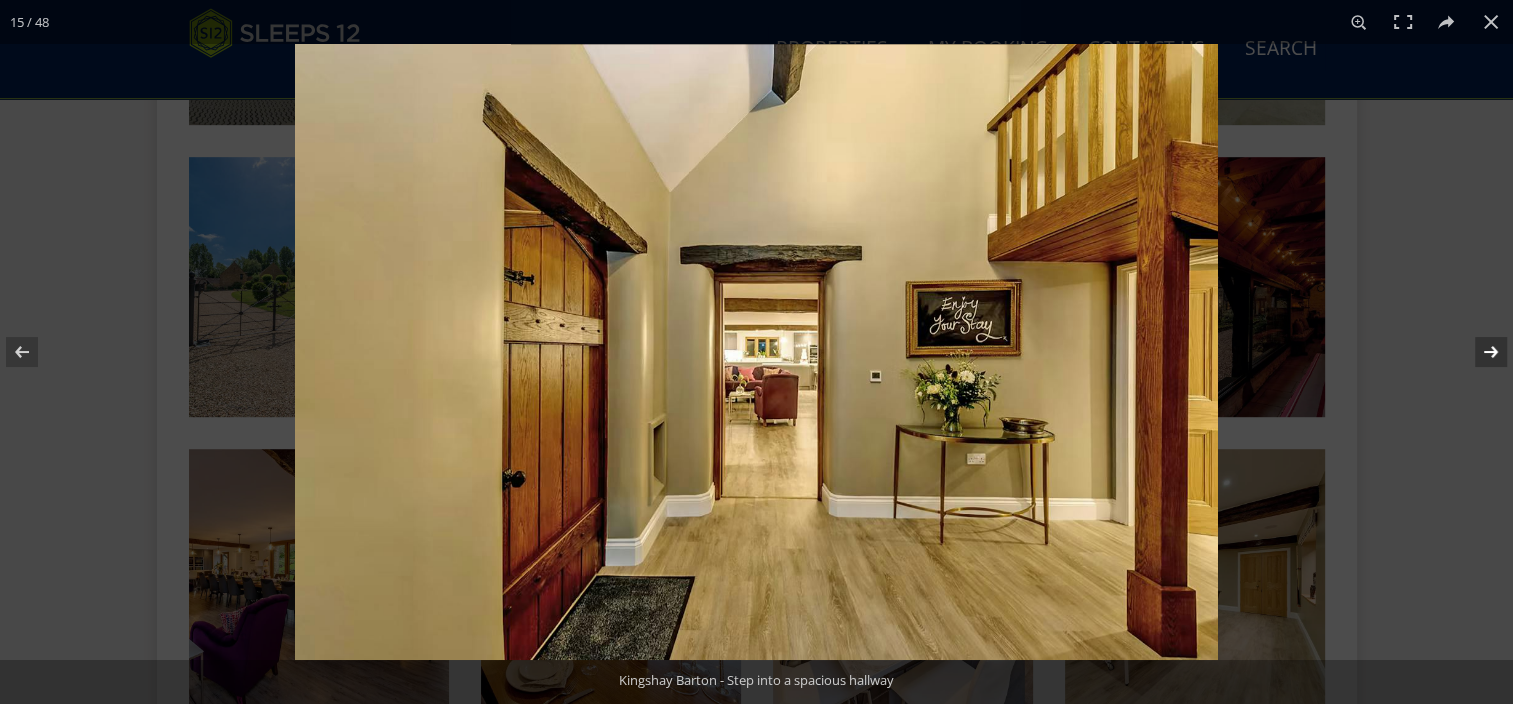 click at bounding box center (1478, 352) 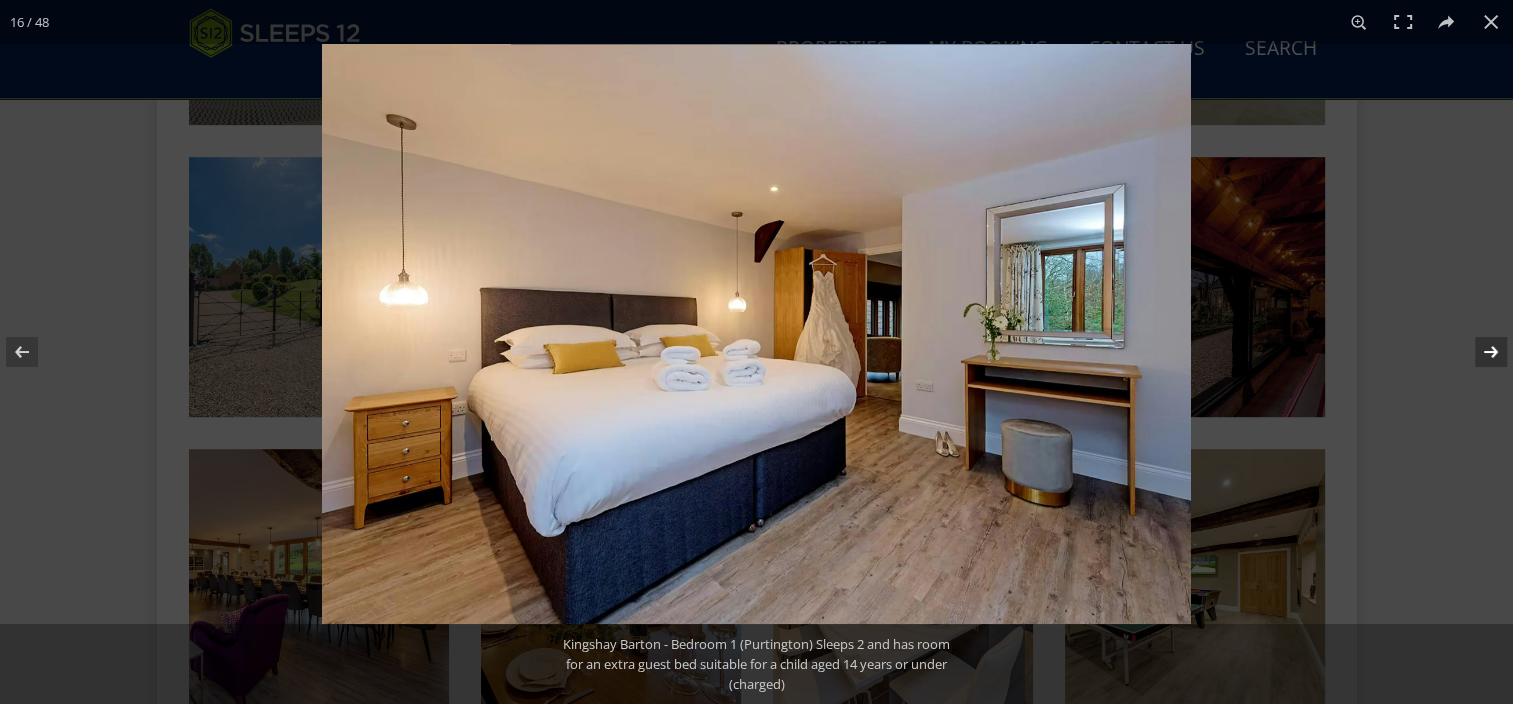 click at bounding box center (1478, 352) 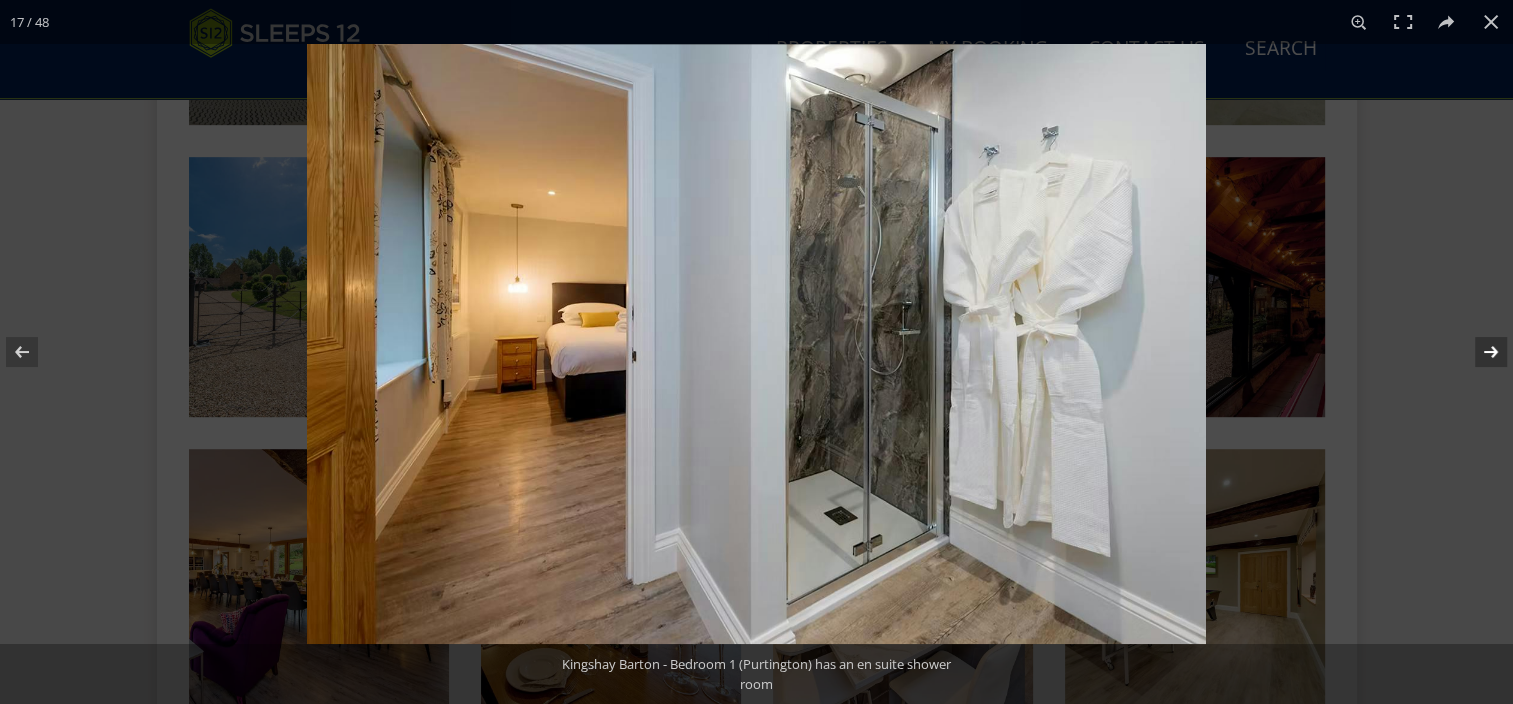 click at bounding box center [1478, 352] 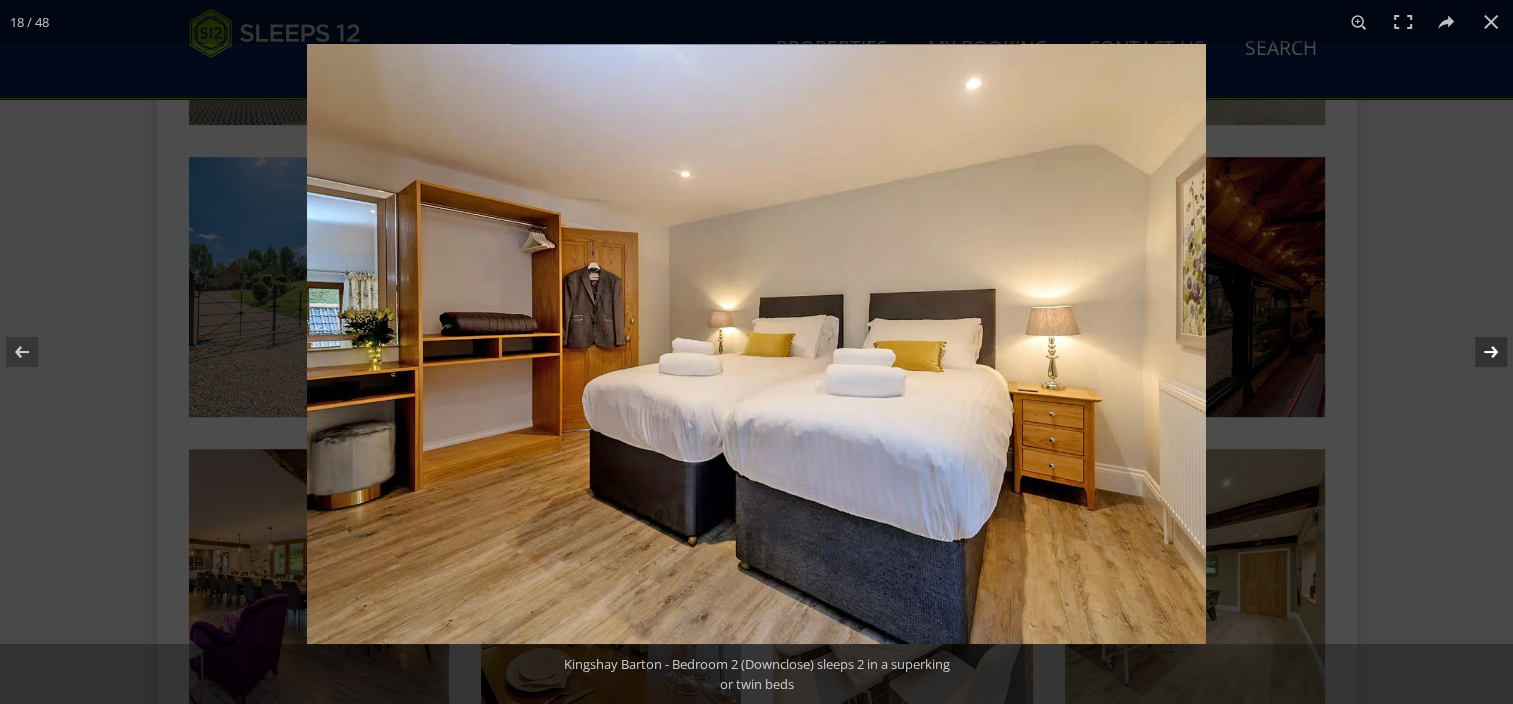 click at bounding box center (1478, 352) 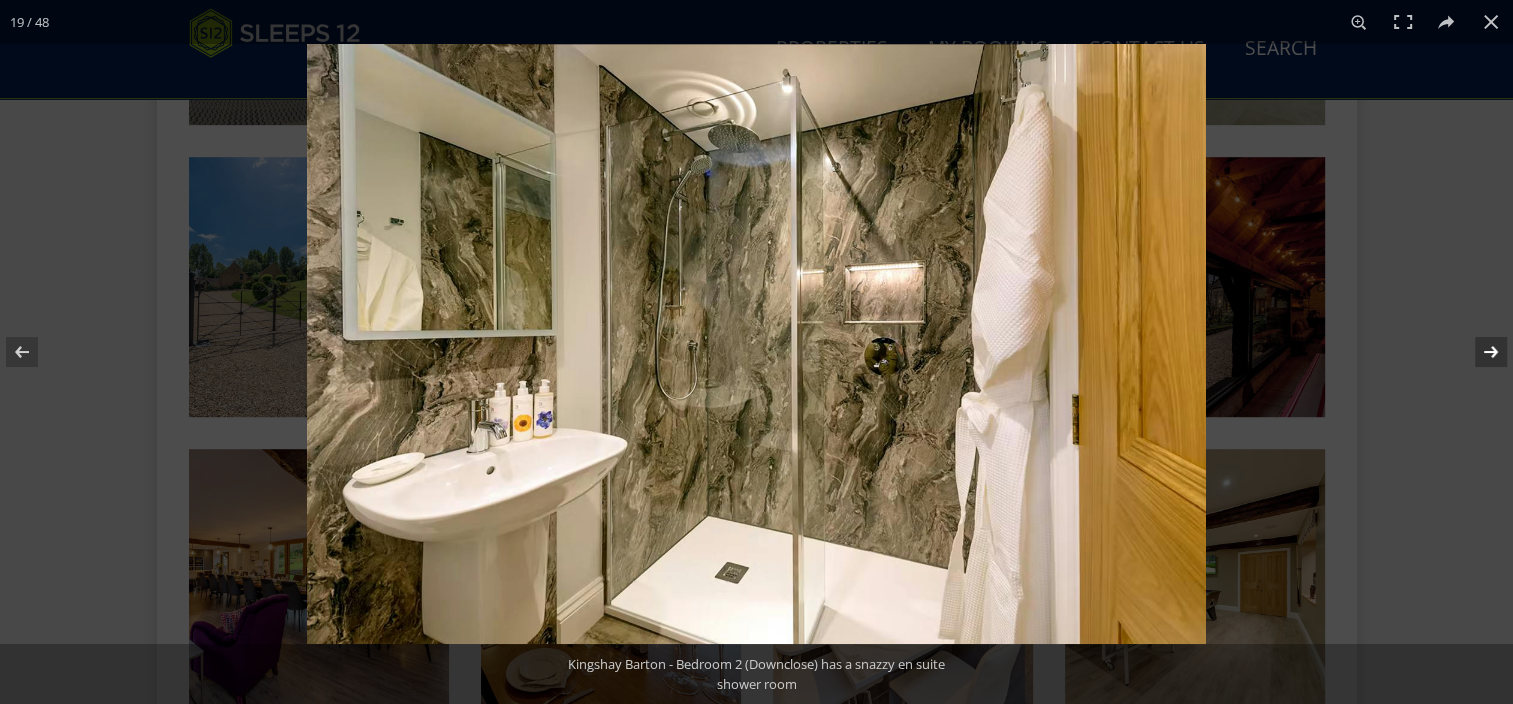 click at bounding box center [1478, 352] 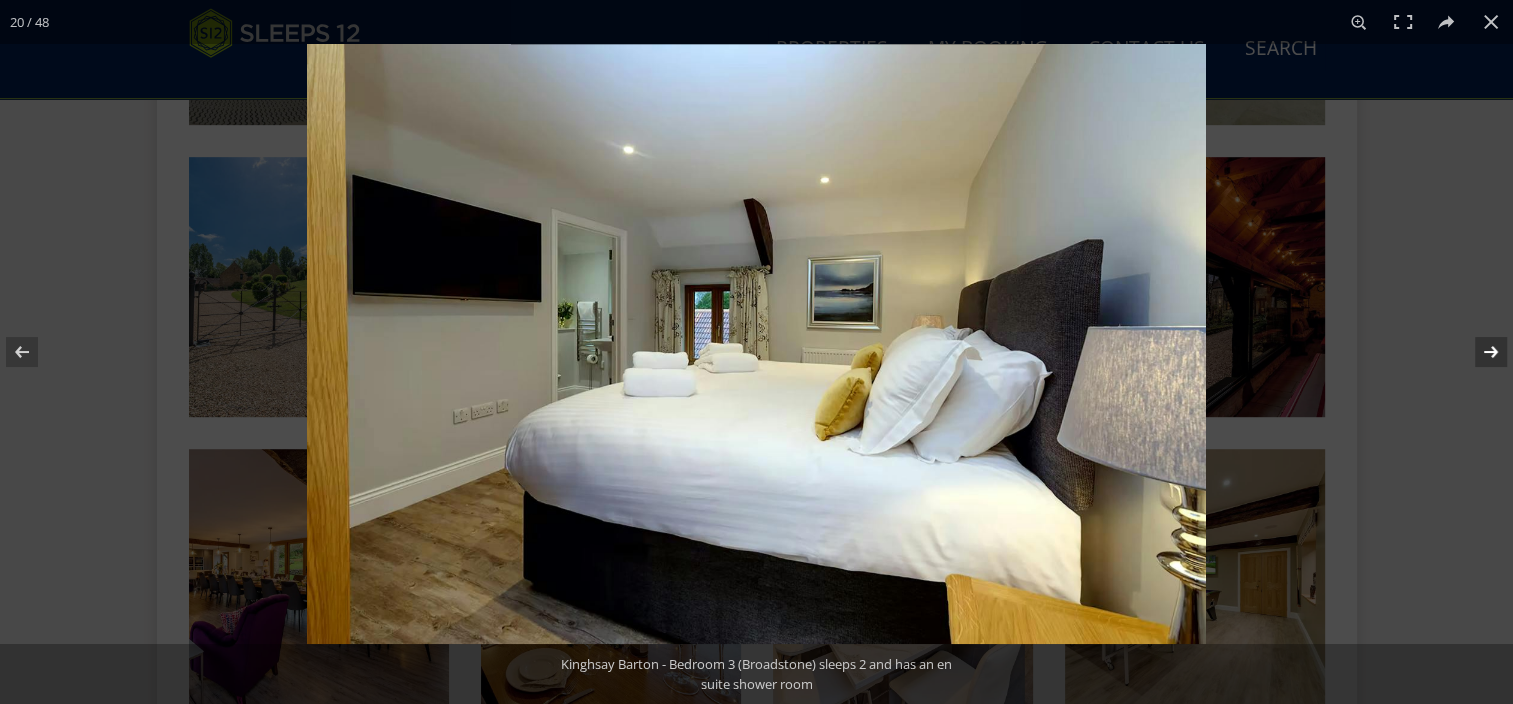 click at bounding box center (1478, 352) 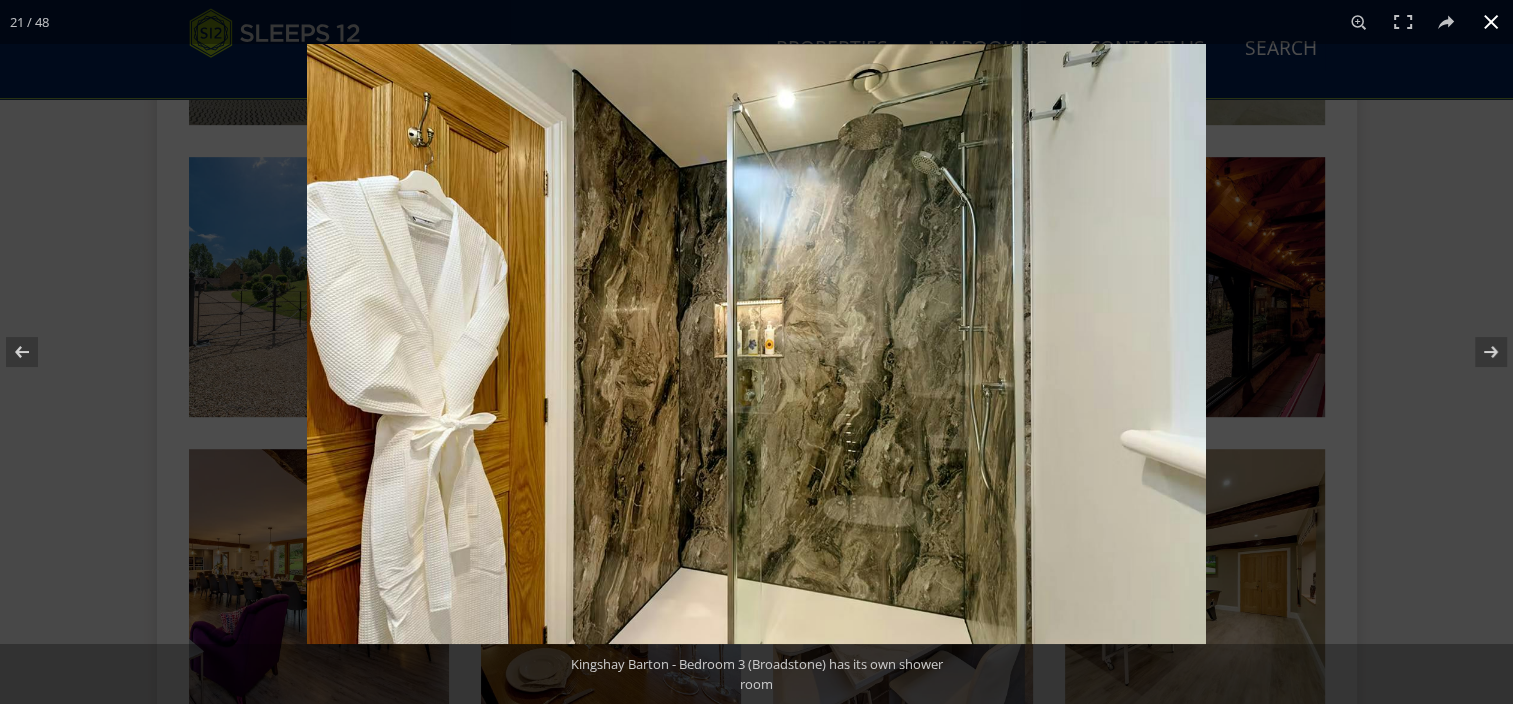click at bounding box center [1491, 22] 